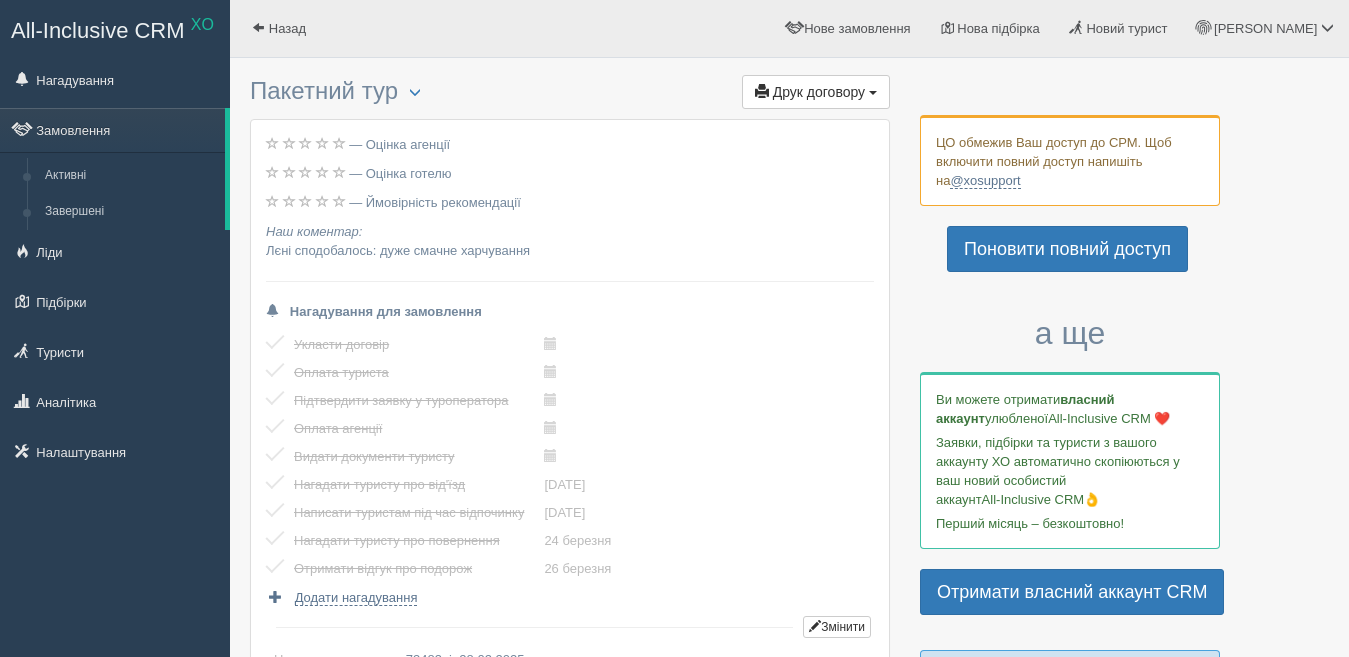 scroll, scrollTop: 0, scrollLeft: 0, axis: both 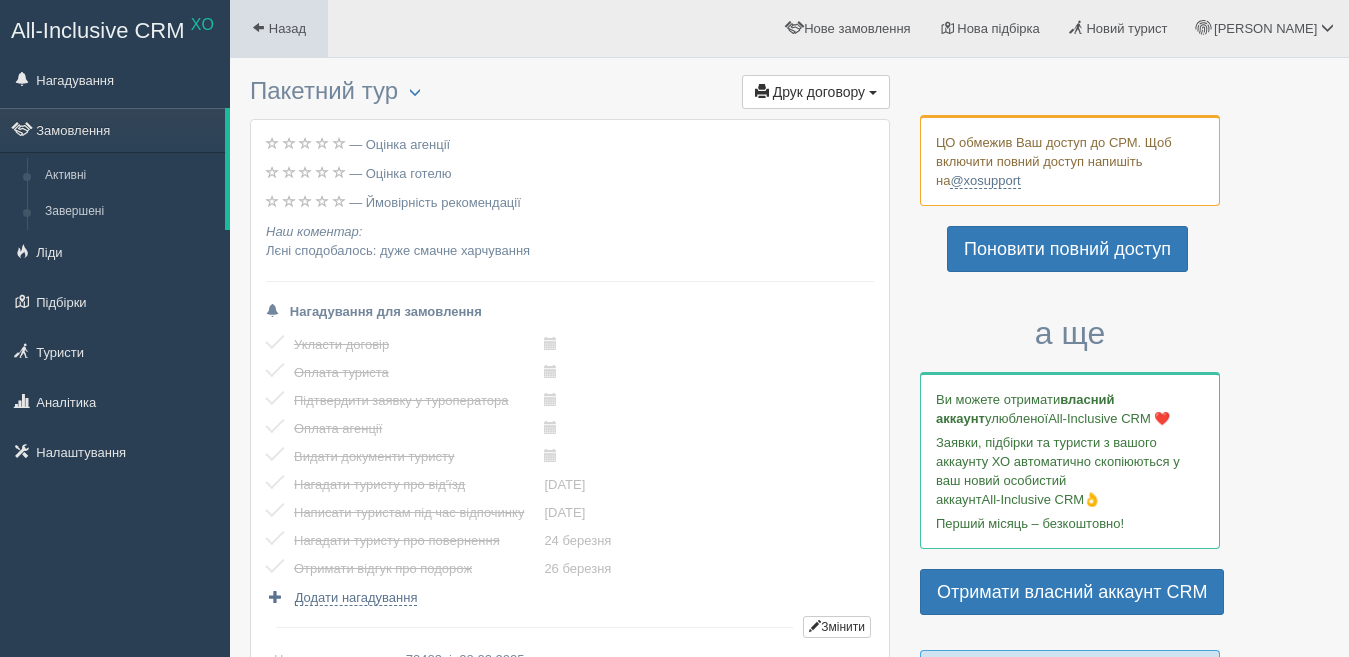 click on "Назад" at bounding box center (279, 28) 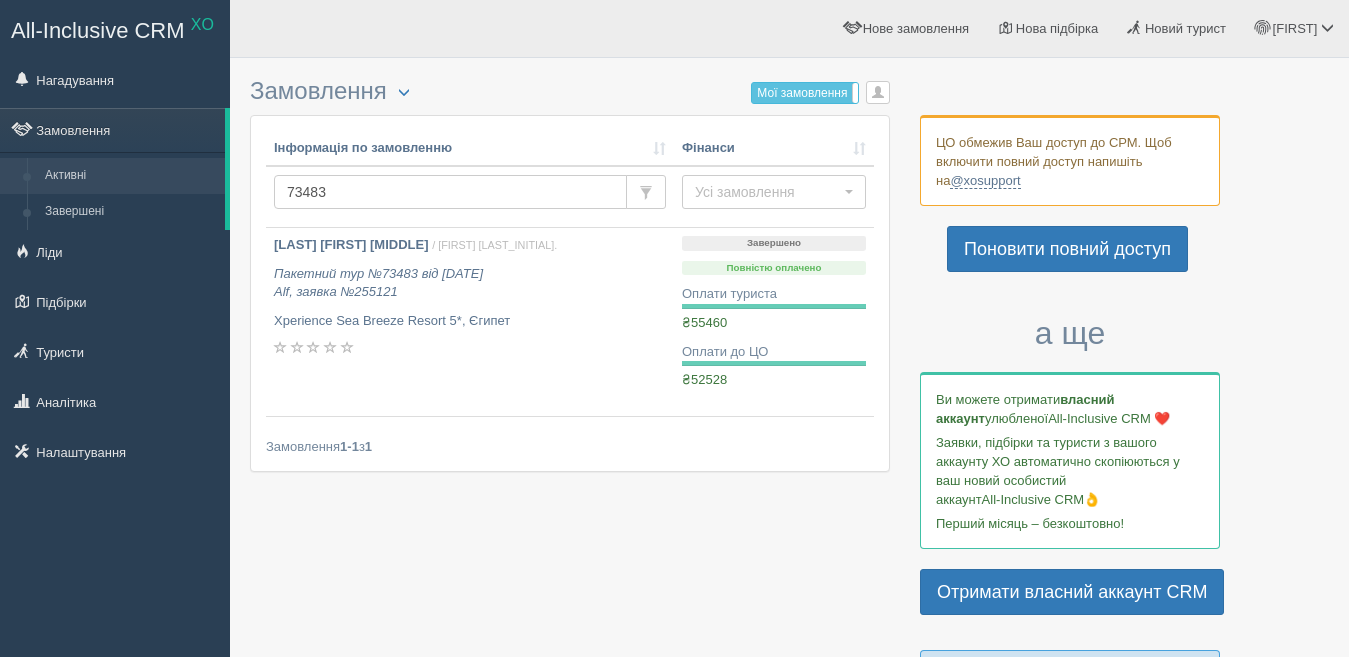 scroll, scrollTop: 0, scrollLeft: 0, axis: both 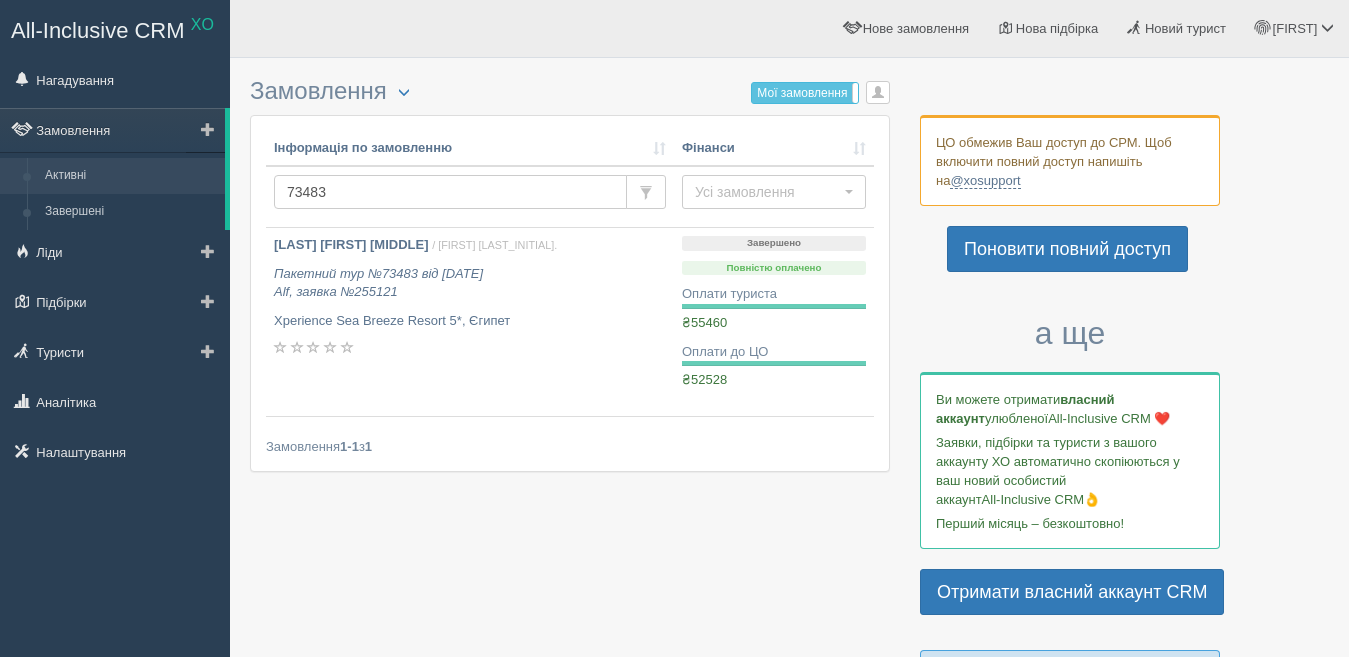 click on "Активні" at bounding box center (130, 176) 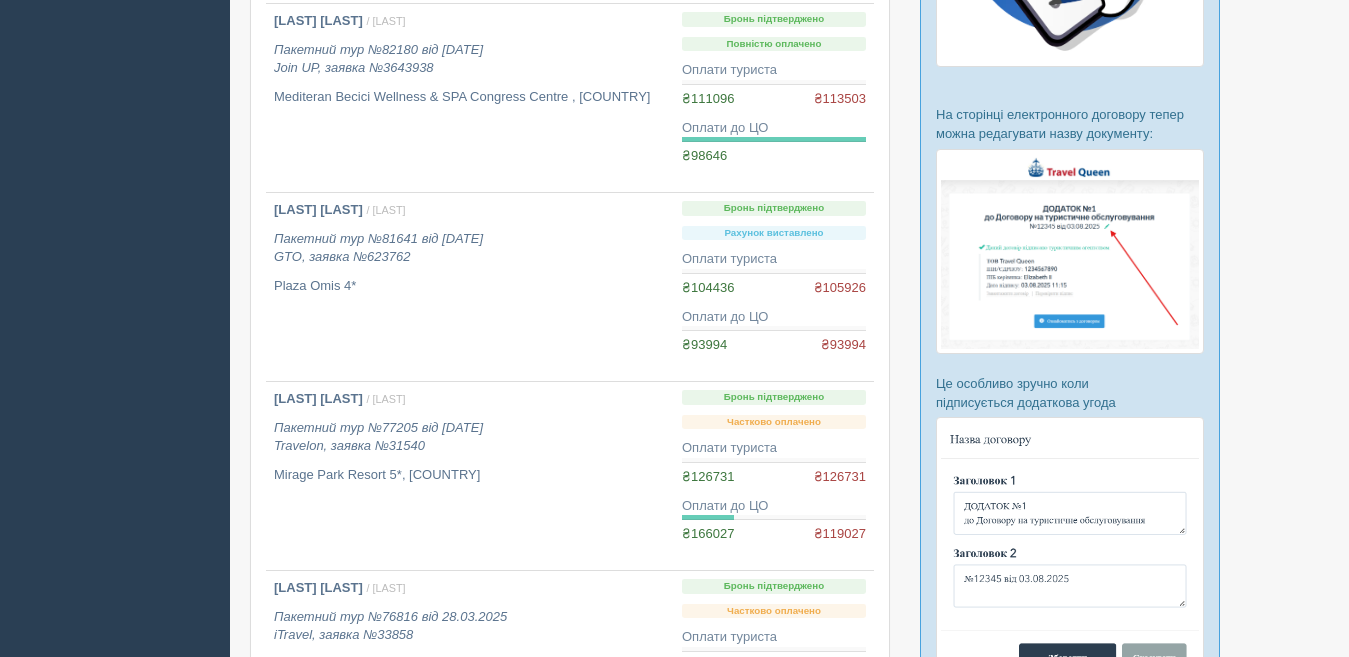 scroll, scrollTop: 900, scrollLeft: 0, axis: vertical 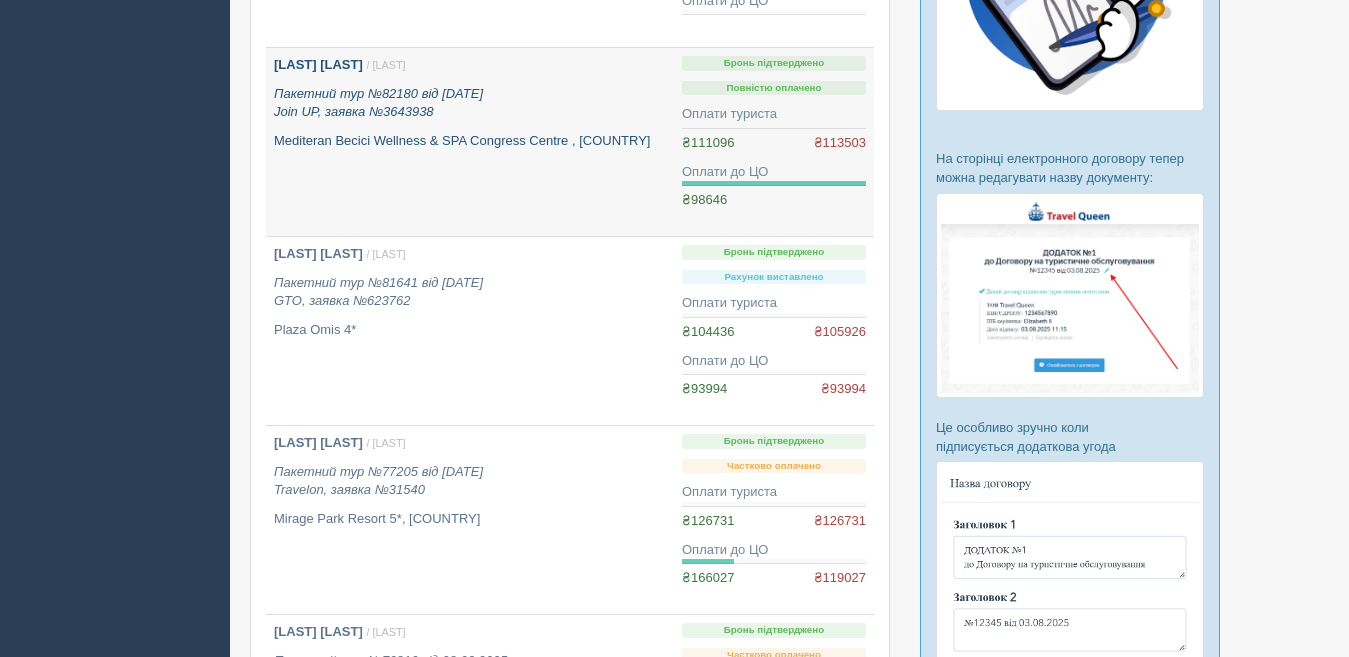 click on "Пакетний тур №82180 від [DATE]
Join UP, заявка №3643938" at bounding box center [378, 103] 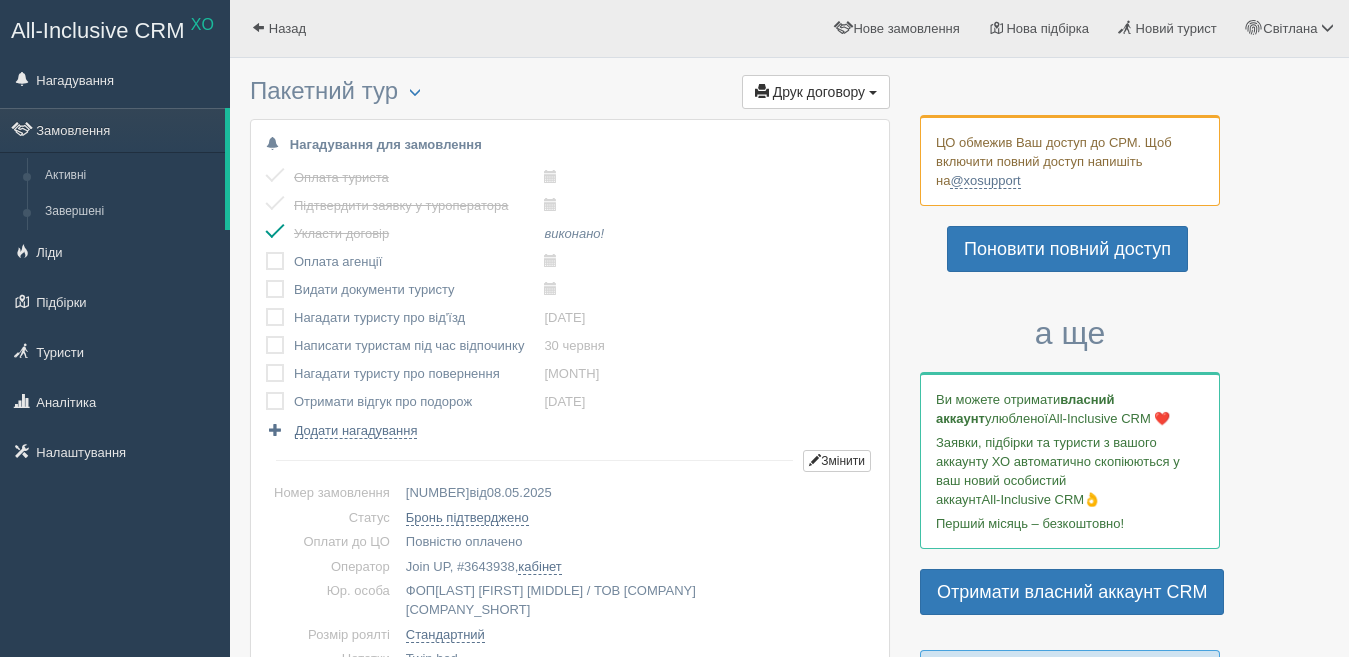 click at bounding box center [266, 252] 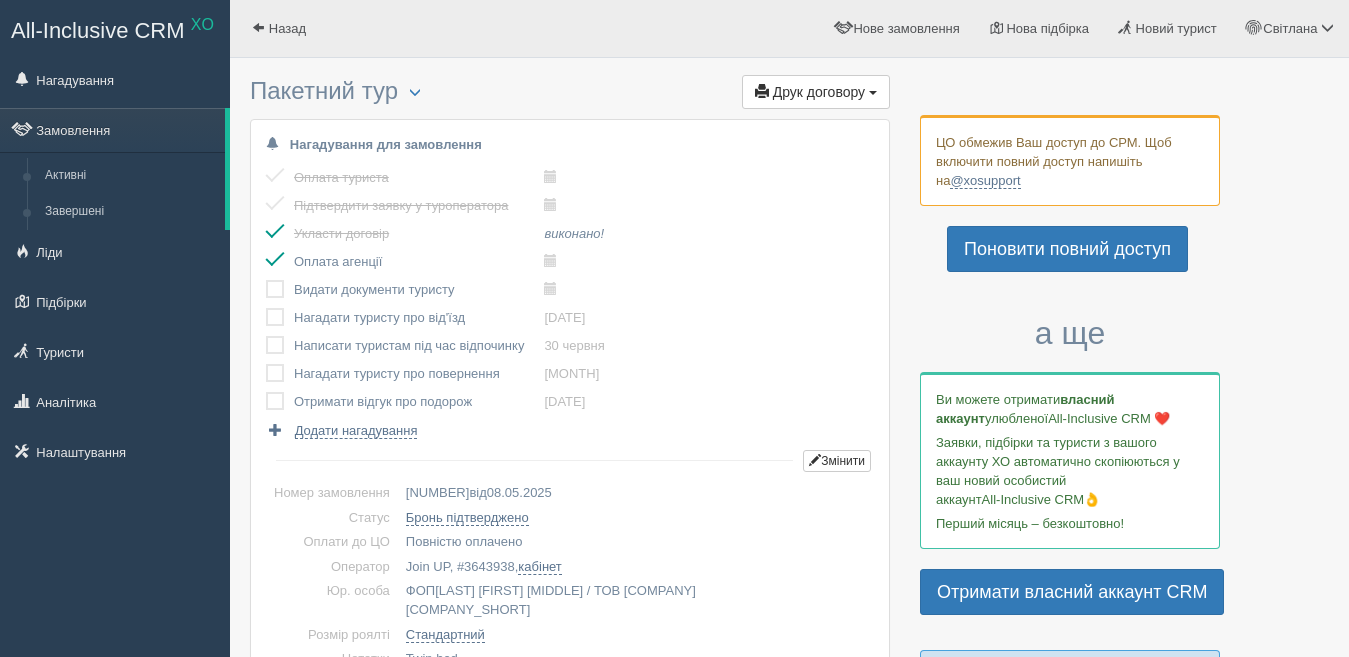 click at bounding box center [266, 280] 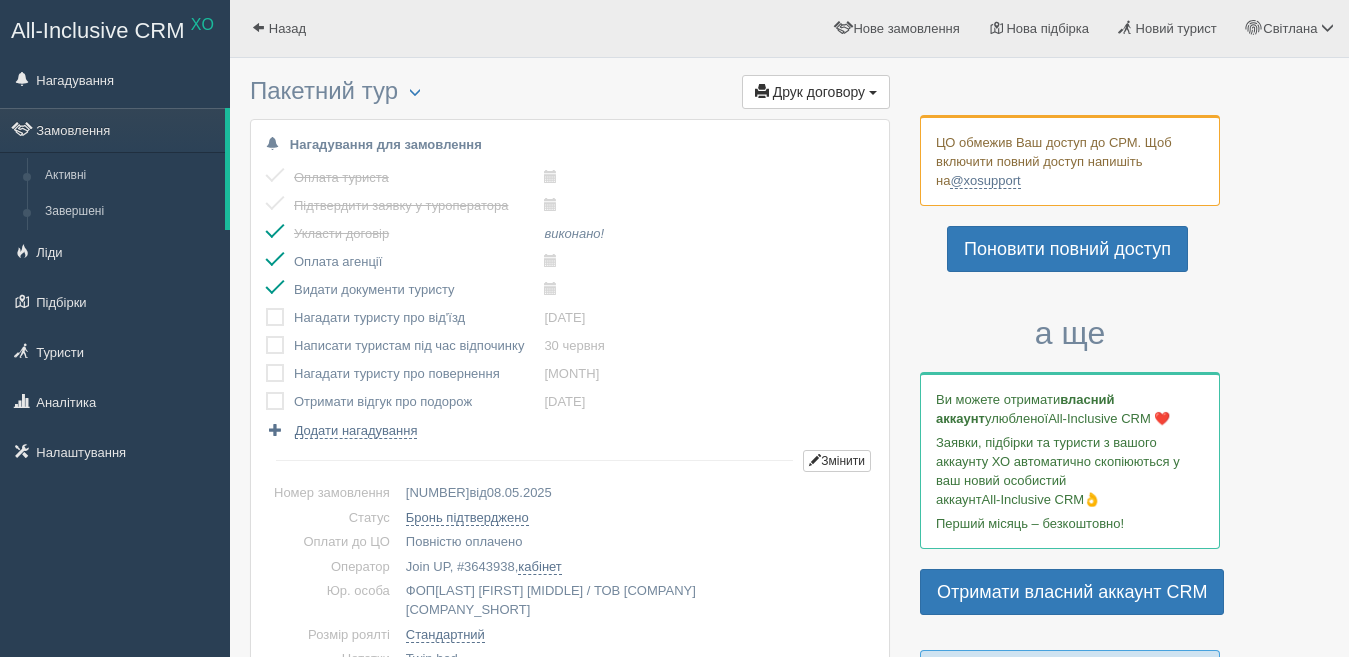 click at bounding box center (266, 308) 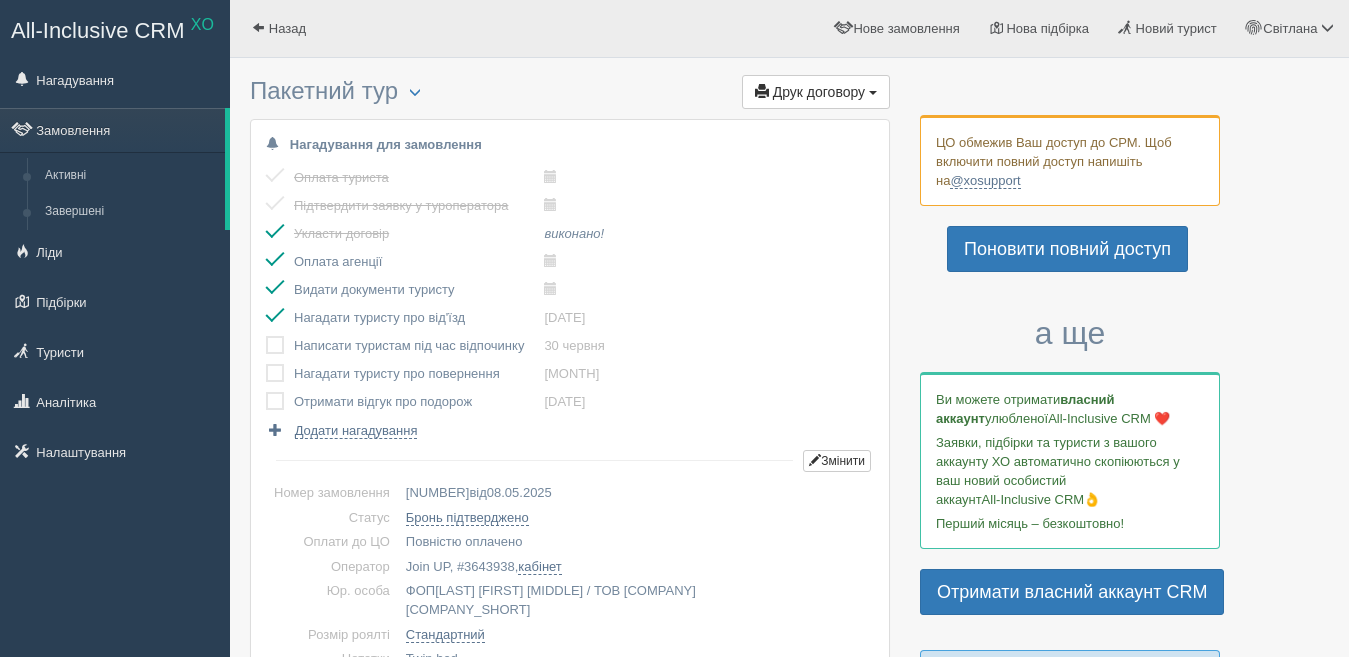 scroll, scrollTop: 0, scrollLeft: 0, axis: both 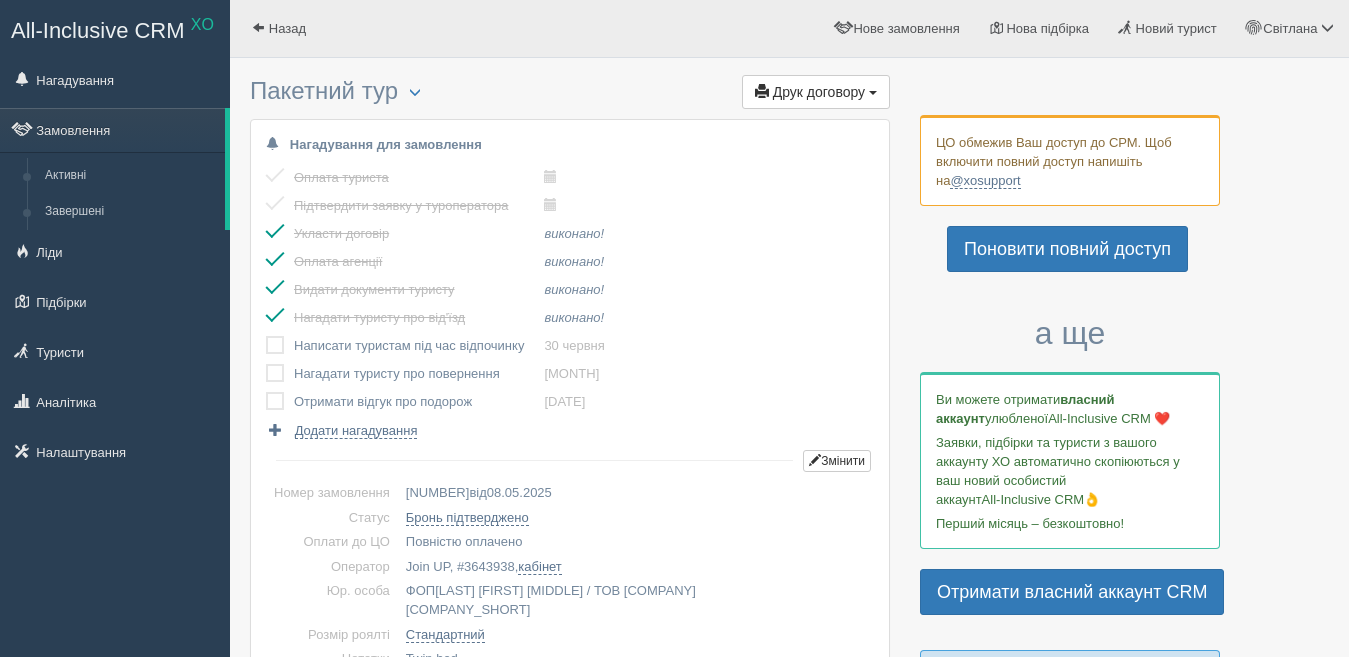 click at bounding box center (266, 336) 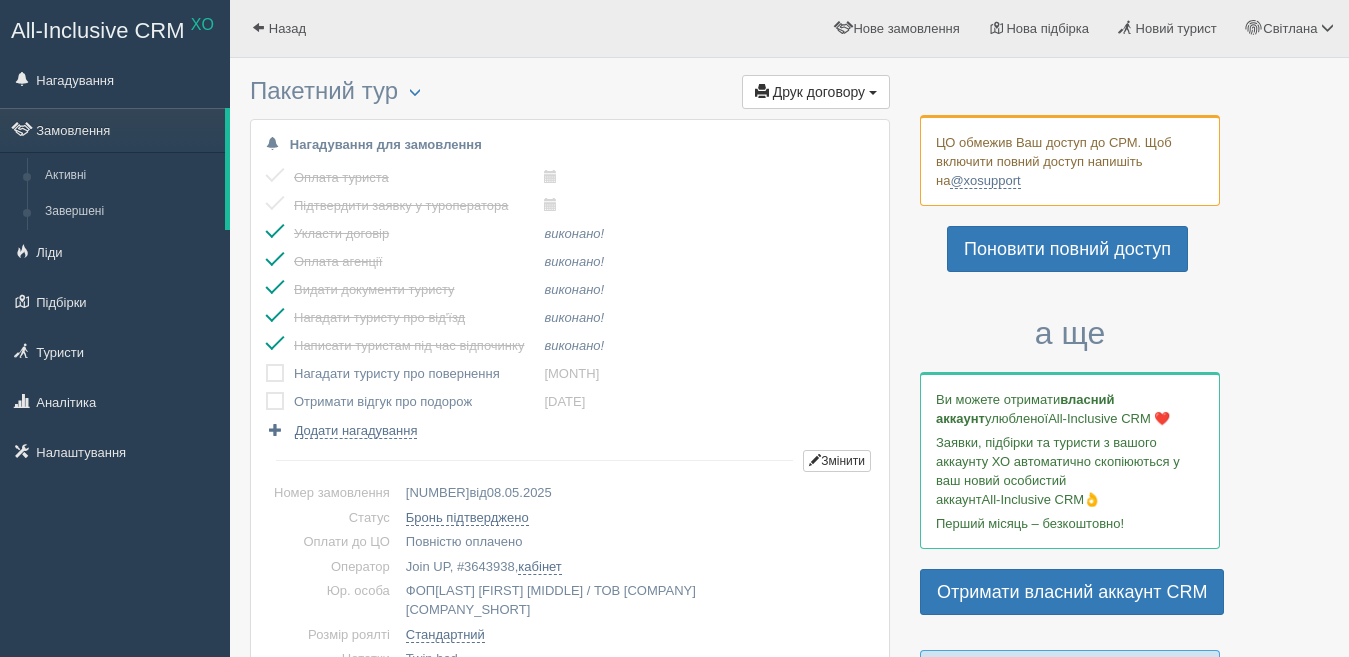 click at bounding box center [266, 364] 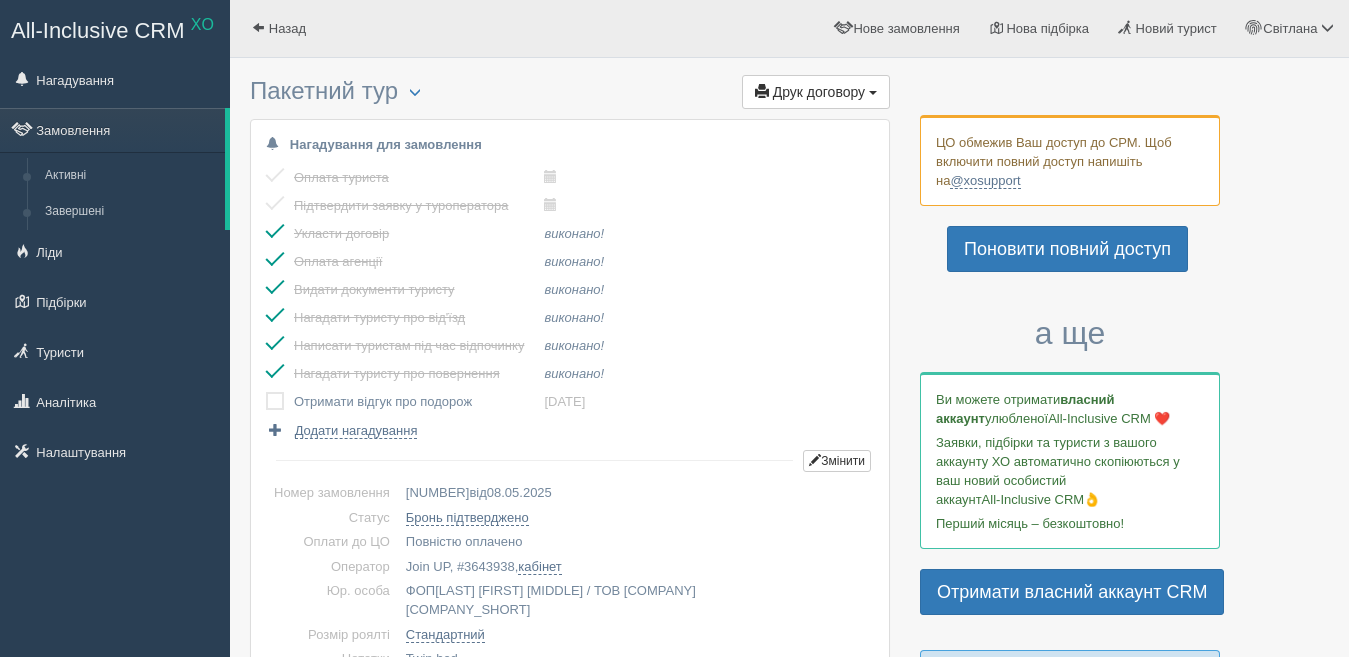 click at bounding box center (266, 392) 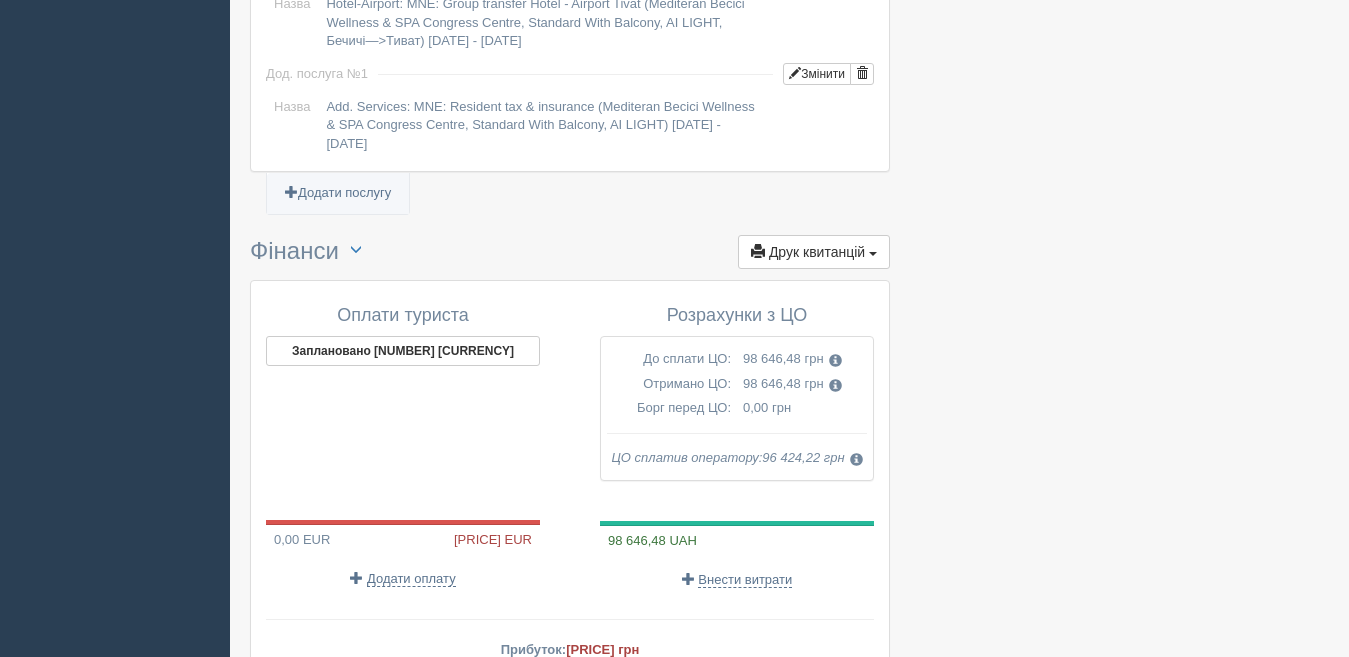 scroll, scrollTop: 2555, scrollLeft: 0, axis: vertical 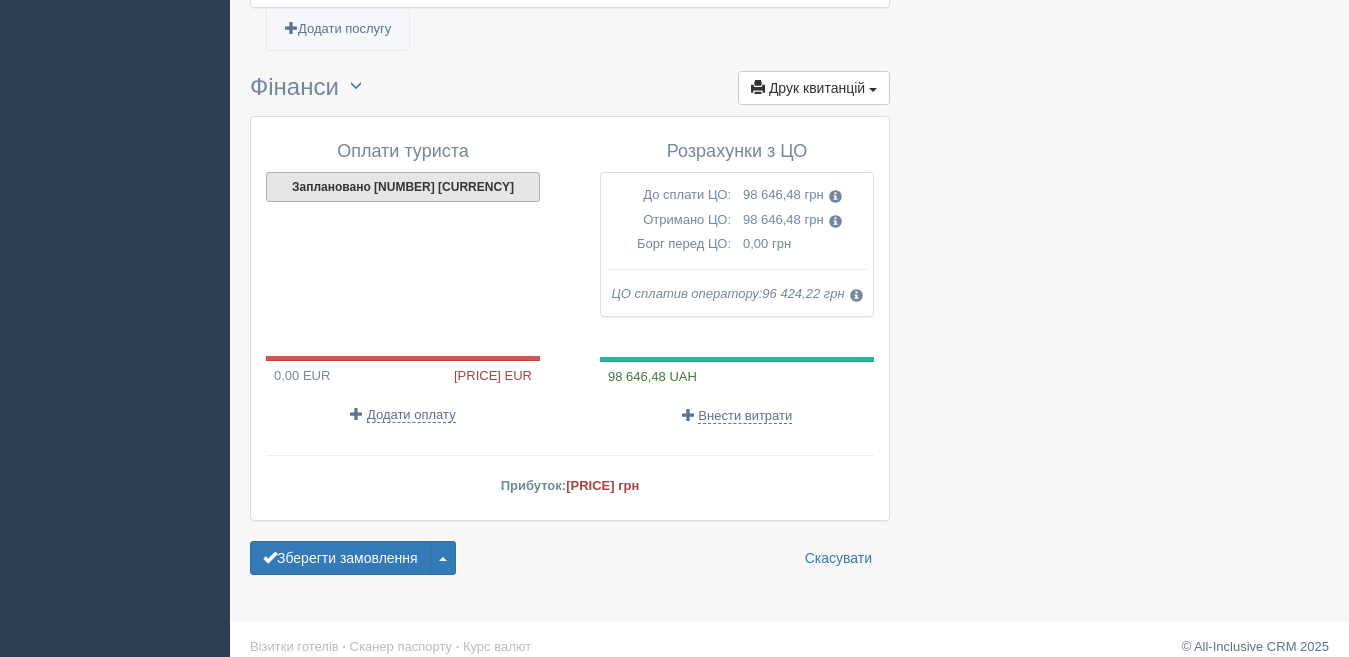 click on "Заплановано 2 360,23 EUR" at bounding box center [403, 187] 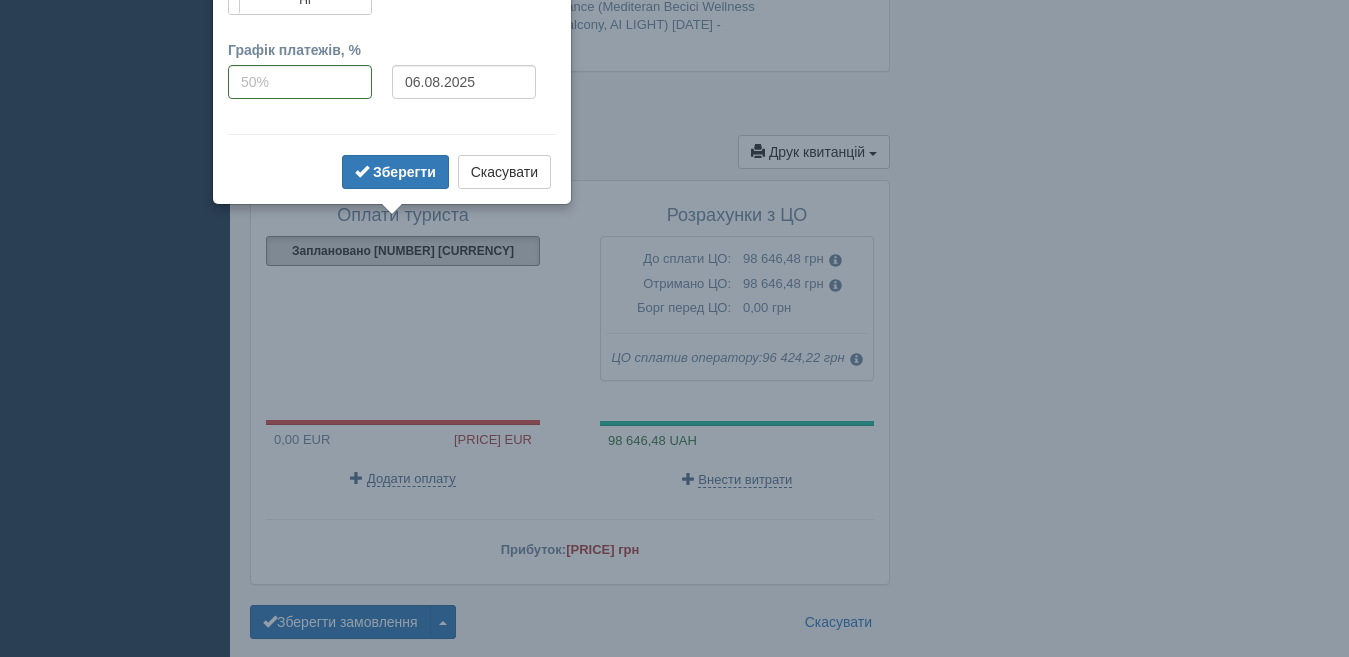 scroll, scrollTop: 2168, scrollLeft: 0, axis: vertical 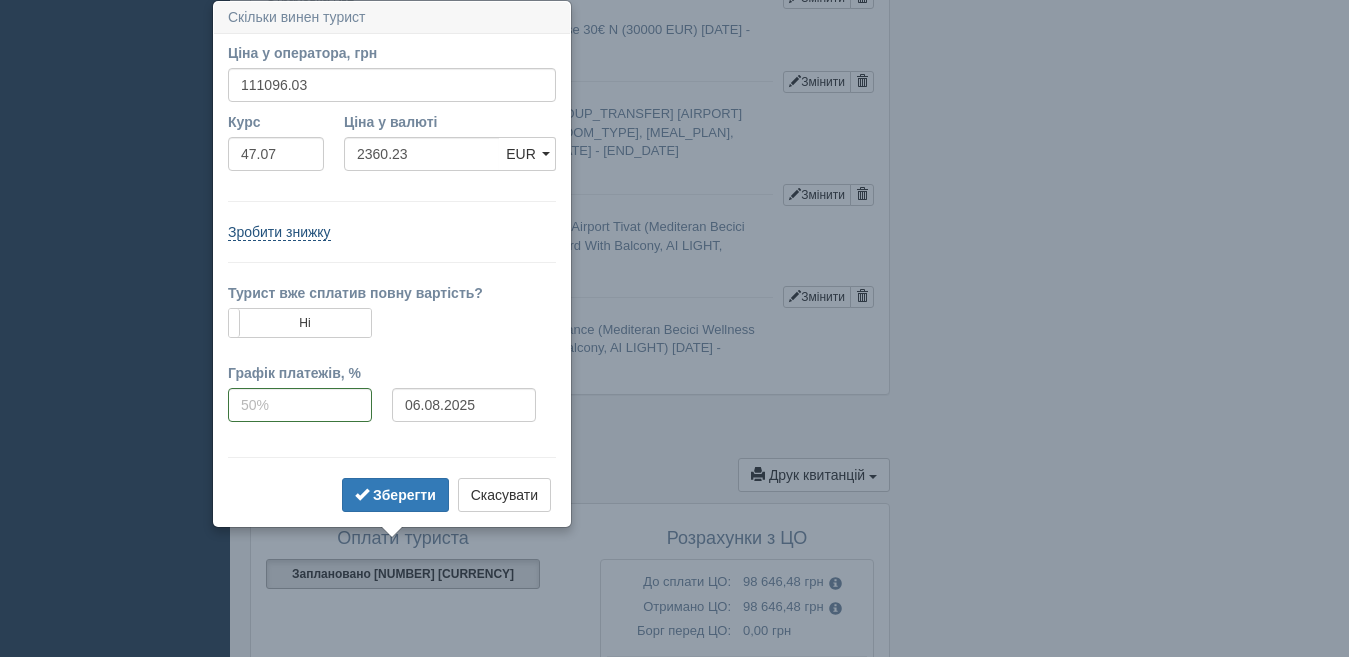 click on "Зробити знижку" at bounding box center (279, 232) 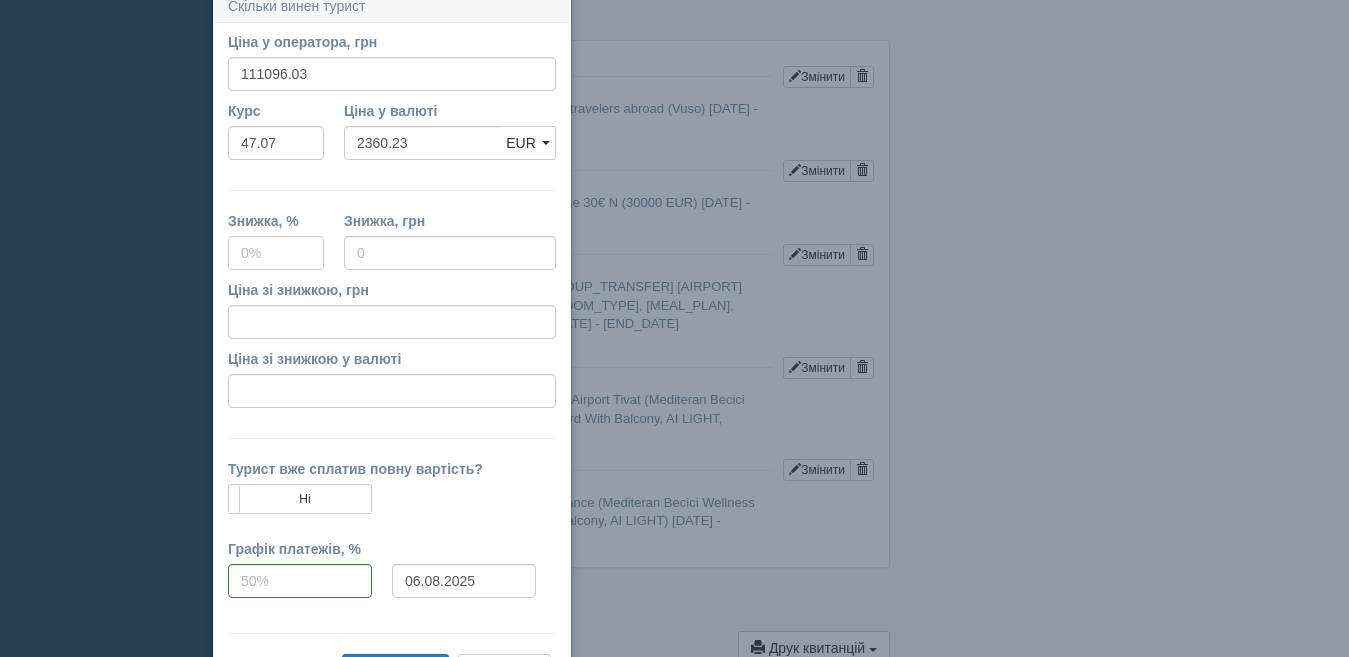 scroll, scrollTop: 1984, scrollLeft: 0, axis: vertical 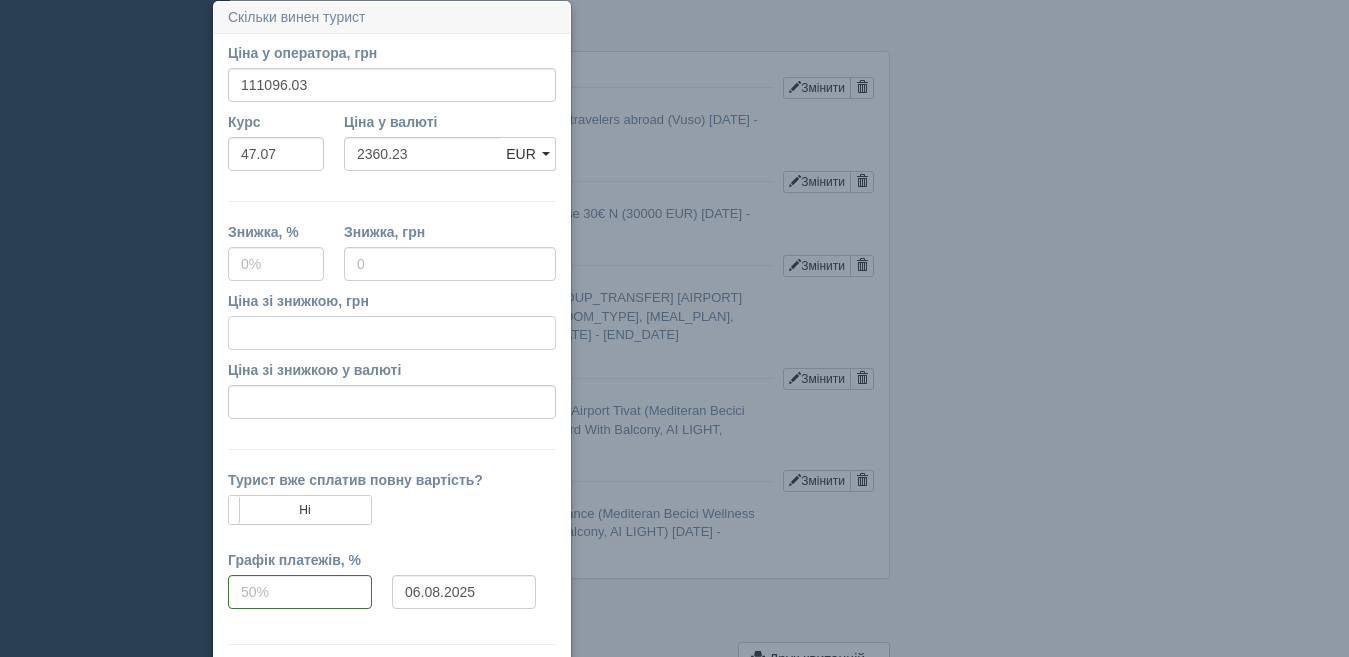 click on "Ціна зі знижкою, грн" at bounding box center (392, 333) 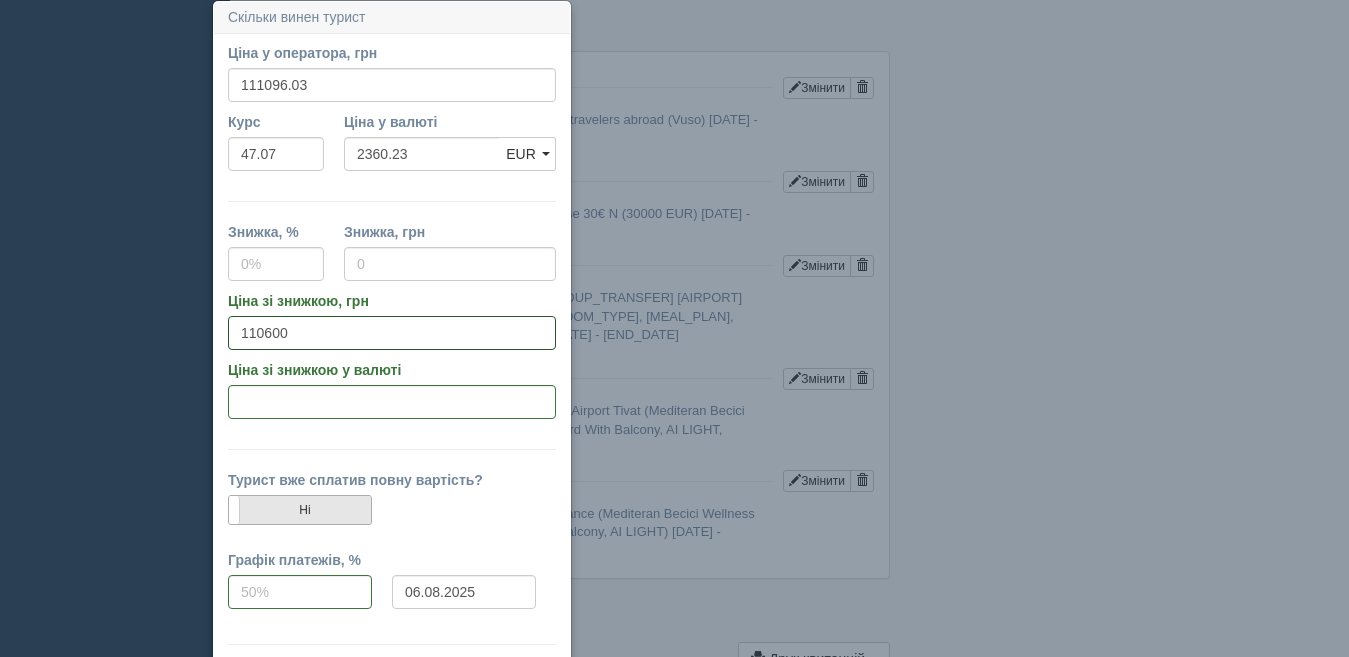 type on "110600" 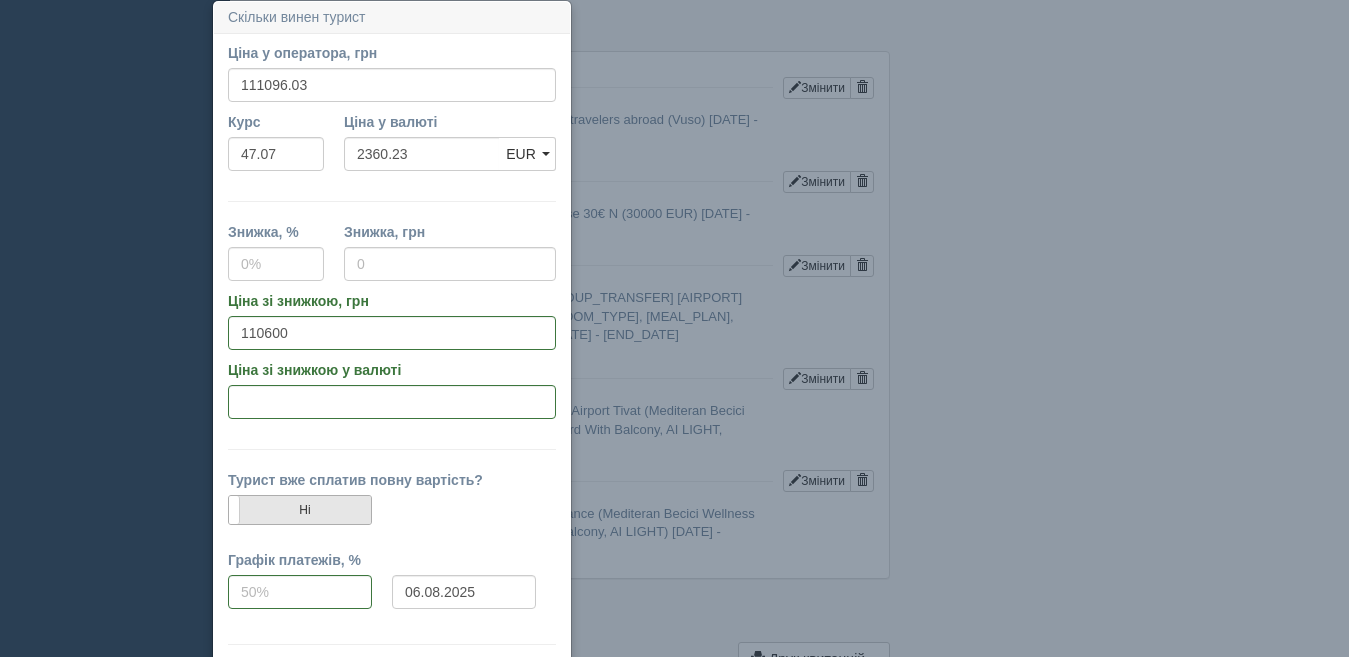type on "0" 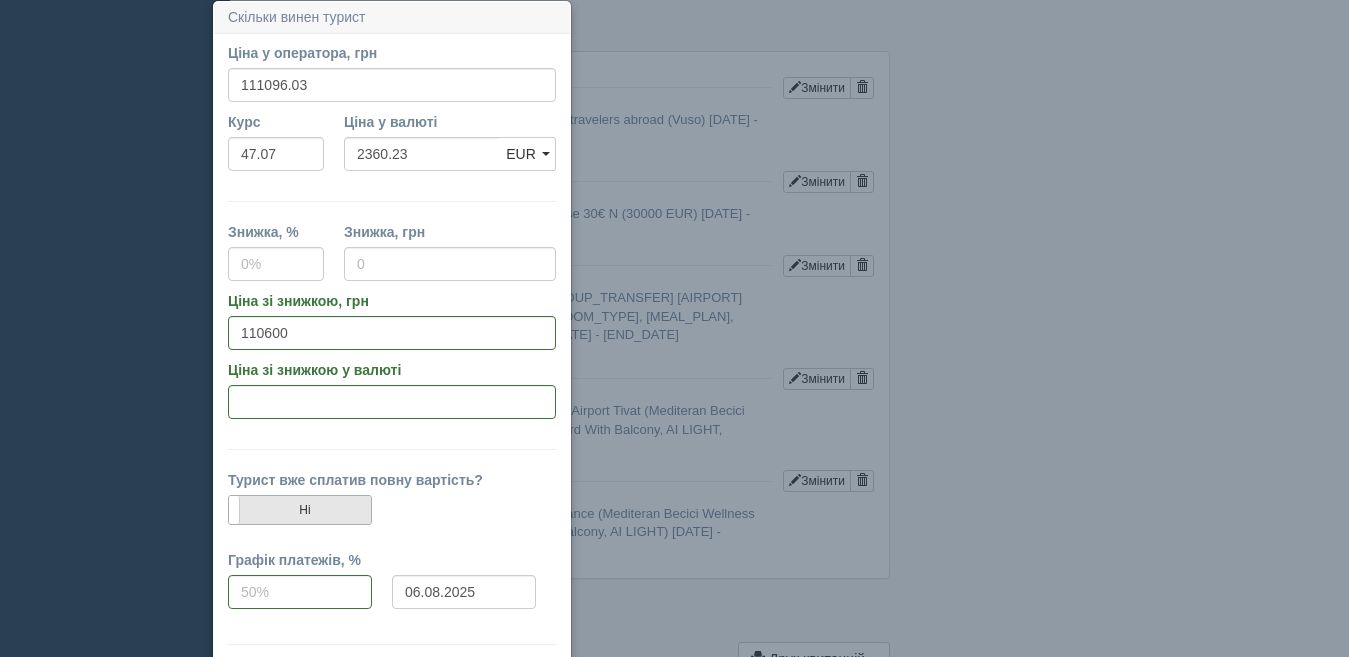 type on "496.03" 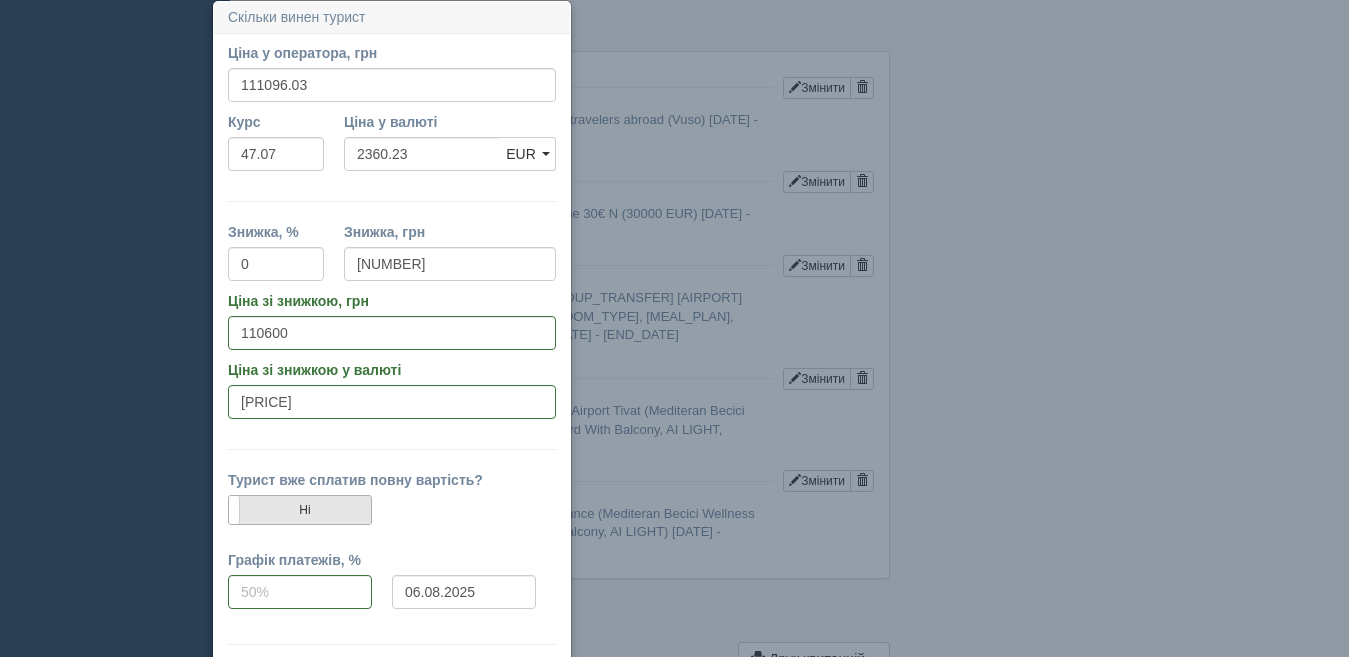 click on "Ні" at bounding box center (300, 510) 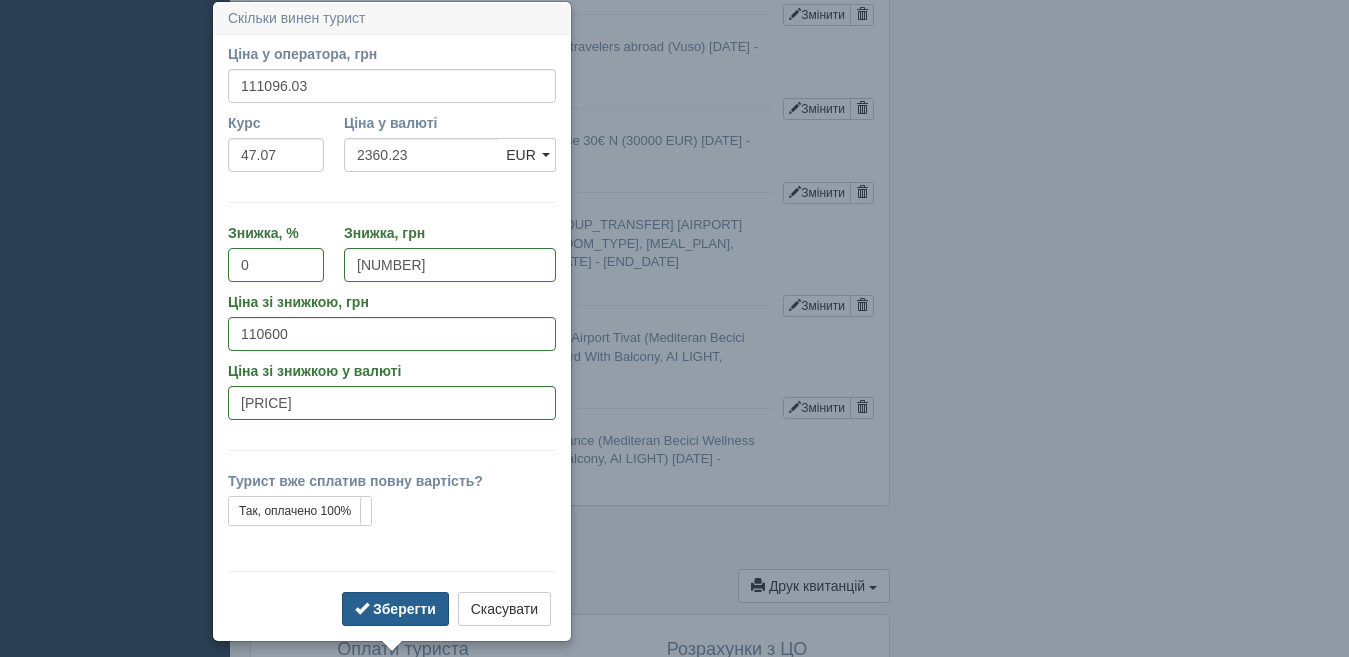 scroll, scrollTop: 2058, scrollLeft: 0, axis: vertical 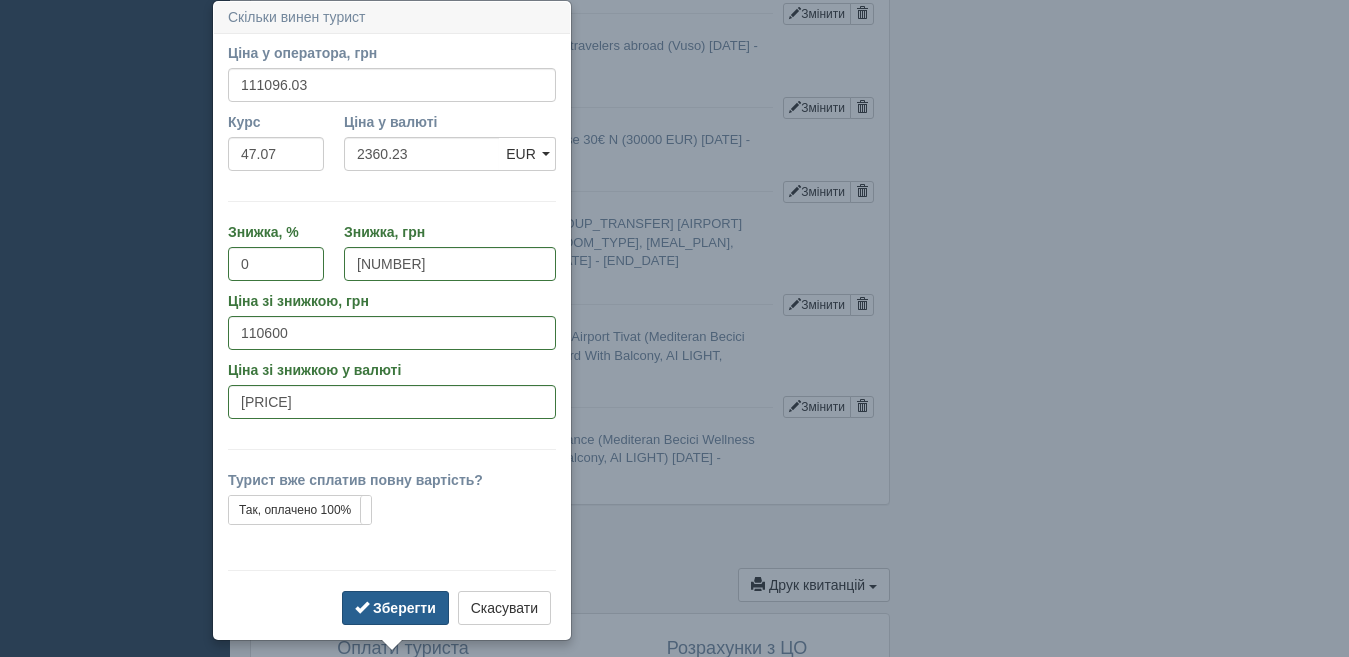 click at bounding box center [362, 607] 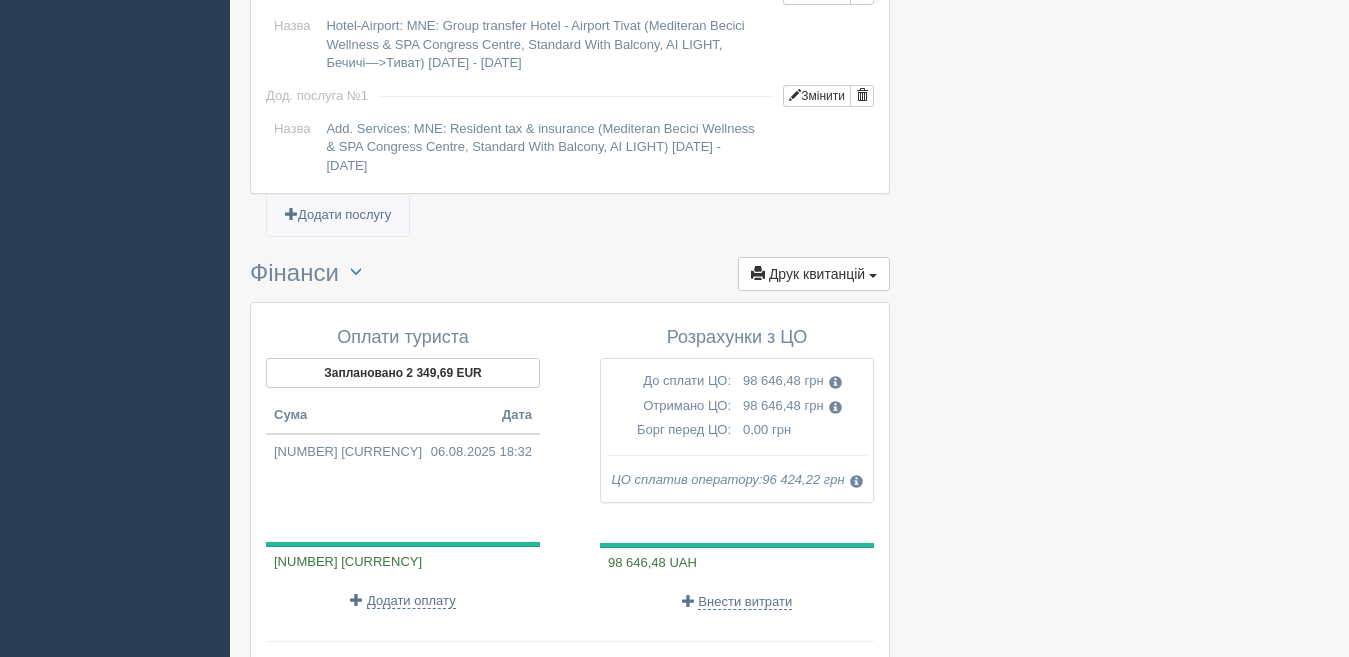 scroll, scrollTop: 2458, scrollLeft: 0, axis: vertical 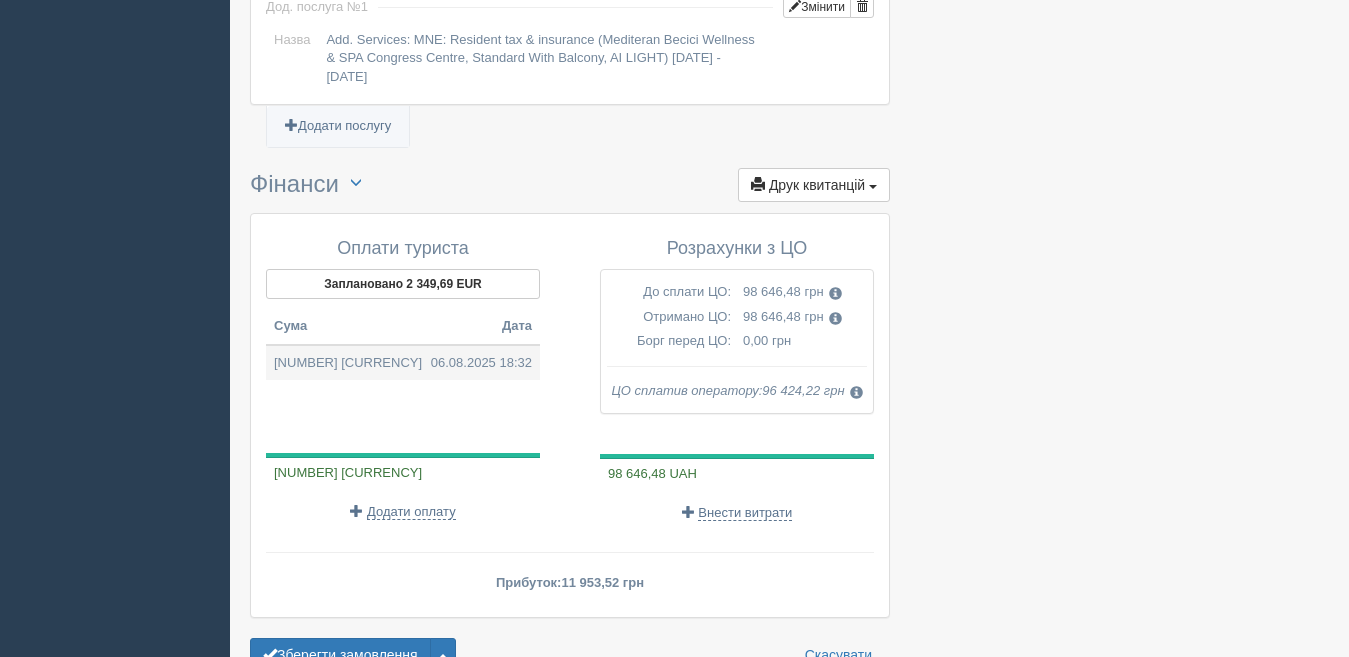 click on "2 349,69 EUR
06.08.2025 18:32" at bounding box center [403, 363] 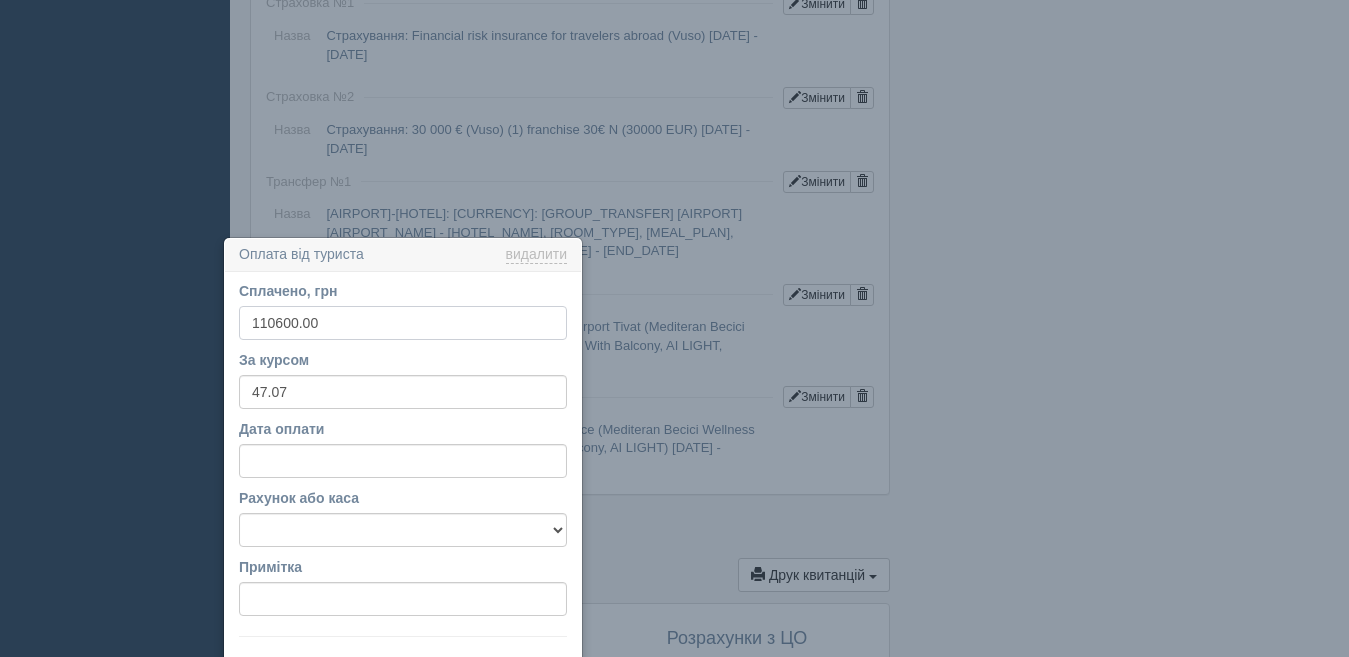 scroll, scrollTop: 2305, scrollLeft: 0, axis: vertical 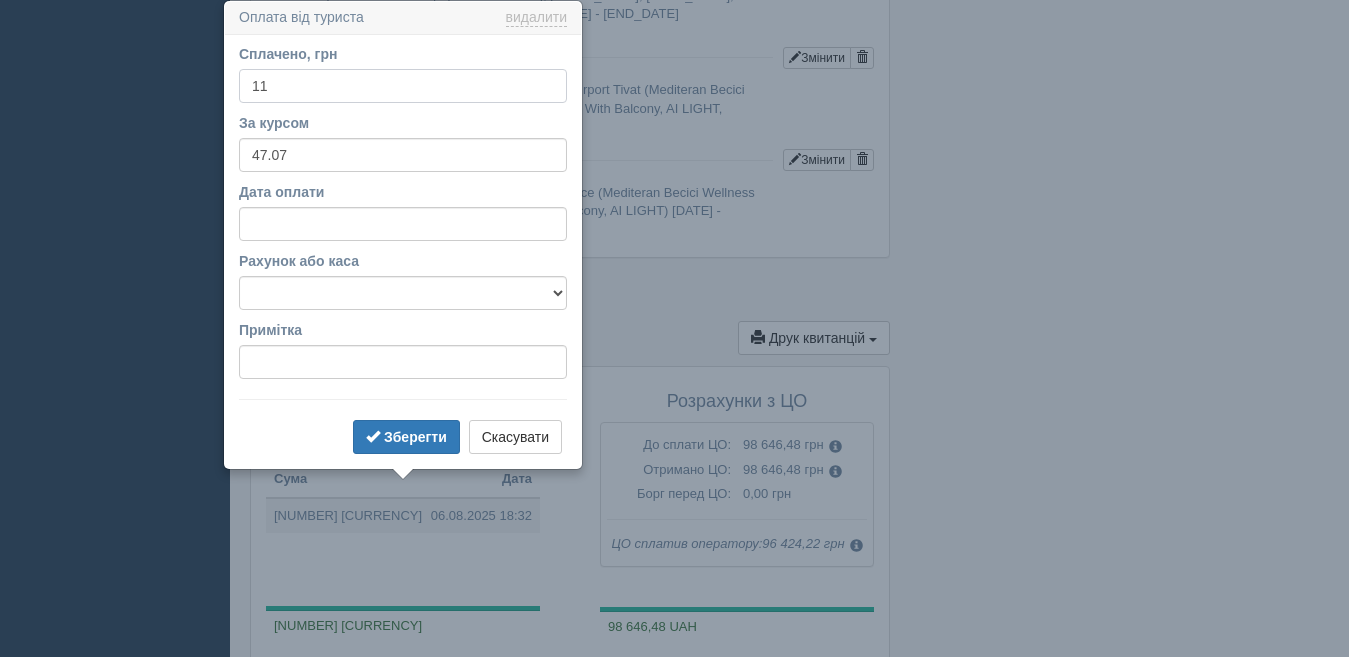 type on "1" 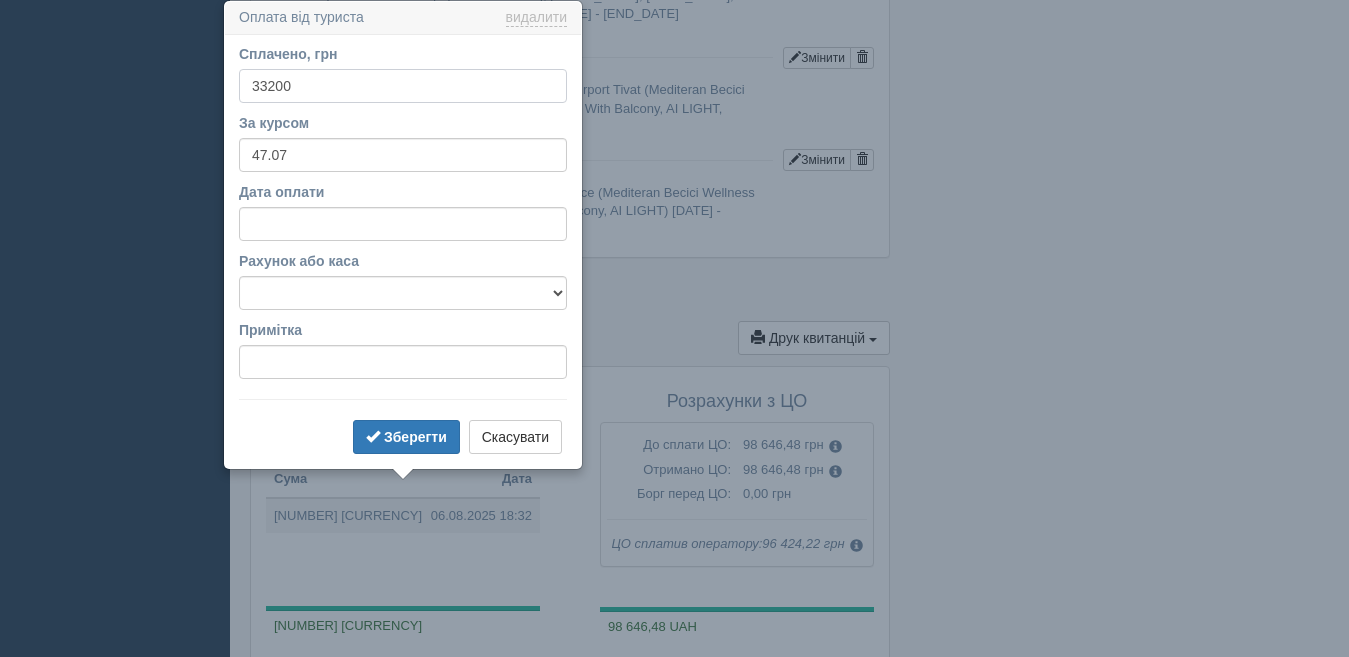 type on "33200" 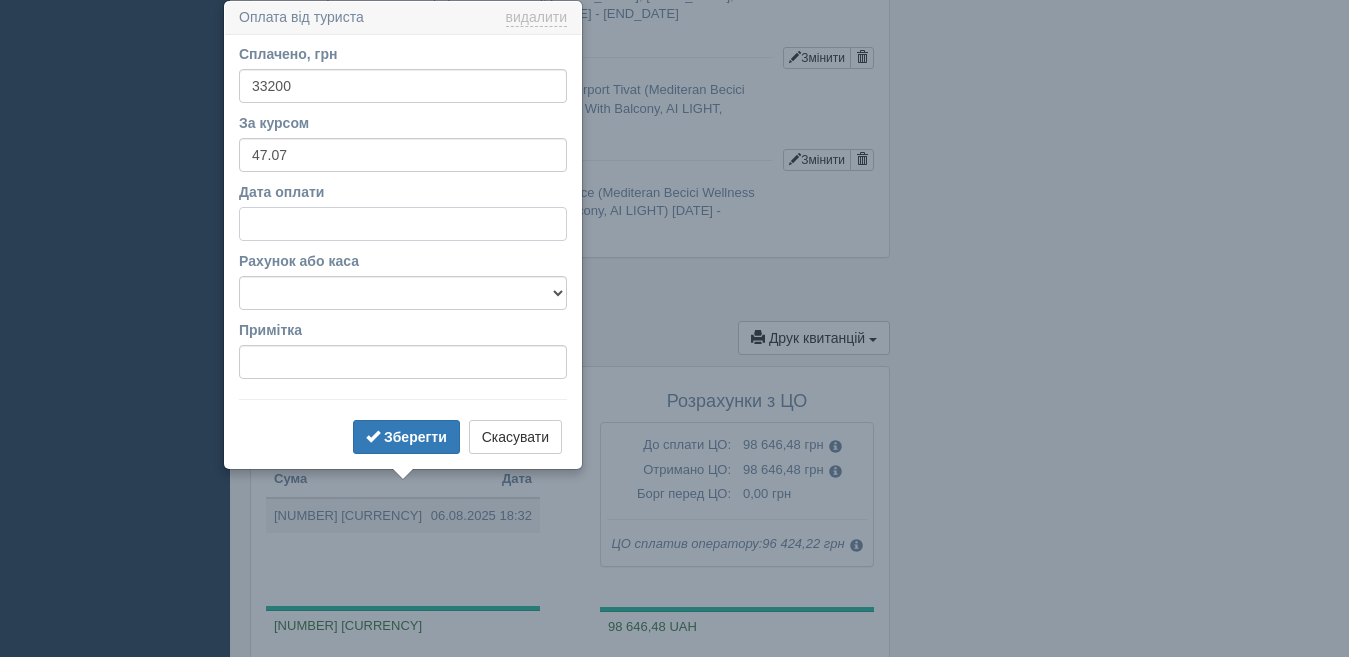 click on "Дата оплати" at bounding box center (403, 224) 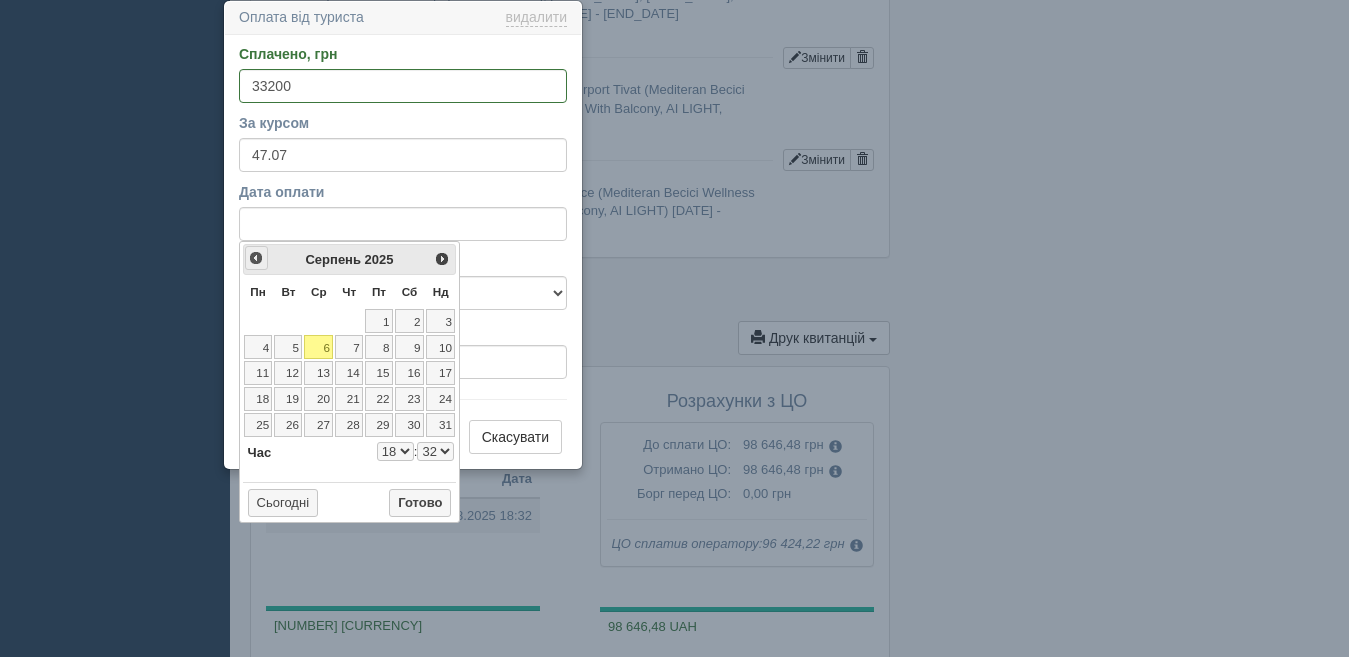 click on "<Попер" at bounding box center [256, 258] 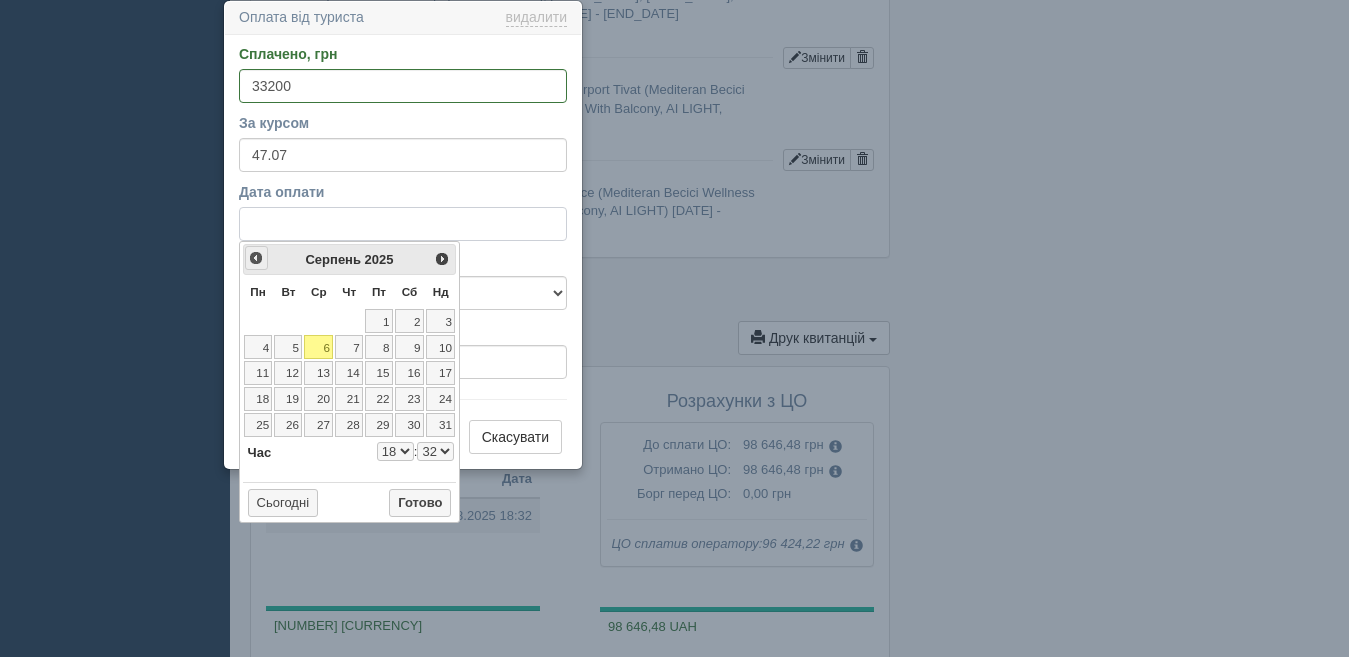 select on "18" 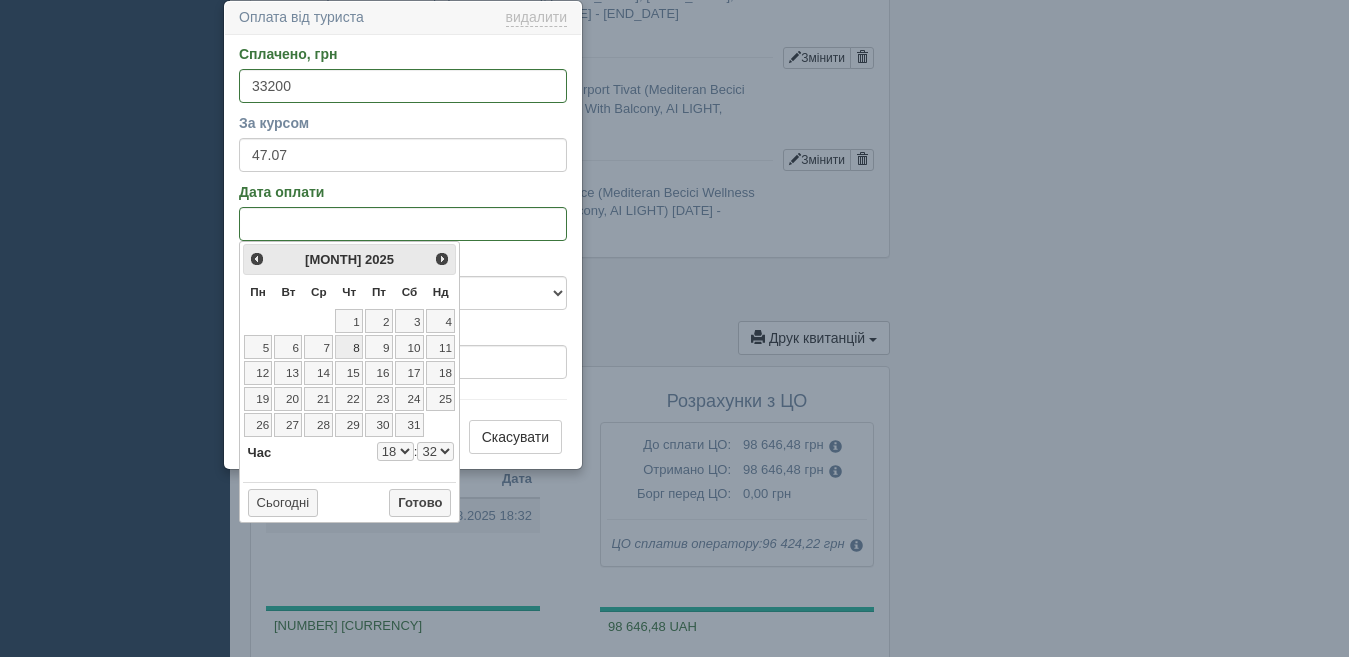 click on "8" at bounding box center [349, 347] 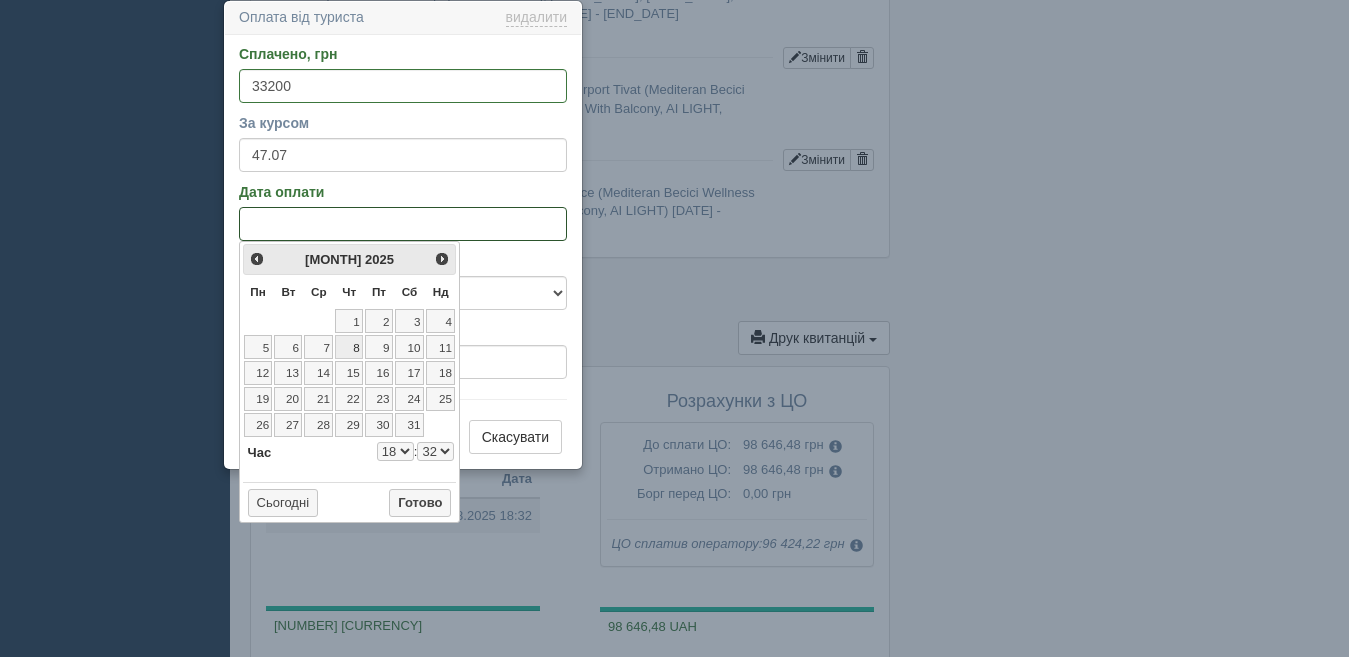 select on "18" 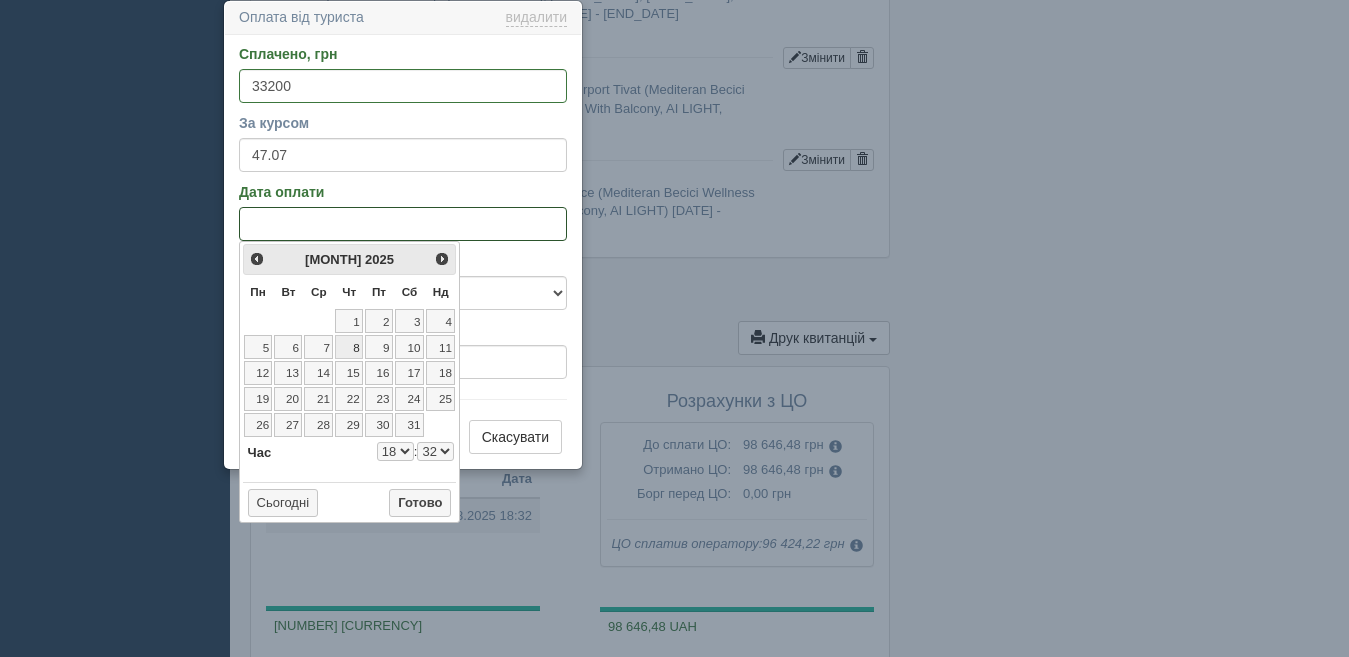 select on "32" 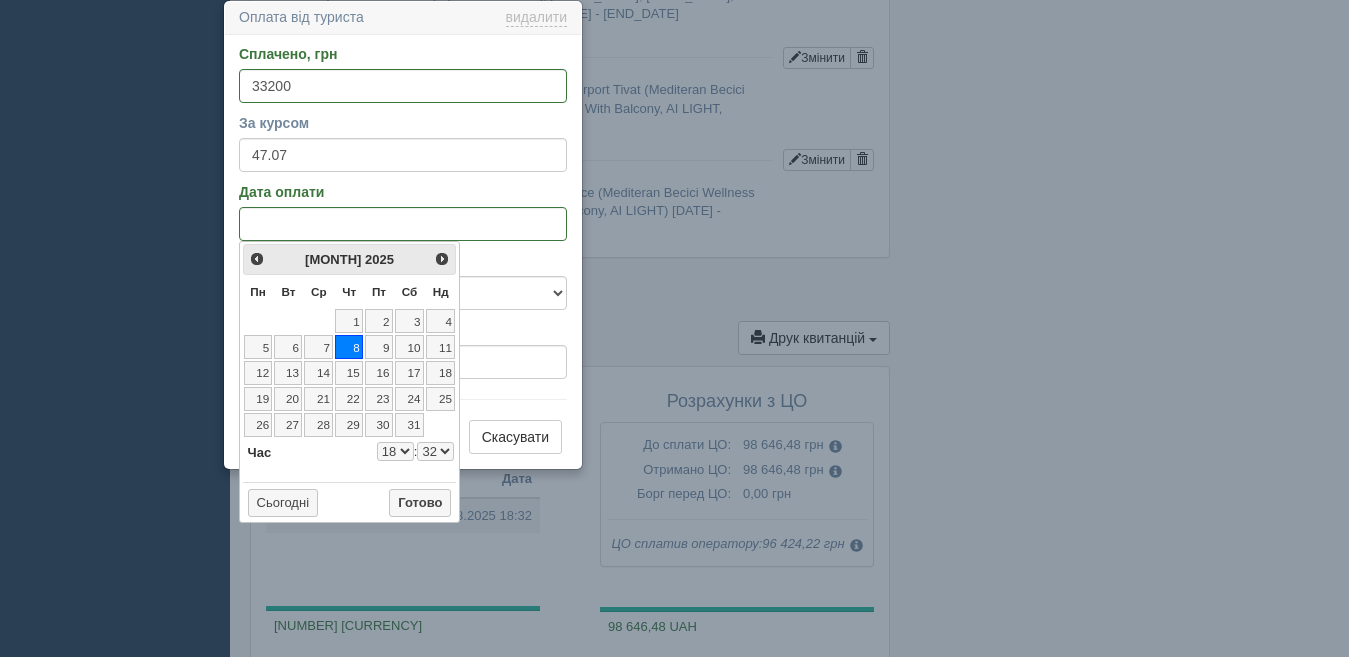 drag, startPoint x: 356, startPoint y: 347, endPoint x: 397, endPoint y: 457, distance: 117.3925 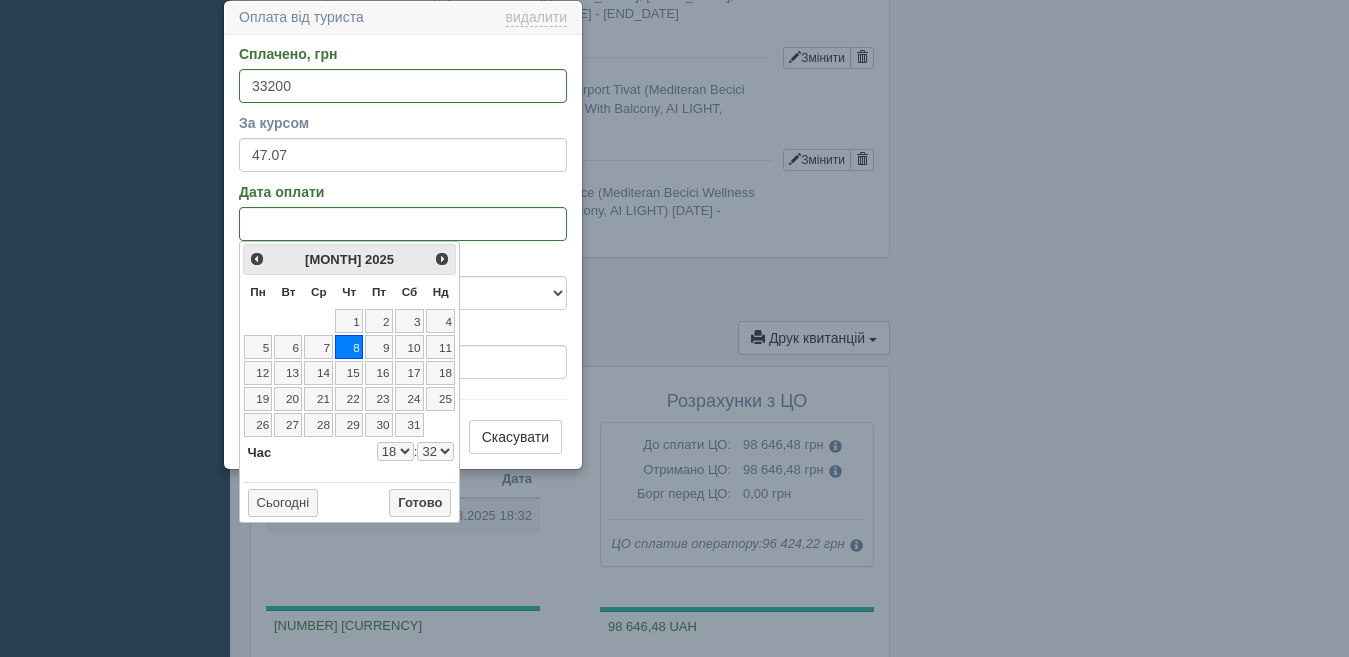 click on "0 1 2 3 4 5 6 7 8 9 10 11 12 13 14 15 16 17 18 19 20 21 22 23" at bounding box center (395, 451) 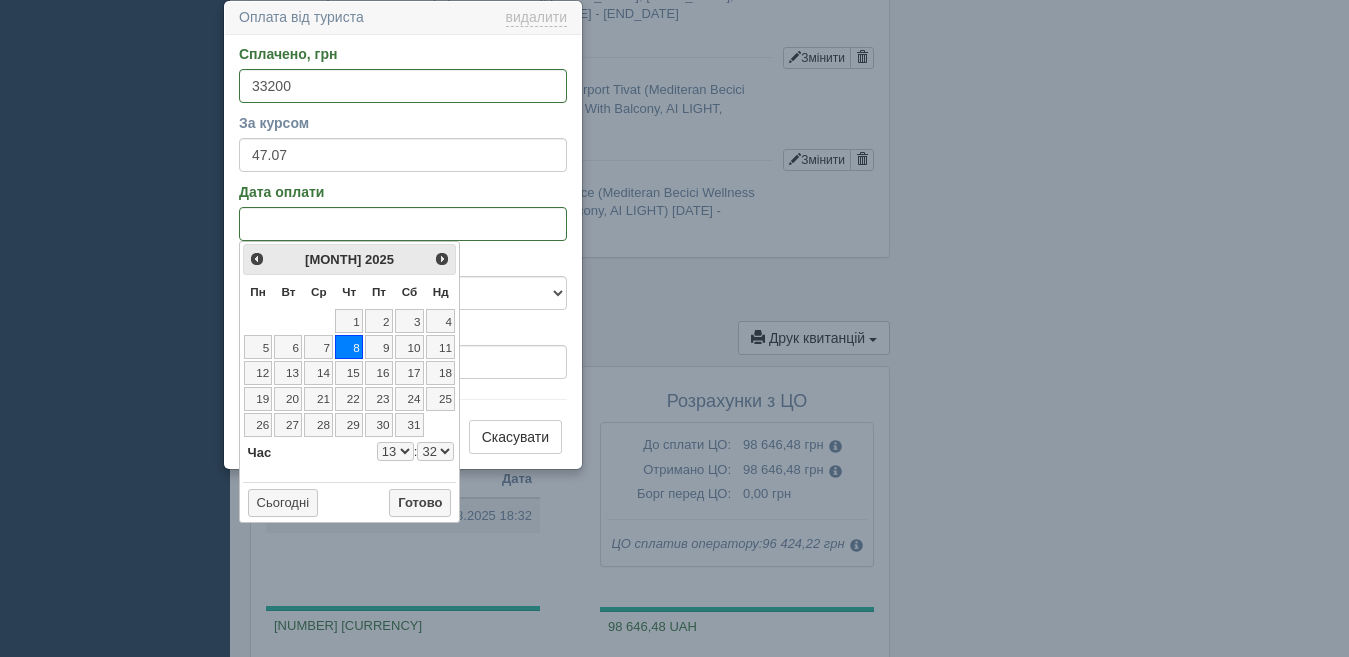 select on "13" 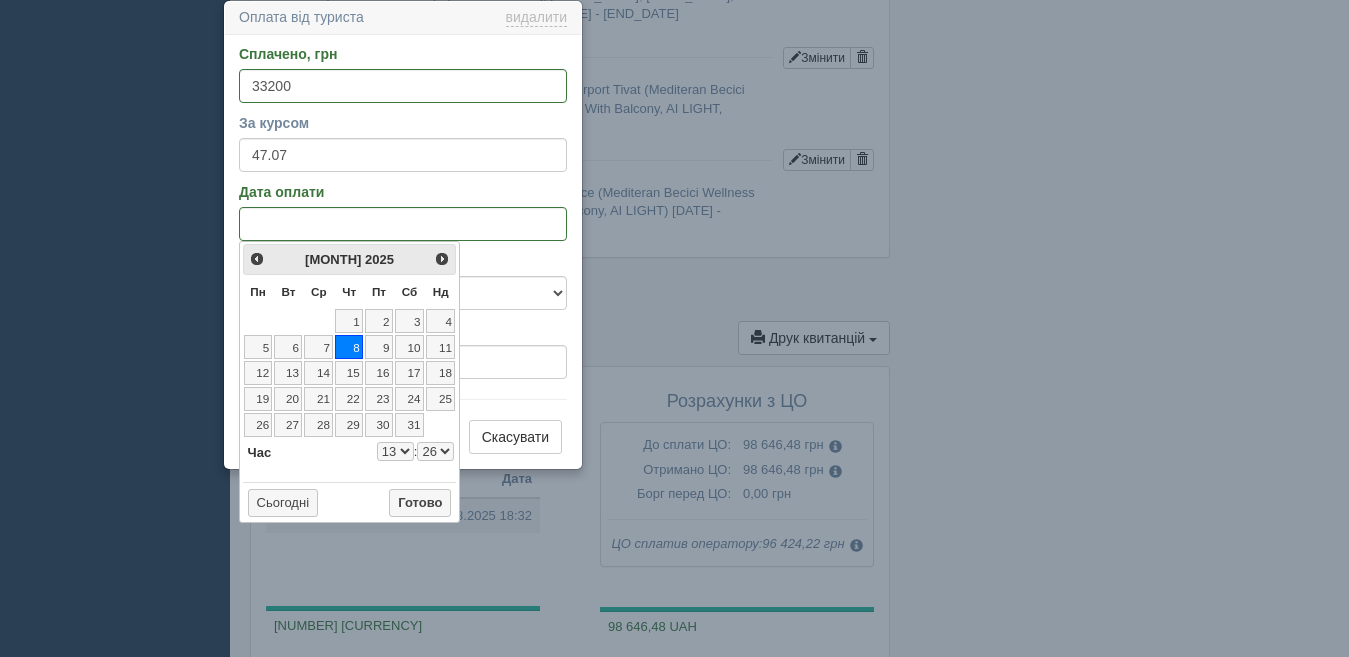 select on "13" 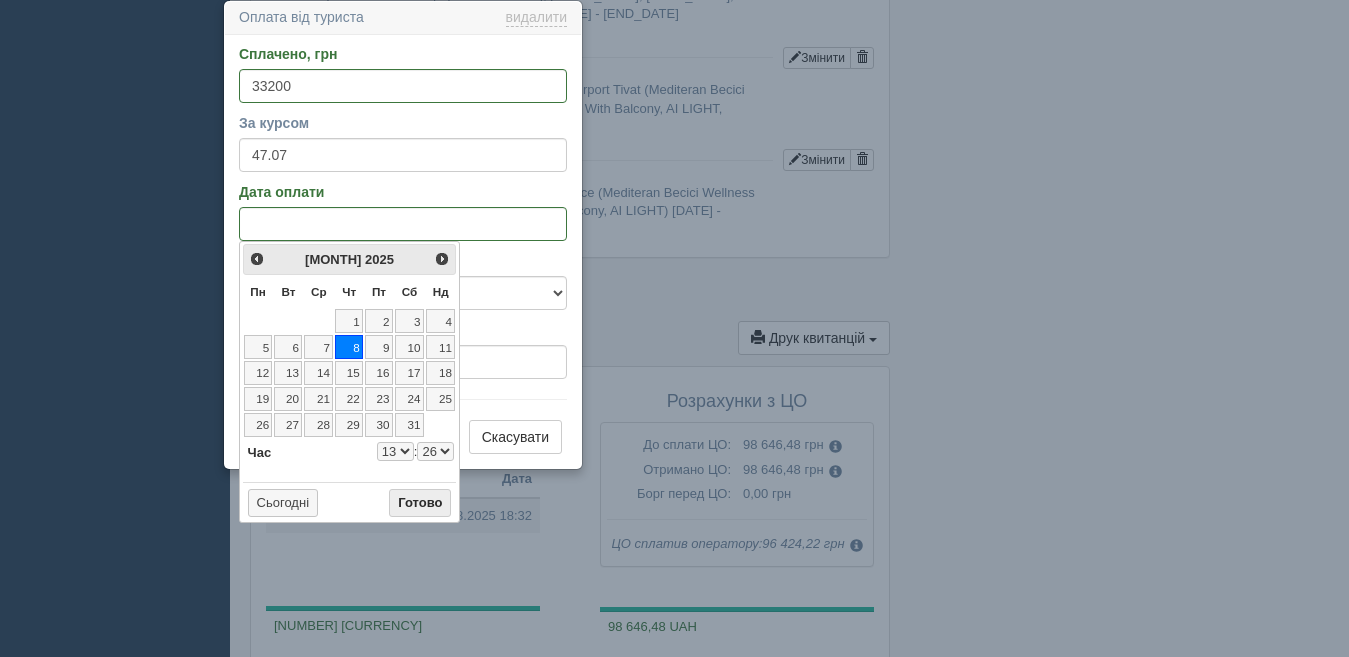 click on "Готово" at bounding box center (420, 503) 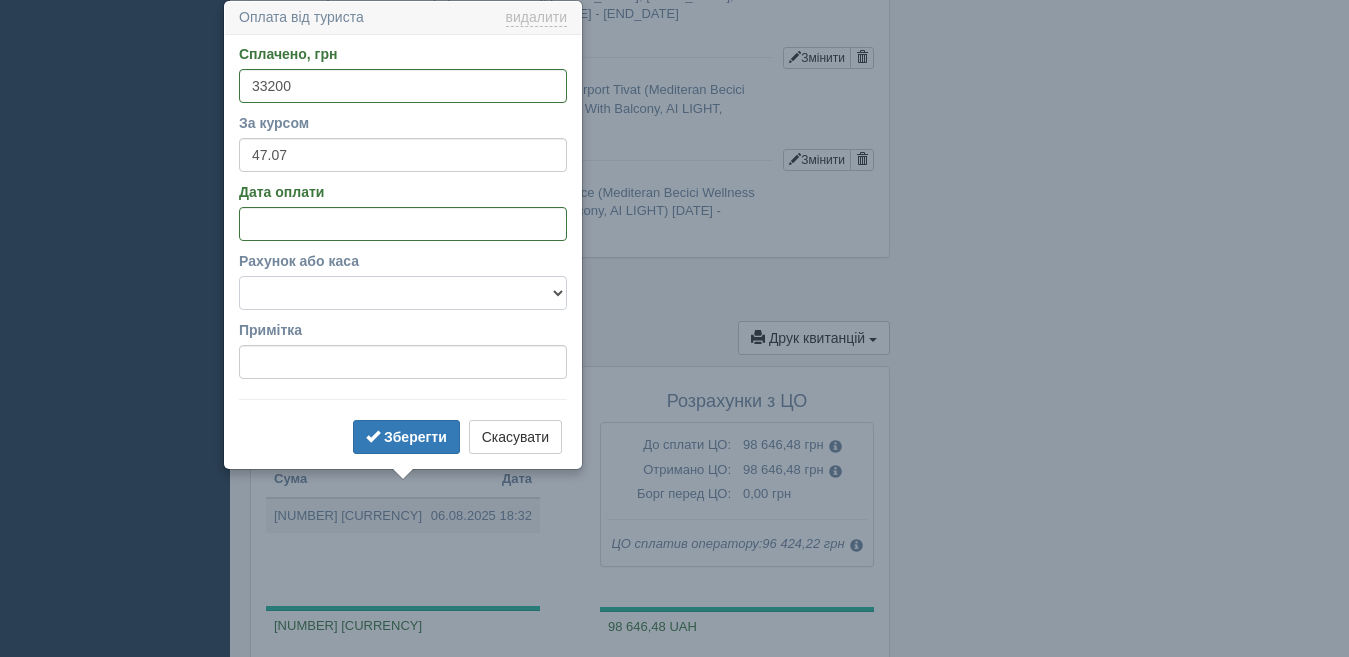 click on "Готівка
Картка
Рахунок у банку" at bounding box center [403, 293] 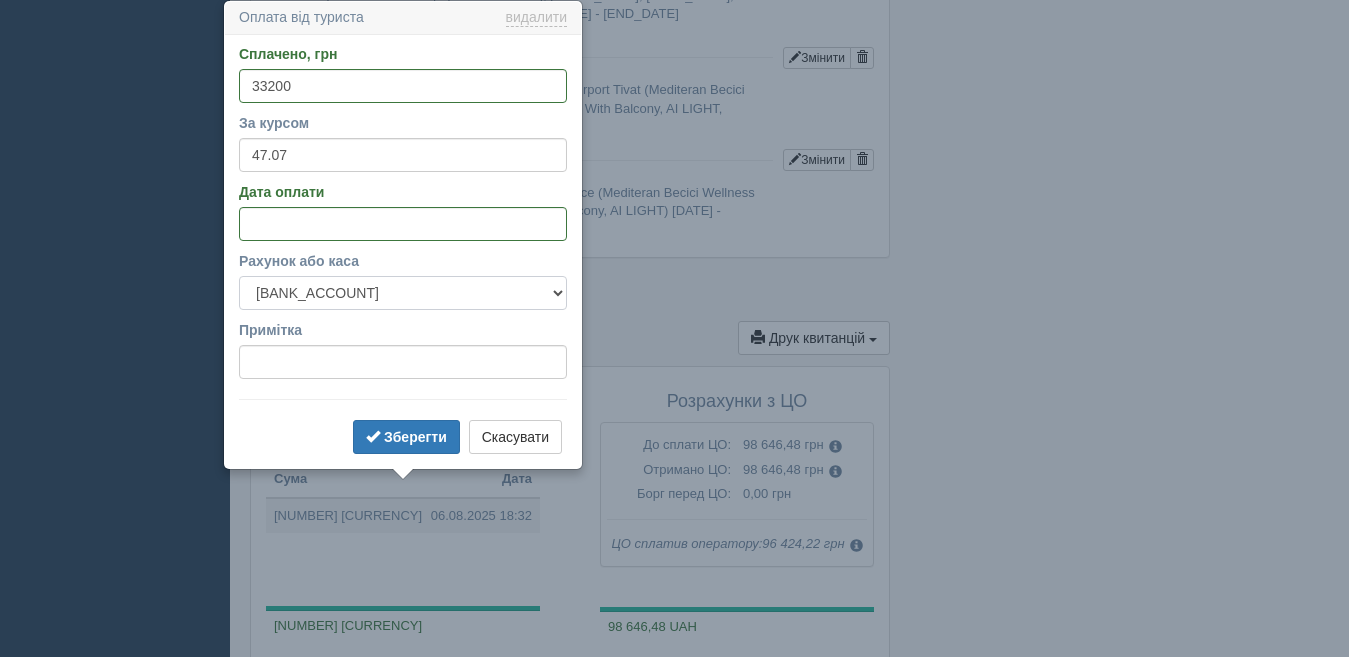 click on "Готівка
Картка
Рахунок у банку" at bounding box center [403, 293] 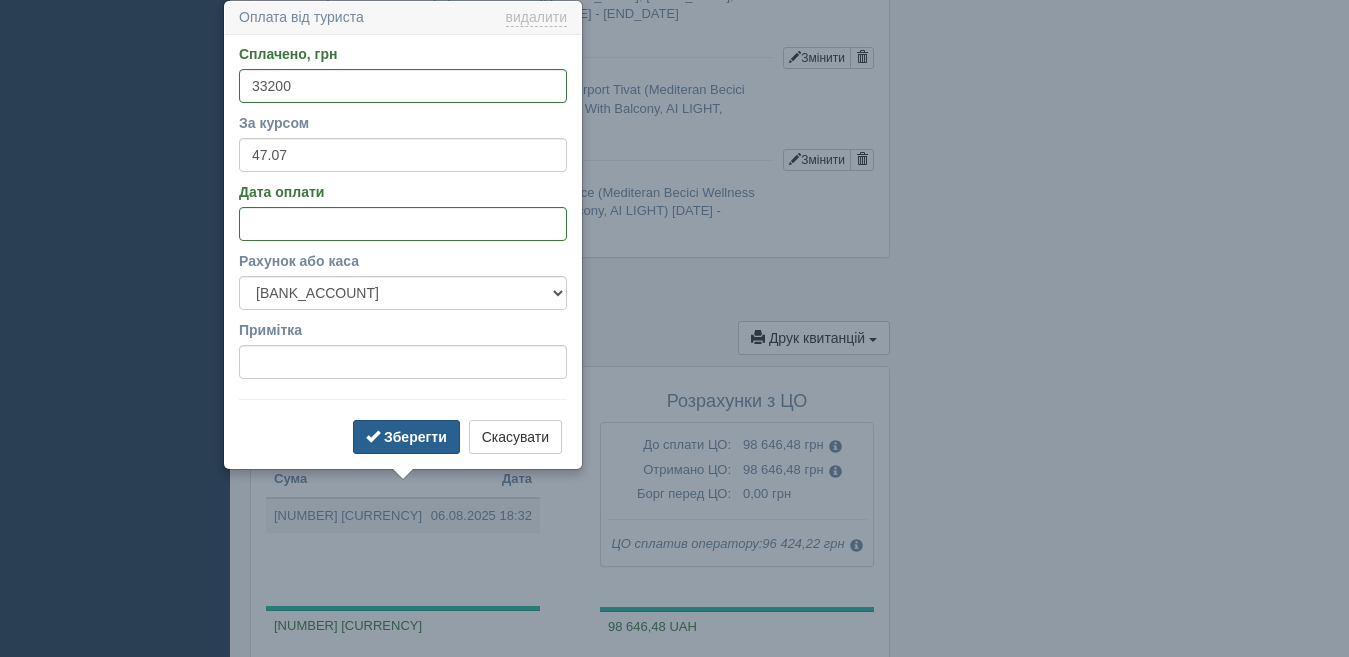 click on "Зберегти" at bounding box center (415, 437) 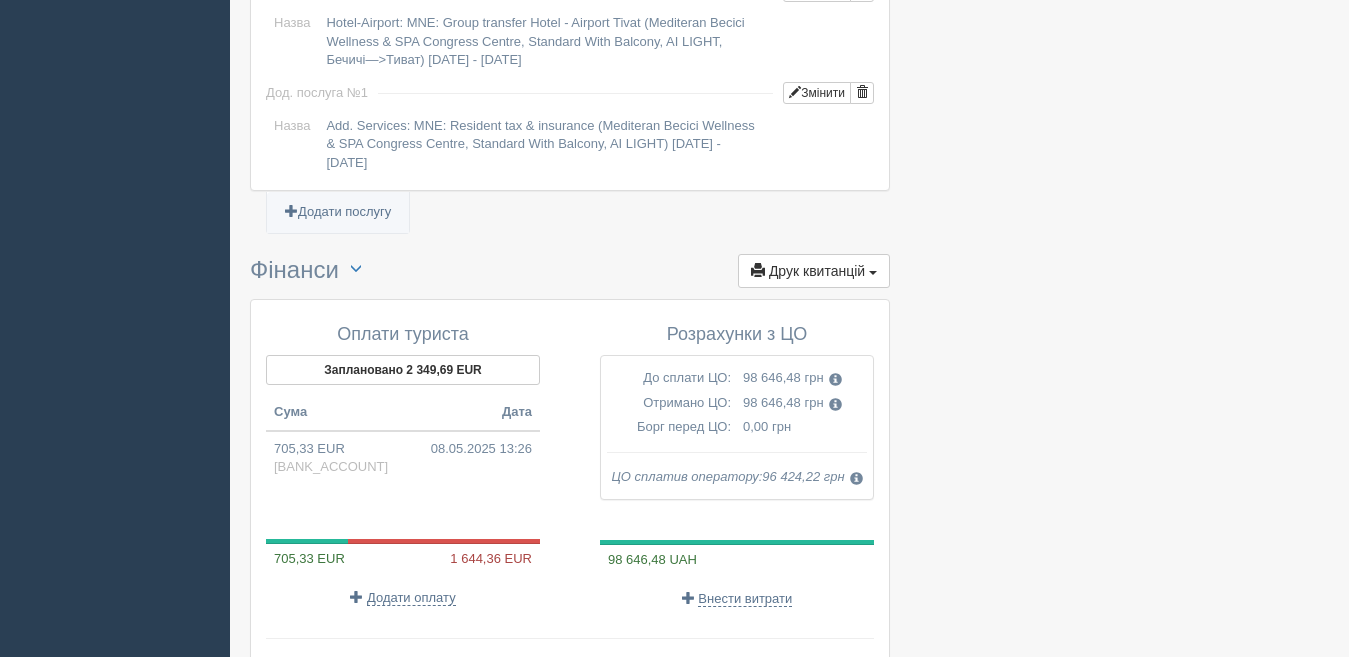 scroll, scrollTop: 2405, scrollLeft: 0, axis: vertical 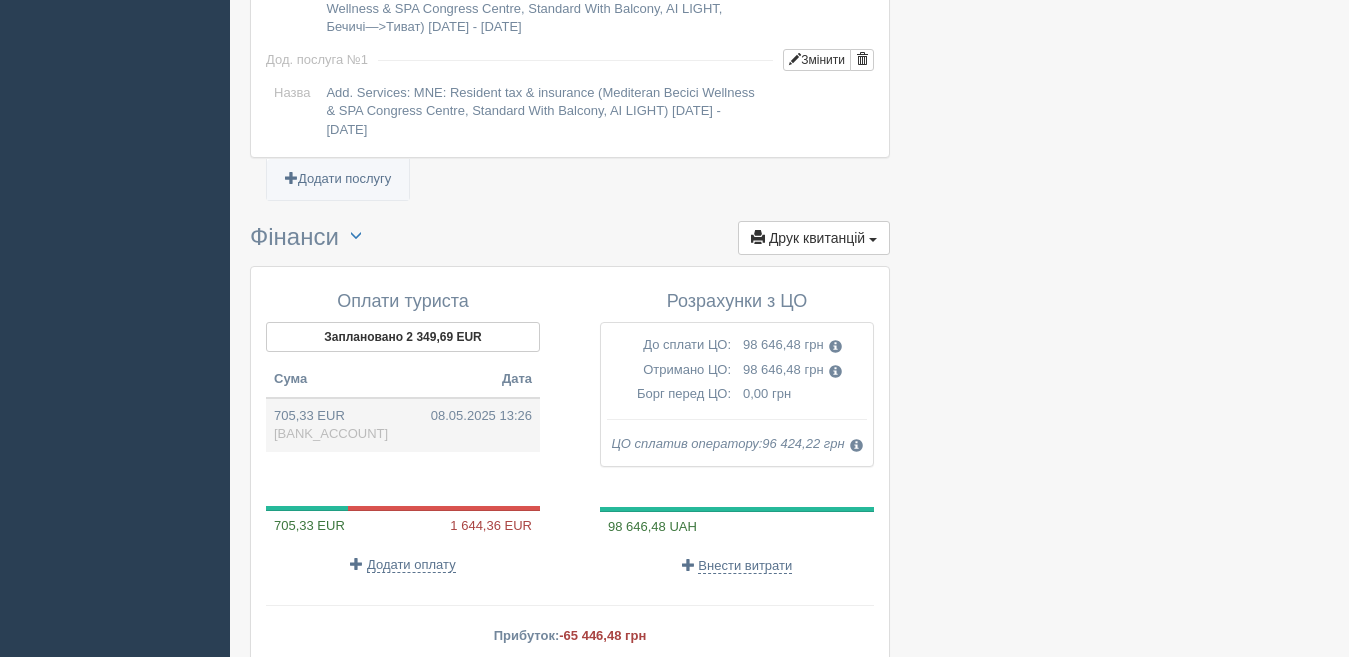 click on "705,33 EUR
08.05.2025 13:26
Рахунок у банку" at bounding box center (403, 425) 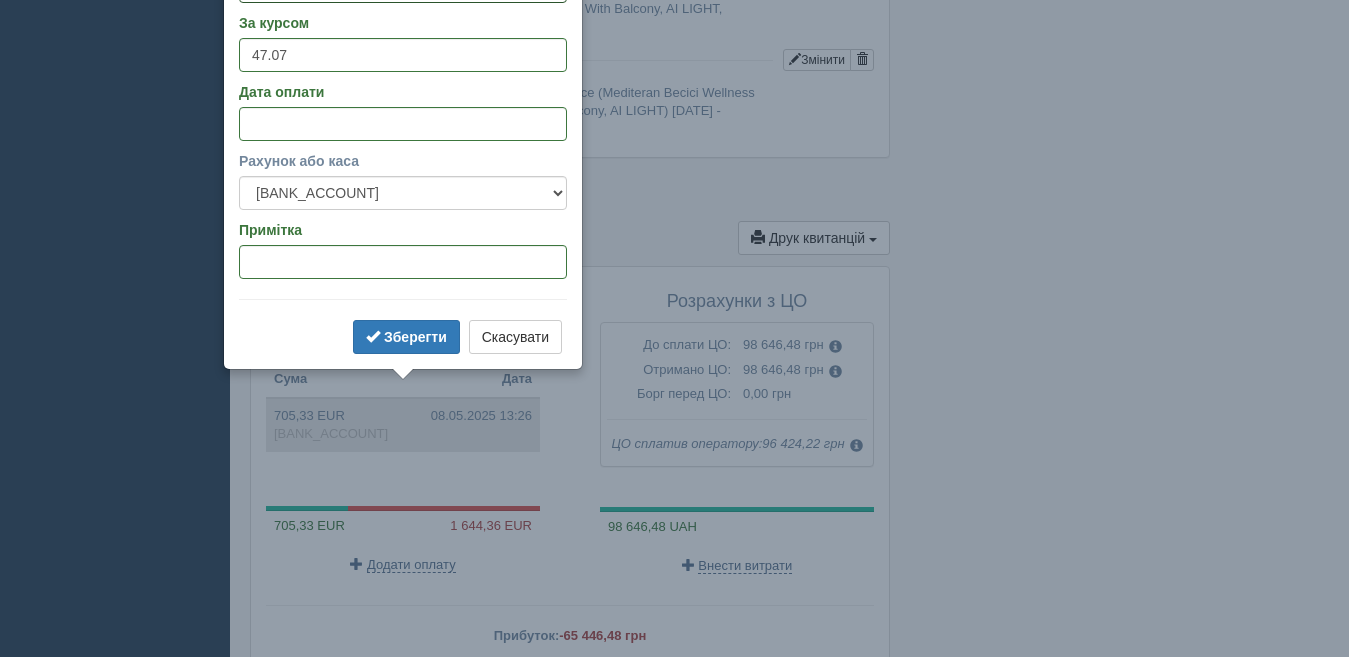 type on "33200.00" 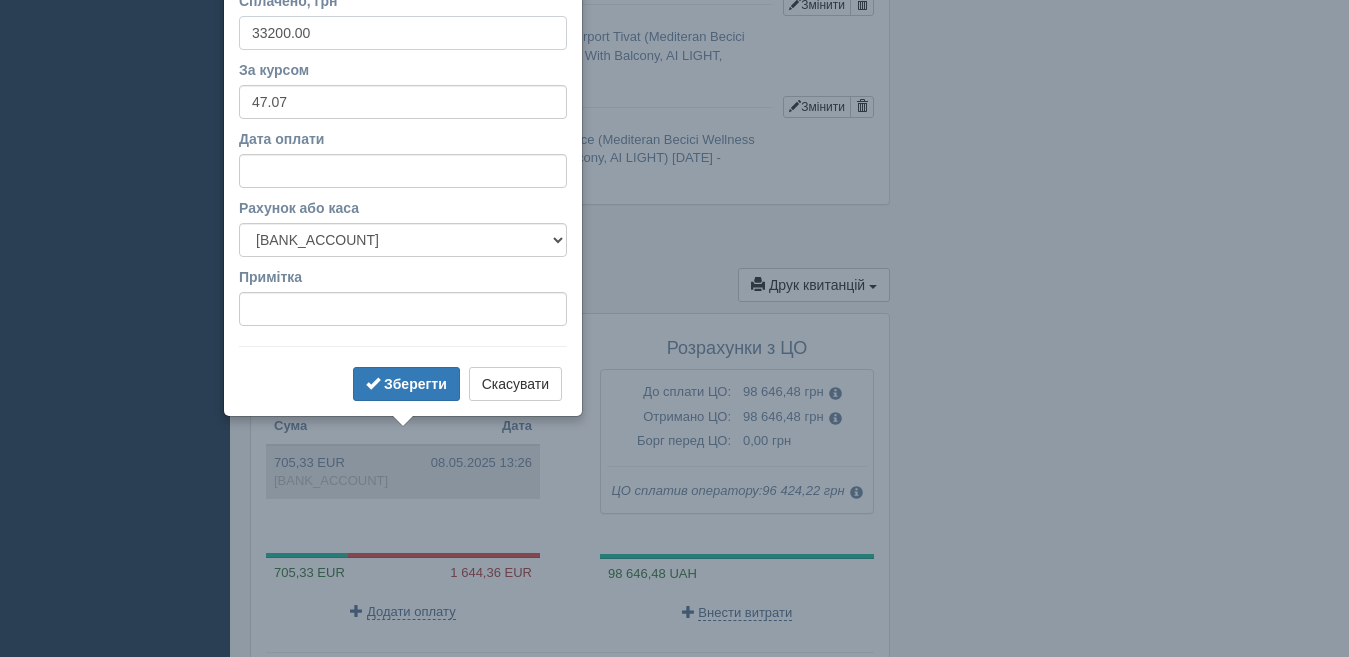 scroll, scrollTop: 2305, scrollLeft: 0, axis: vertical 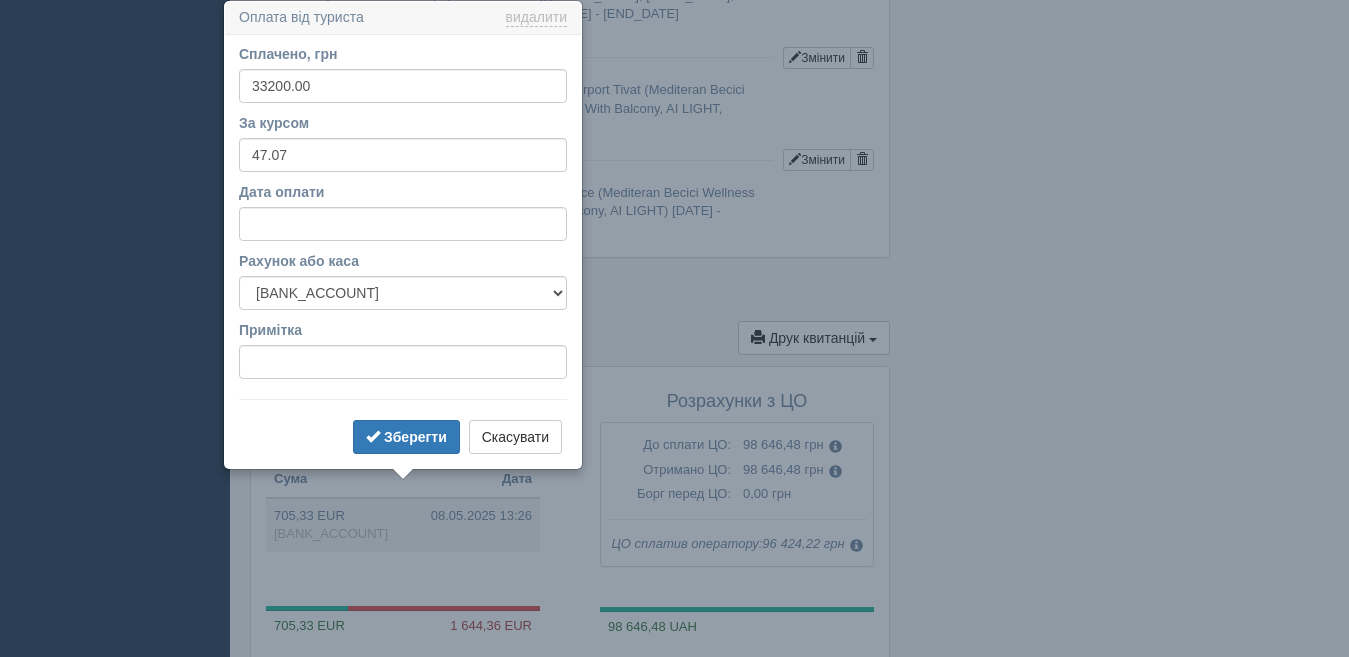 click on "All-Inclusive CRM
XO
Нагадування
Замовлення
Активні
Завершені" at bounding box center [674, -692] 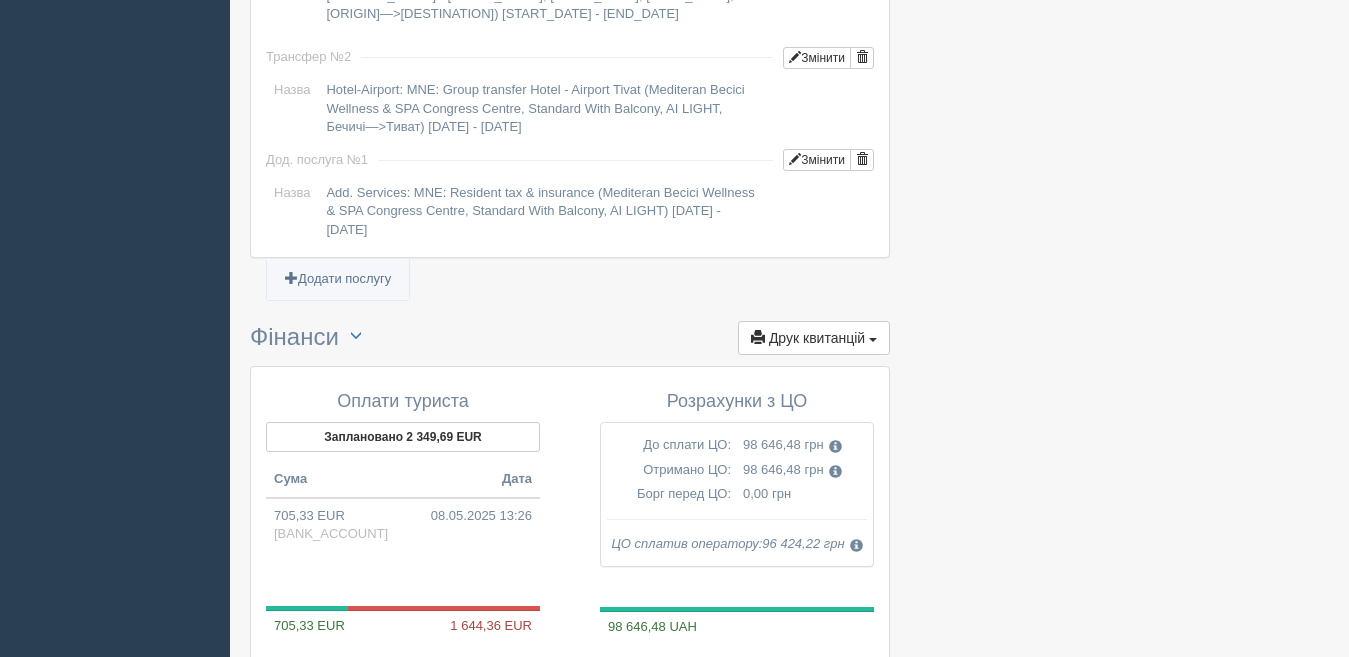 click on "Додати оплату" at bounding box center [411, 665] 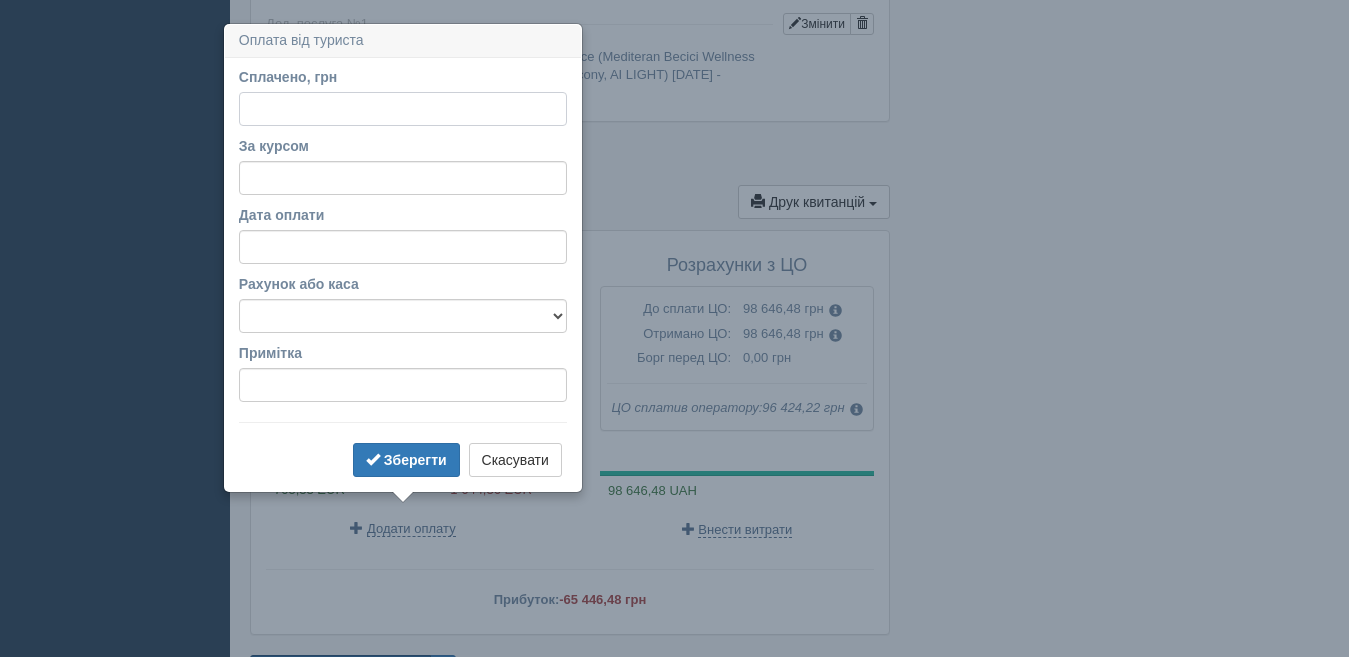 scroll, scrollTop: 2464, scrollLeft: 0, axis: vertical 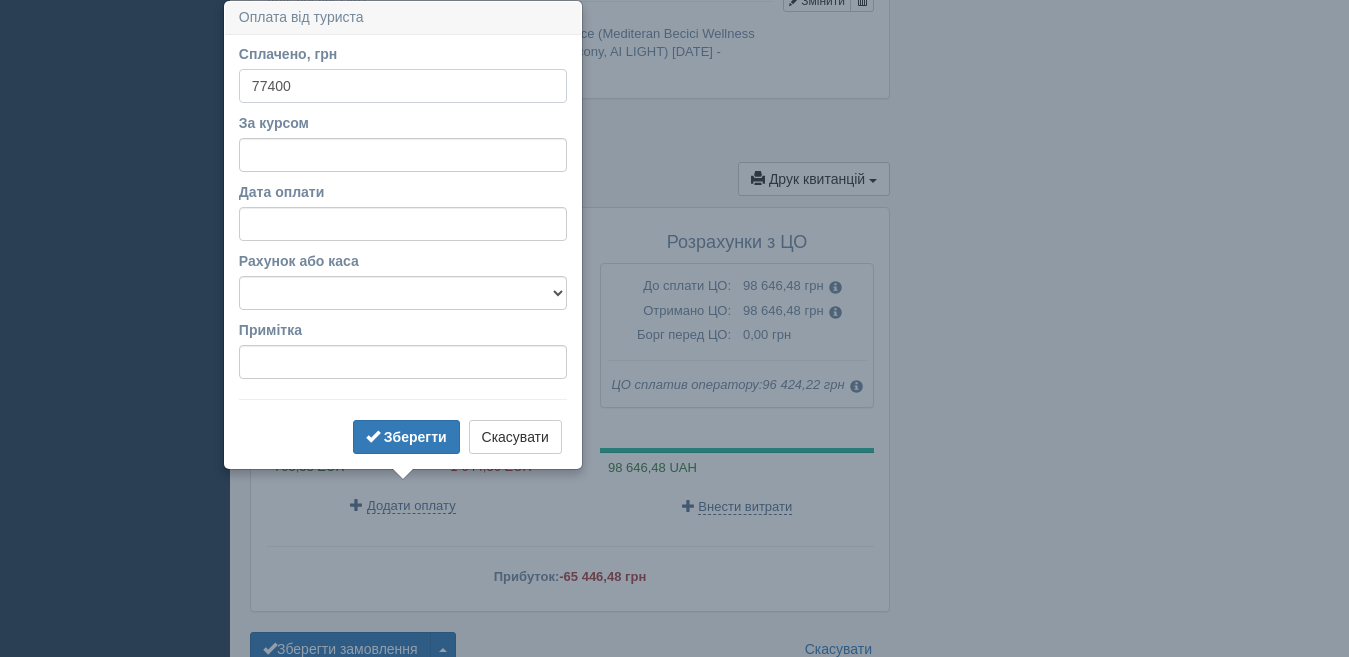 type on "77400" 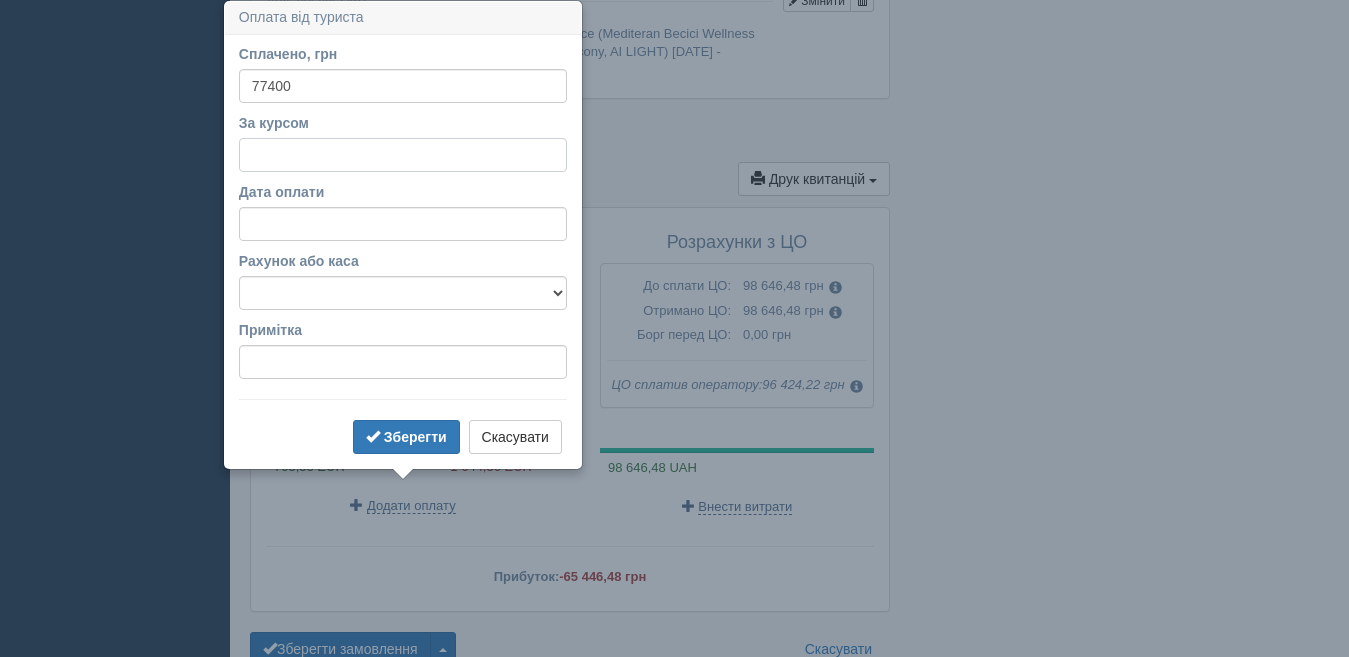 click on "За курсом" at bounding box center (403, 155) 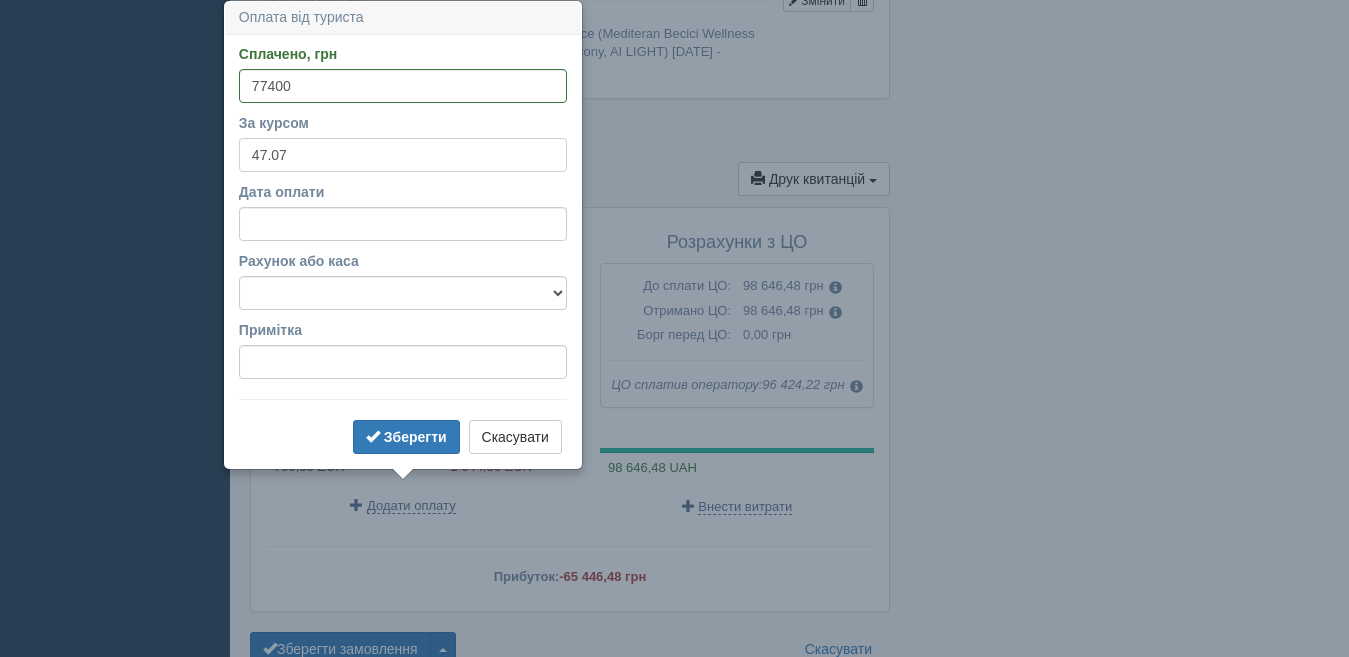 type on "47.07" 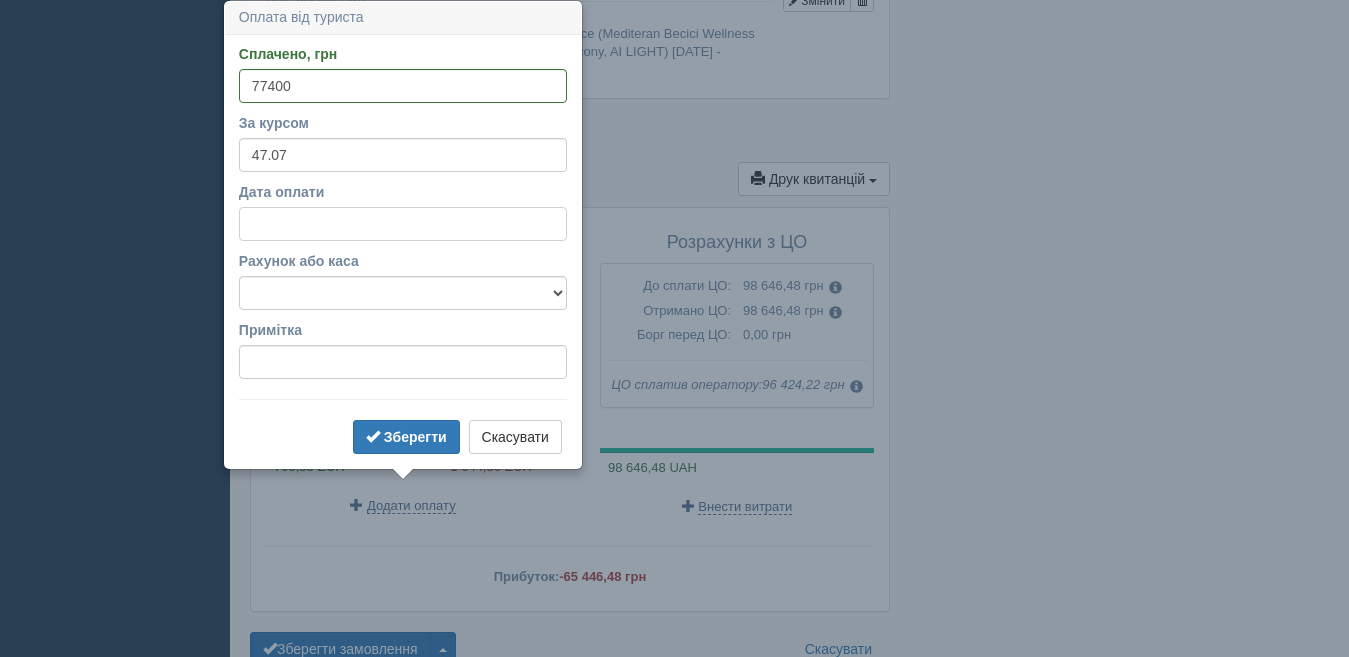 click on "Дата оплати" at bounding box center (403, 224) 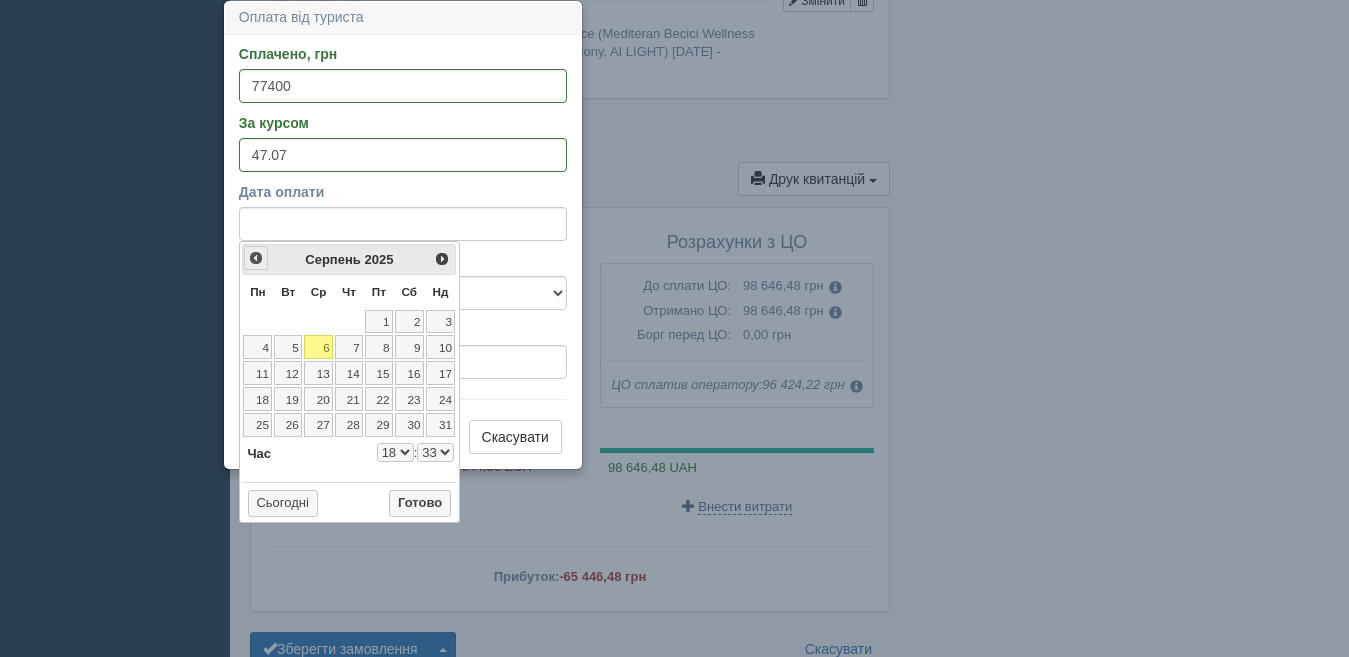 click on "<Попер" at bounding box center [256, 258] 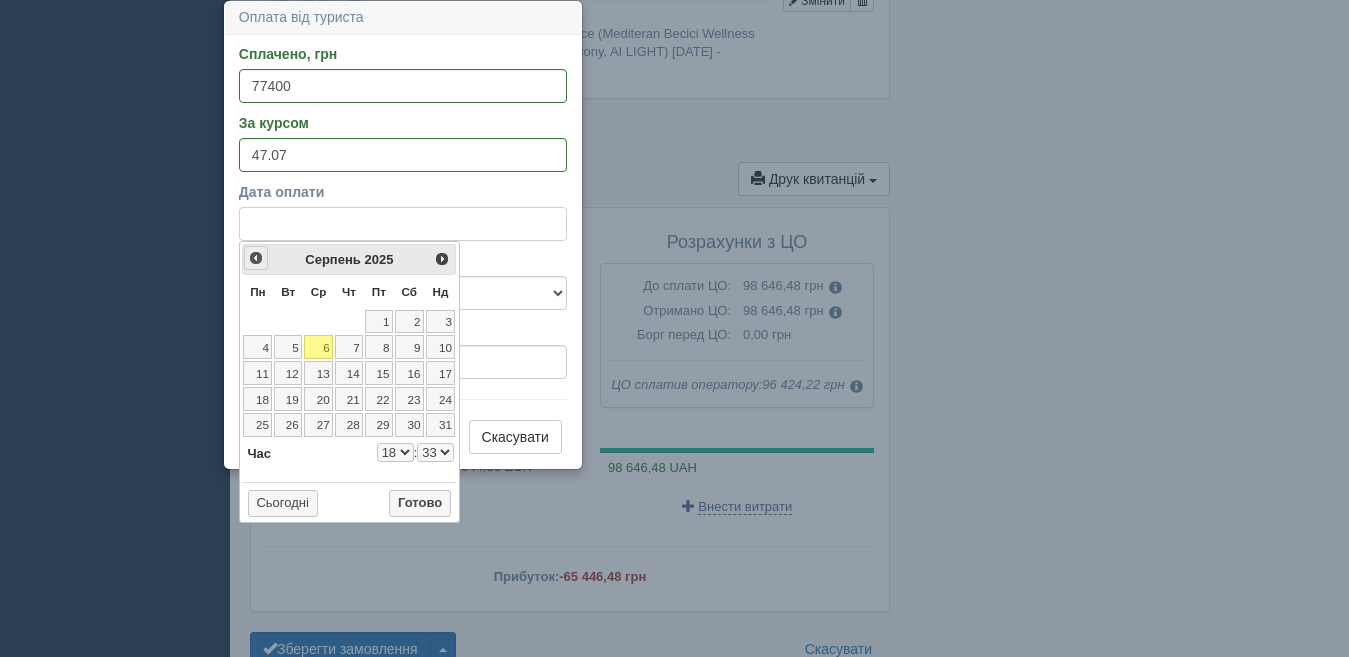 select on "18" 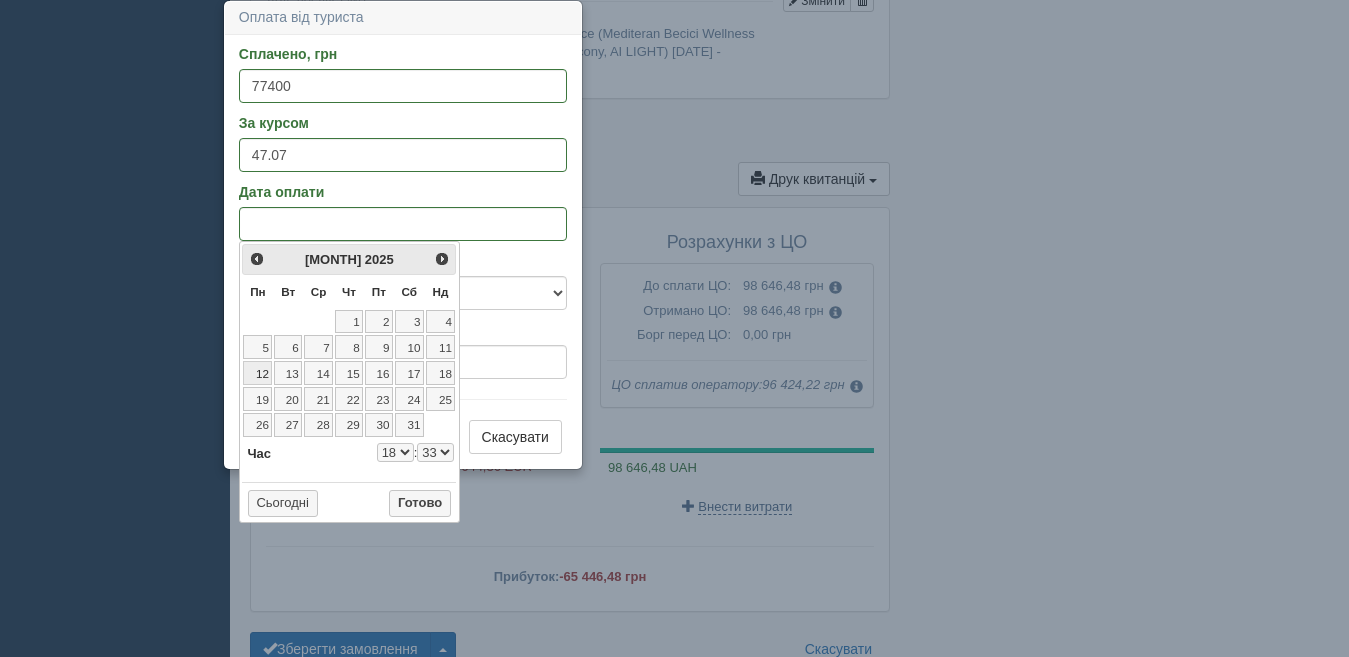 click on "12" at bounding box center [257, 373] 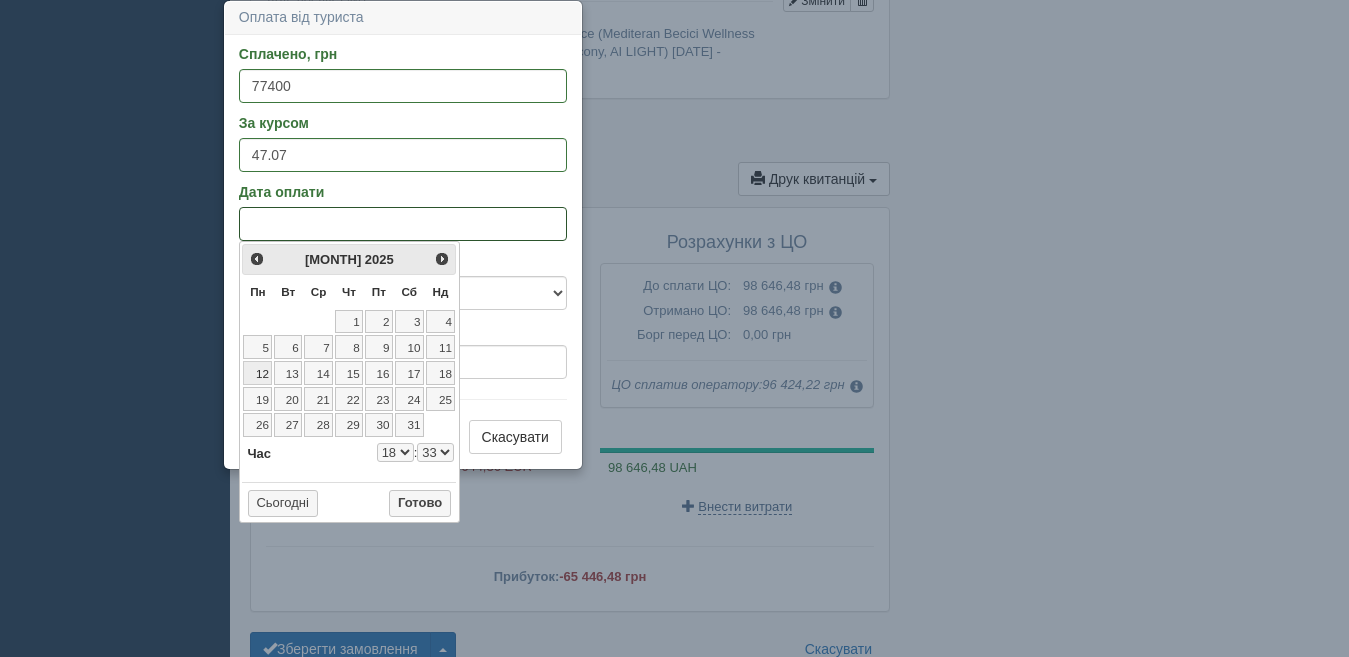 select on "18" 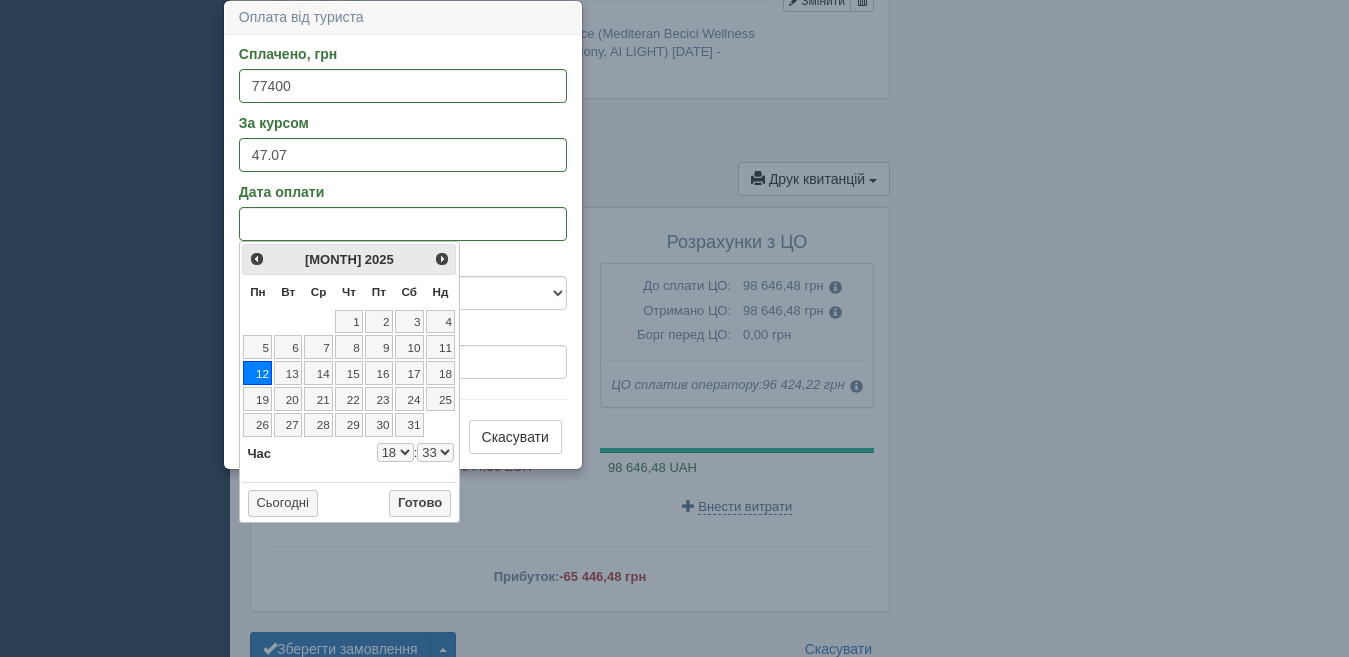 click on "0 1 2 3 4 5 6 7 8 9 10 11 12 13 14 15 16 17 18 19 20 21 22 23" at bounding box center (395, 452) 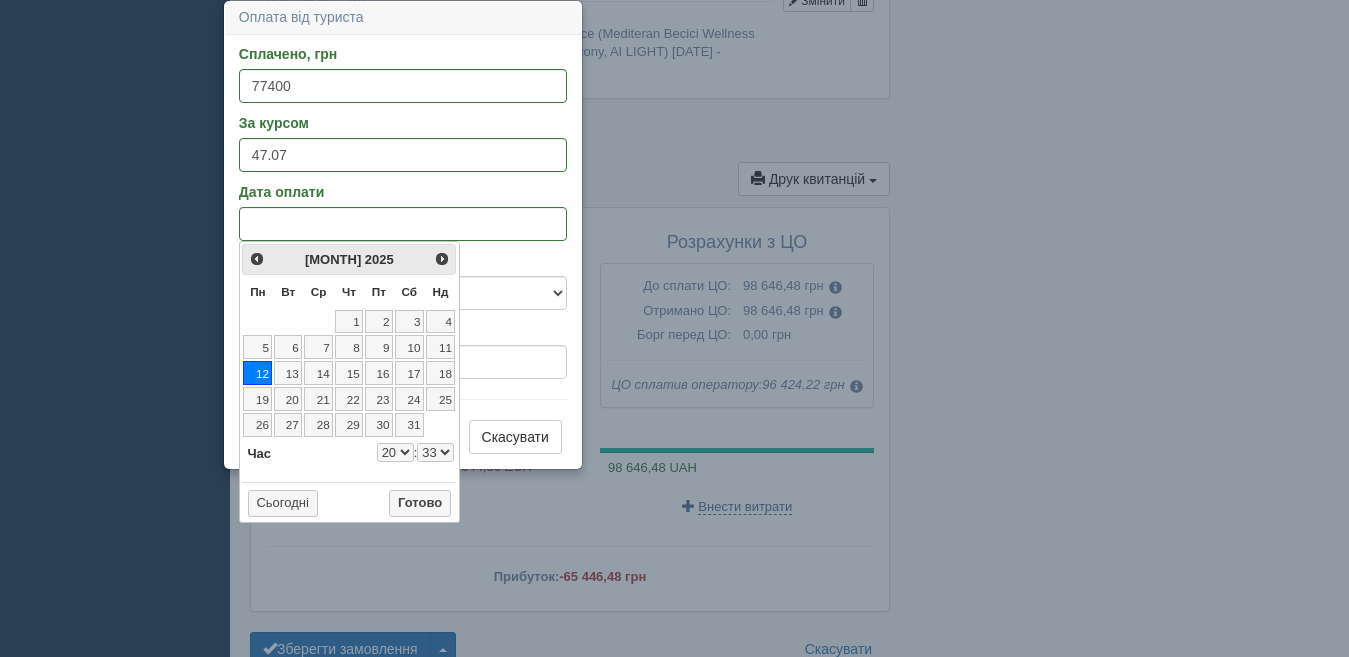 select on "20" 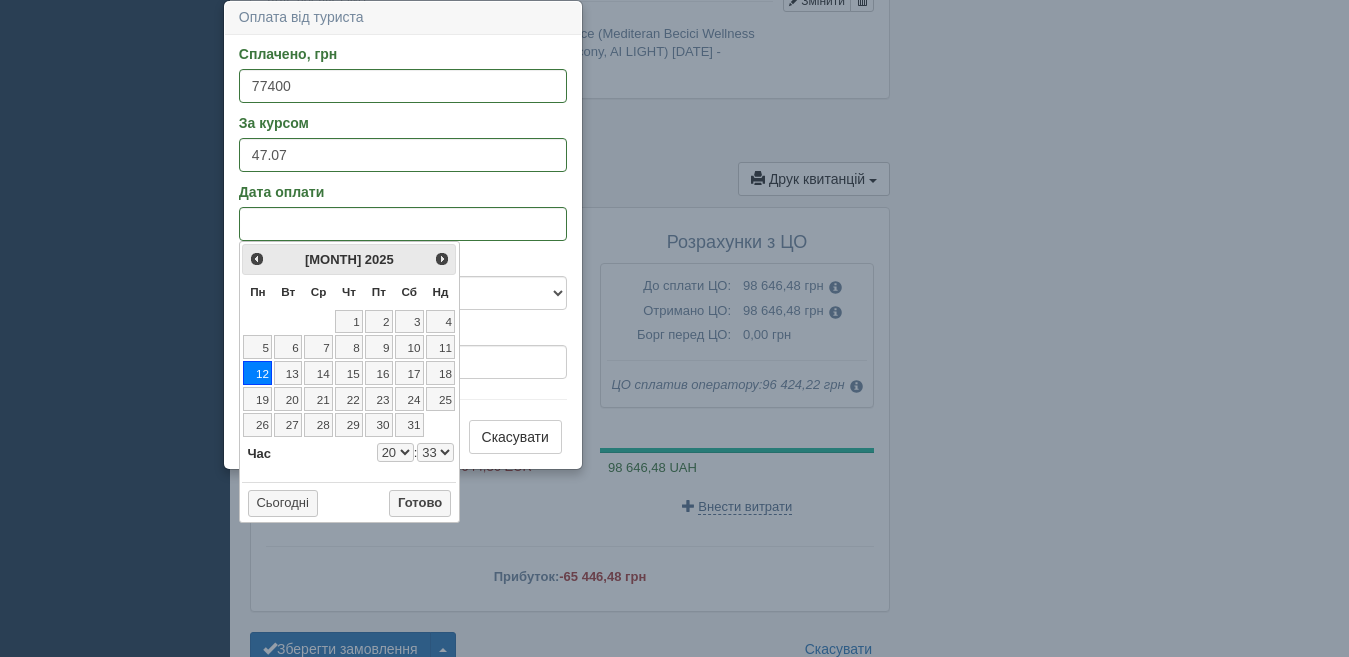 click on "00 01 02 03 04 05 06 07 08 09 10 11 12 13 14 15 16 17 18 19 20 21 22 23 24 25 26 27 28 29 30 31 32 33 34 35 36 37 38 39 40 41 42 43 44 45 46 47 48 49 50 51 52 53 54 55 56 57 58 59" at bounding box center (435, 452) 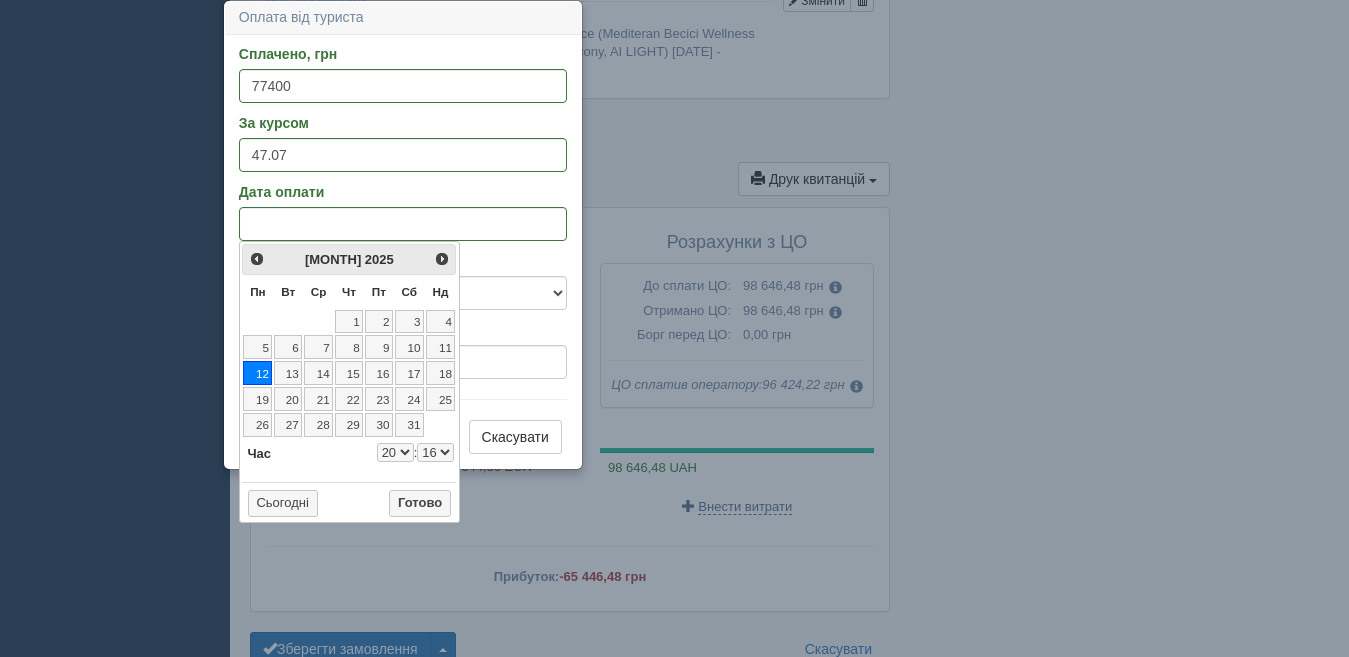 select on "20" 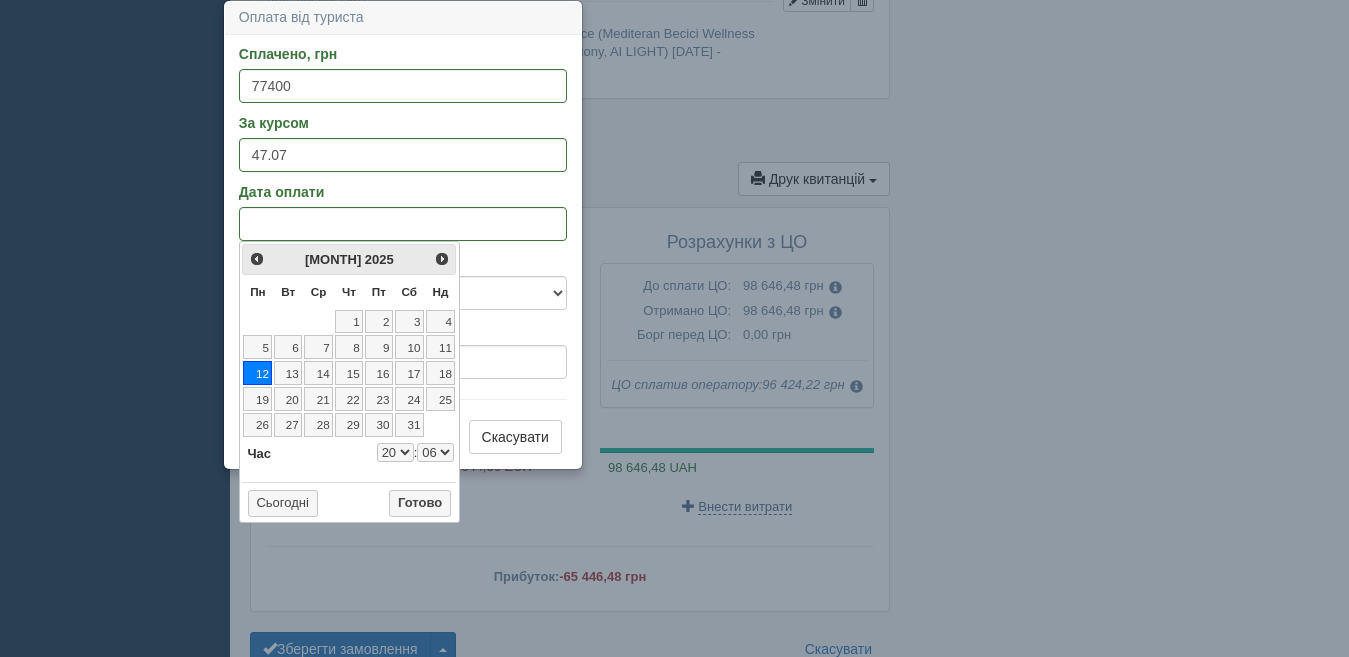 select on "20" 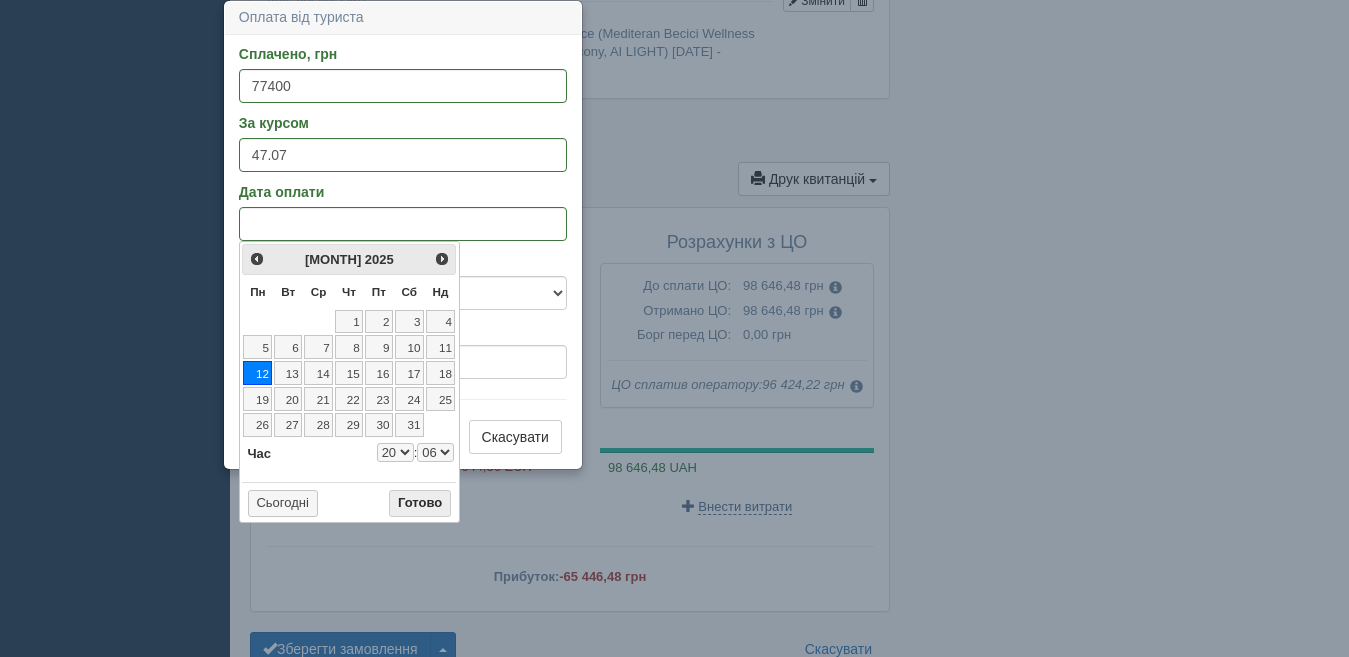 click on "Готово" at bounding box center (420, 504) 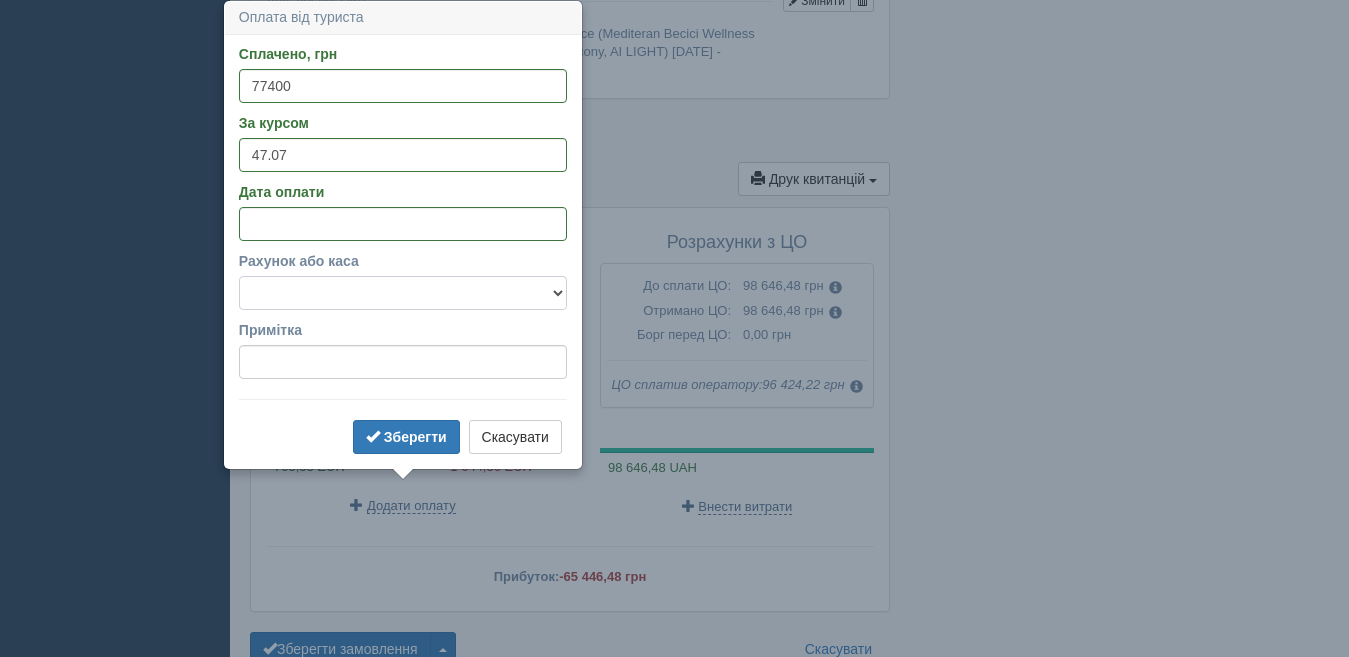 click on "Готівка
Картка
Рахунок у банку" at bounding box center (403, 293) 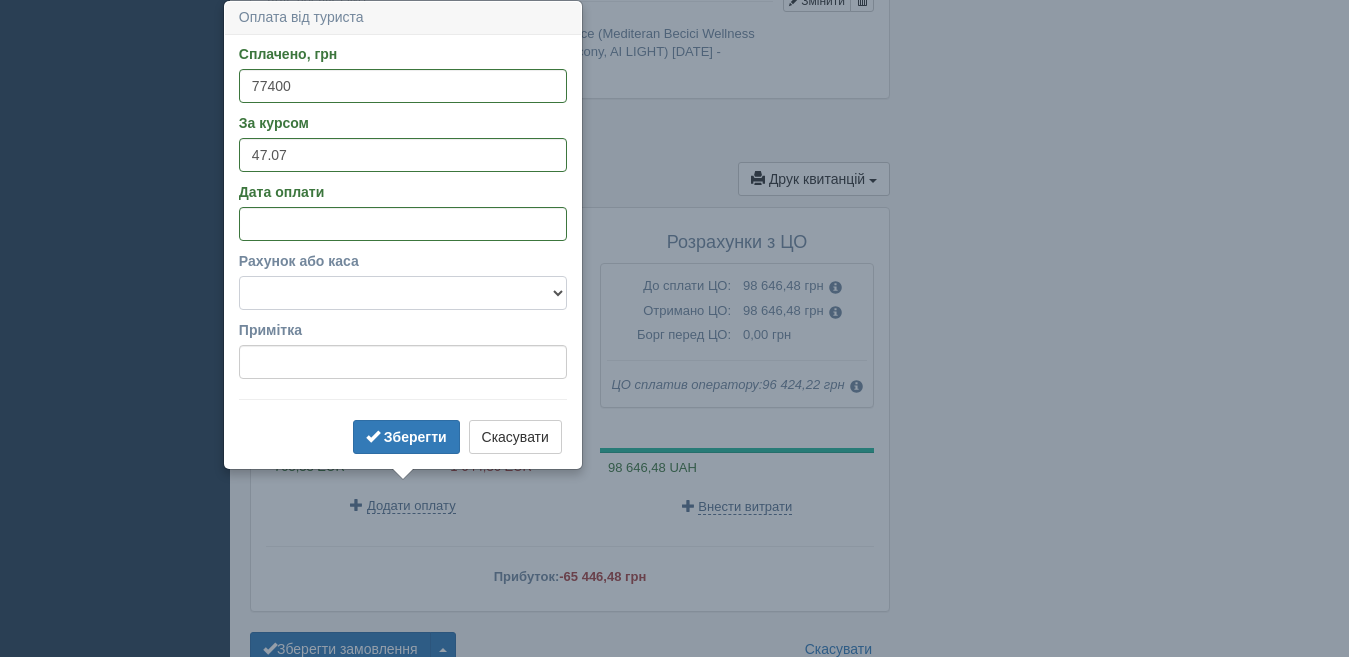 select on "1166" 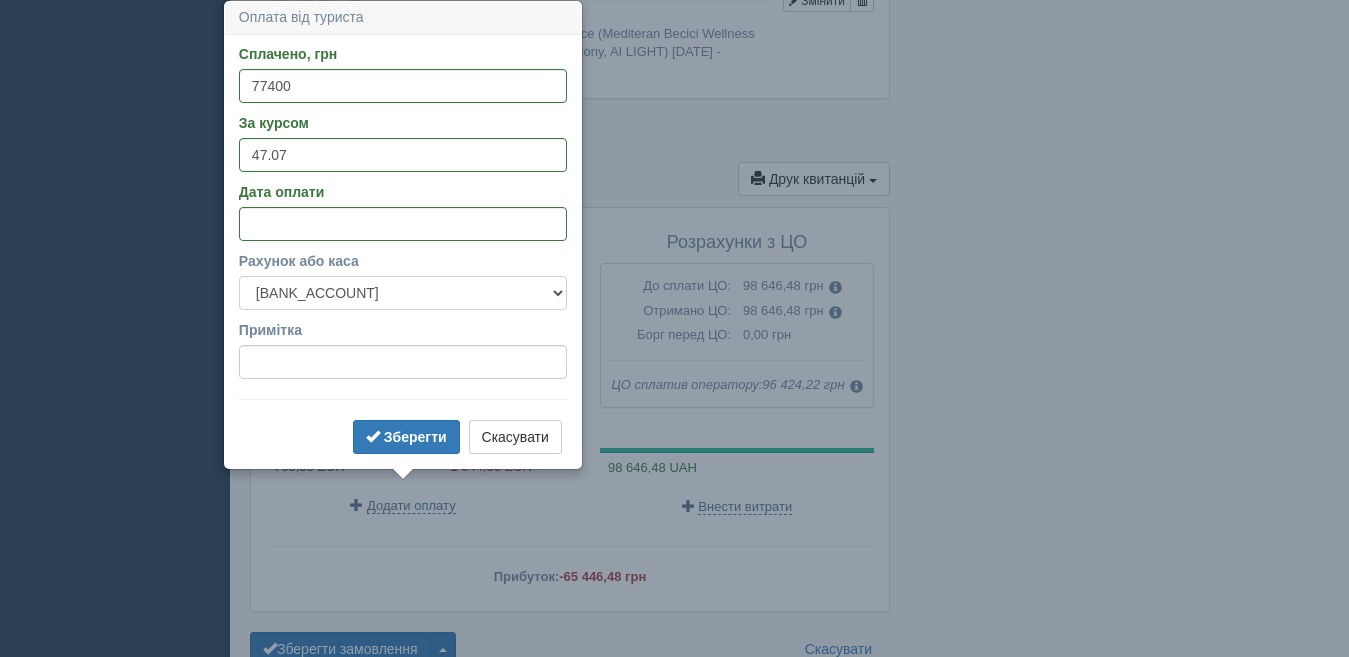 click on "Готівка
Картка
Рахунок у банку" at bounding box center [403, 293] 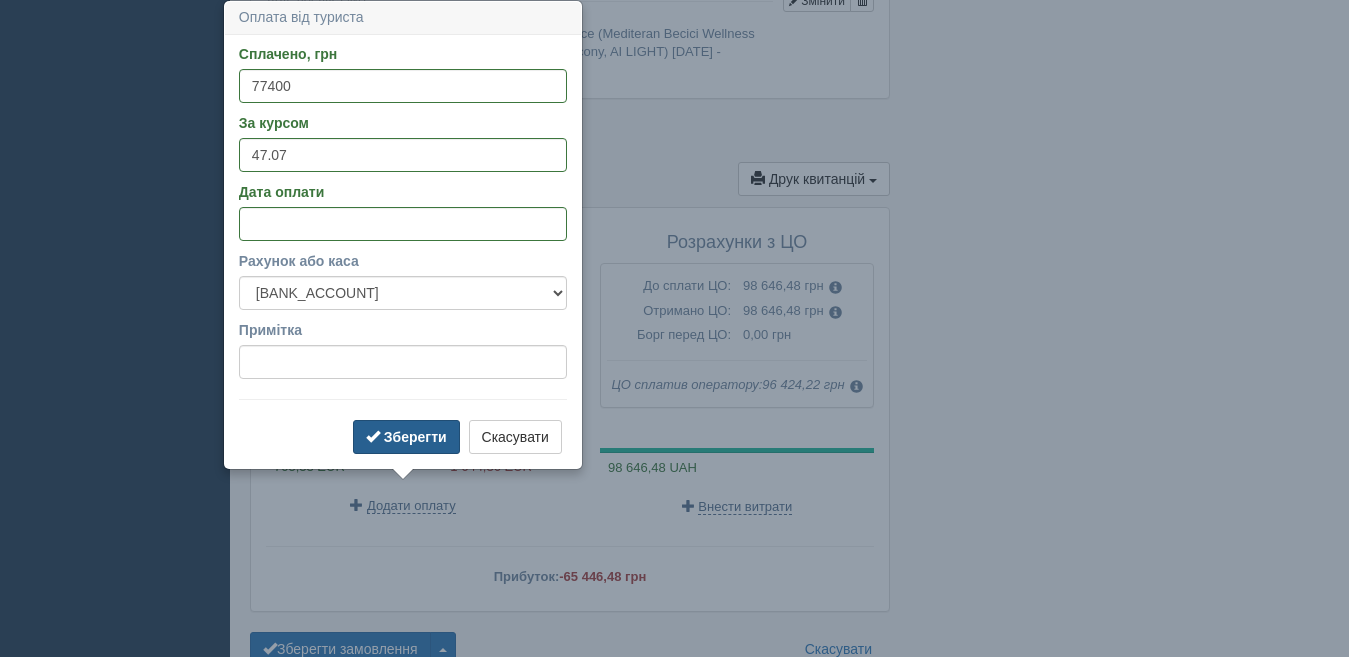 click on "Зберегти" at bounding box center [406, 437] 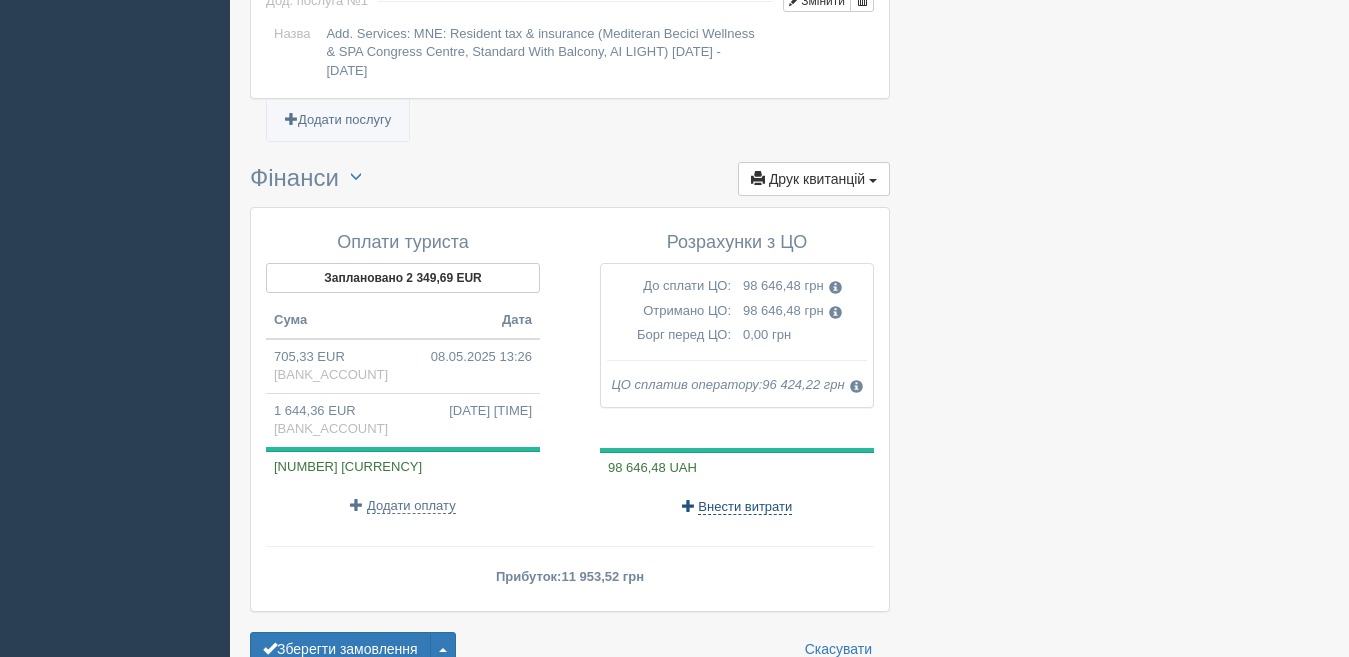 click on "Внести витрати" at bounding box center [745, 507] 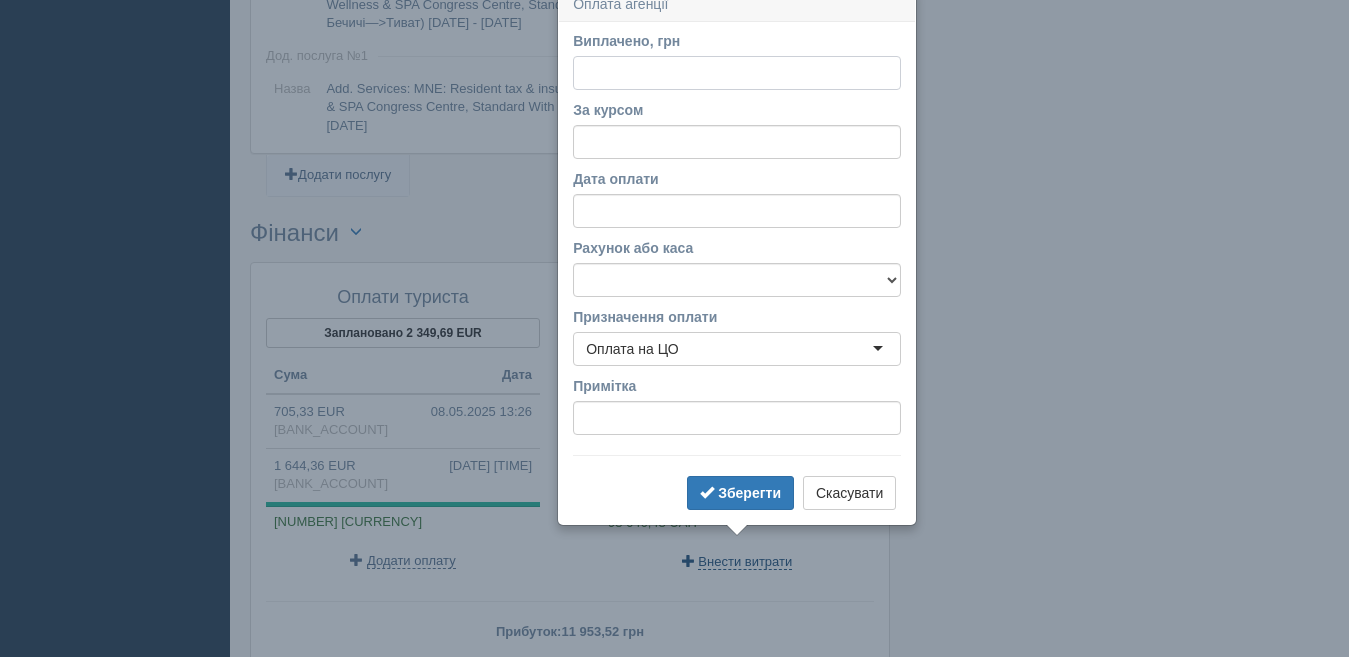 scroll, scrollTop: 2396, scrollLeft: 0, axis: vertical 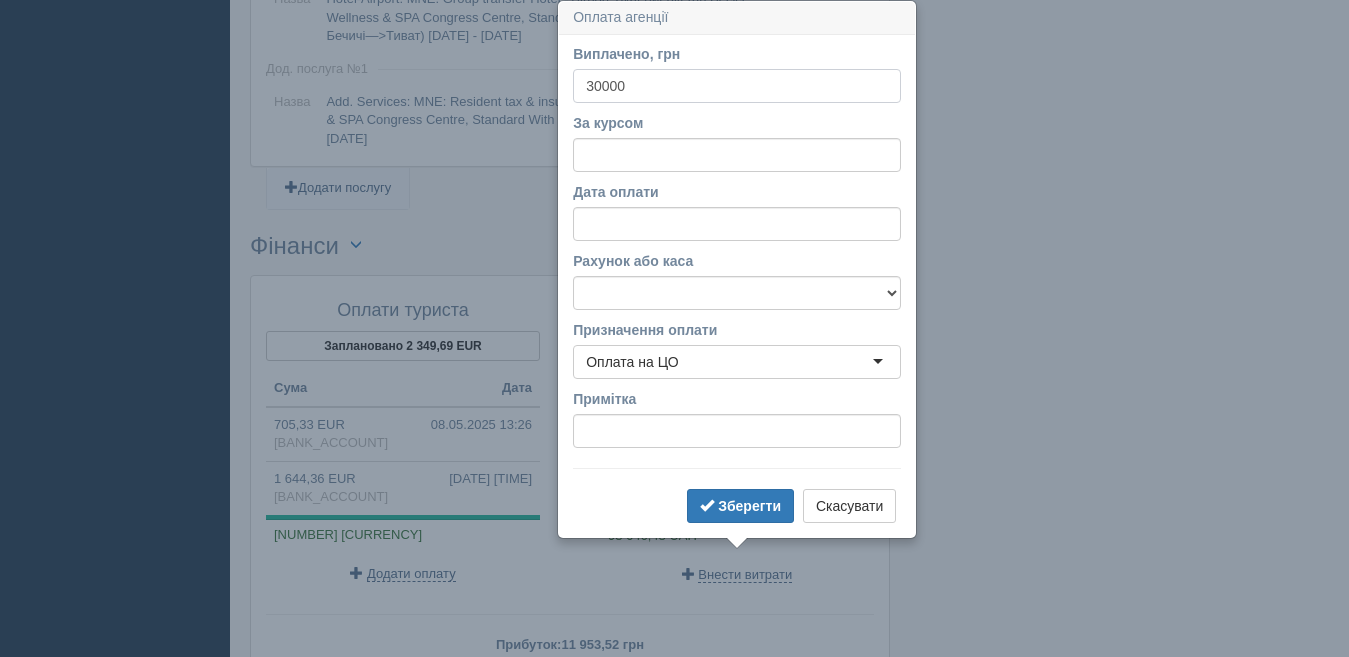 type on "30000" 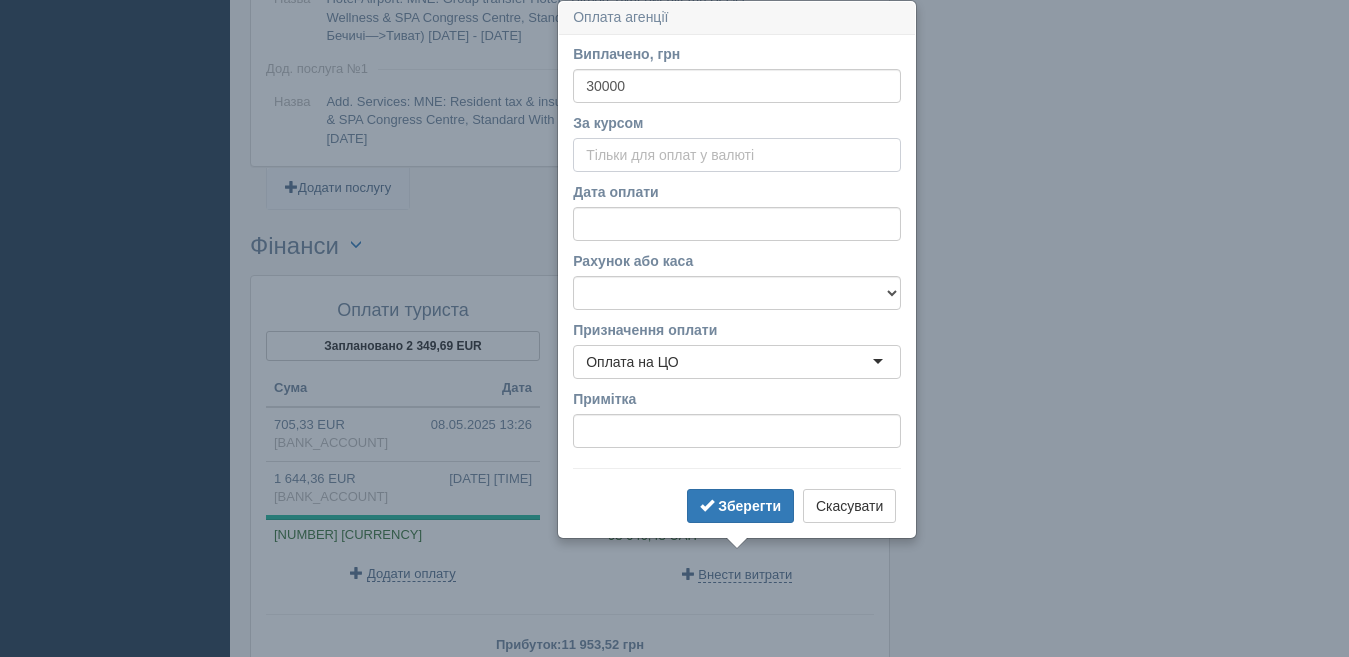click on "За курсом" at bounding box center (737, 155) 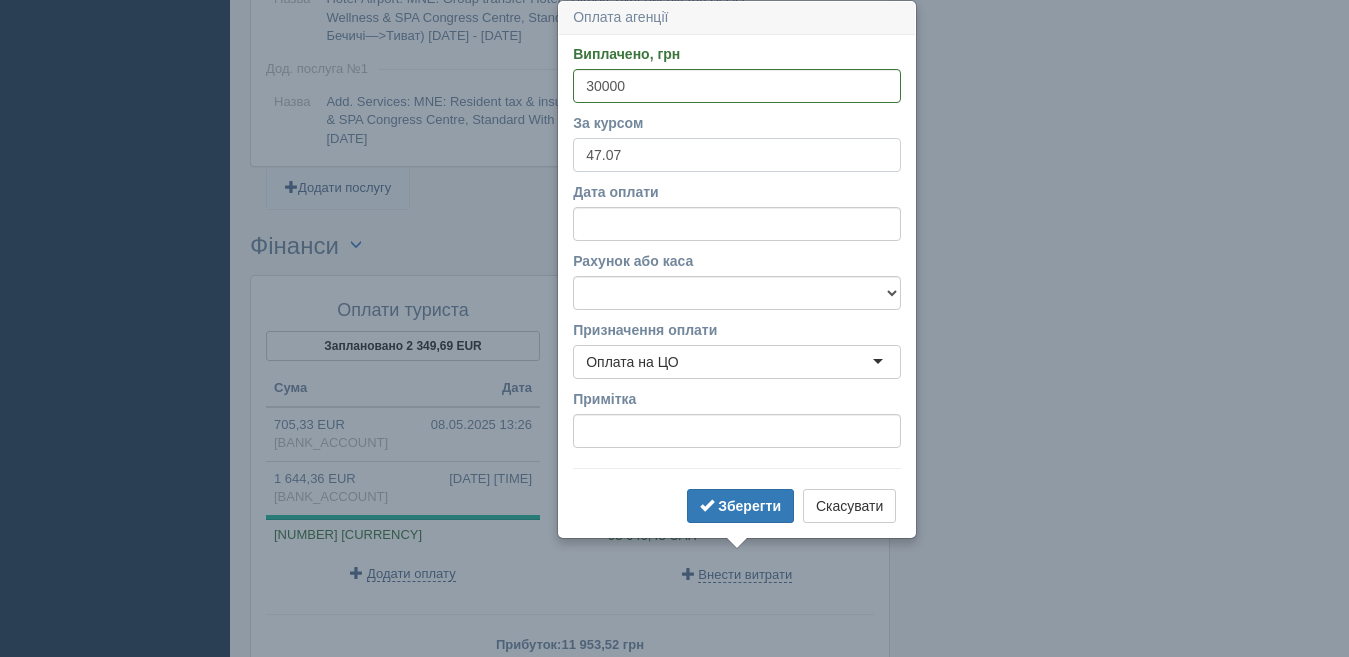 type on "47.07" 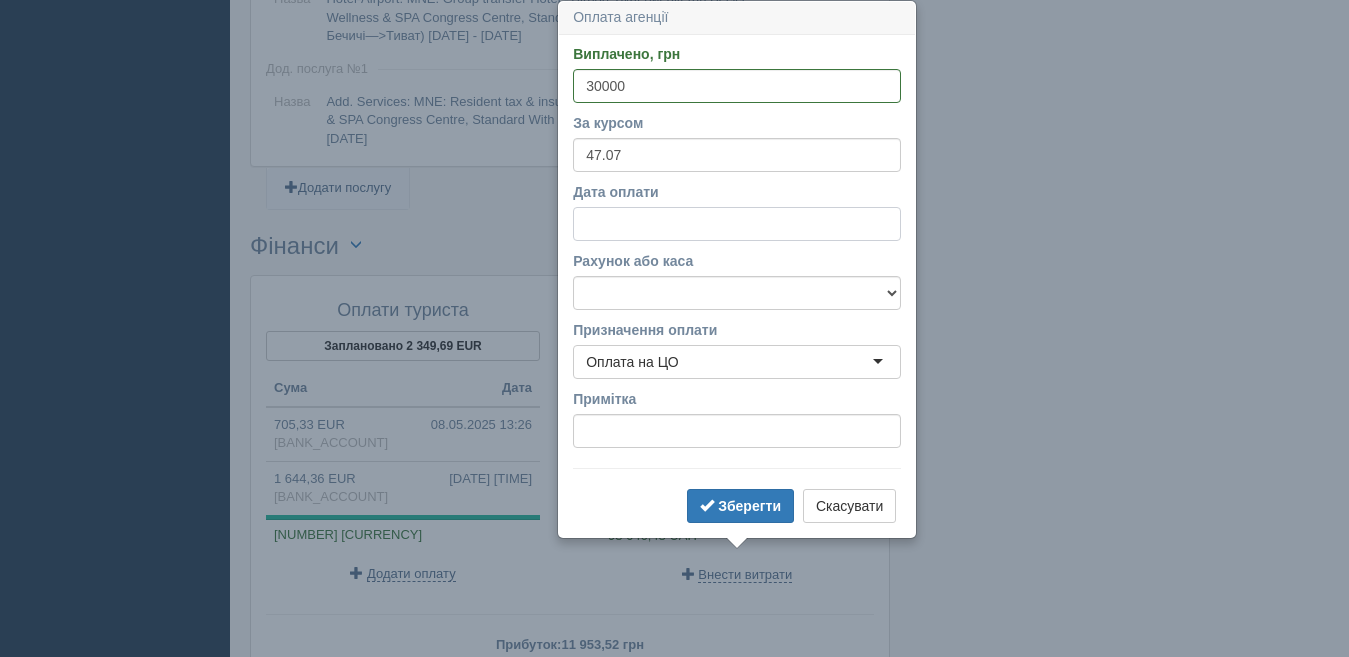 click on "Дата оплати" at bounding box center [737, 224] 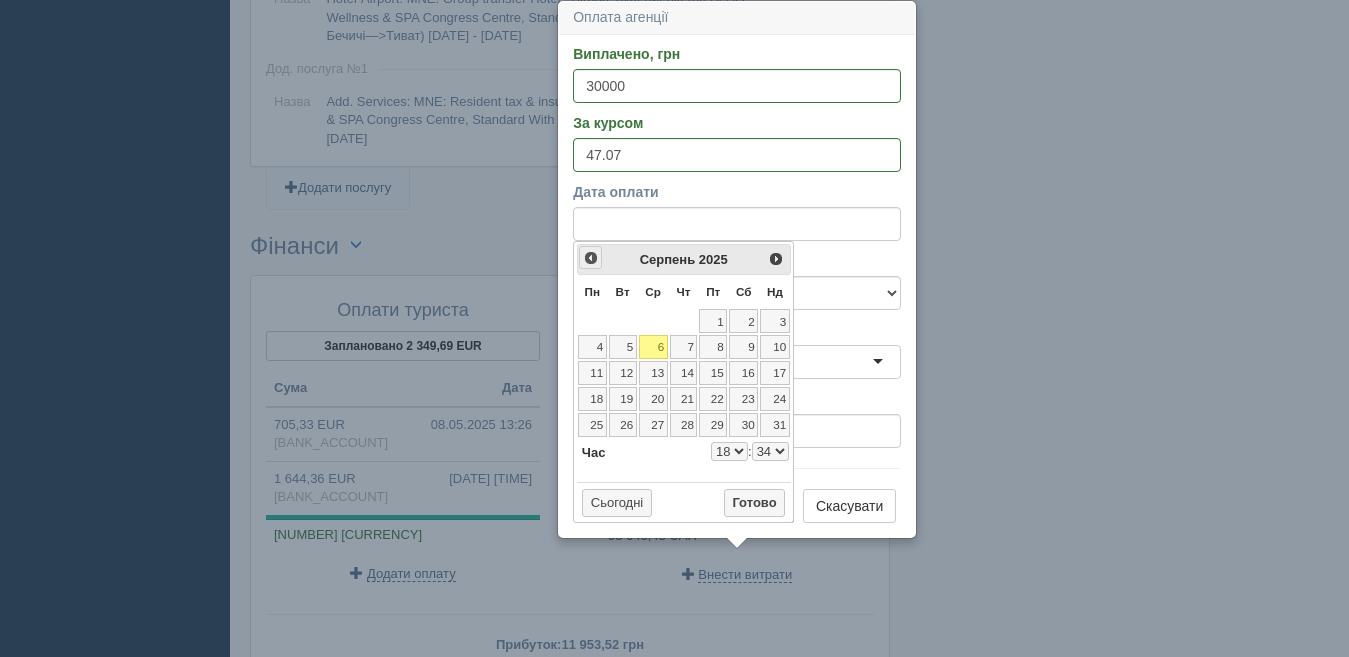 click on "<Попер" at bounding box center [591, 258] 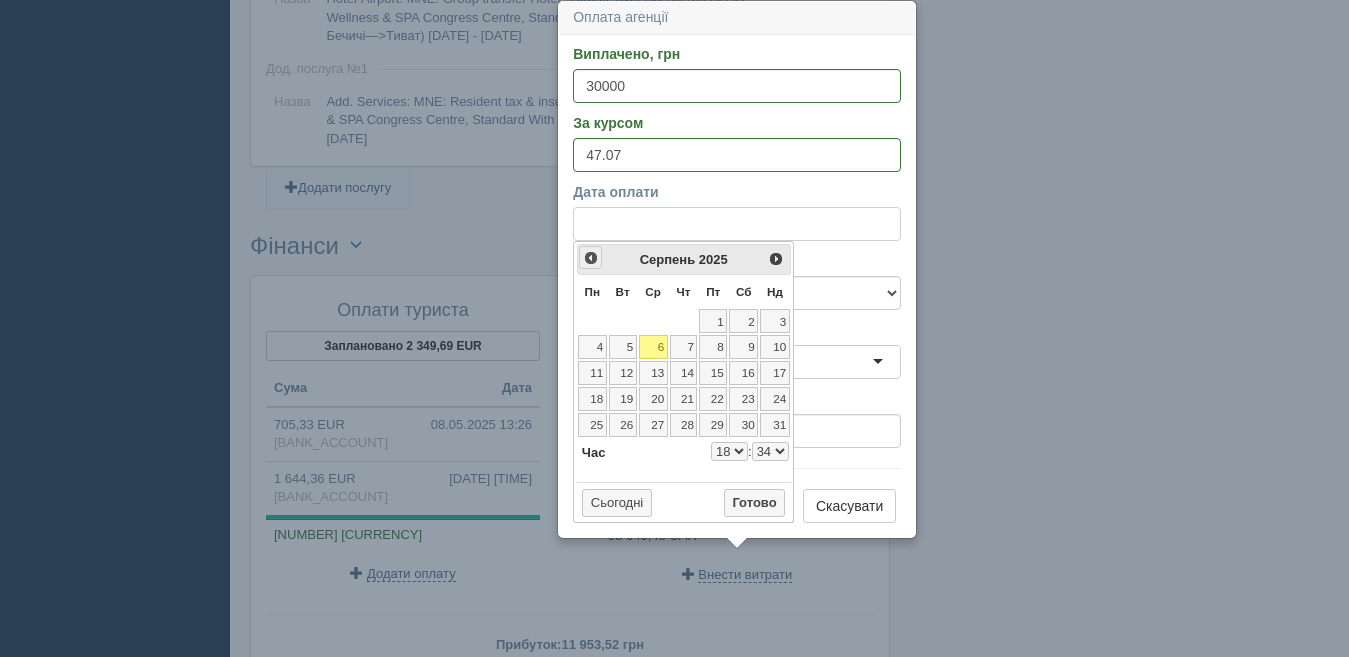 select on "18" 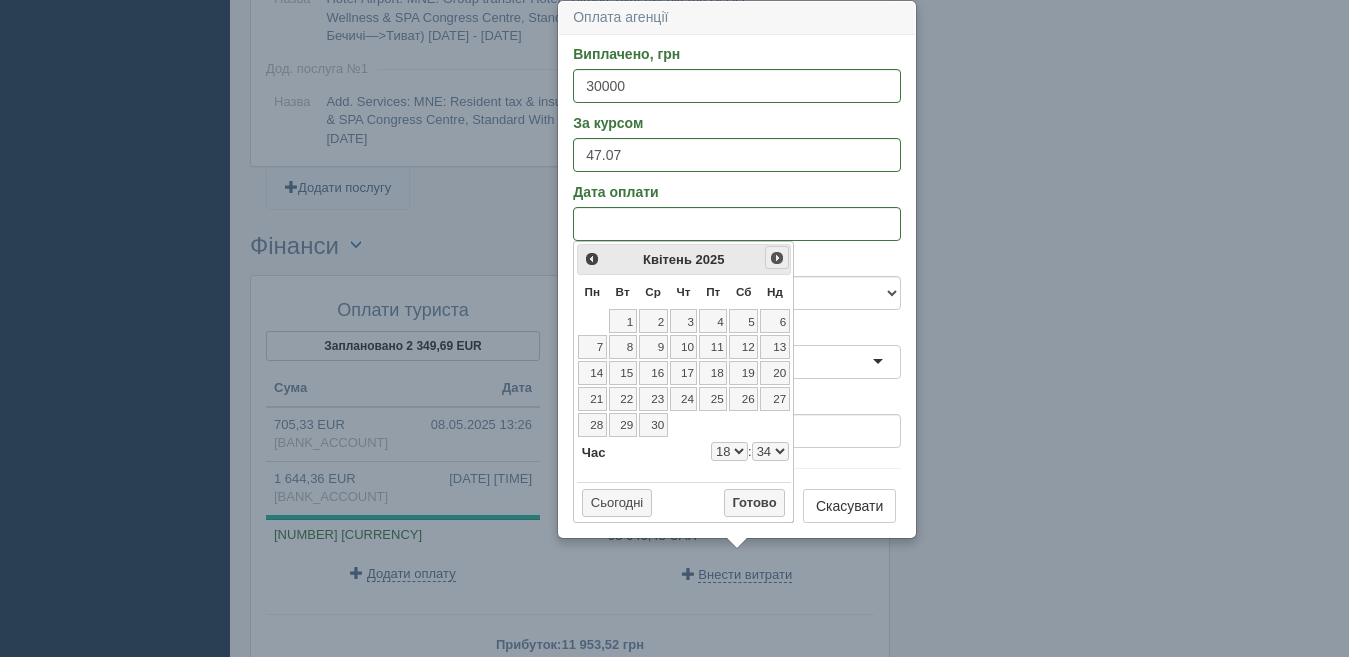 click on "Наст>" at bounding box center (777, 258) 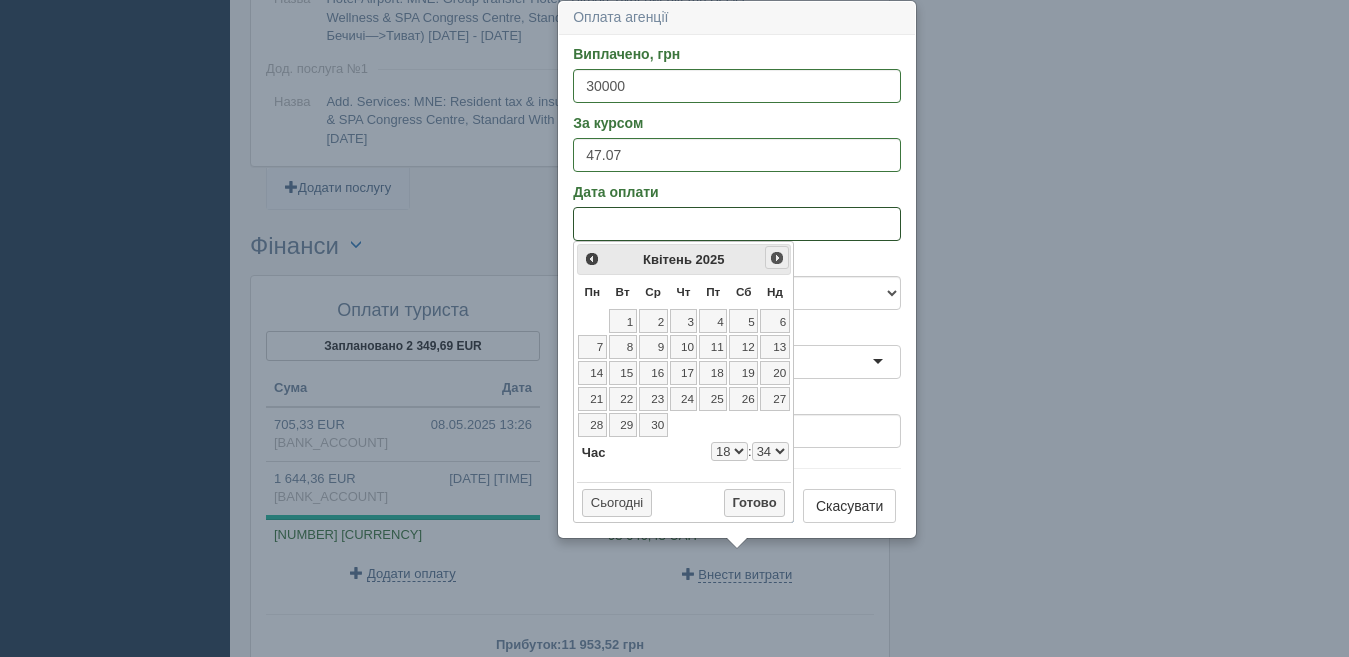 select on "18" 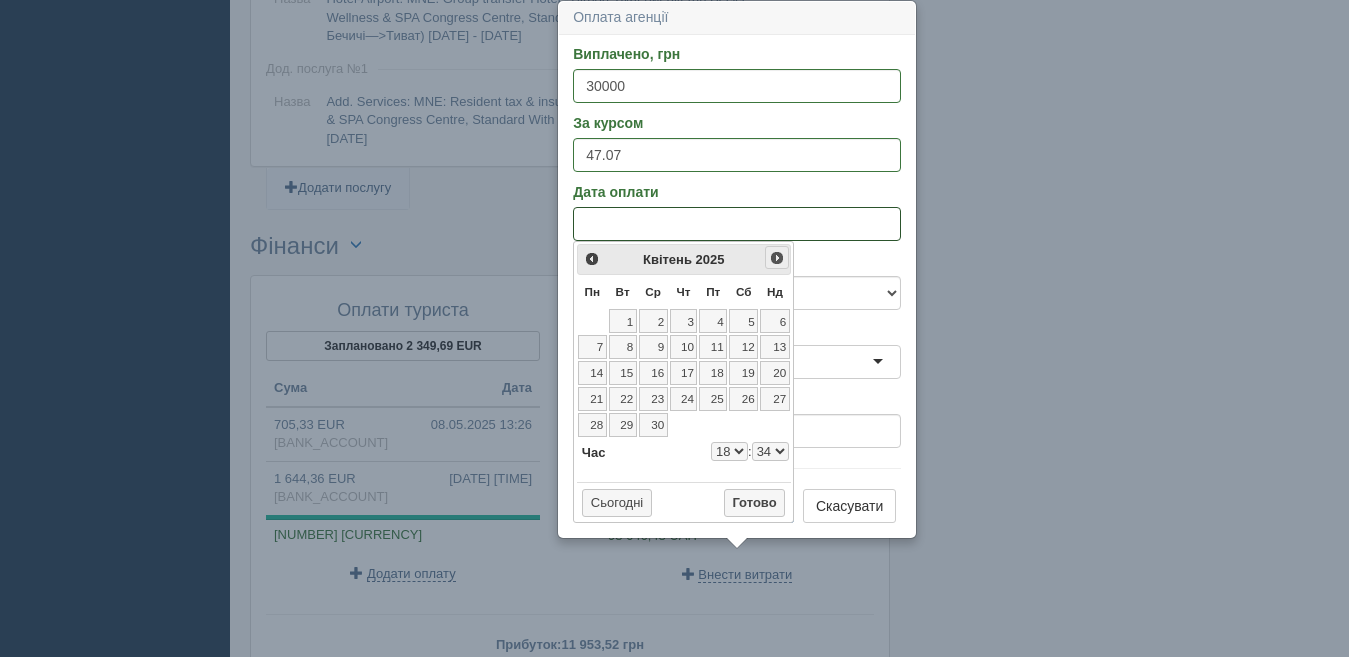 select on "34" 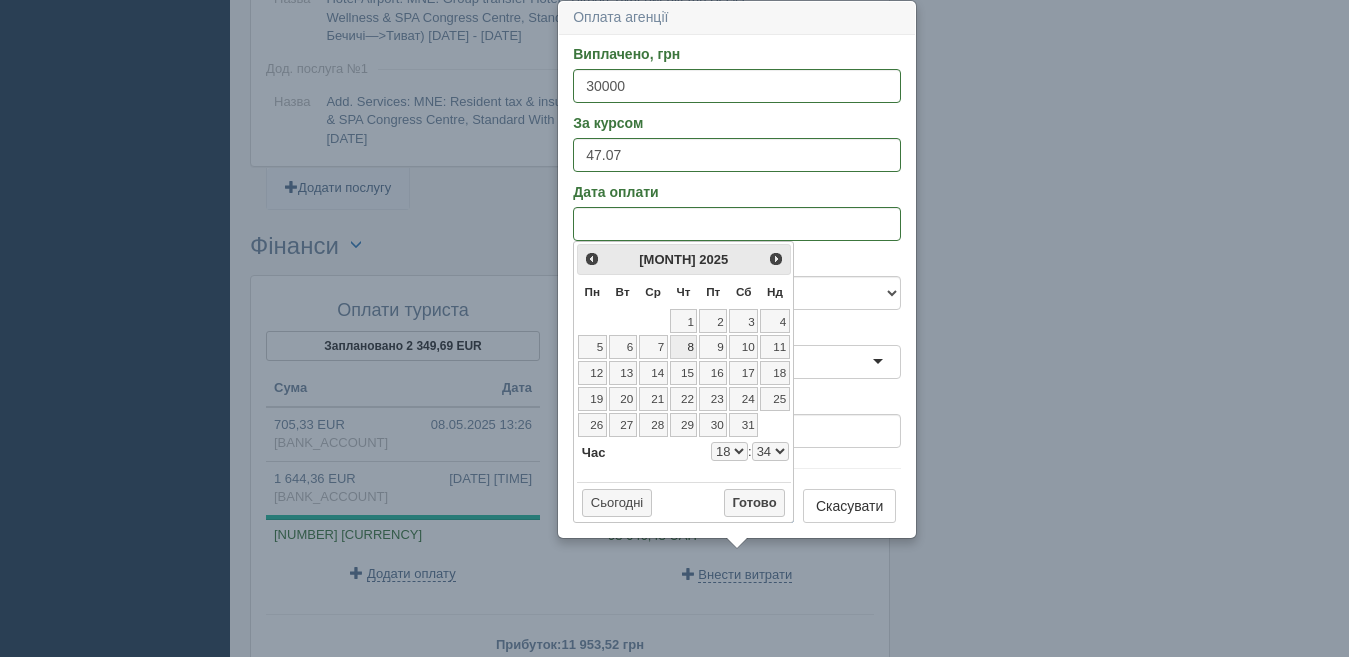 drag, startPoint x: 684, startPoint y: 339, endPoint x: 747, endPoint y: 462, distance: 138.19551 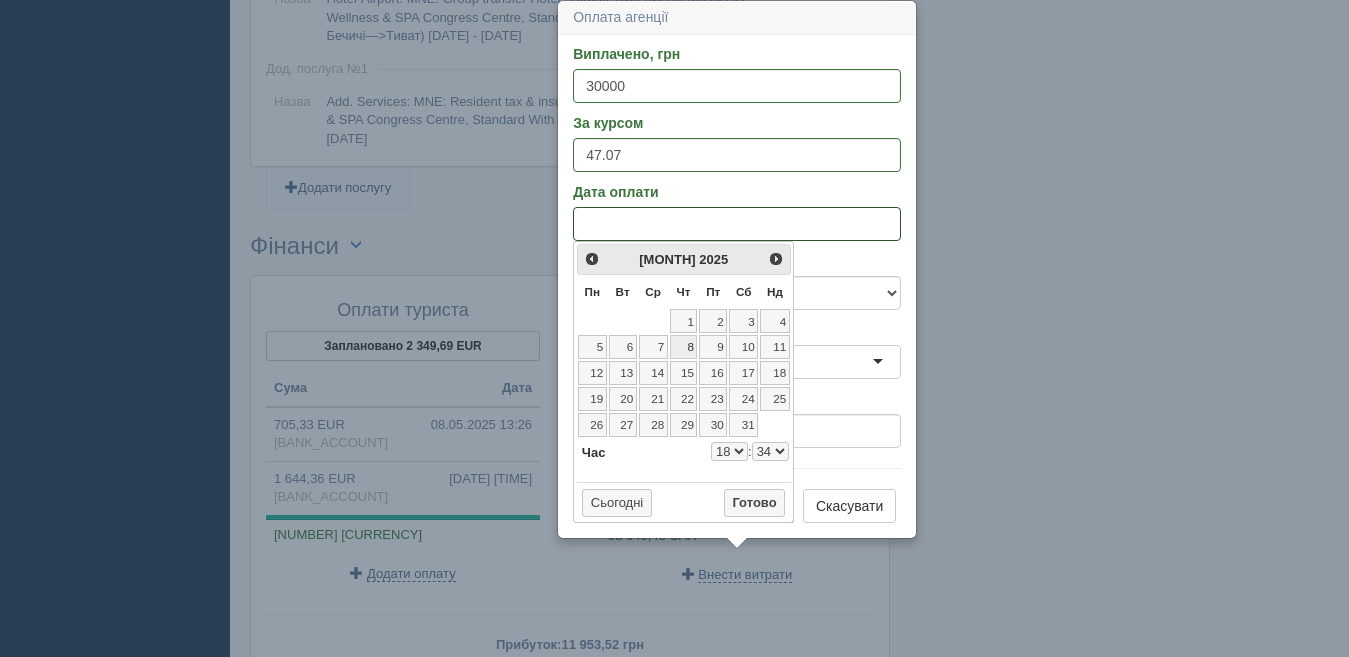 select on "18" 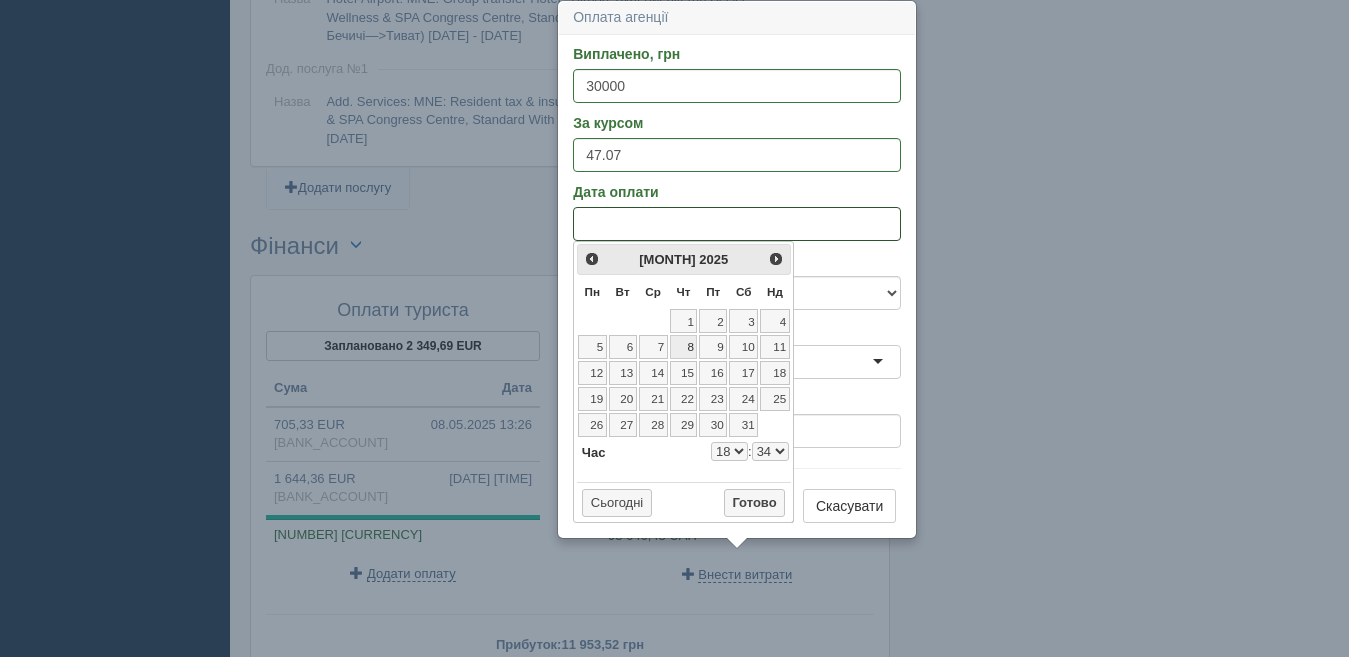 select on "34" 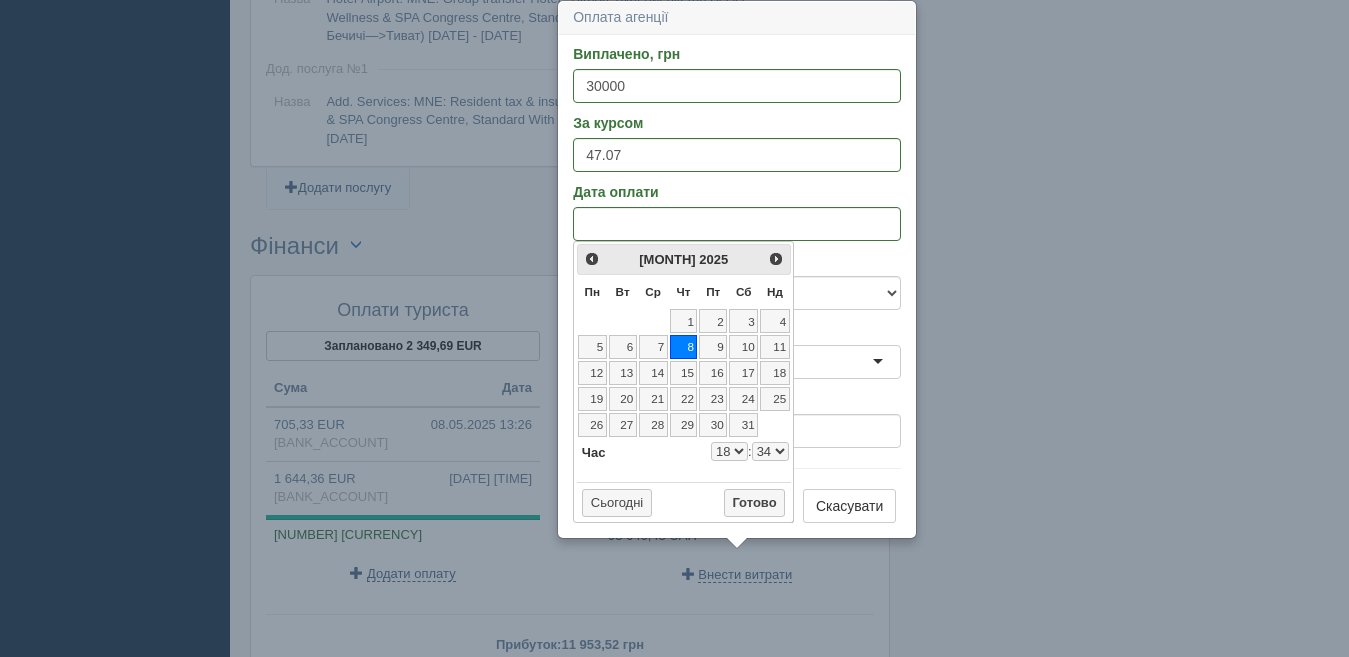 click on "0 1 2 3 4 5 6 7 8 9 10 11 12 13 14 15 16 17 18 19 20 21 22 23" at bounding box center [729, 451] 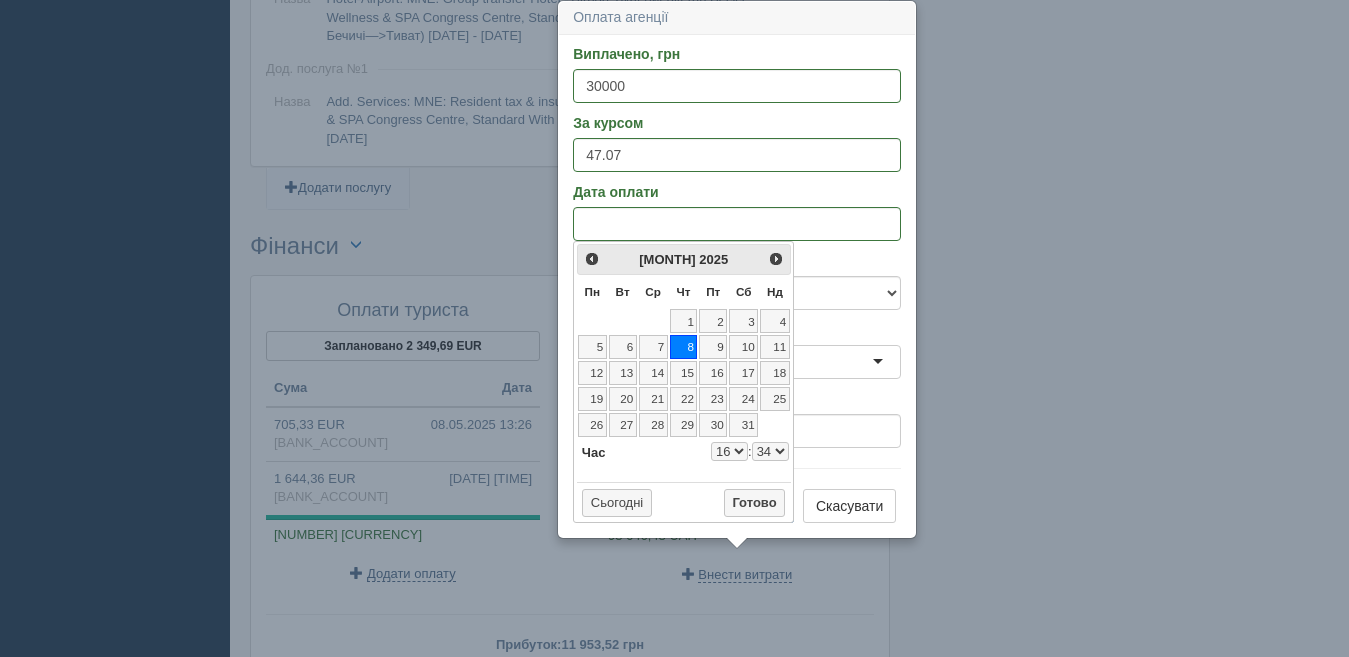 select on "16" 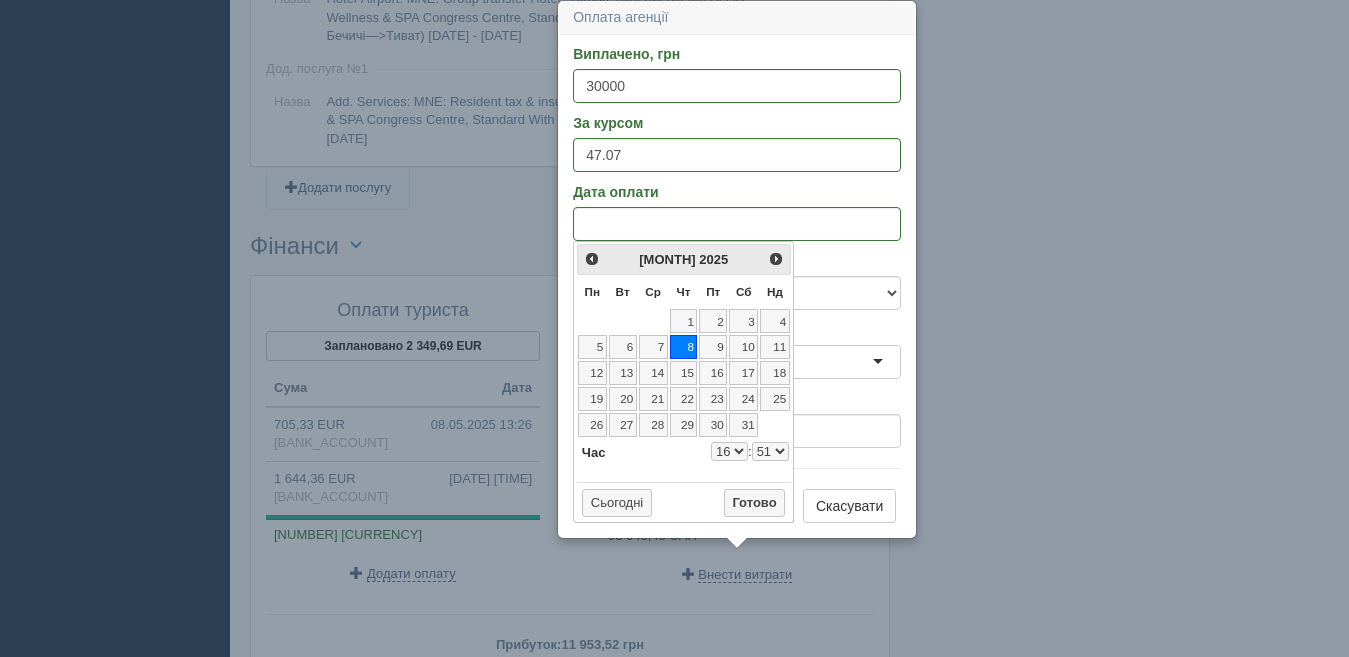 select on "16" 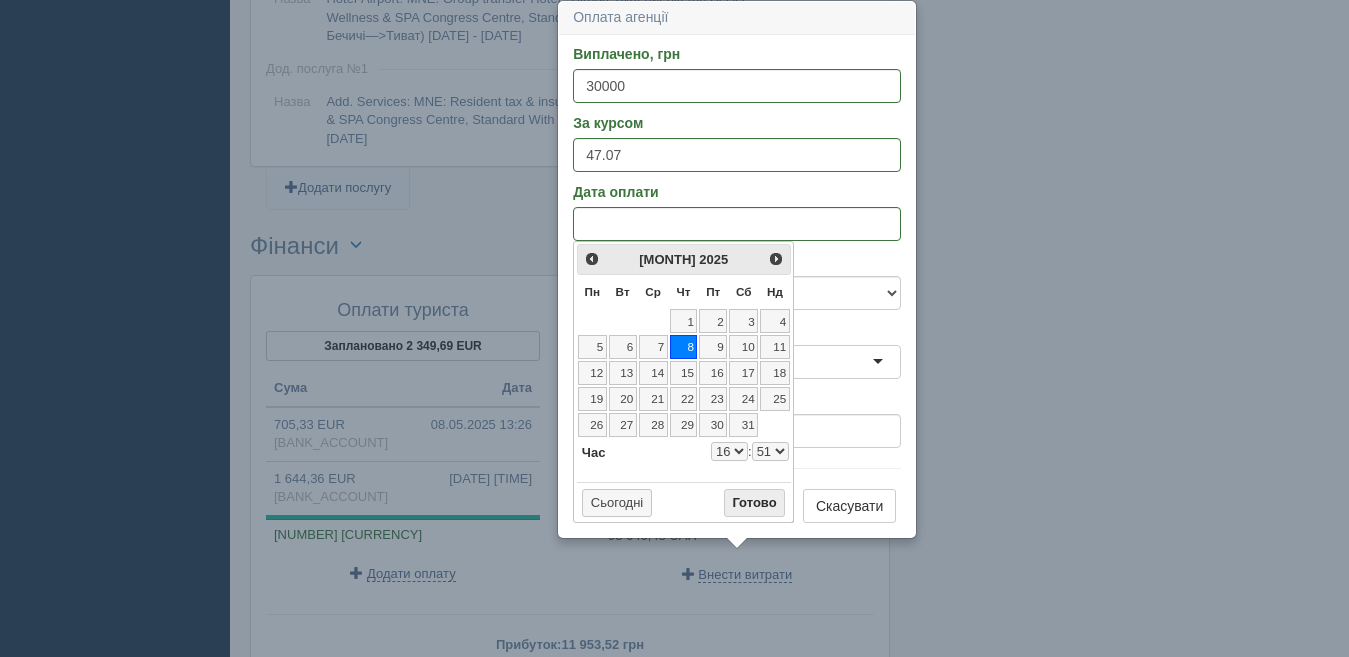 click on "Готово" at bounding box center (755, 503) 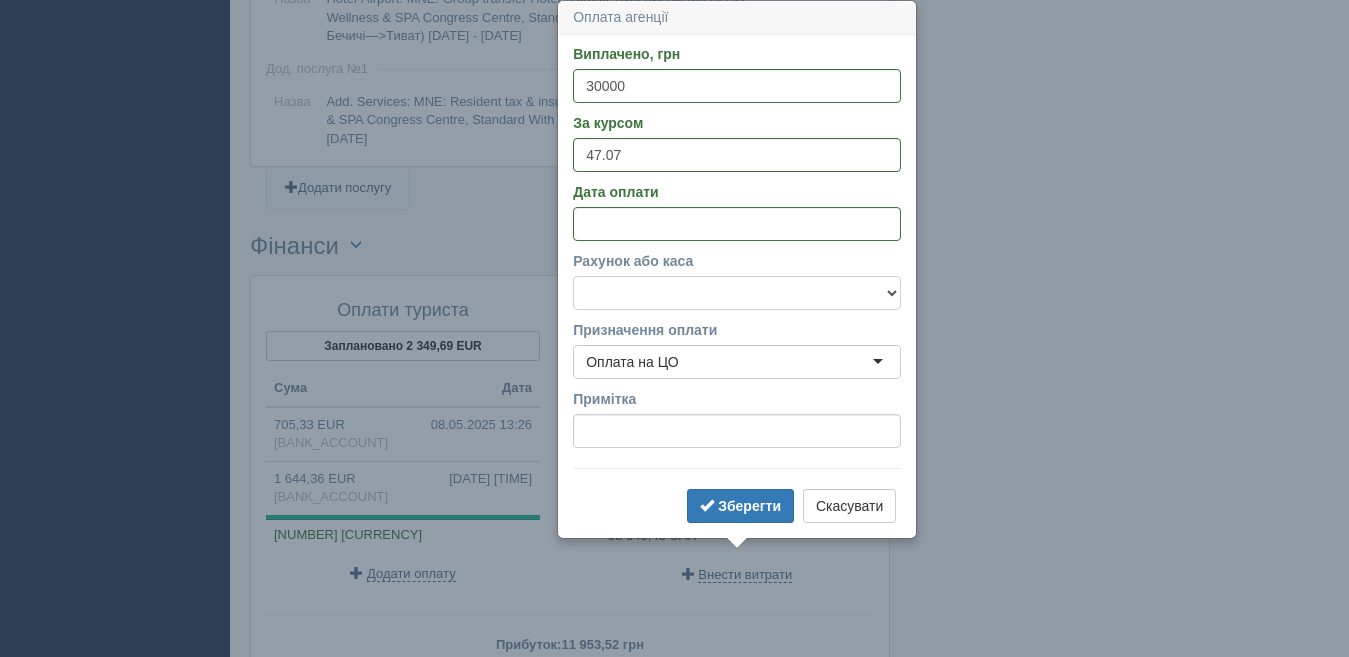 click on "Готівка
Картка
Рахунок у банку" at bounding box center (737, 293) 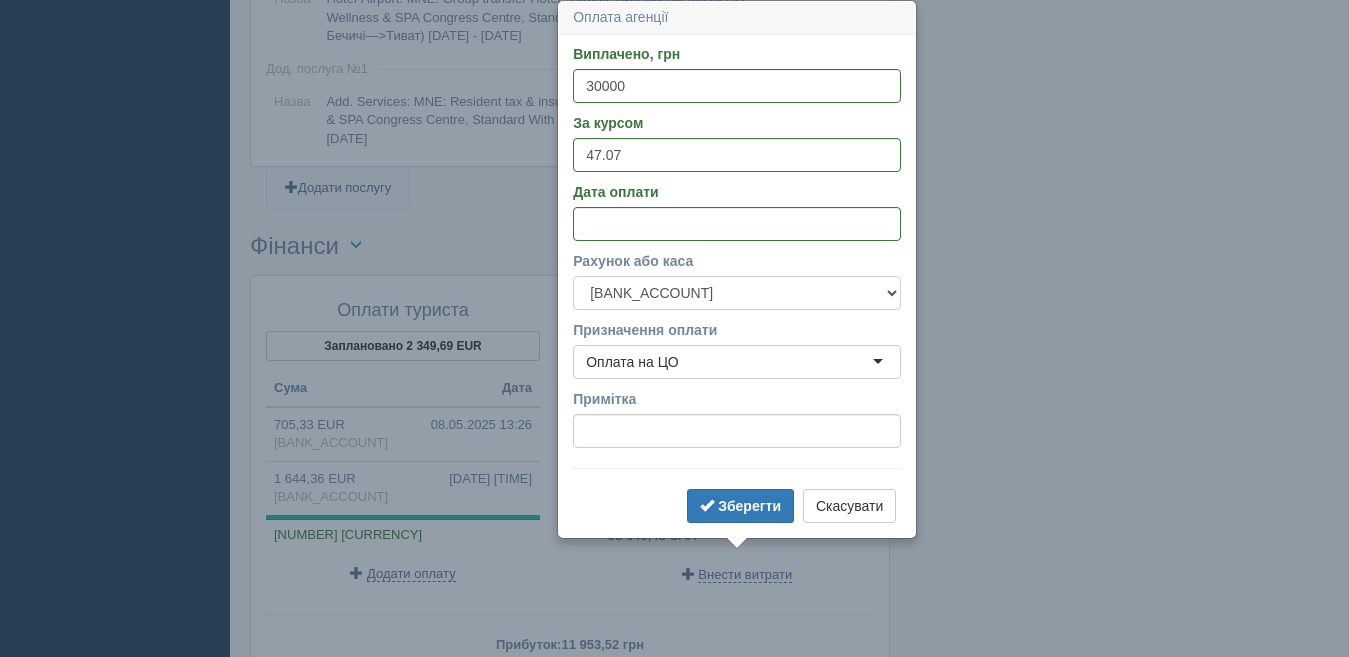 click on "Готівка
Картка
Рахунок у банку" at bounding box center (737, 293) 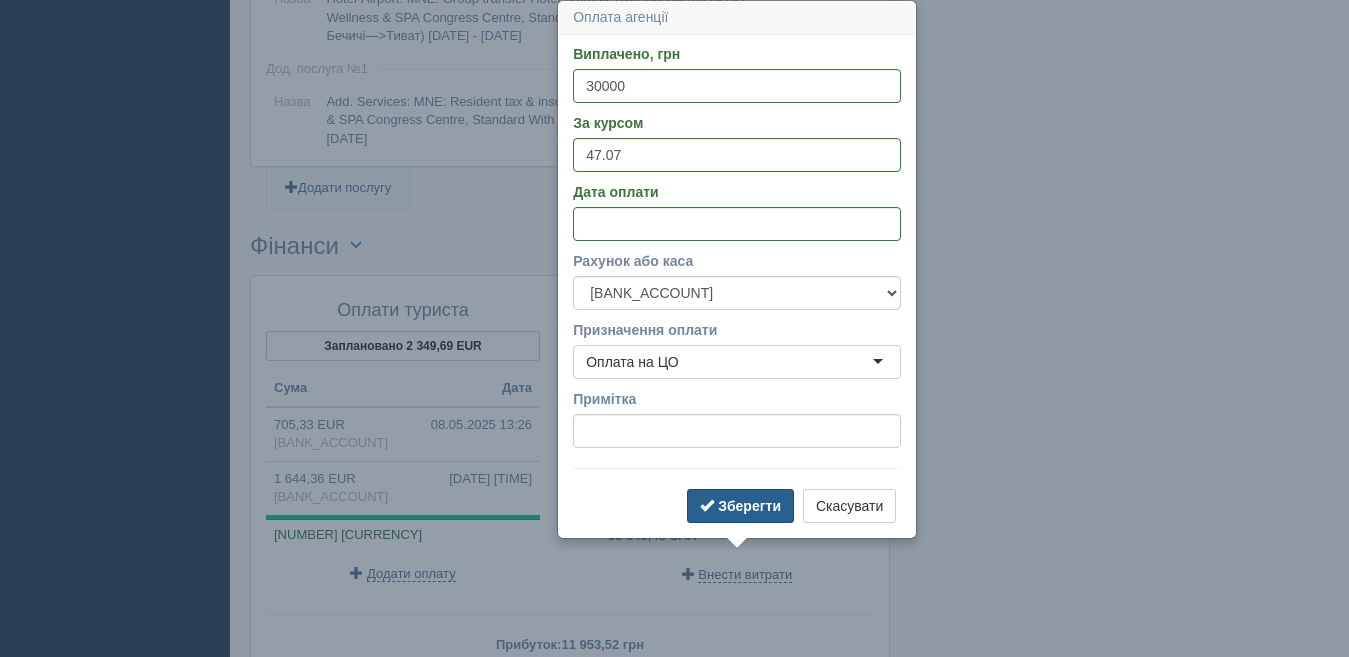 click on "Зберегти" at bounding box center (749, 506) 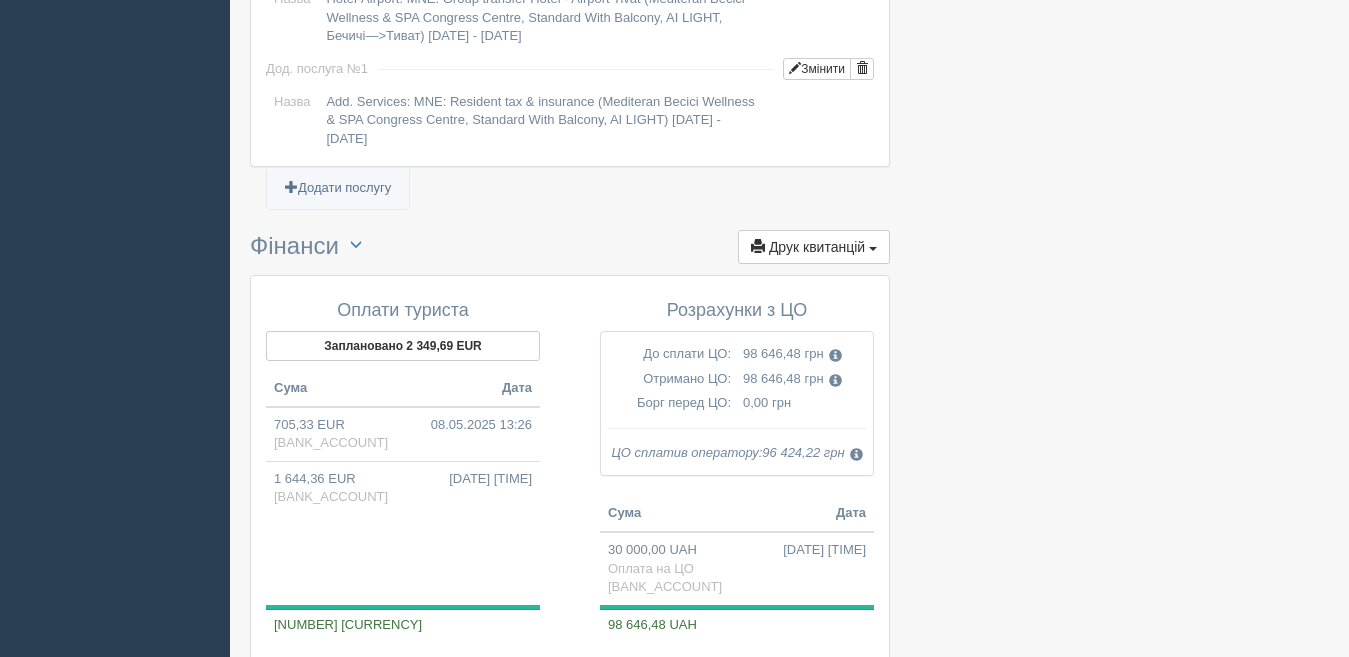 click on "Внести витрати" at bounding box center [745, 664] 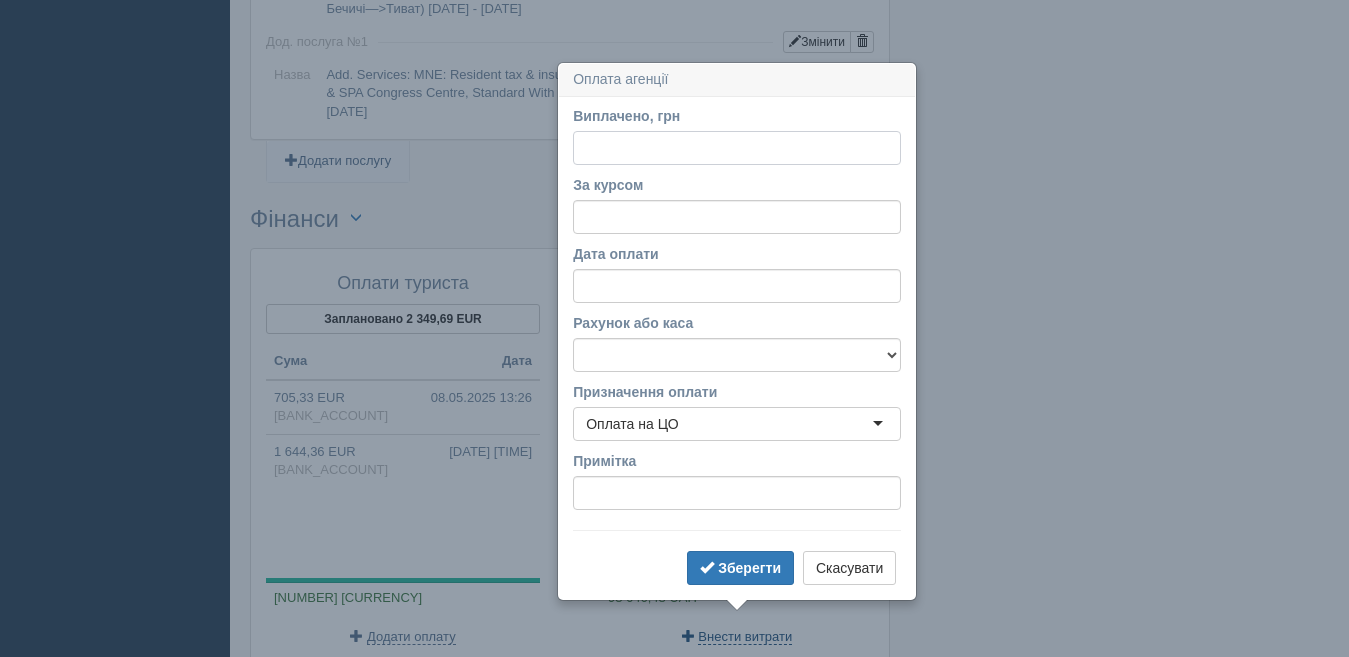 scroll, scrollTop: 2485, scrollLeft: 0, axis: vertical 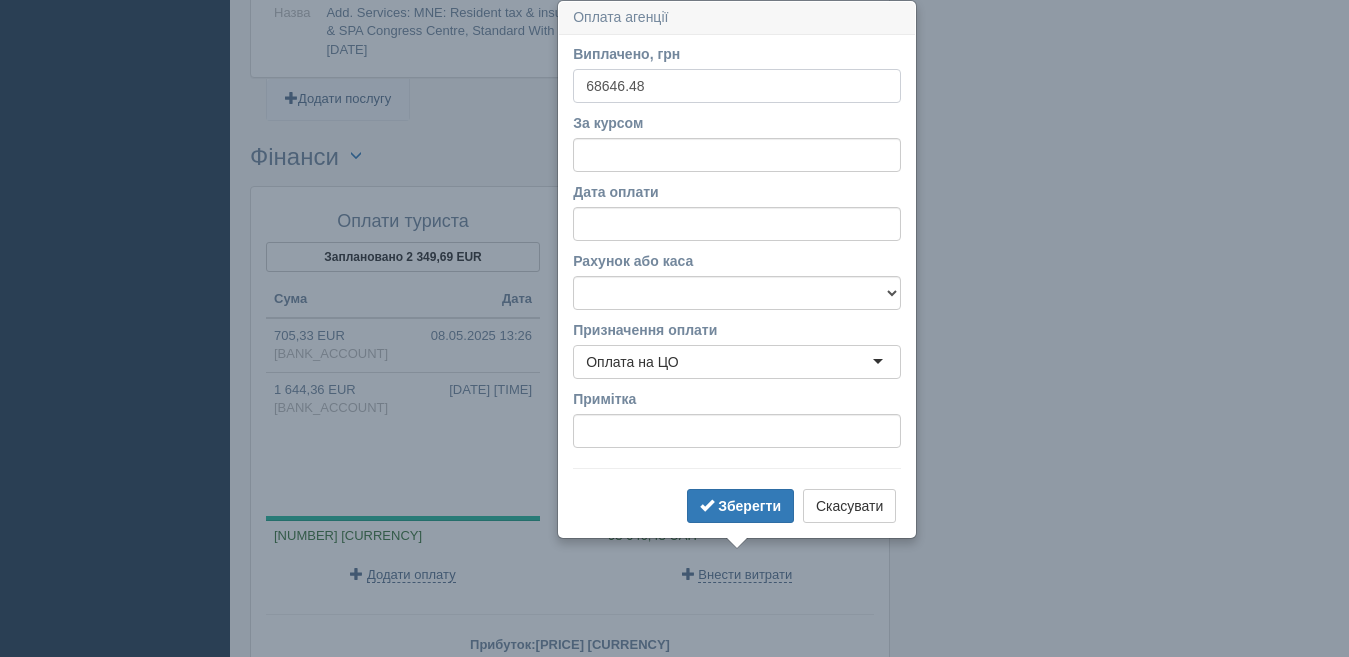 type on "68646.48" 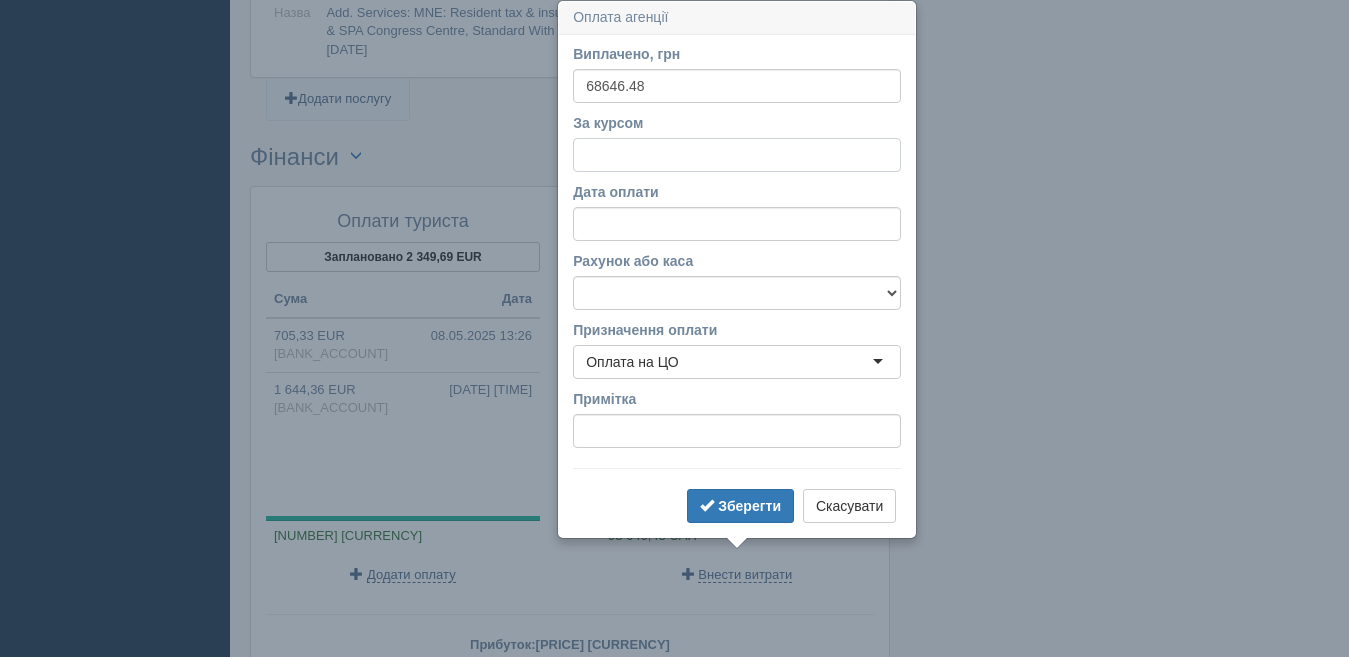 click on "За курсом" at bounding box center [737, 155] 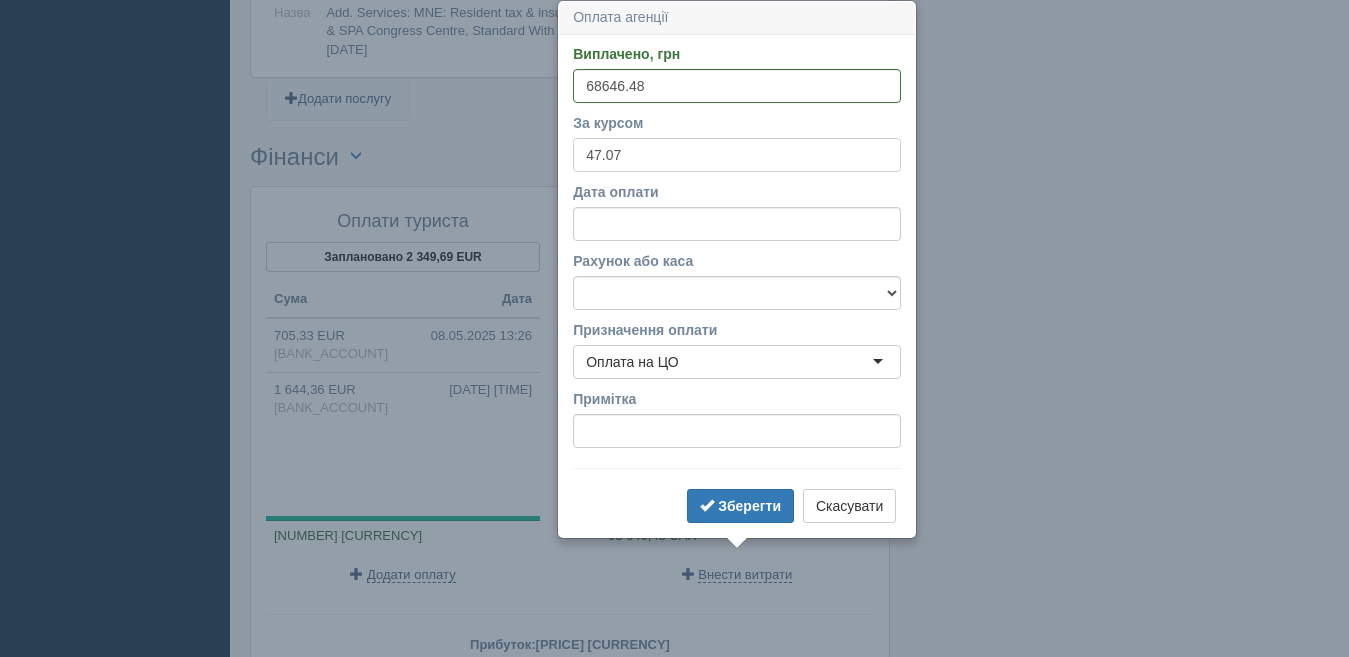 type on "47.07" 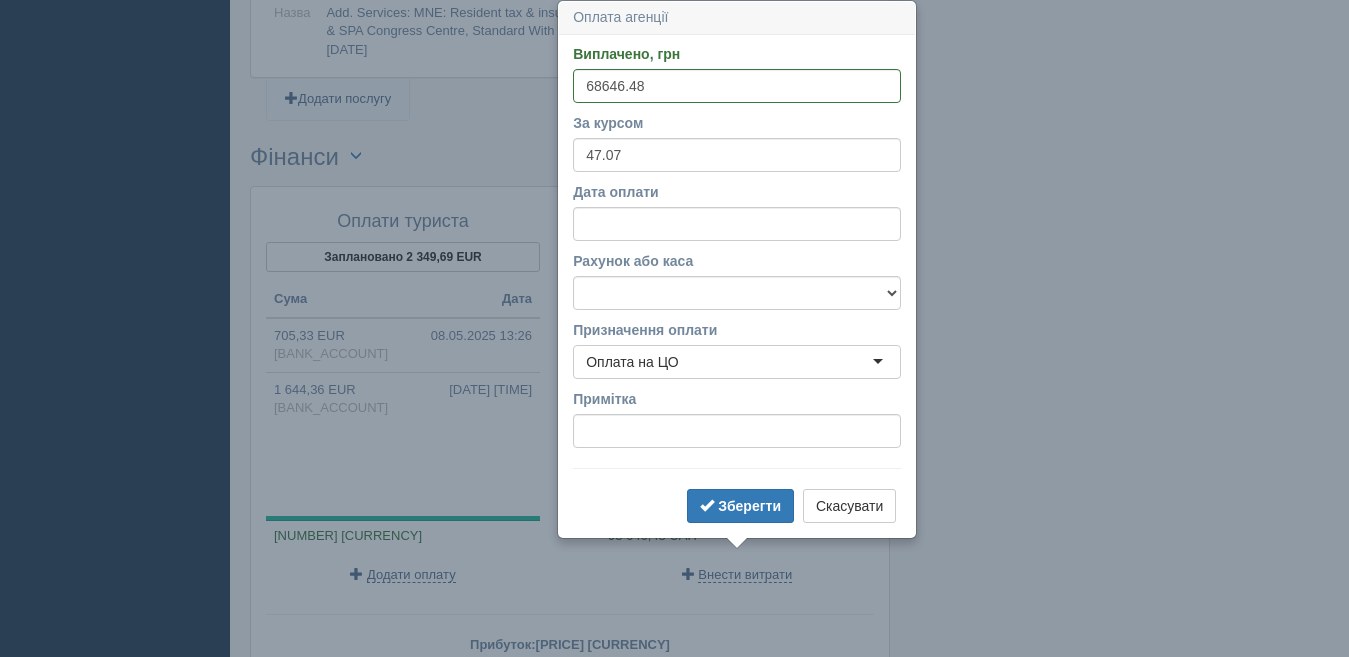 click on "Дата оплати" at bounding box center (737, 211) 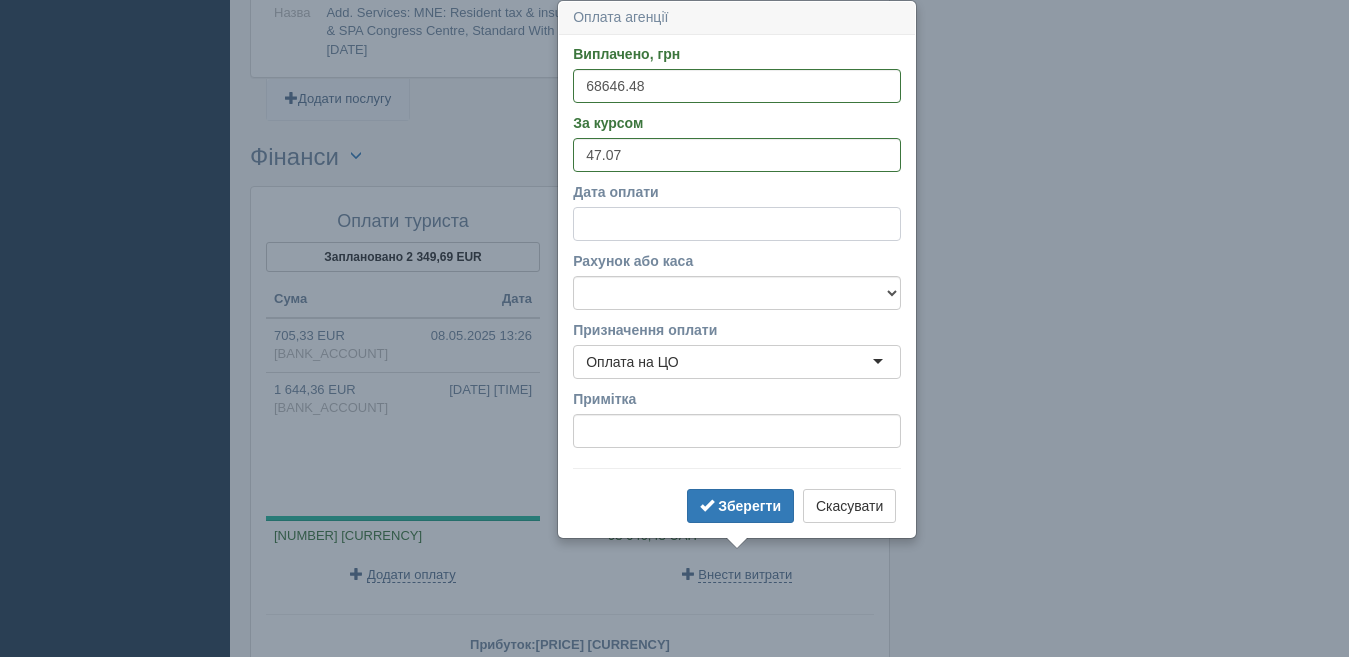 click on "Дата оплати" at bounding box center (737, 224) 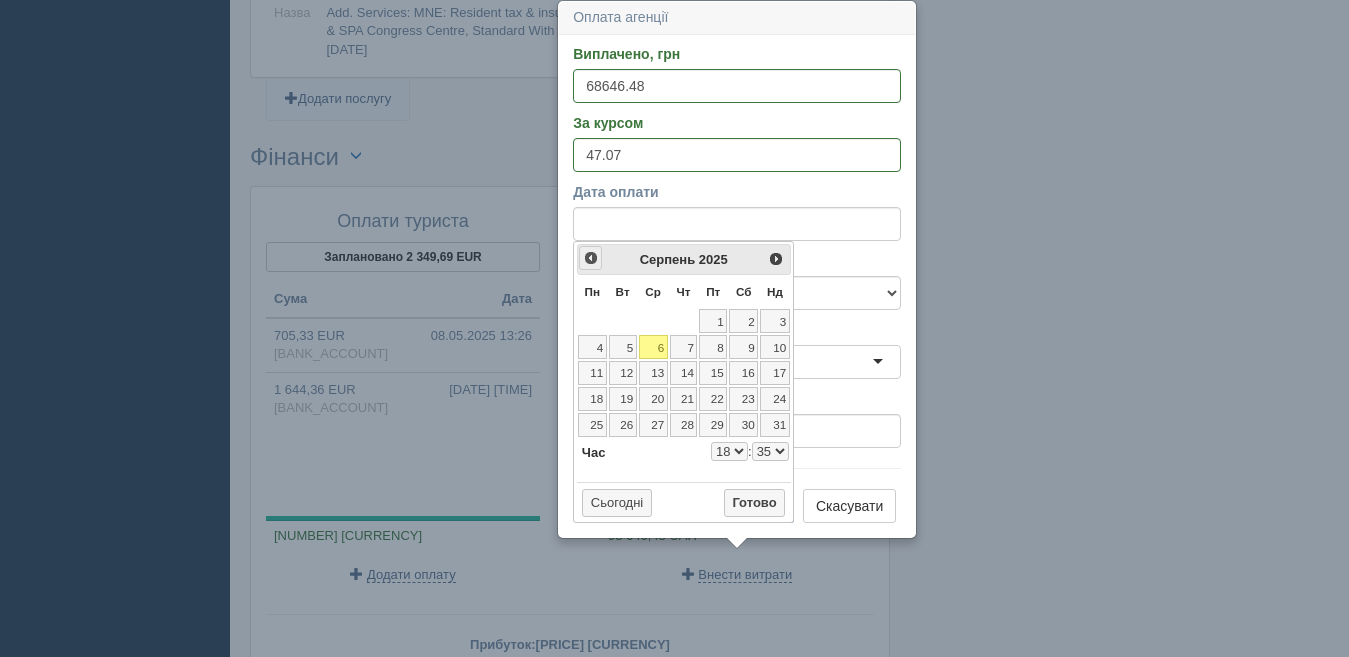 click on "<Попер" at bounding box center (591, 258) 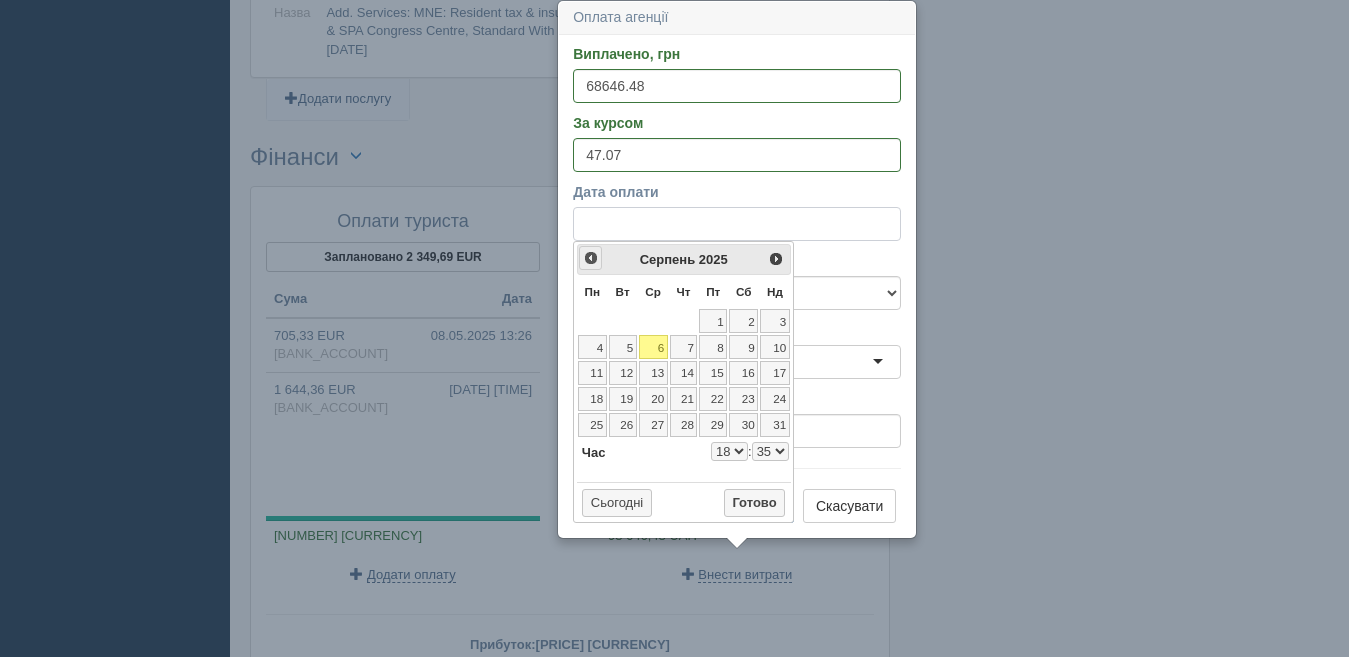 select on "18" 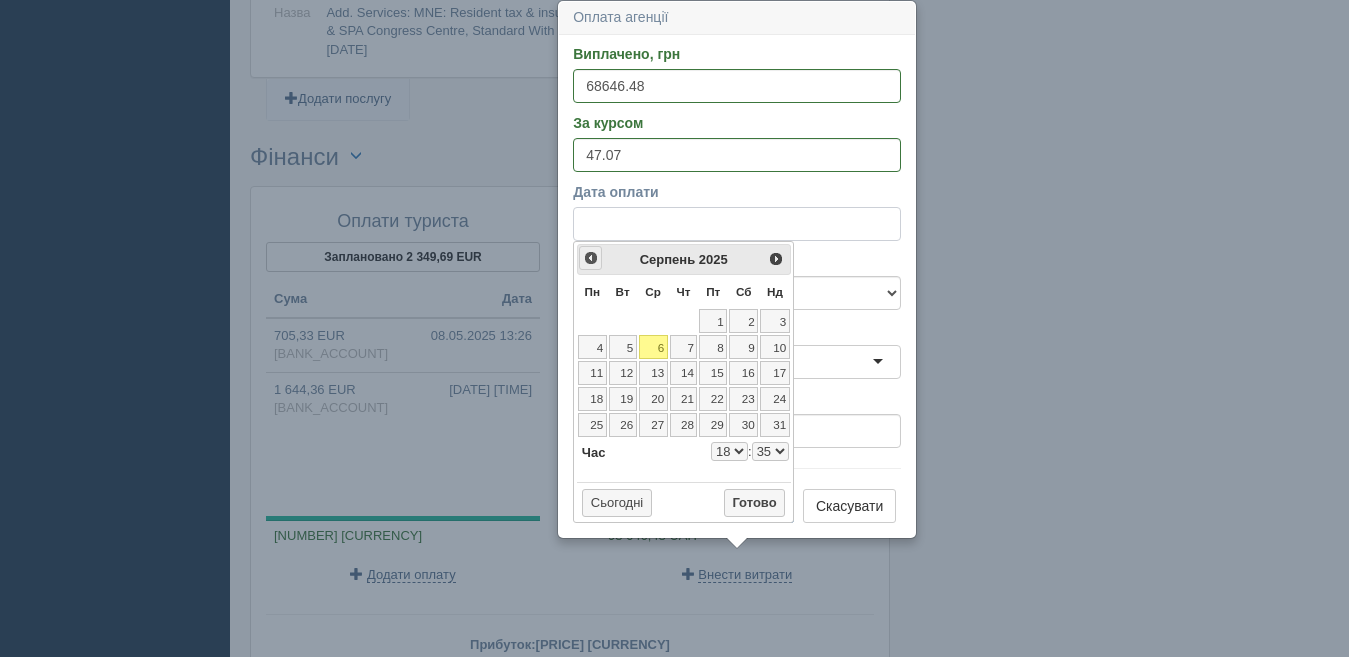 select on "35" 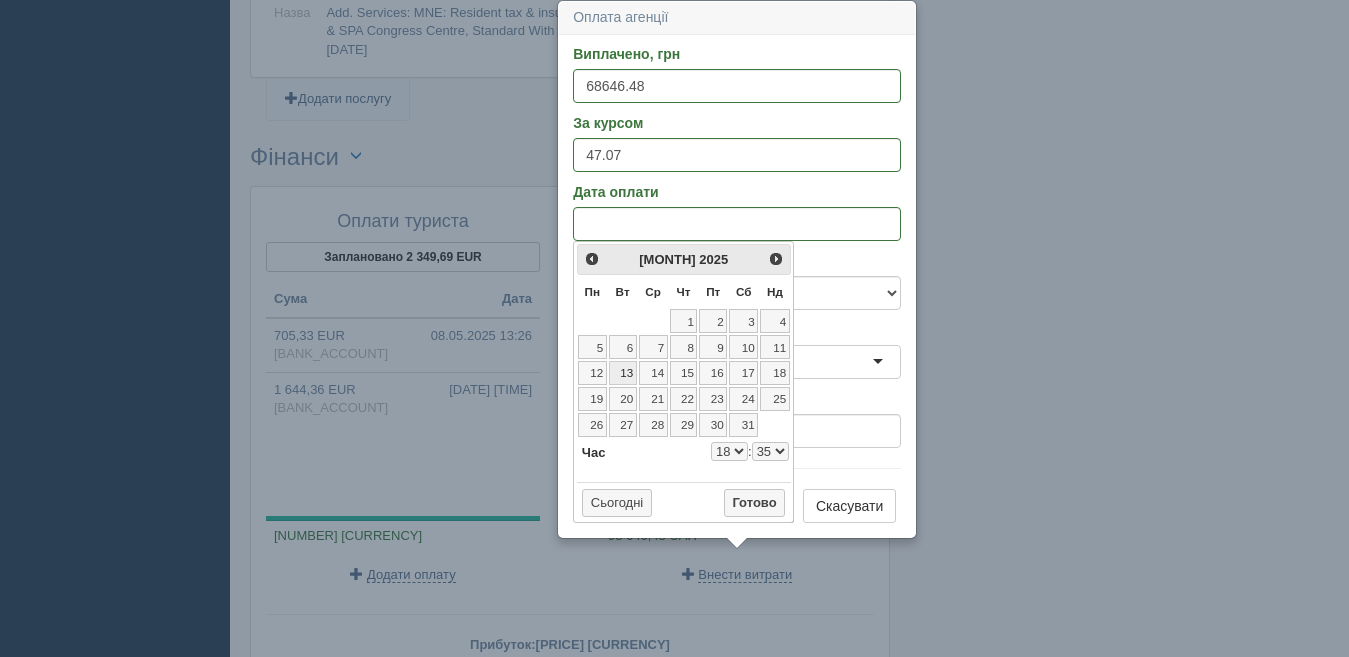 click on "13" at bounding box center (623, 373) 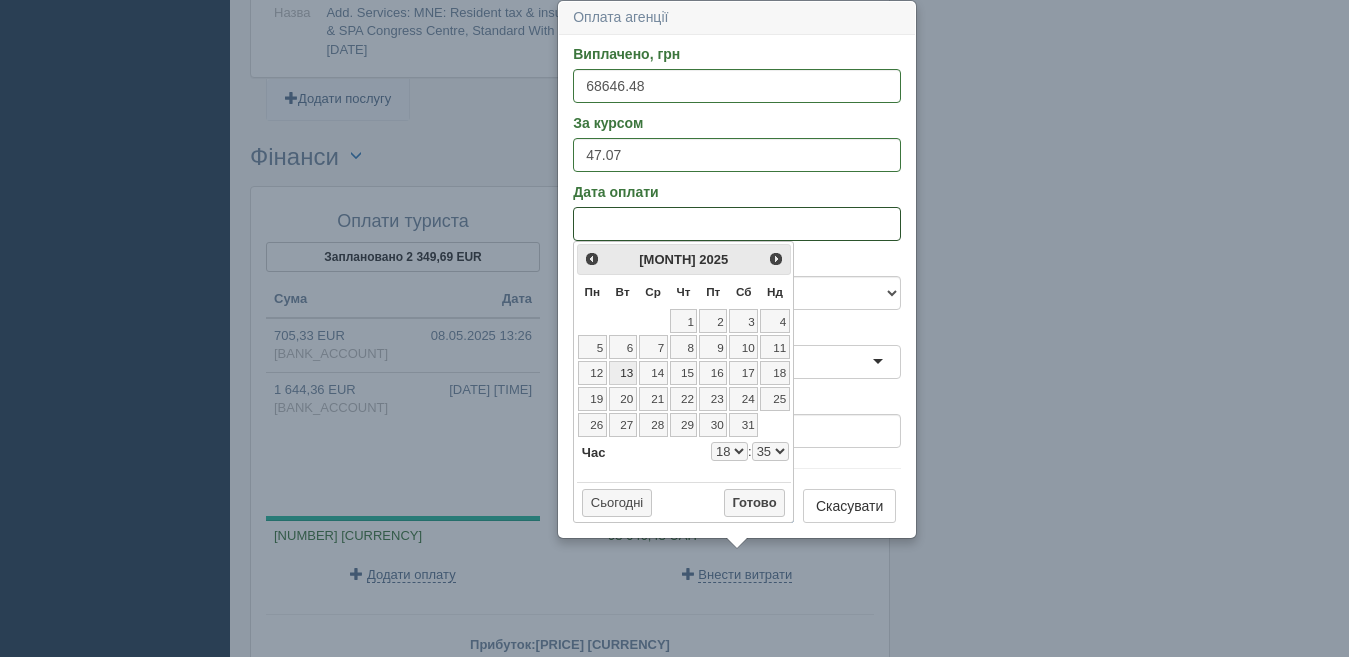 select on "18" 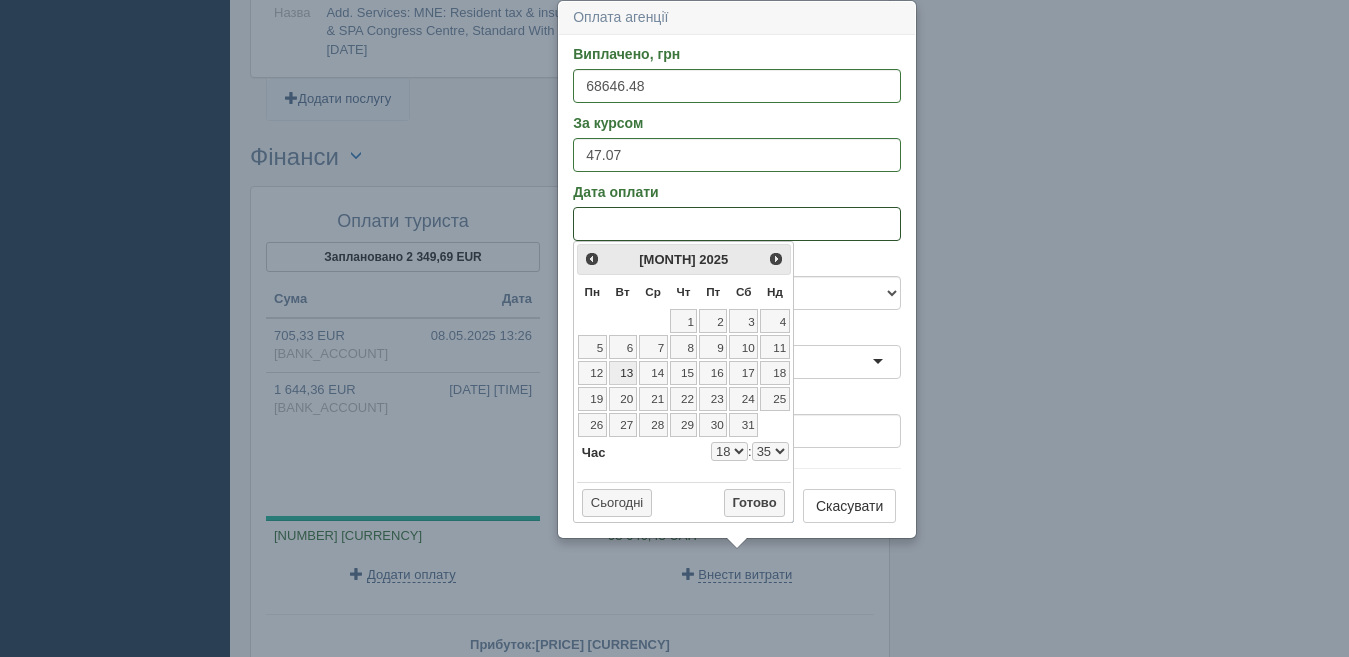 select on "35" 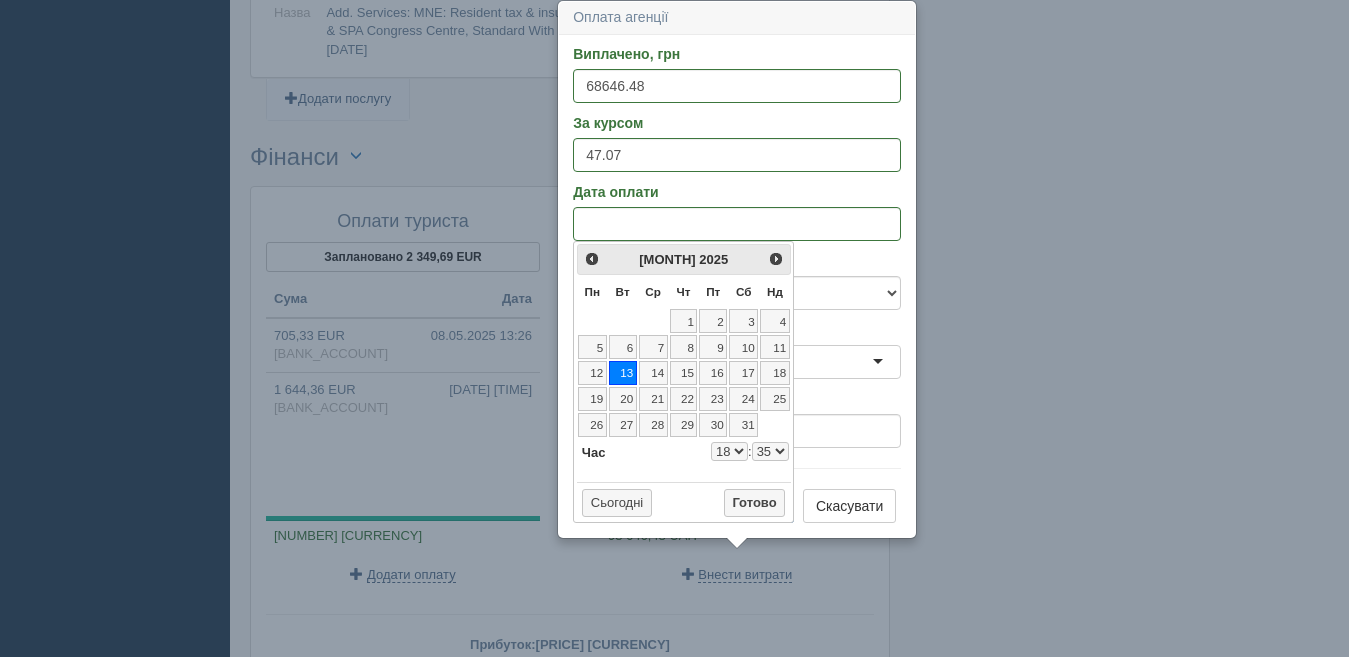 click on "0 1 2 3 4 5 6 7 8 9 10 11 12 13 14 15 16 17 18 19 20 21 22 23" at bounding box center (729, 451) 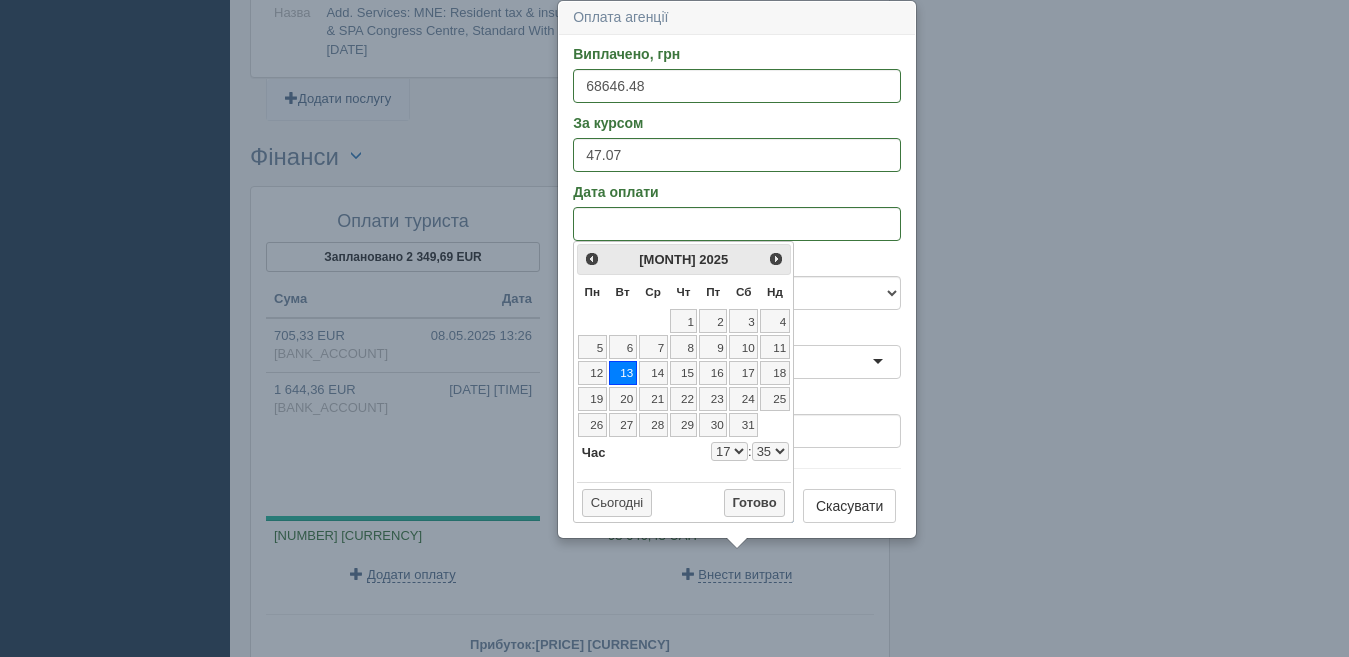 select on "17" 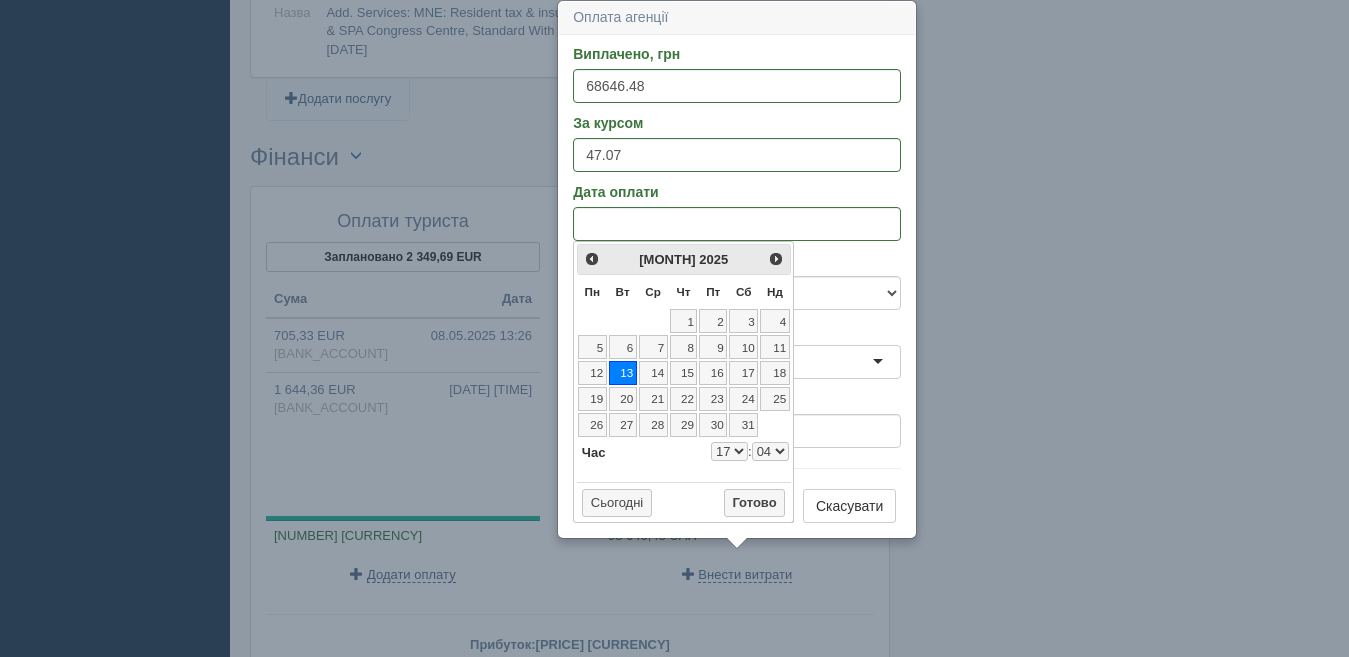 select on "17" 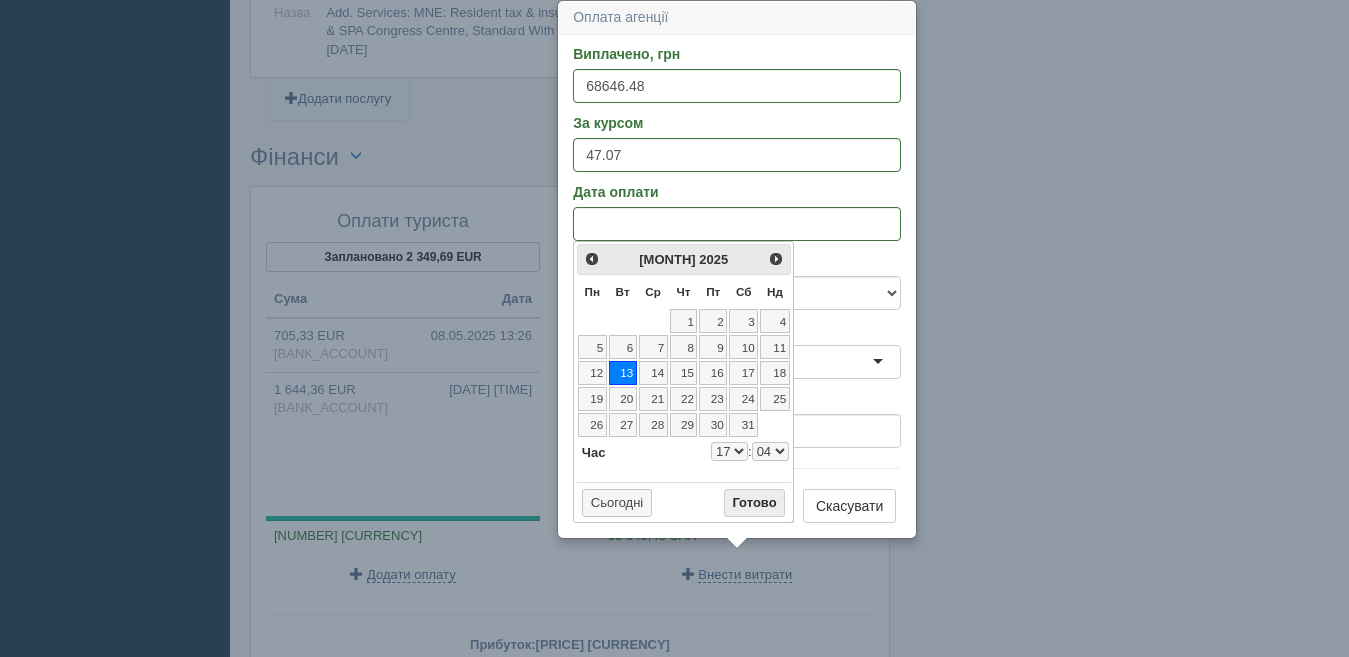 click on "Готово" at bounding box center [755, 503] 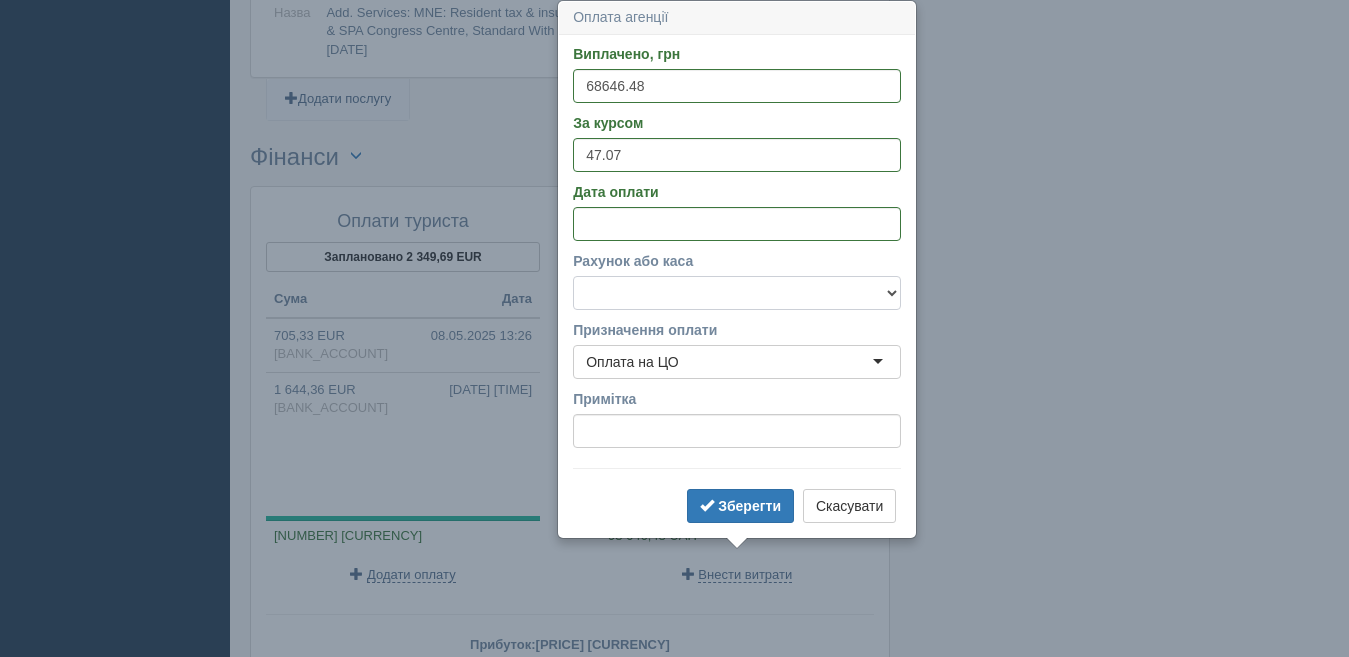 click on "Готівка
Картка
Рахунок у банку" at bounding box center [737, 293] 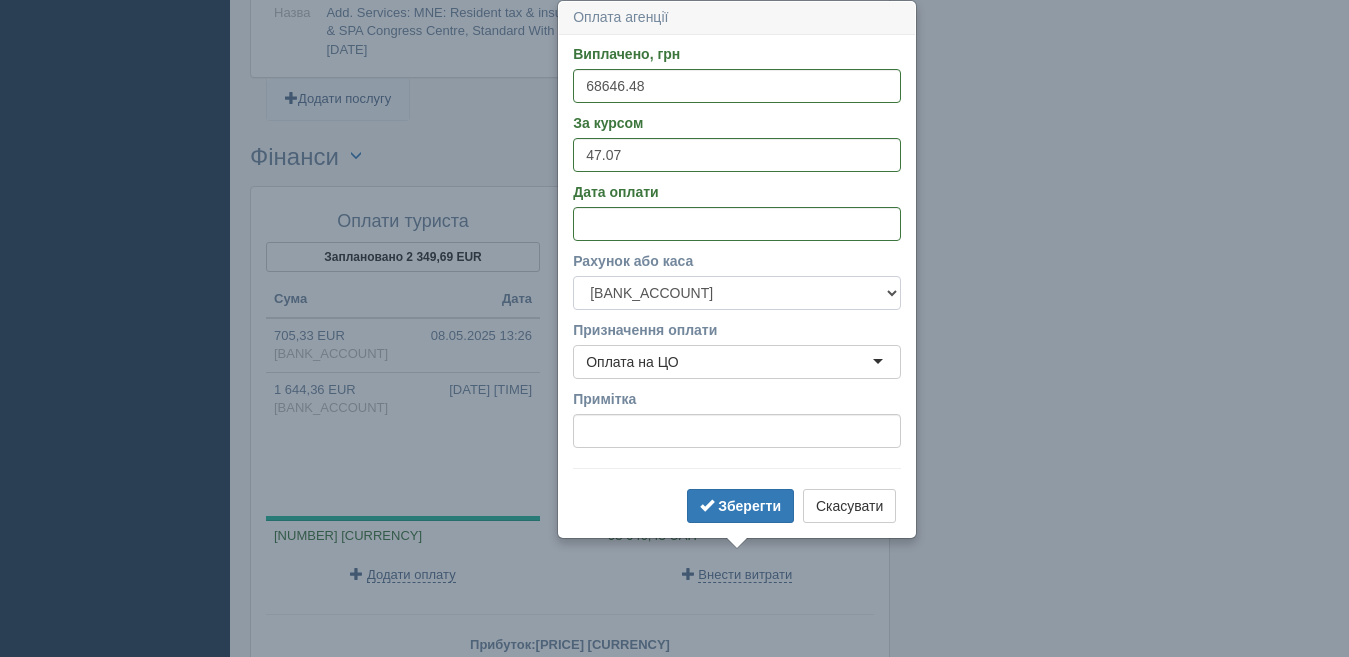 click on "Готівка
Картка
Рахунок у банку" at bounding box center [737, 293] 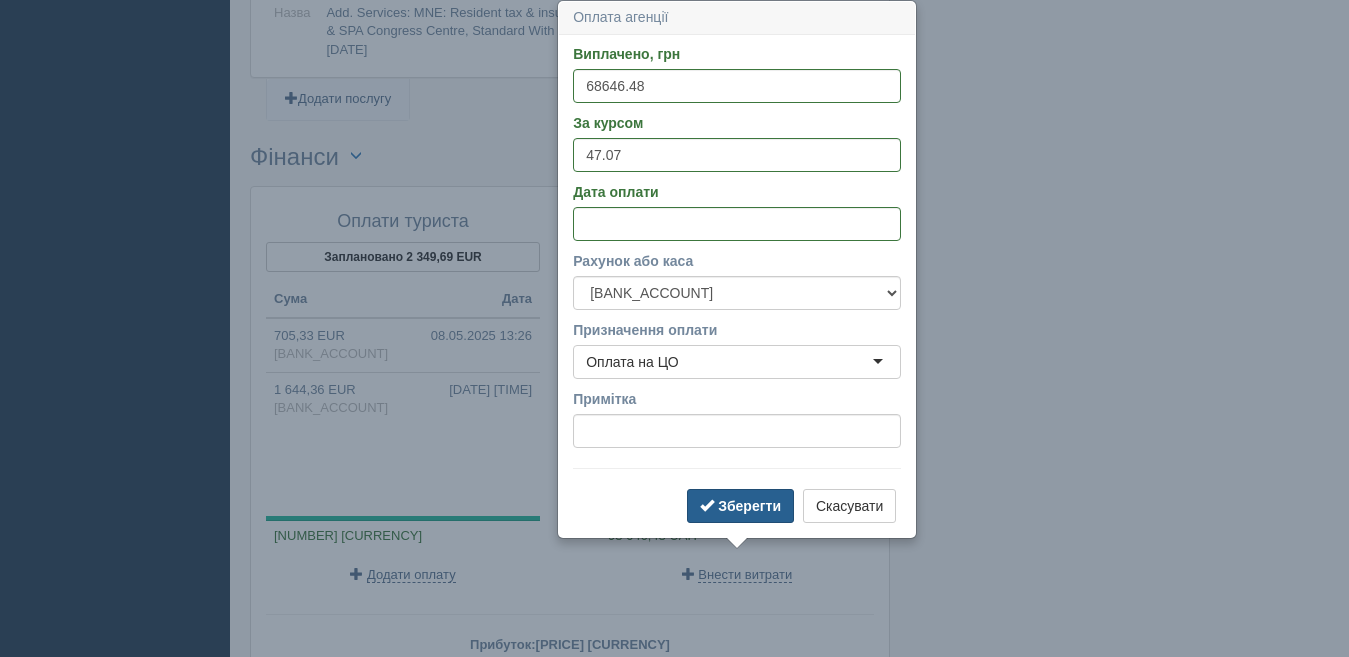 click on "Зберегти" at bounding box center [749, 506] 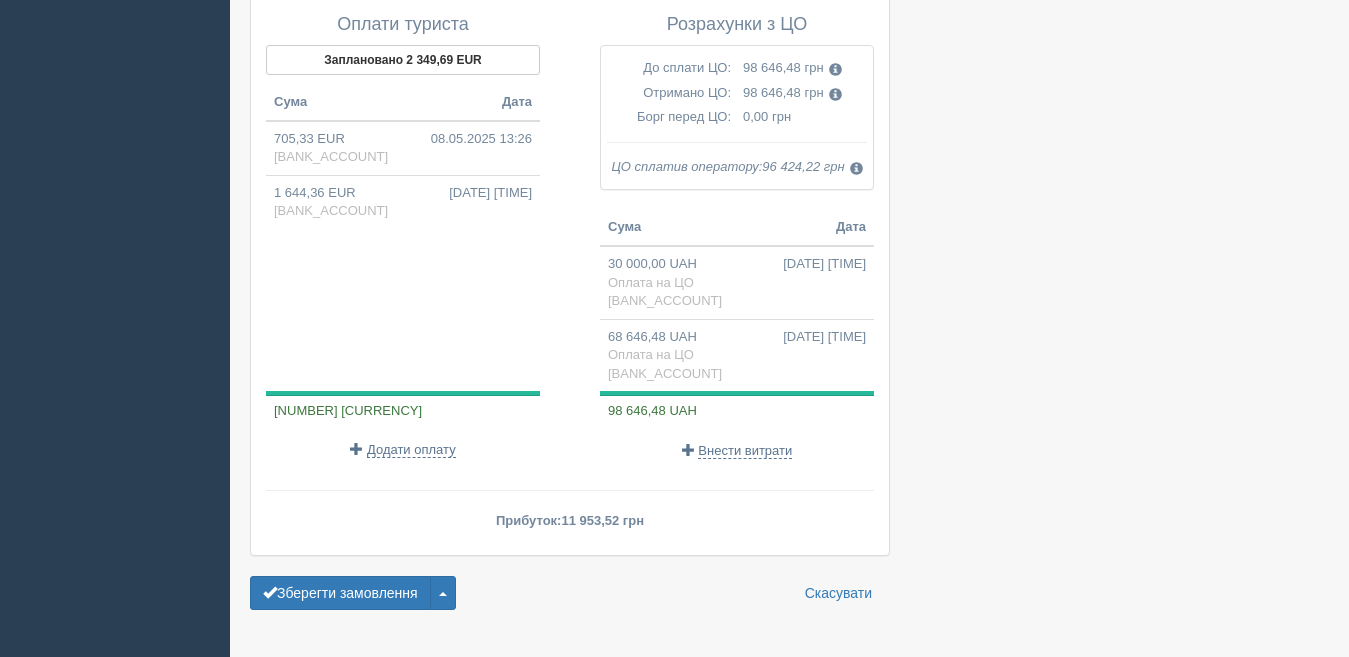 scroll, scrollTop: 2685, scrollLeft: 0, axis: vertical 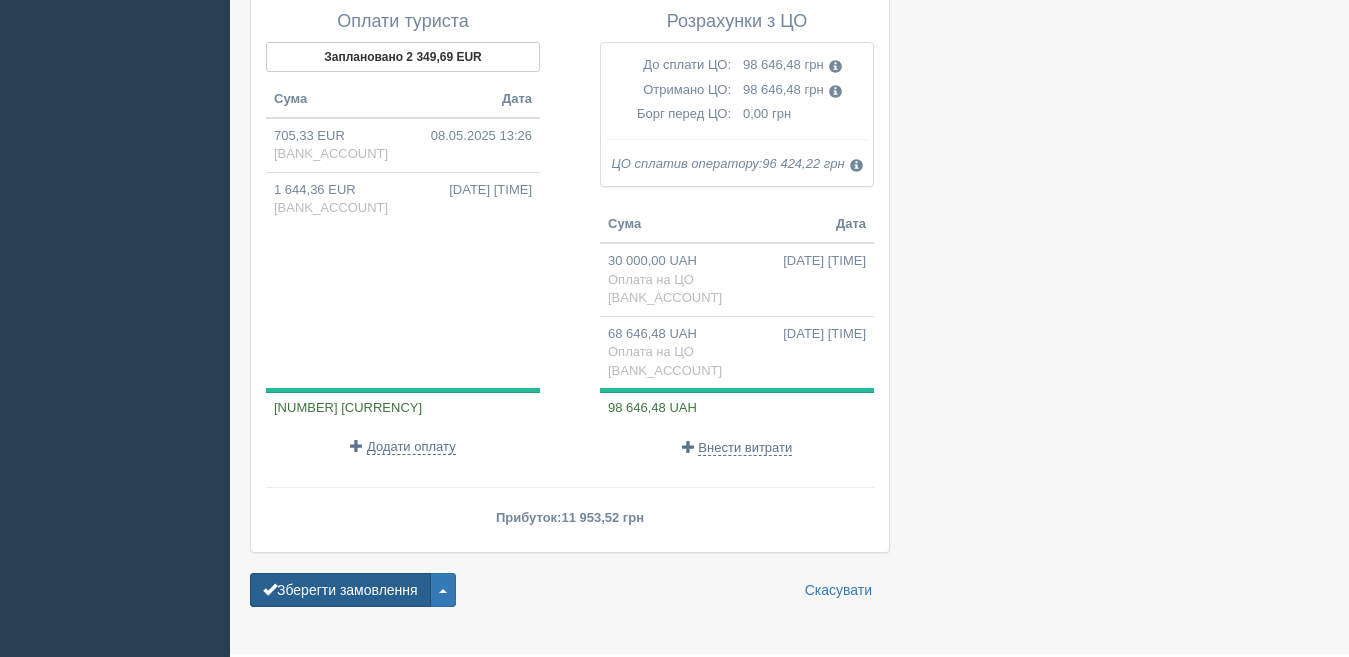 click on "Зберегти замовлення" at bounding box center [340, 590] 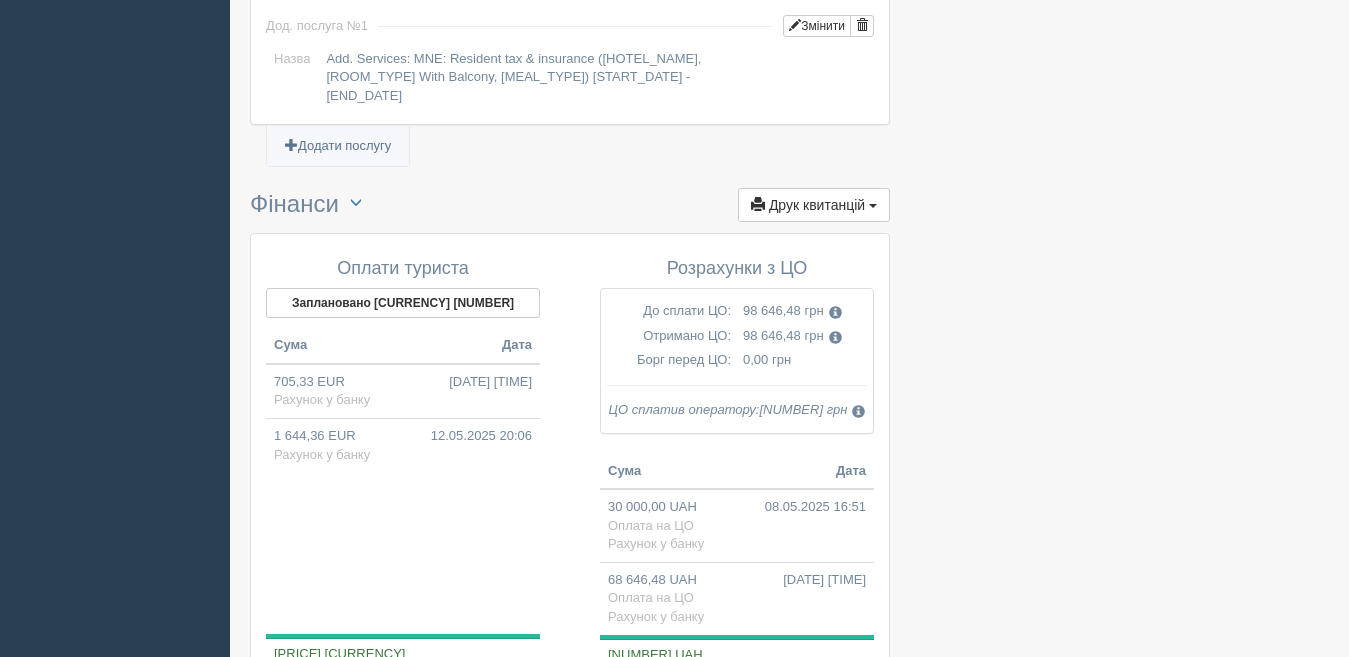 scroll, scrollTop: 2600, scrollLeft: 0, axis: vertical 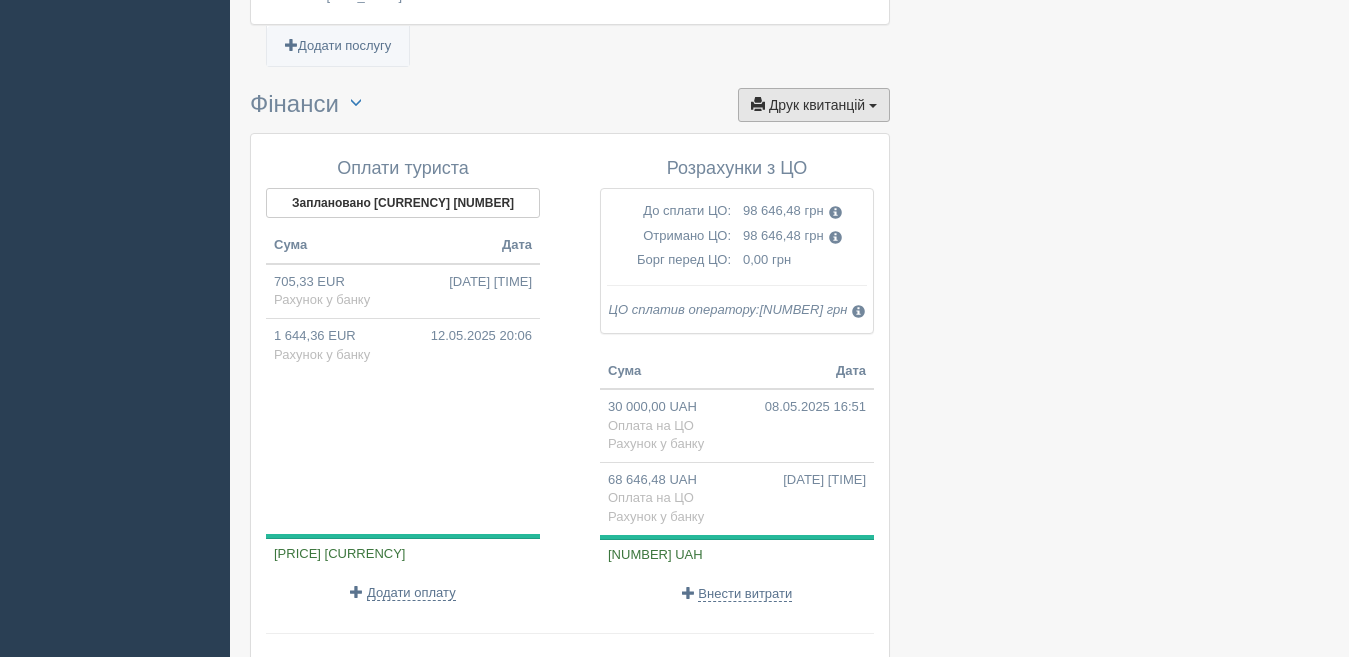 click on "Друк квитанцій
Друк" at bounding box center [814, 105] 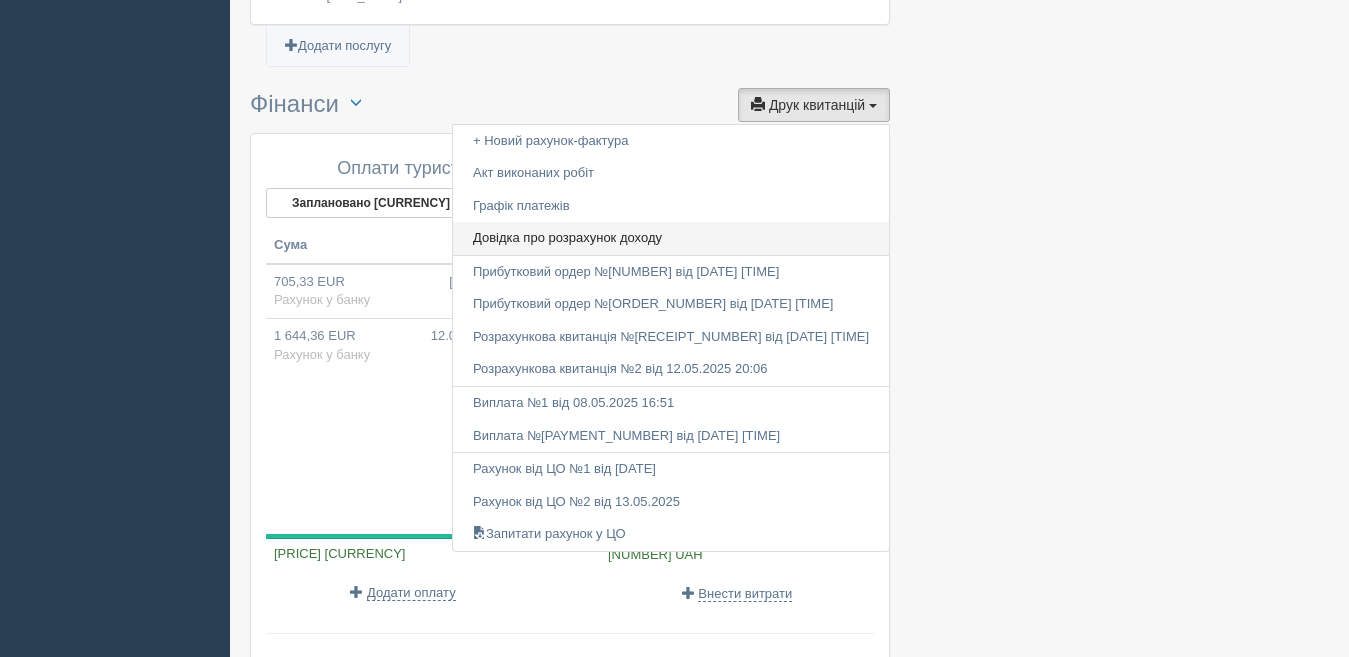 click on "Довідка про розрахунок доходу" at bounding box center (671, 238) 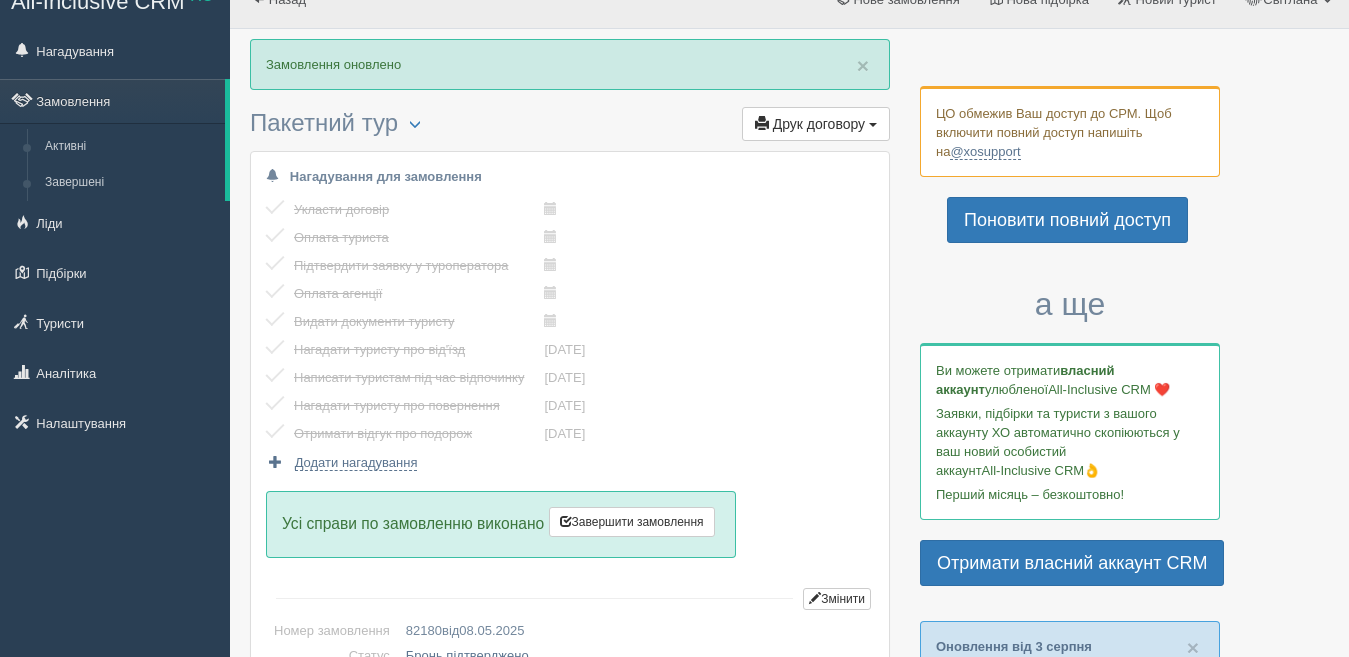scroll, scrollTop: 0, scrollLeft: 0, axis: both 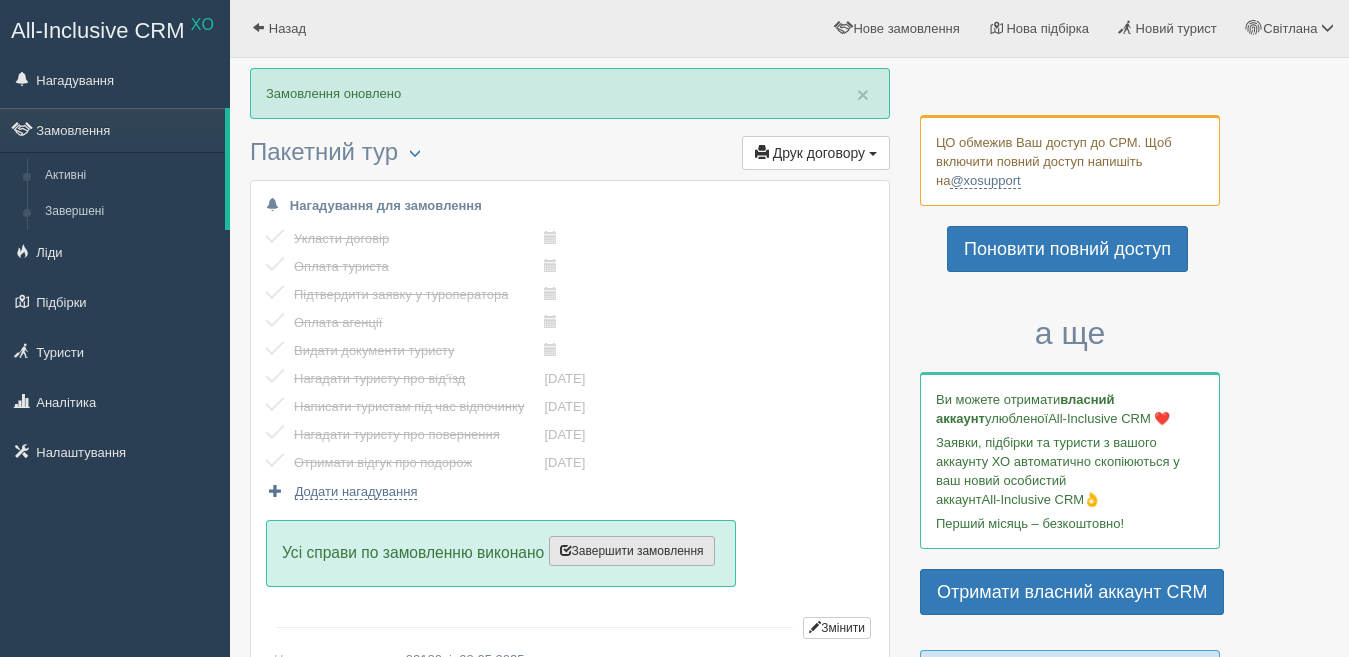 click on "Завершити замовлення
Активувати замовлення" at bounding box center (632, 551) 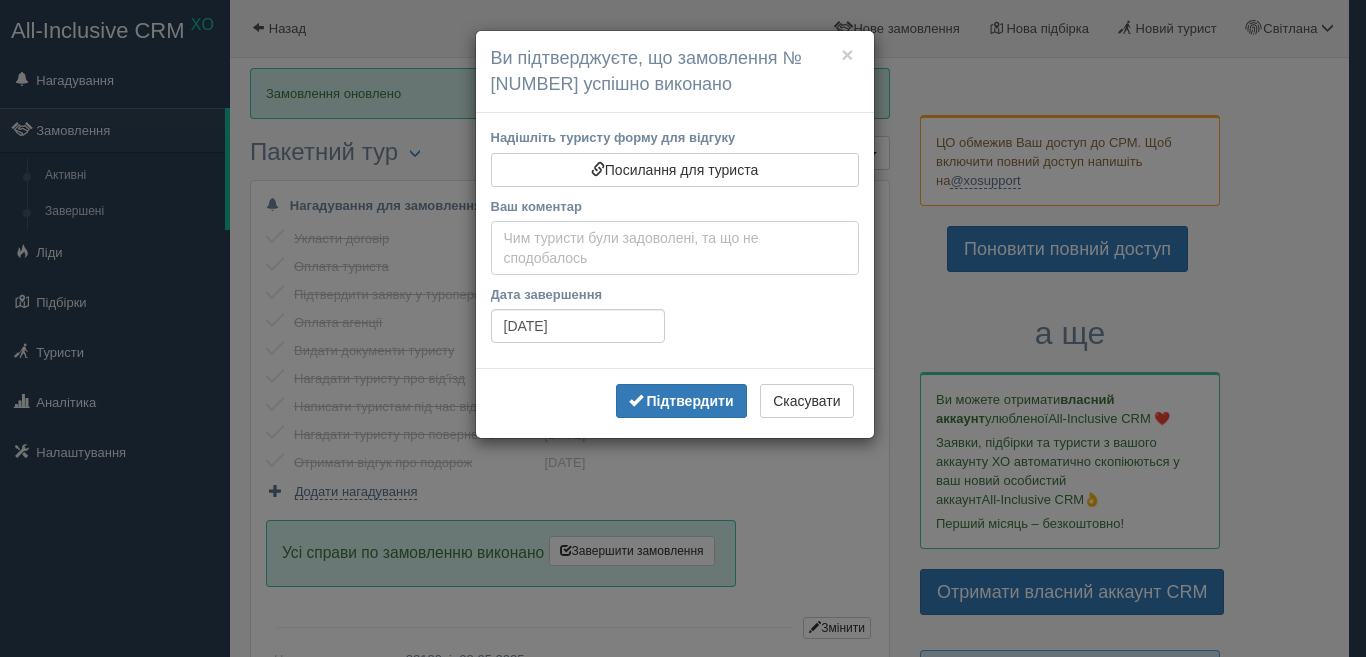 click on "Ваш коментар" at bounding box center (675, 248) 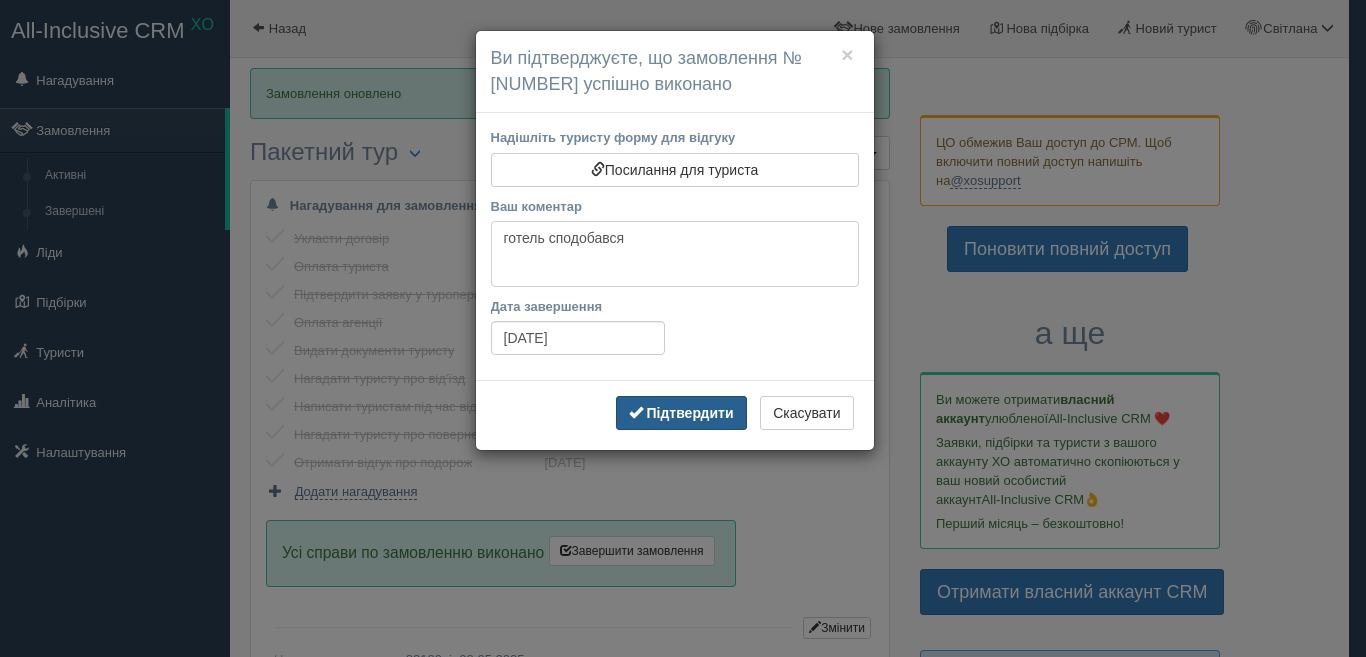 type on "готель сподобався" 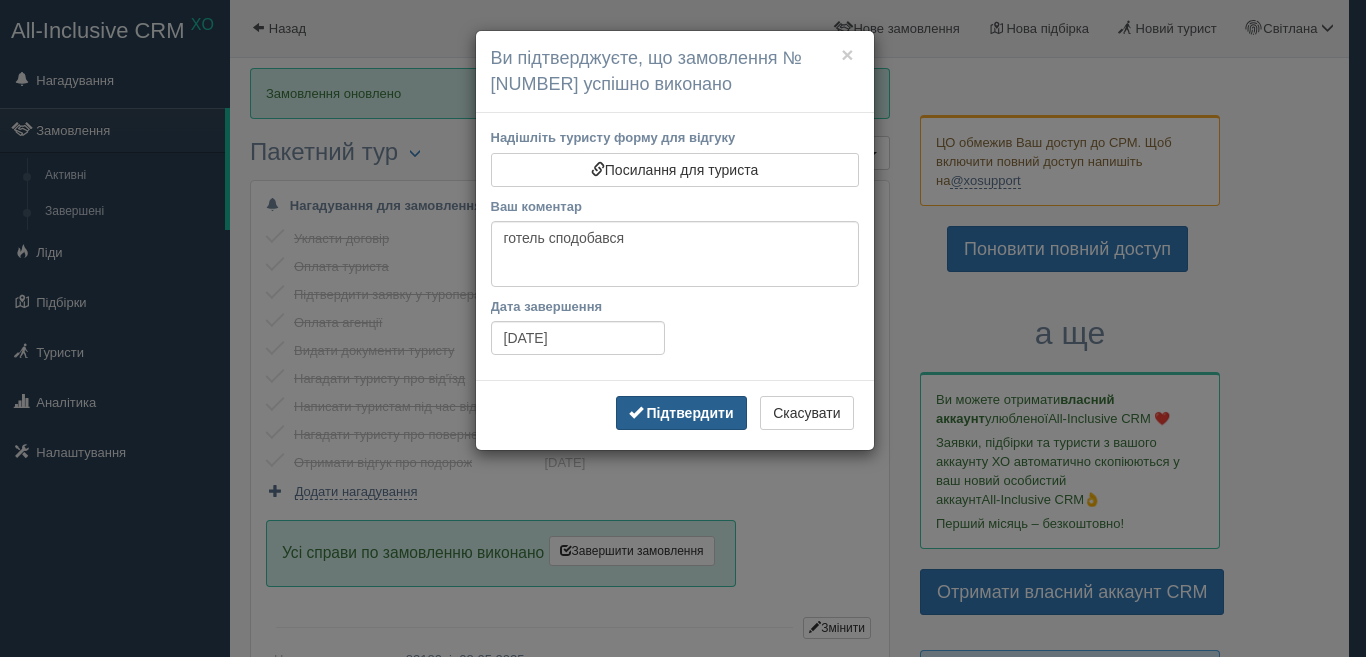 click on "Підтвердити" at bounding box center (689, 413) 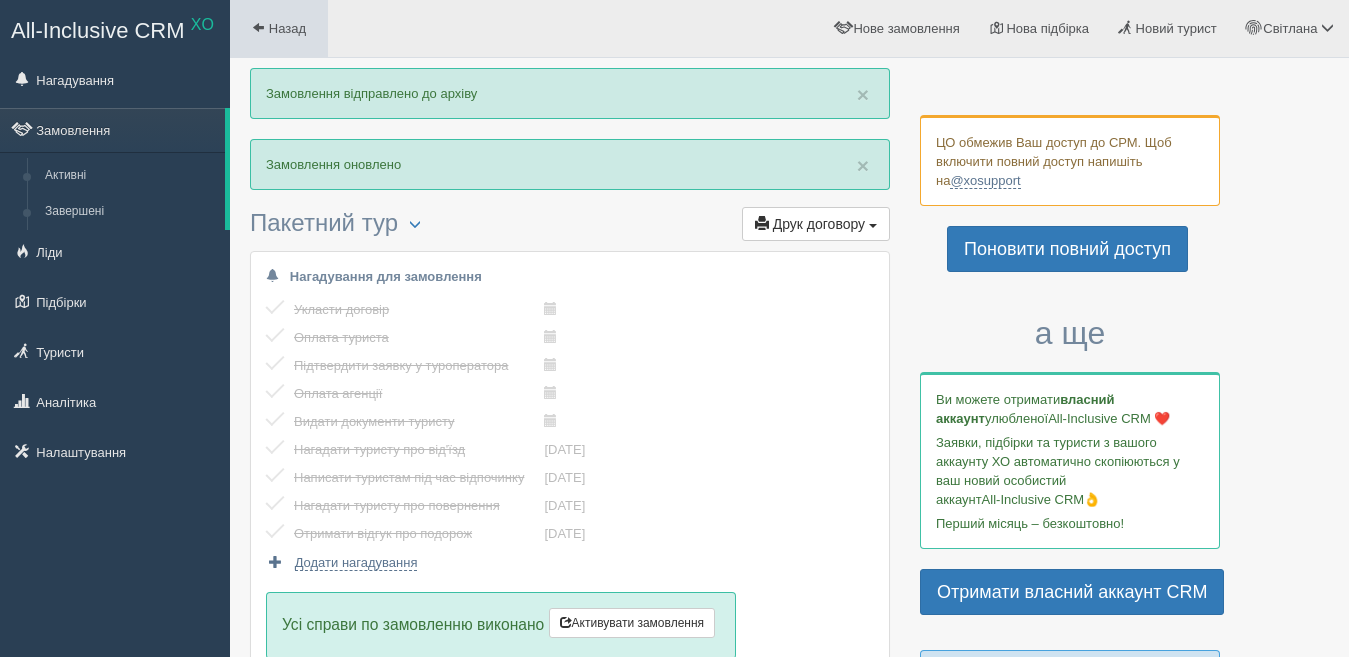 click on "Назад" at bounding box center [287, 28] 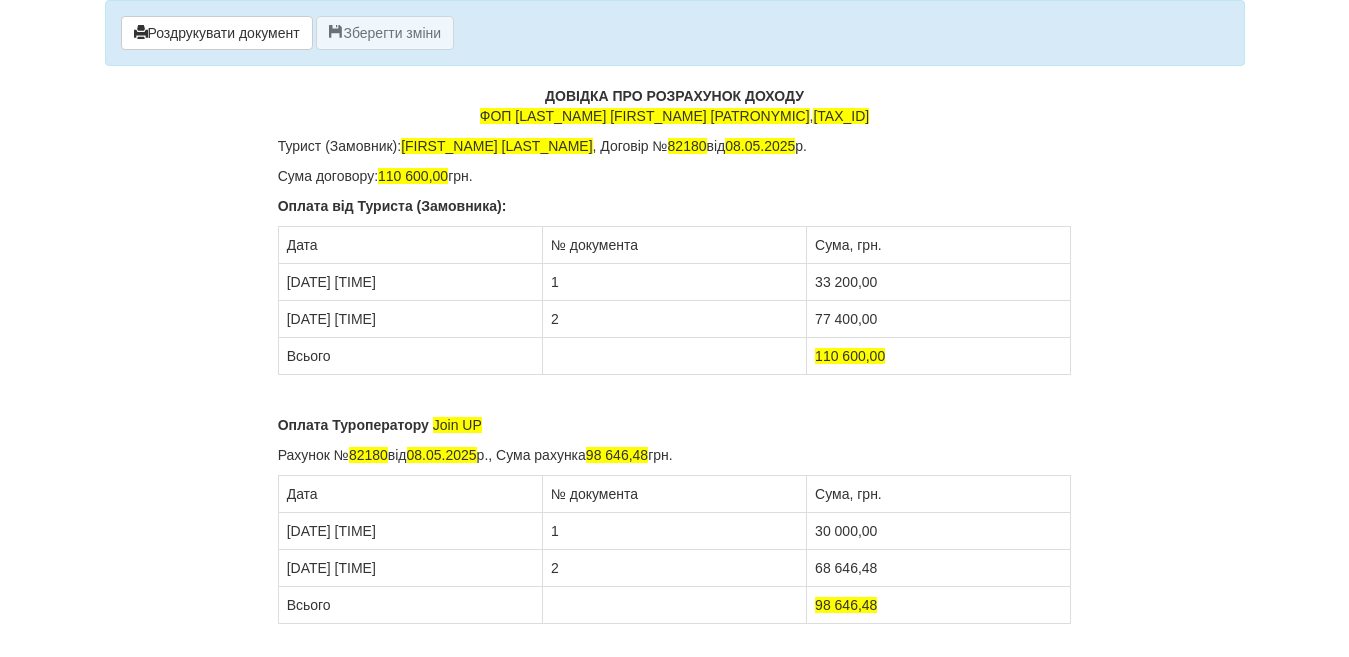 scroll, scrollTop: 0, scrollLeft: 0, axis: both 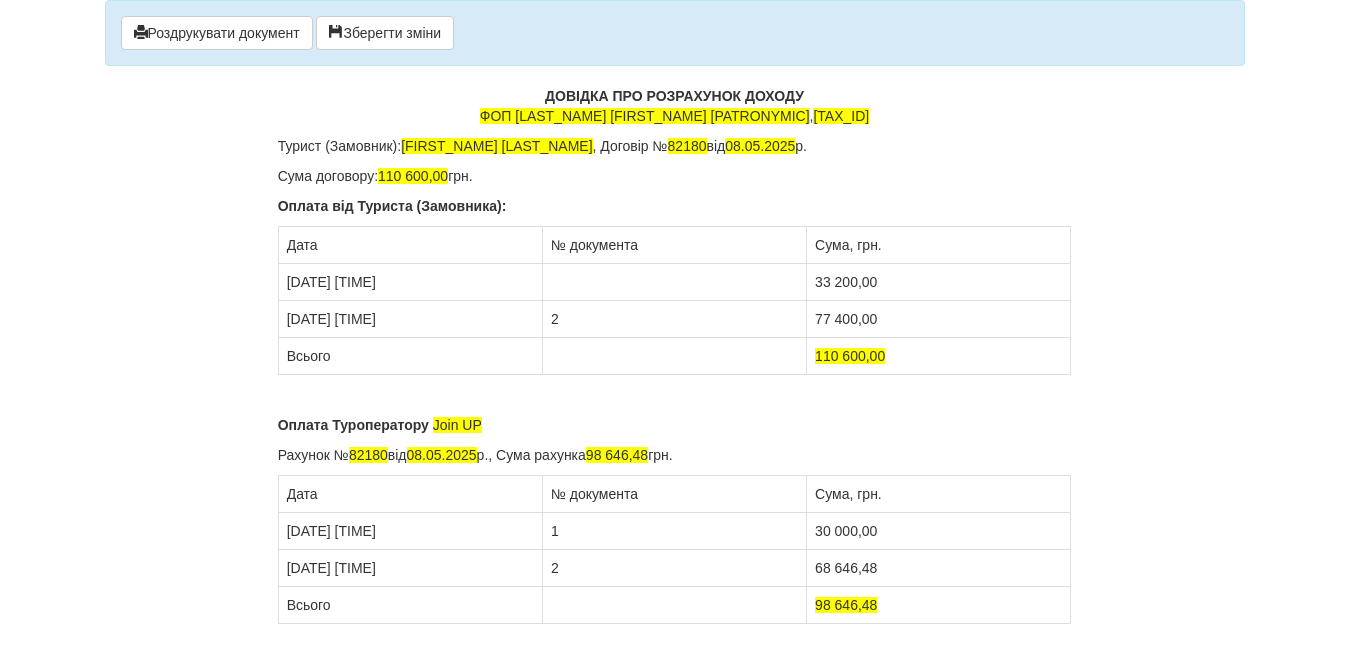 drag, startPoint x: 399, startPoint y: 283, endPoint x: 478, endPoint y: 272, distance: 79.762146 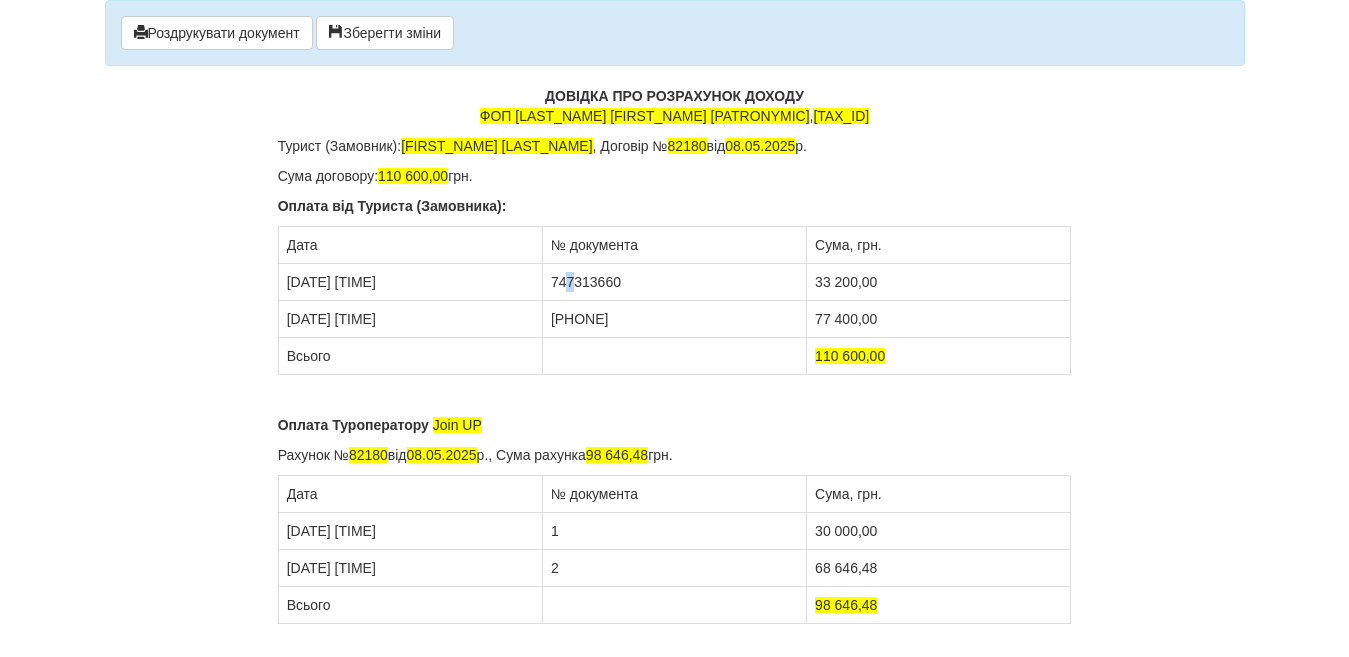 click on "747313660" at bounding box center (674, 282) 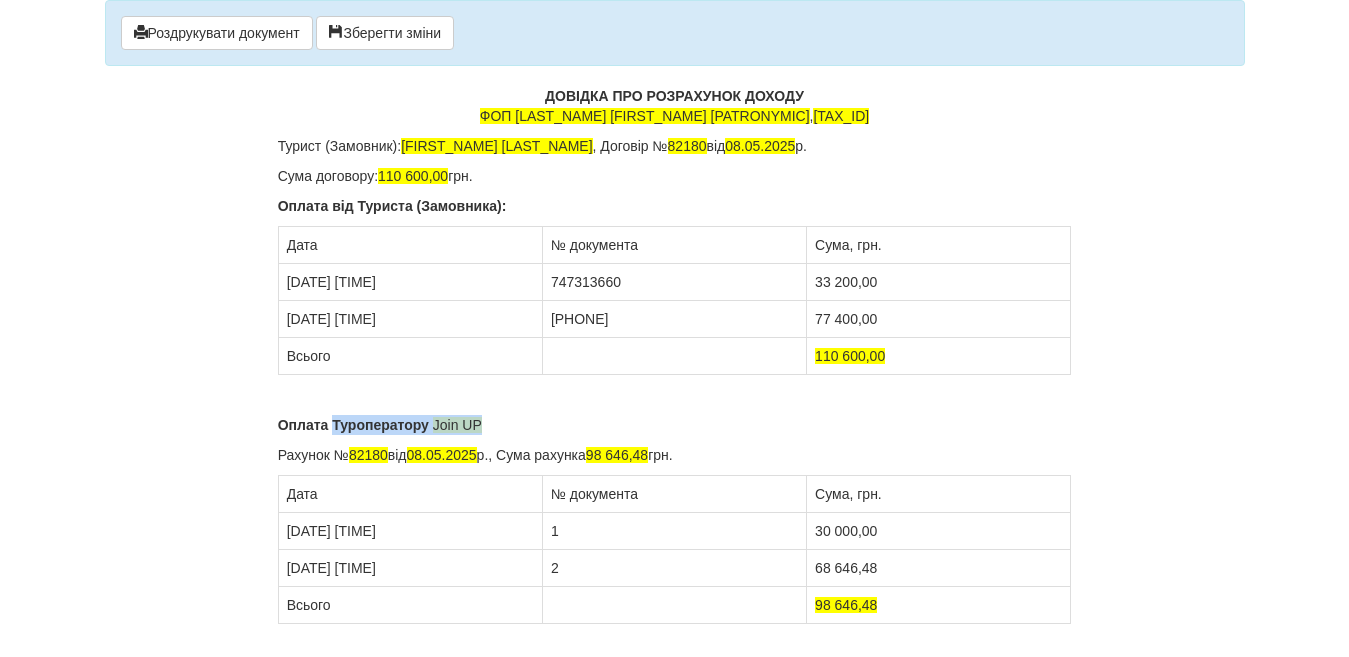 drag, startPoint x: 335, startPoint y: 425, endPoint x: 521, endPoint y: 420, distance: 186.0672 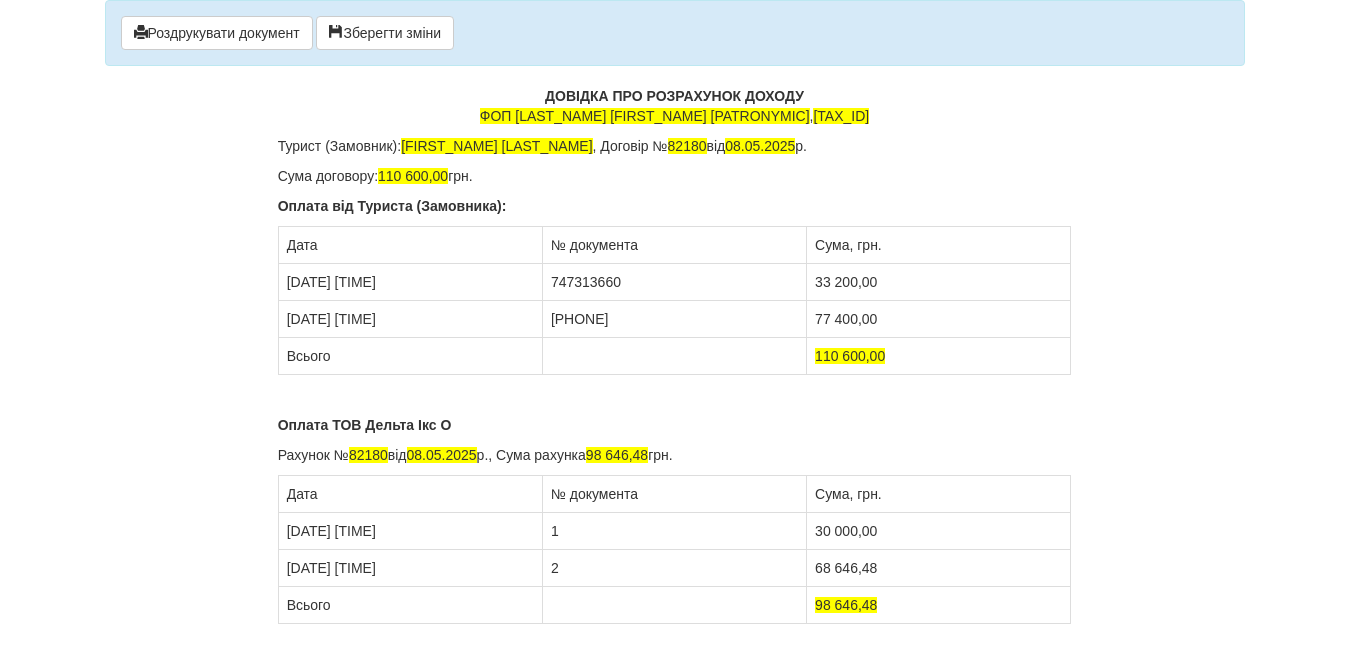 drag, startPoint x: 536, startPoint y: 541, endPoint x: 582, endPoint y: 540, distance: 46.010868 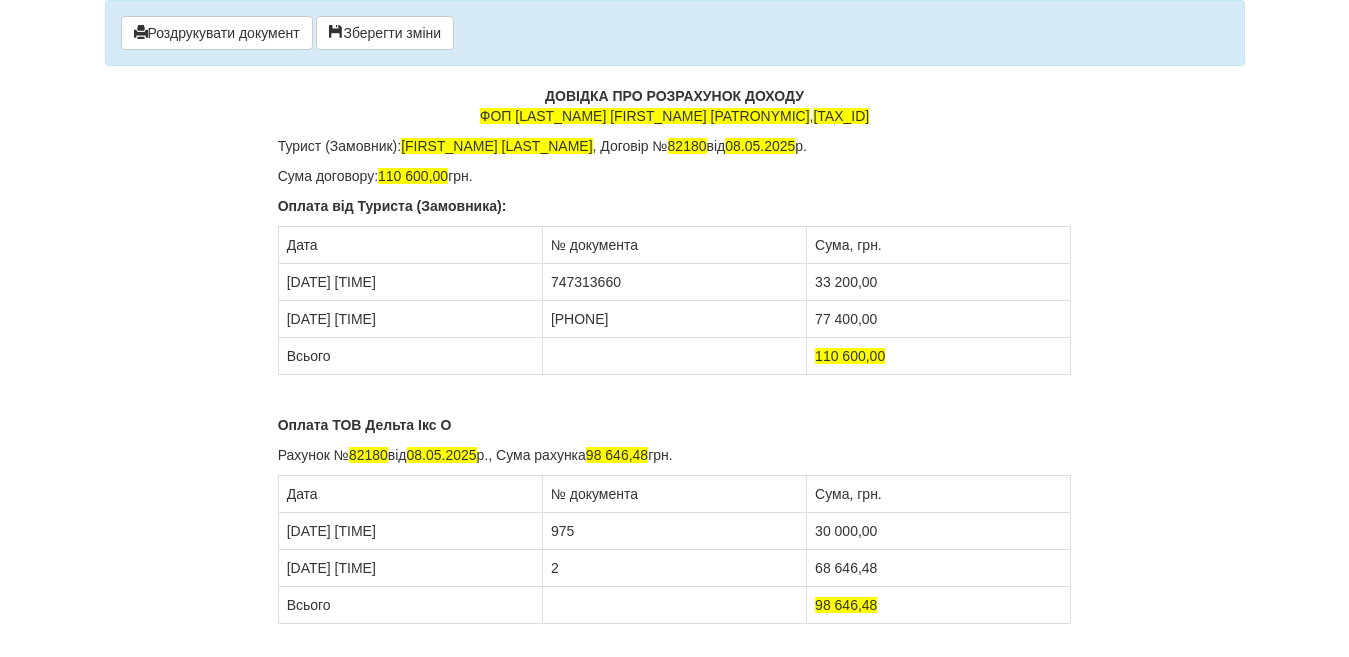 click on "2" at bounding box center (674, 568) 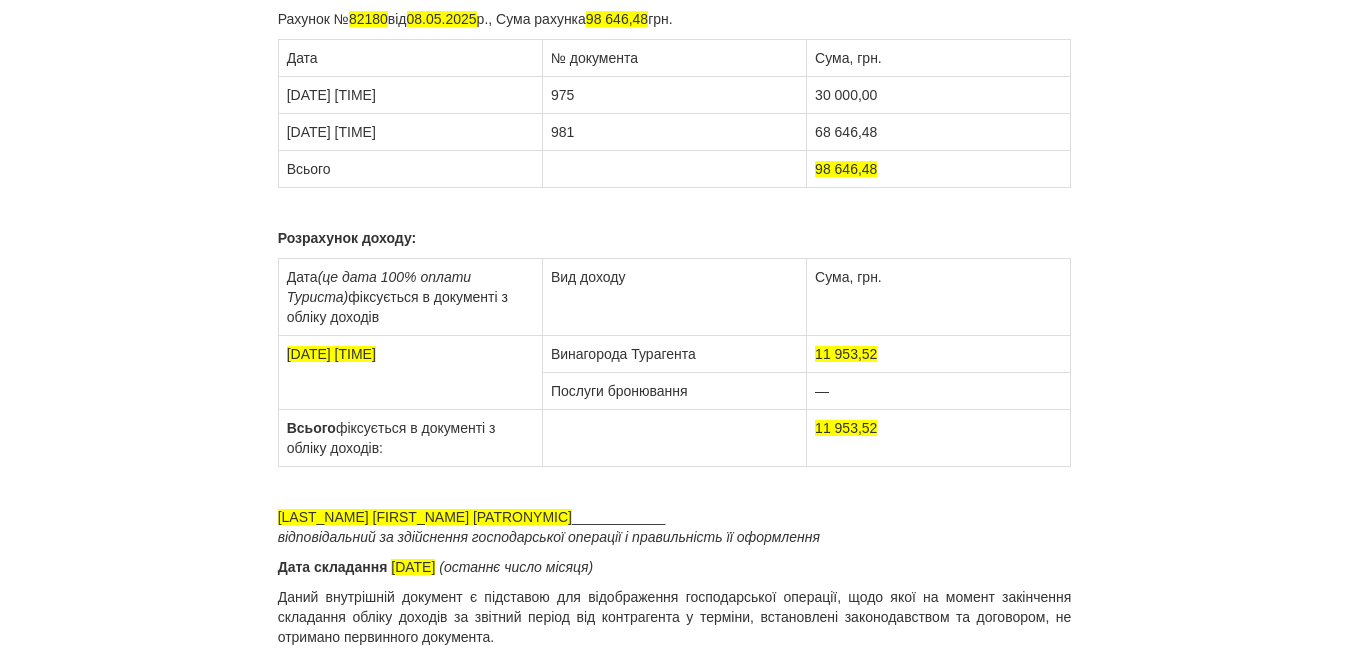 scroll, scrollTop: 0, scrollLeft: 0, axis: both 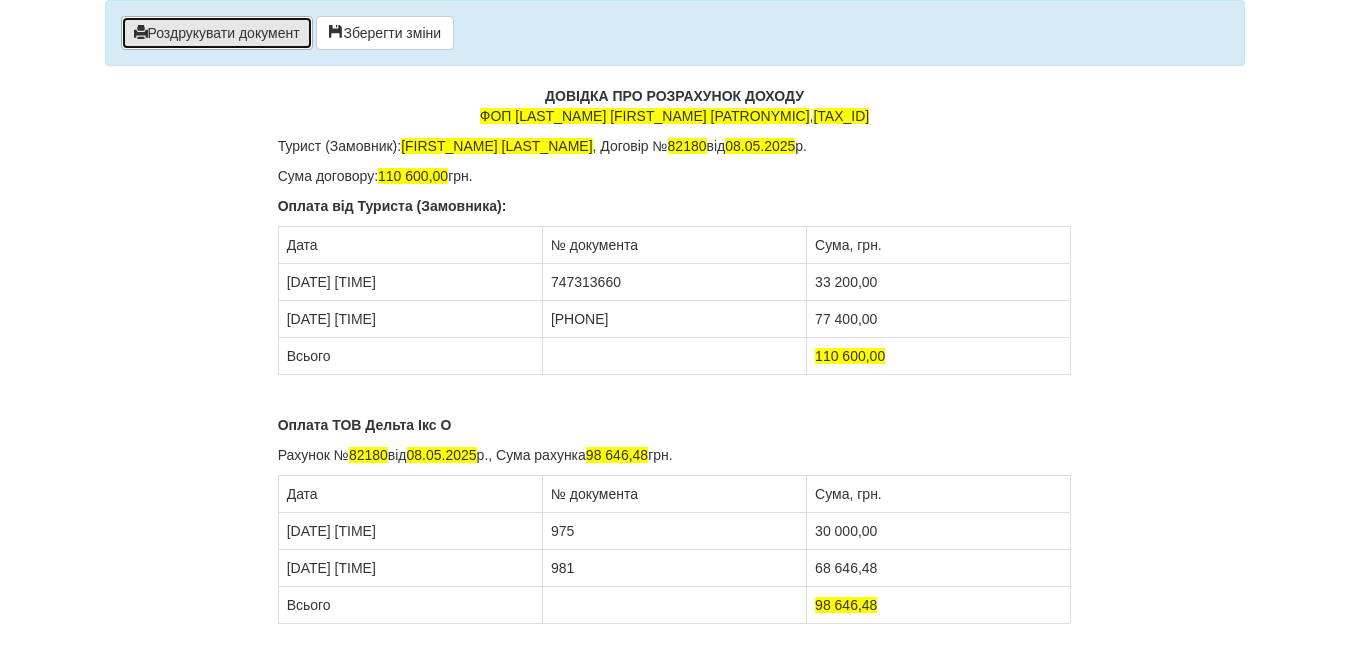 click on "Роздрукувати документ" at bounding box center (217, 33) 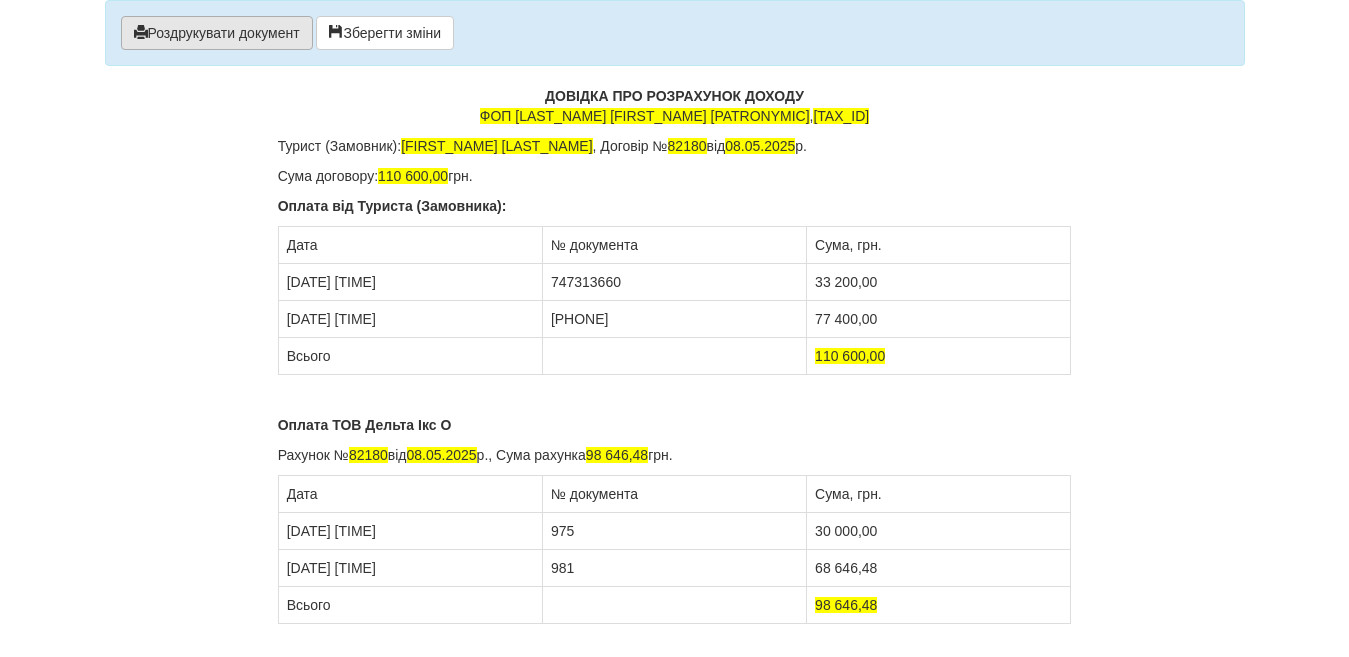 click on "Роздрукувати документ" at bounding box center (217, 33) 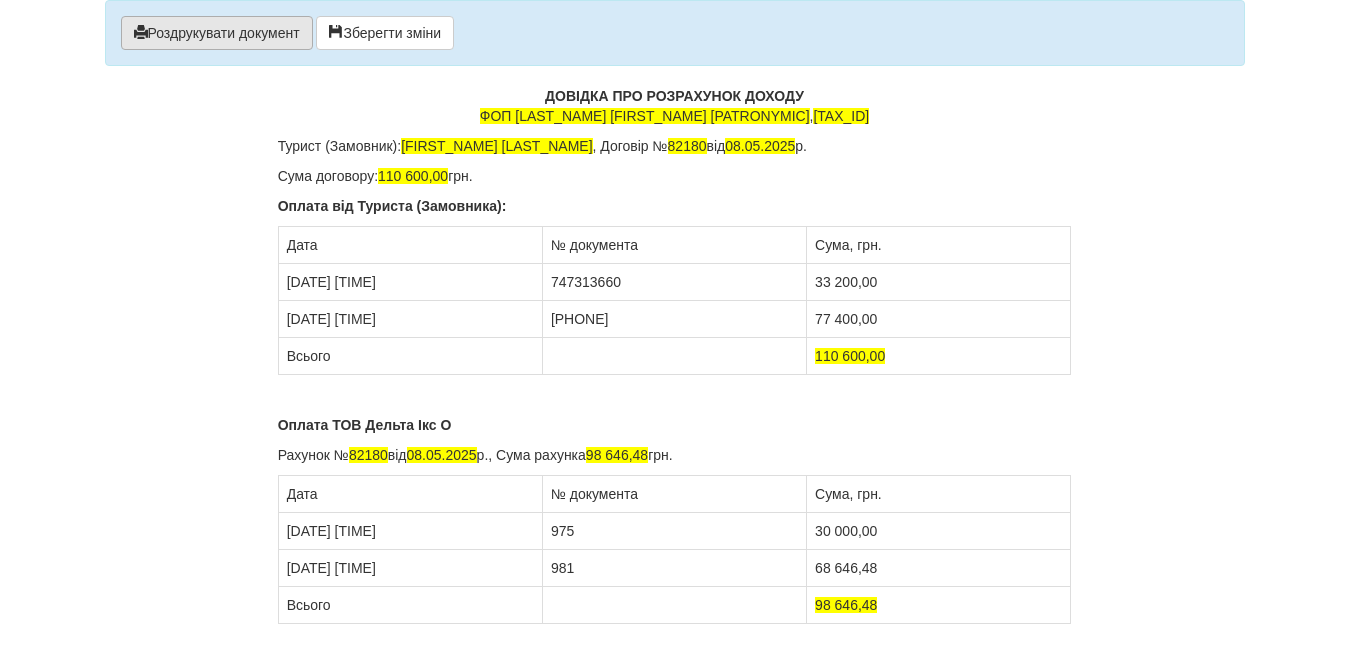 click on "Роздрукувати документ" at bounding box center (217, 33) 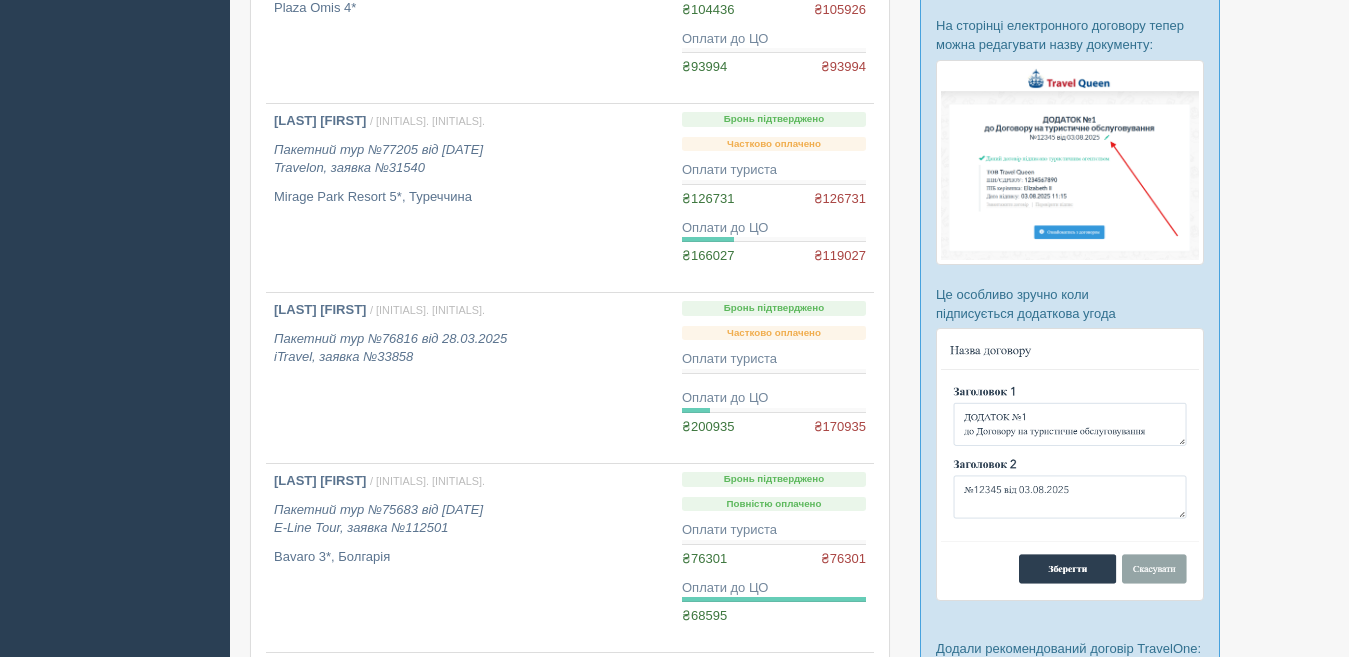scroll, scrollTop: 1100, scrollLeft: 0, axis: vertical 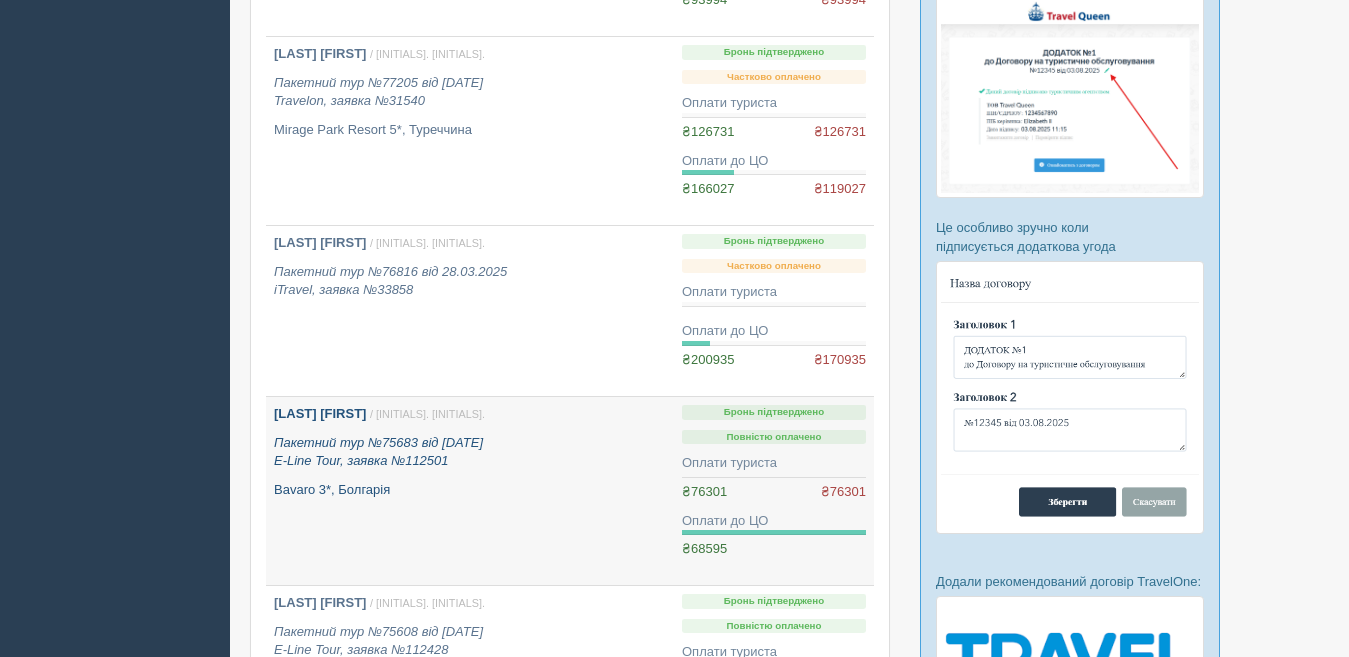 click on "[LAST] [FIRST]" at bounding box center [320, 413] 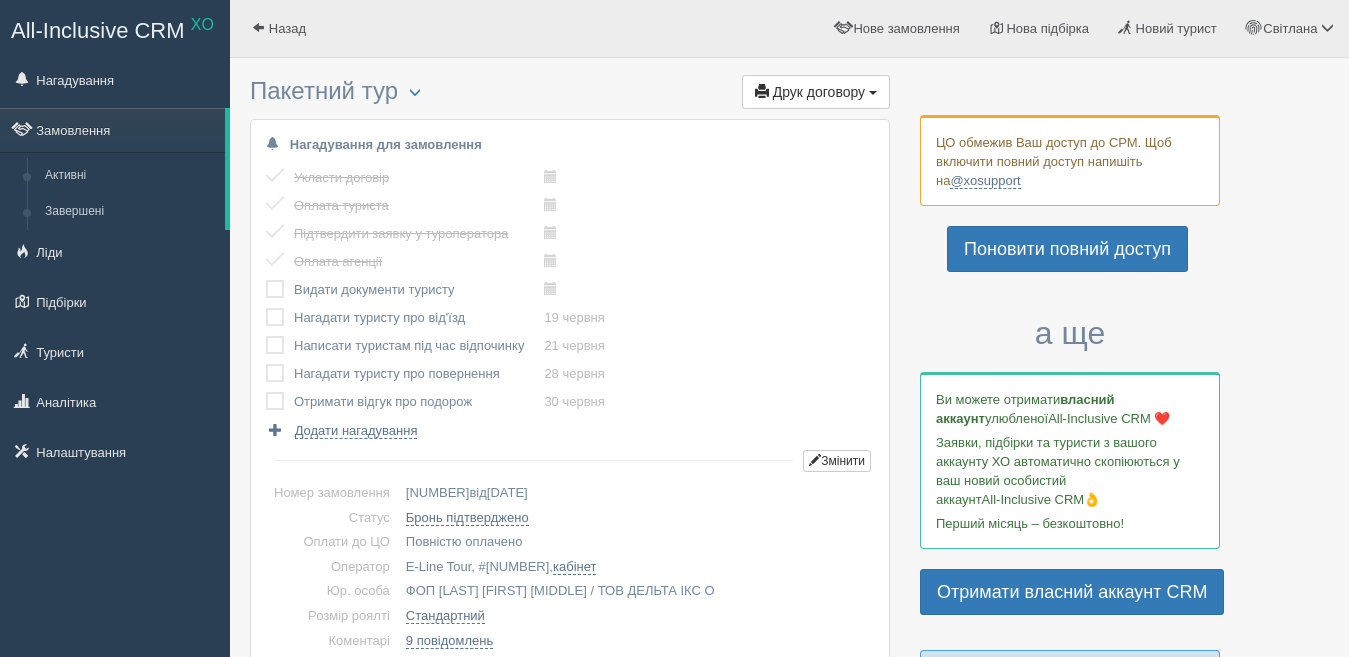 scroll, scrollTop: 0, scrollLeft: 0, axis: both 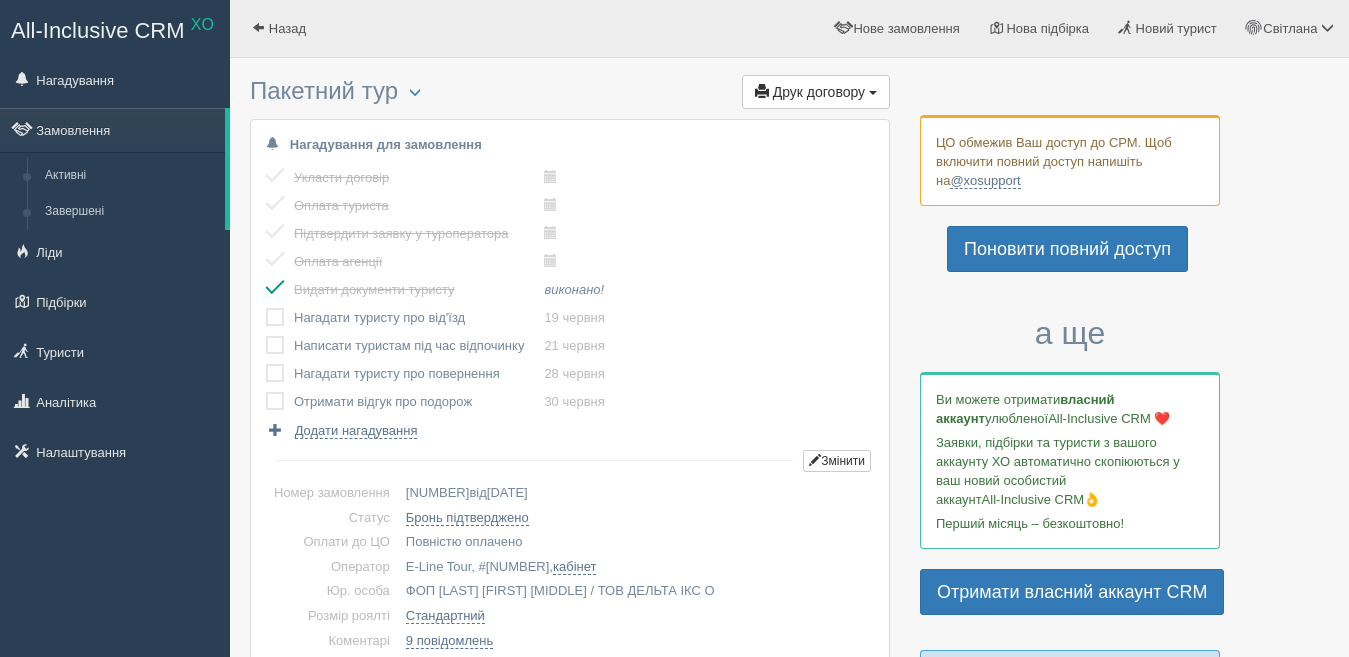 click at bounding box center [266, 308] 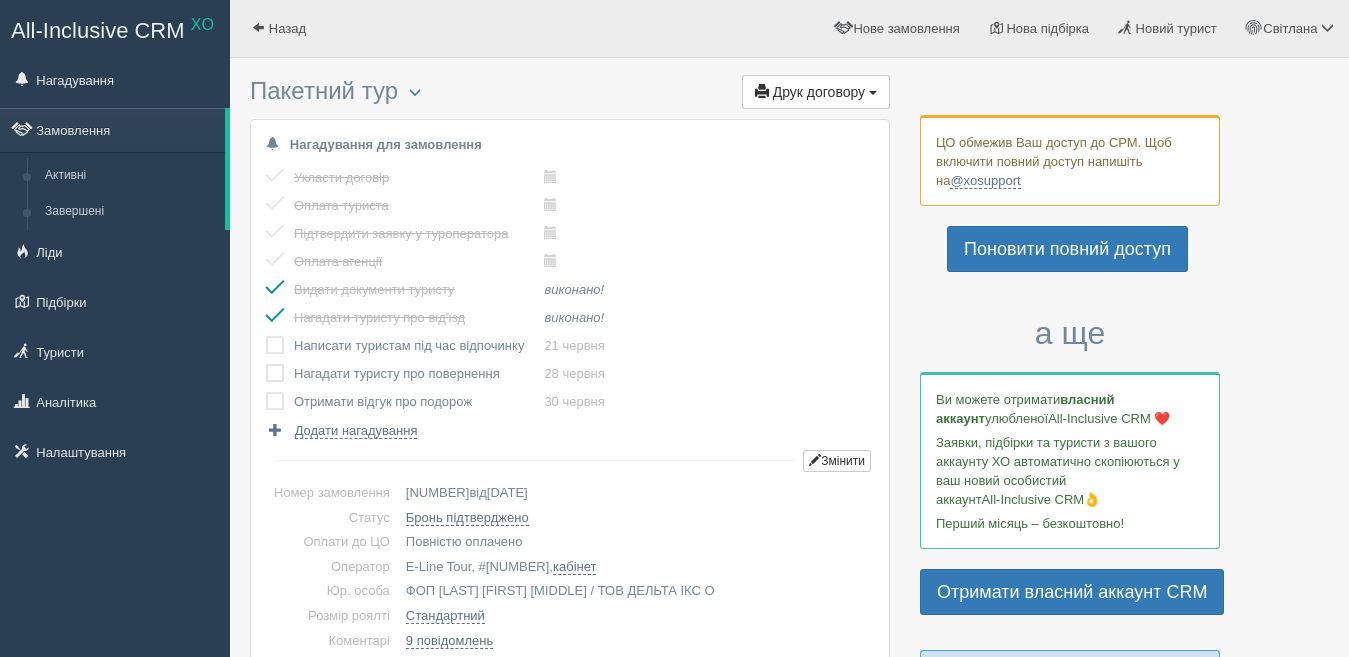 click at bounding box center (266, 336) 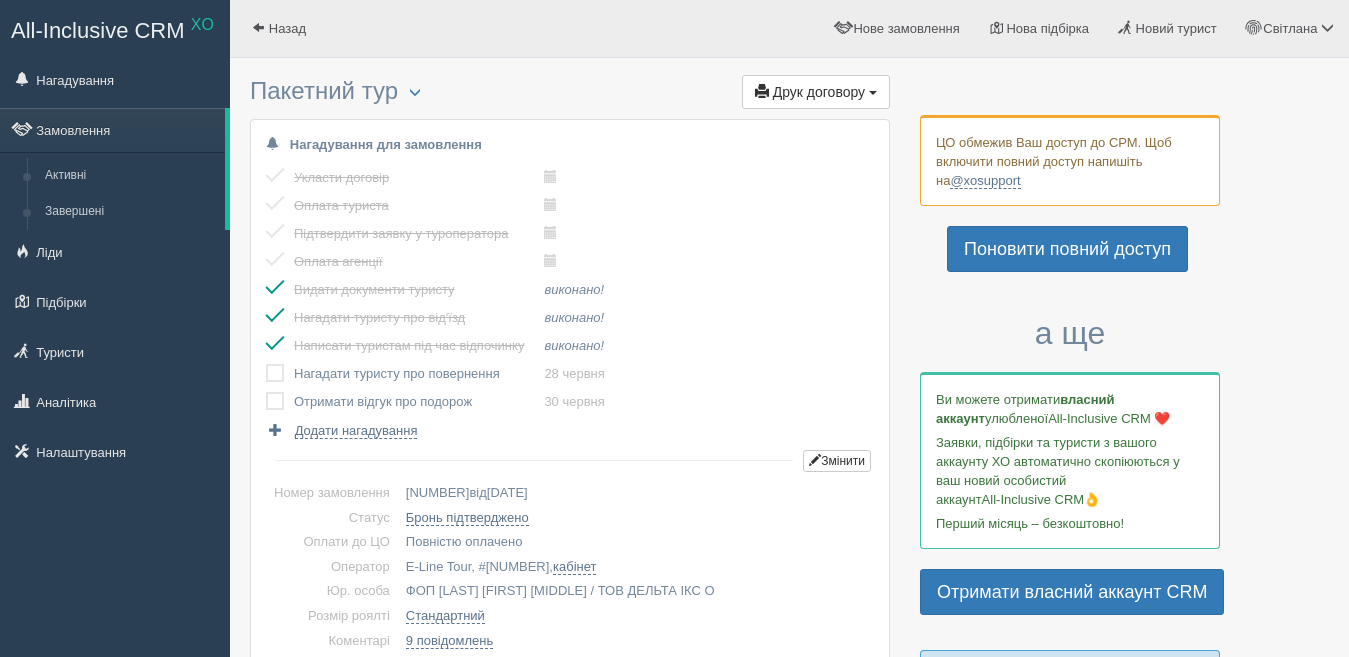 click at bounding box center (280, 374) 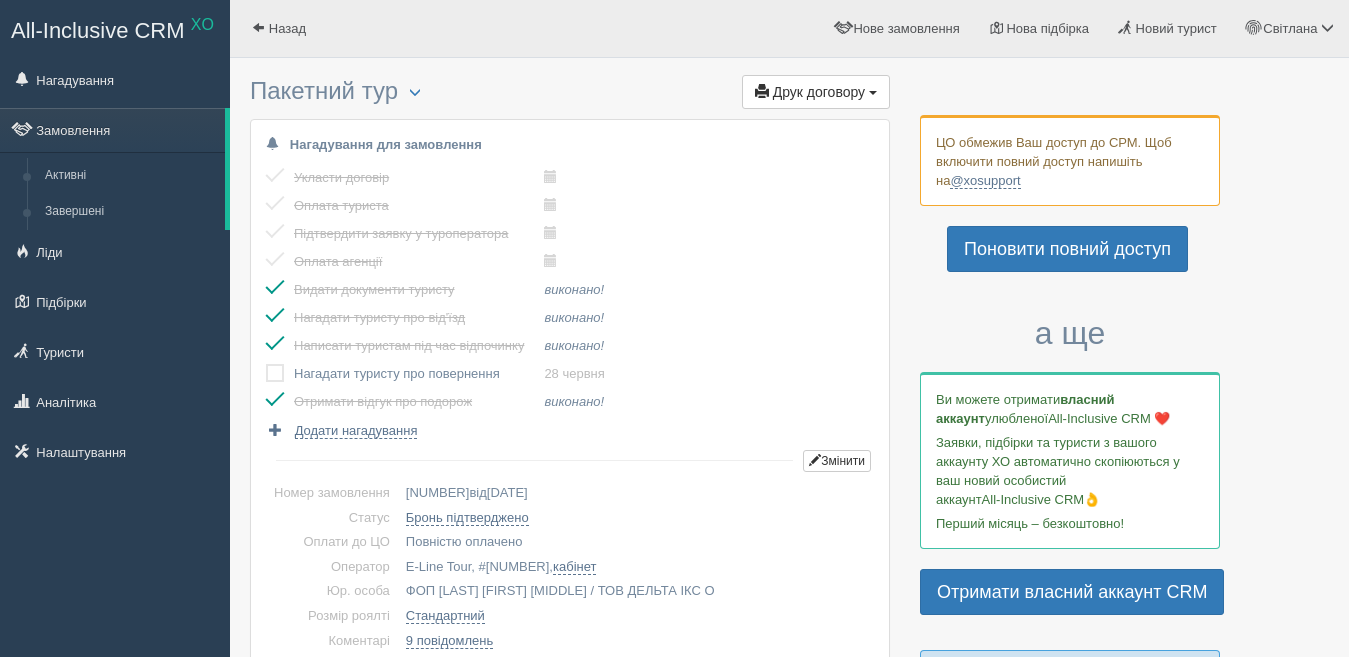click at bounding box center [266, 364] 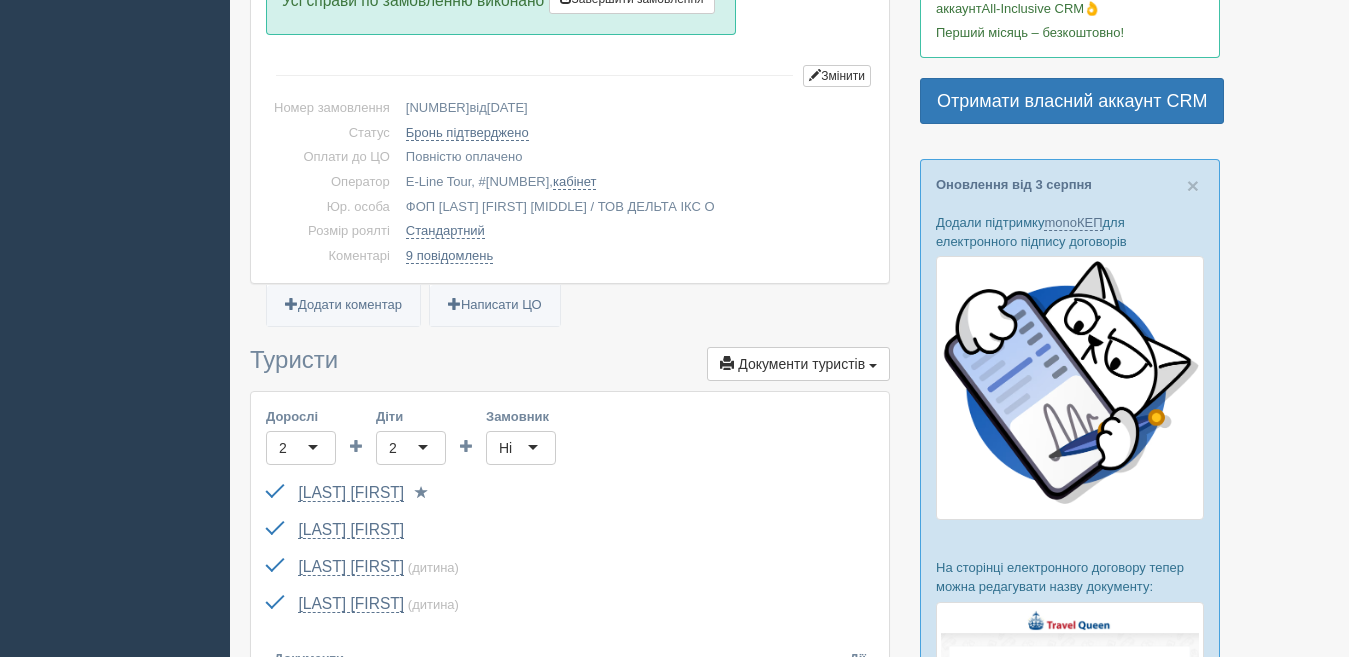 scroll, scrollTop: 500, scrollLeft: 0, axis: vertical 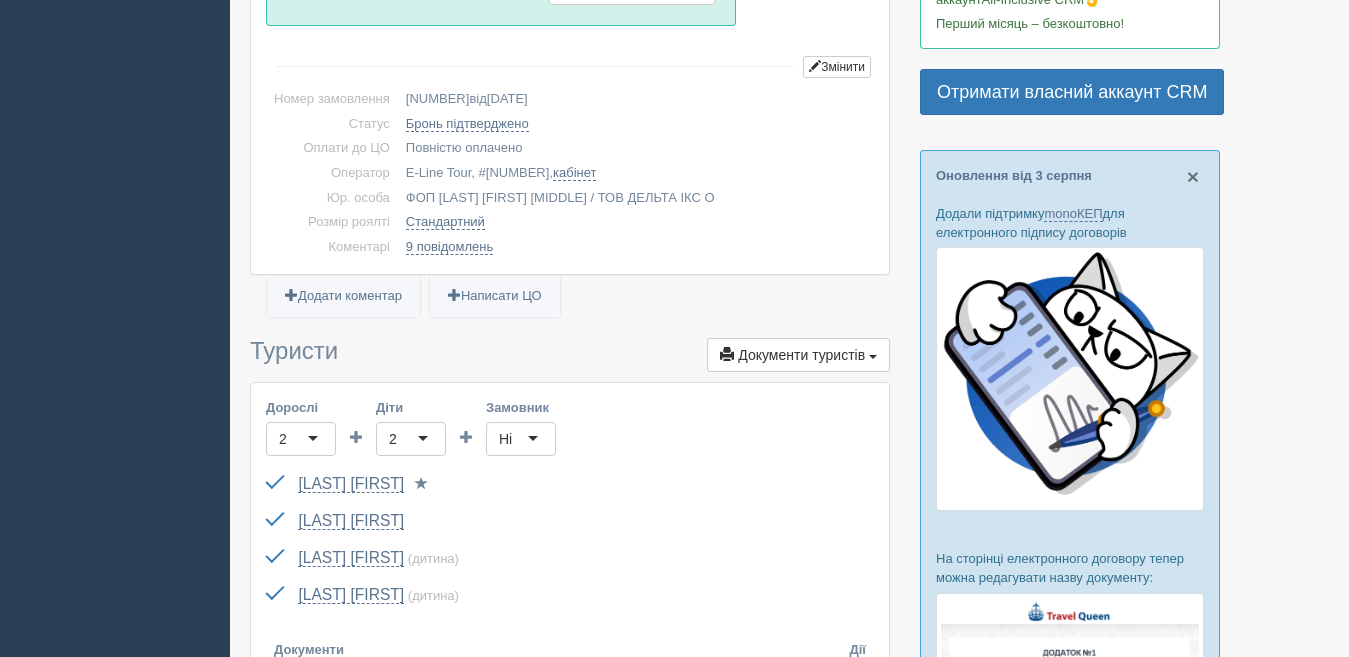 click on "×" at bounding box center [1193, 176] 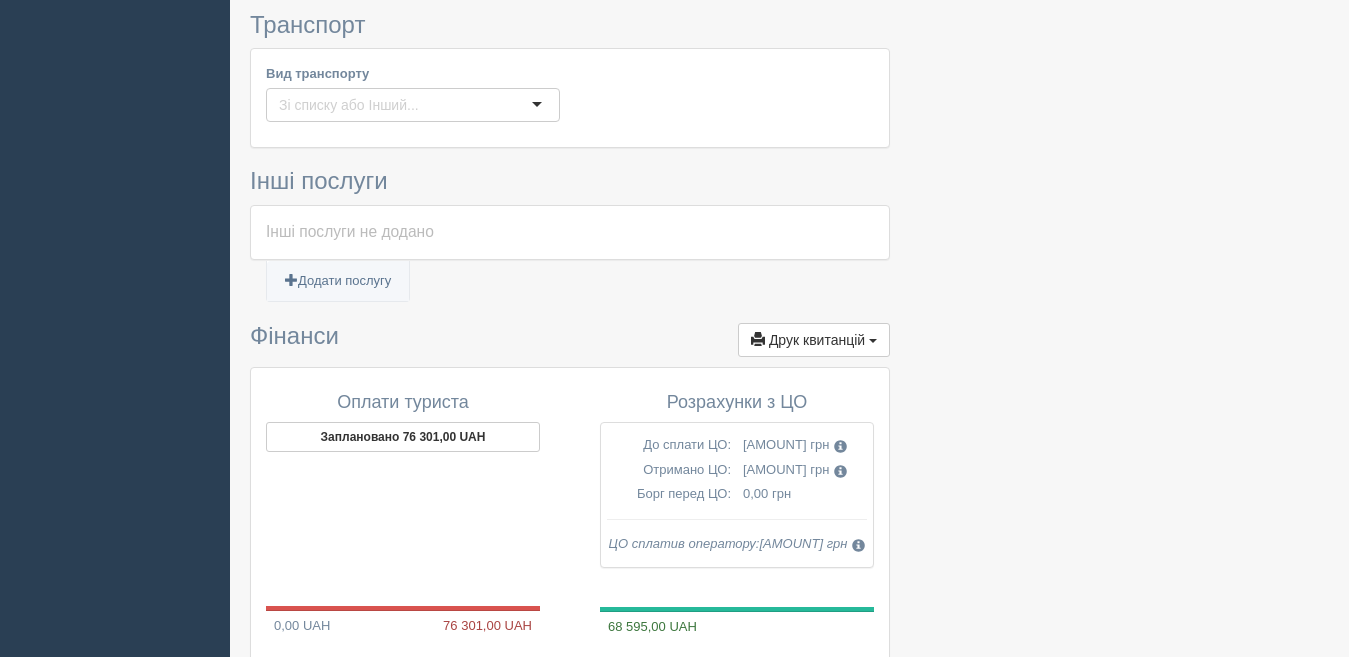 scroll, scrollTop: 1700, scrollLeft: 0, axis: vertical 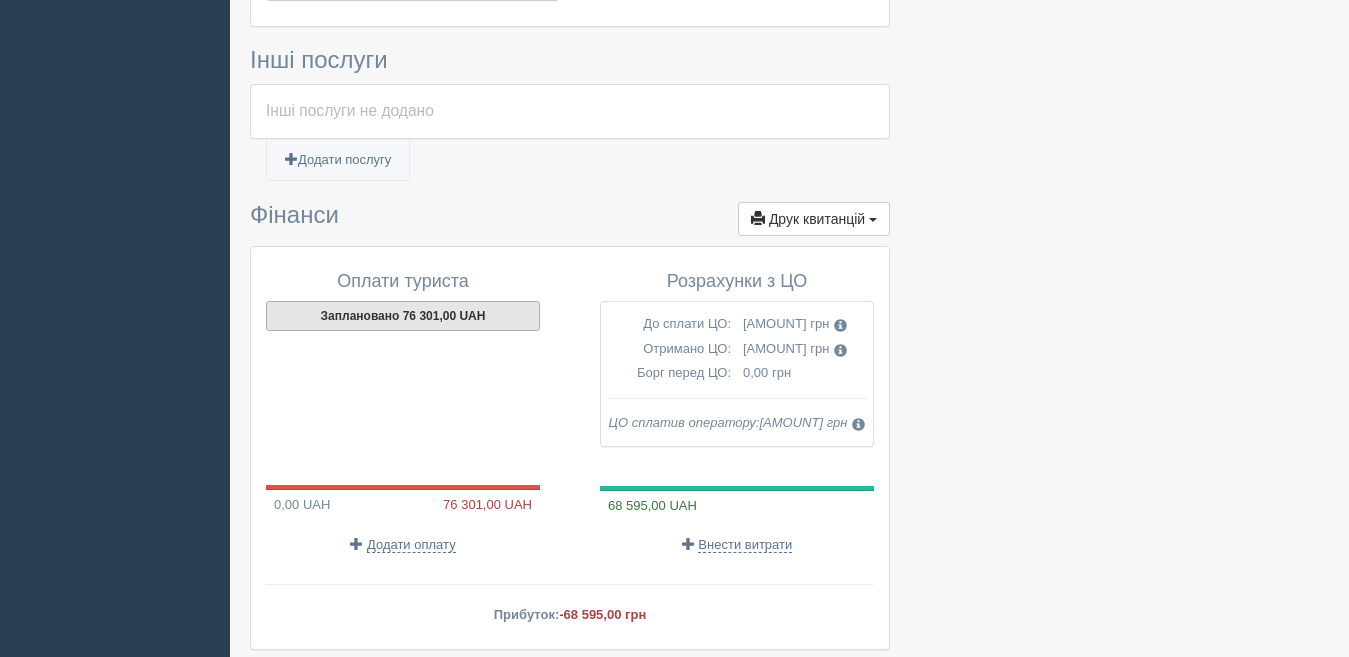 click on "Заплановано 76 301,00 UAH" at bounding box center [403, 316] 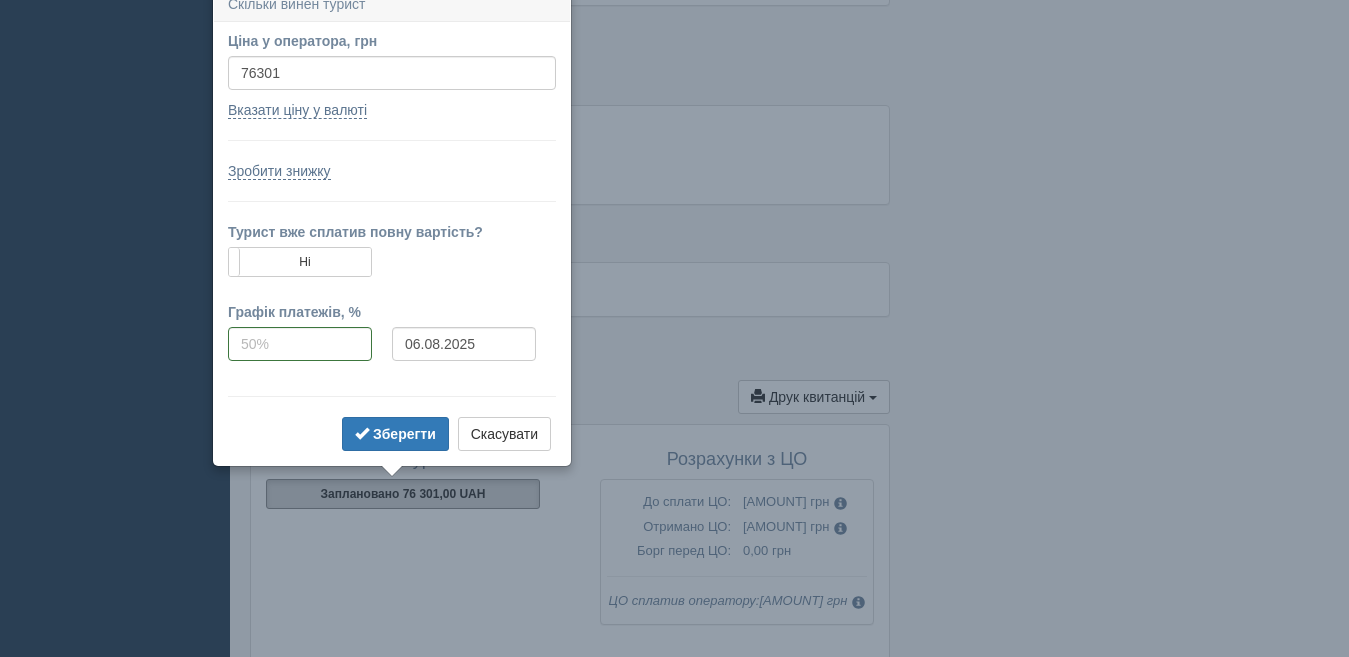 scroll, scrollTop: 1509, scrollLeft: 0, axis: vertical 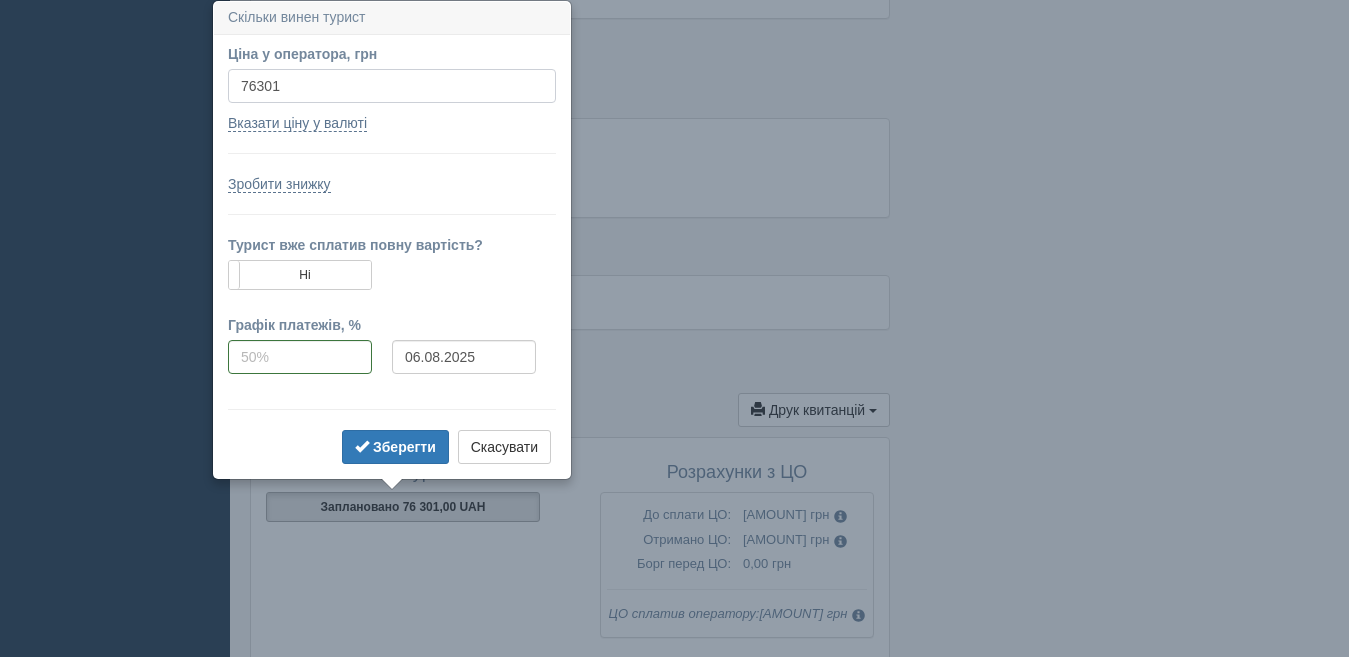 click on "76301" at bounding box center [392, 86] 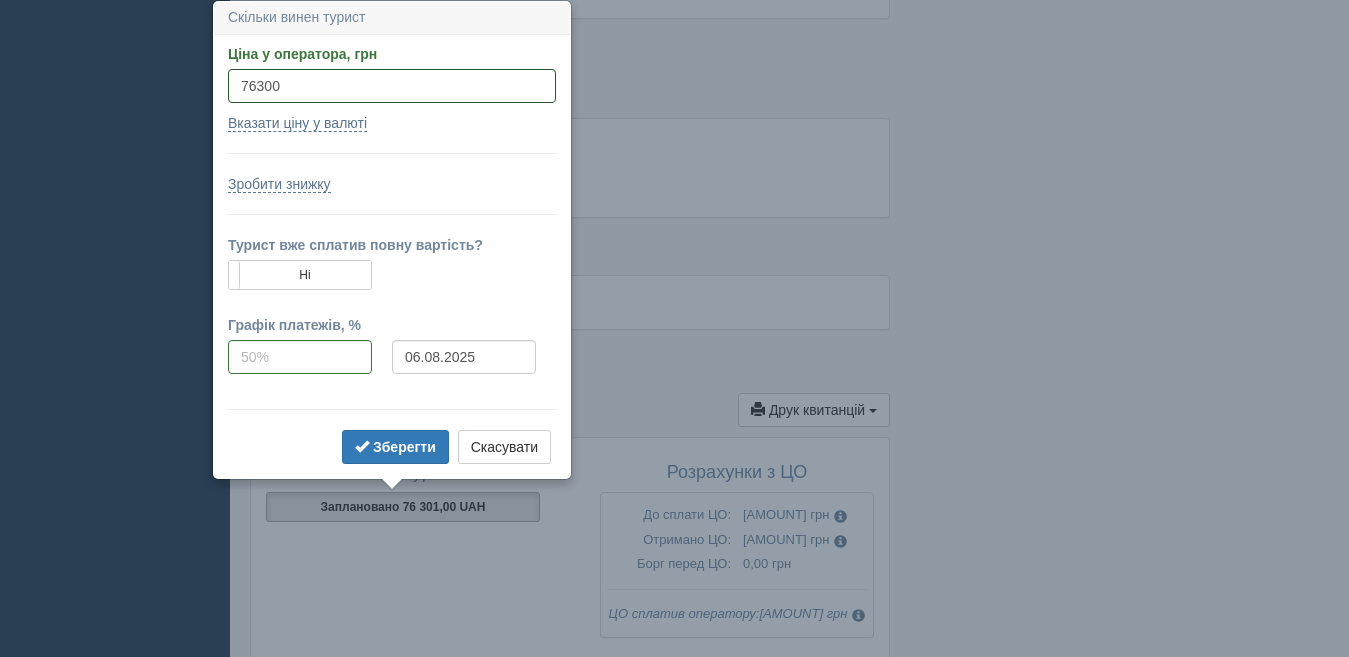 type on "76300" 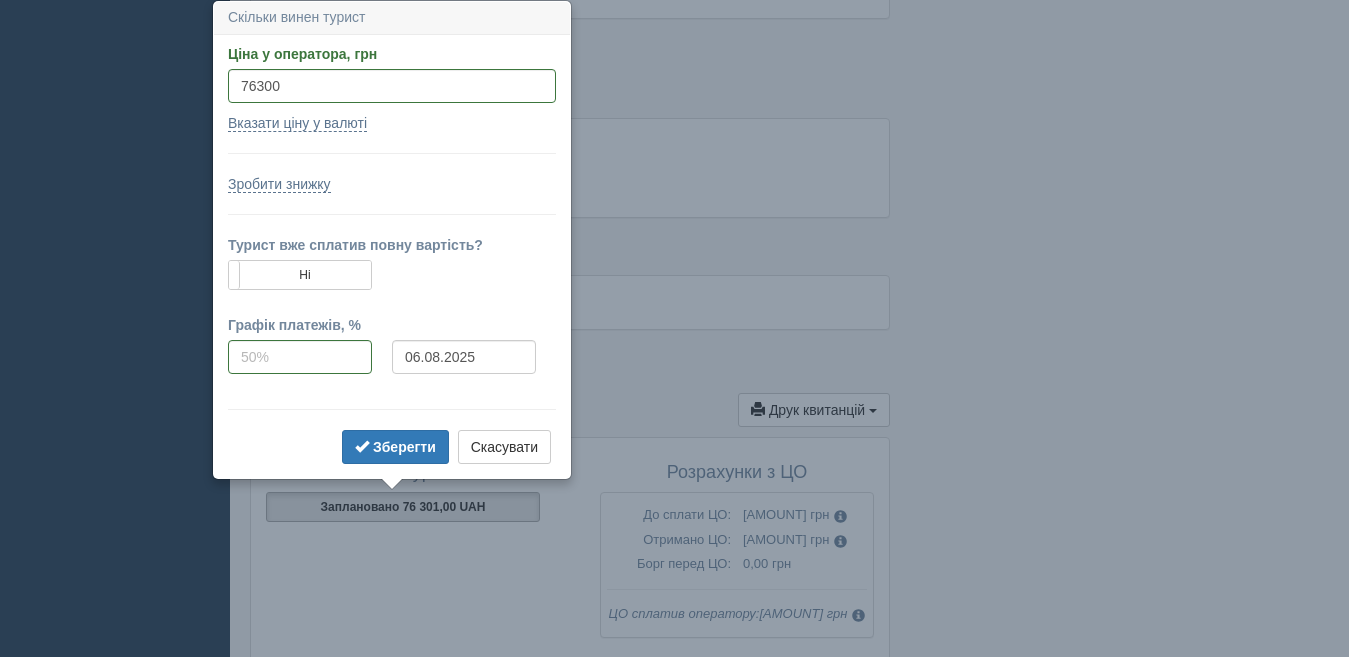 click on "Турист вже сплатив повну вартість?" at bounding box center [392, 247] 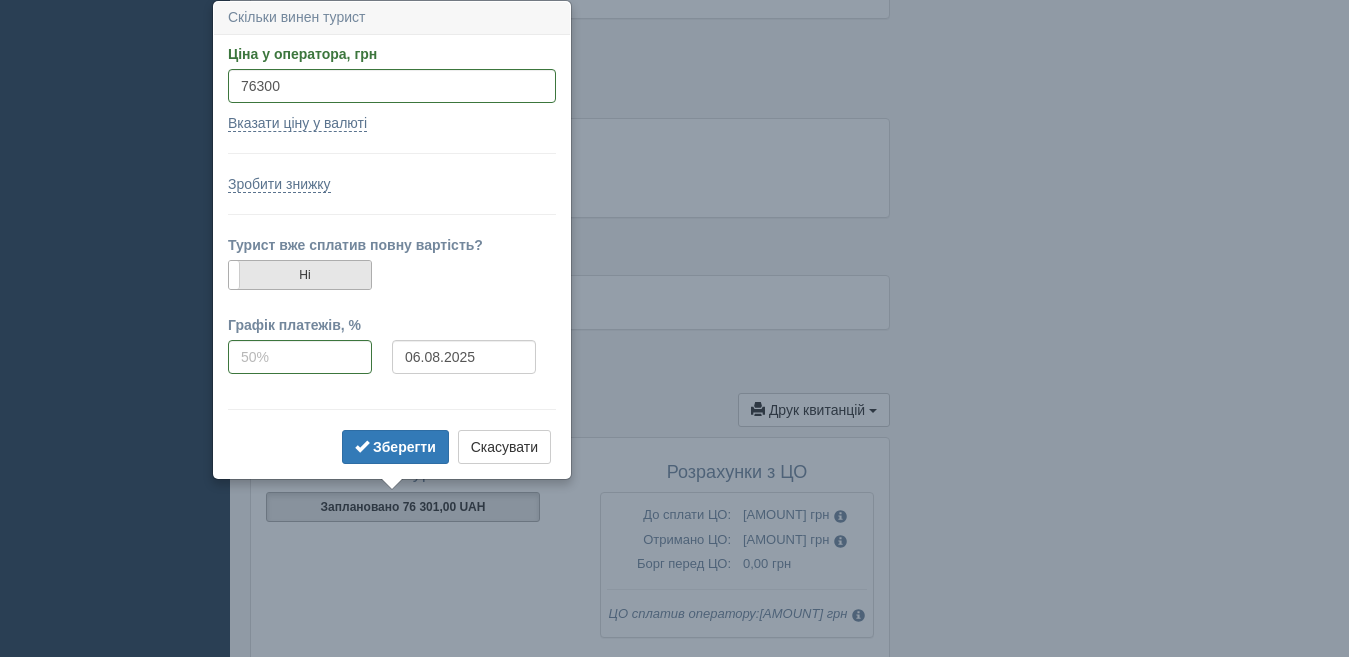 click on "Ні" at bounding box center [300, 275] 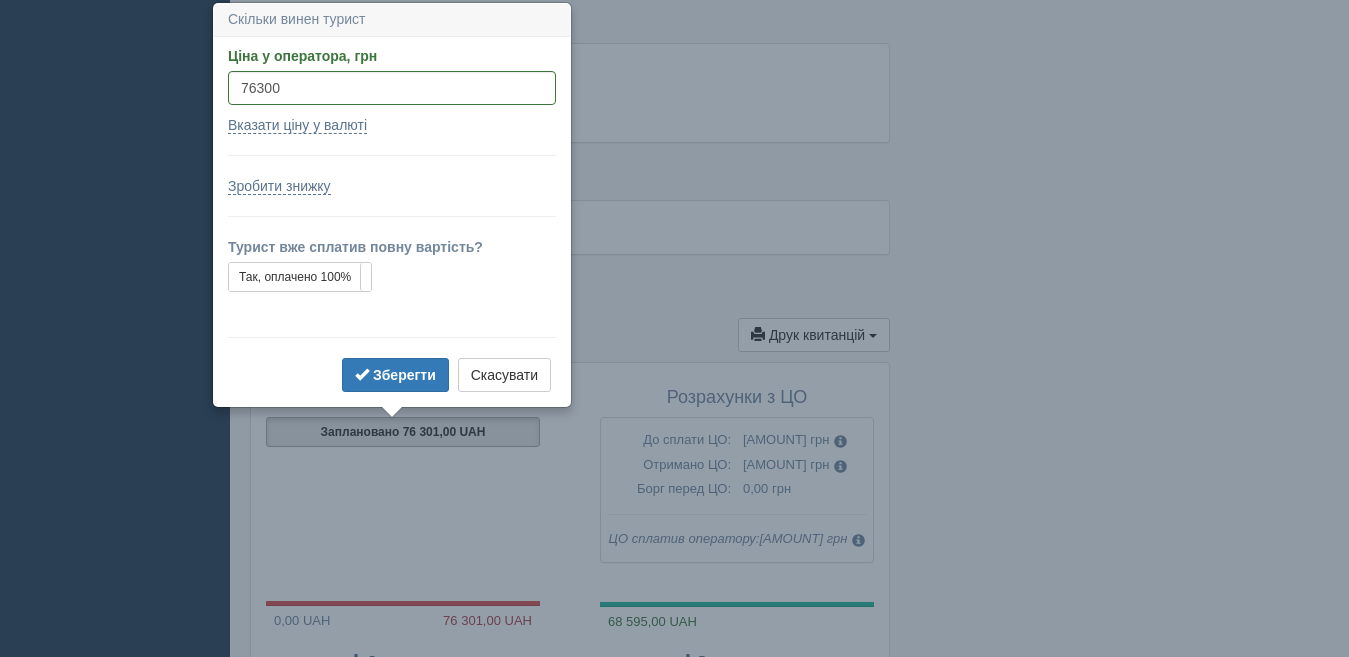 scroll, scrollTop: 1586, scrollLeft: 0, axis: vertical 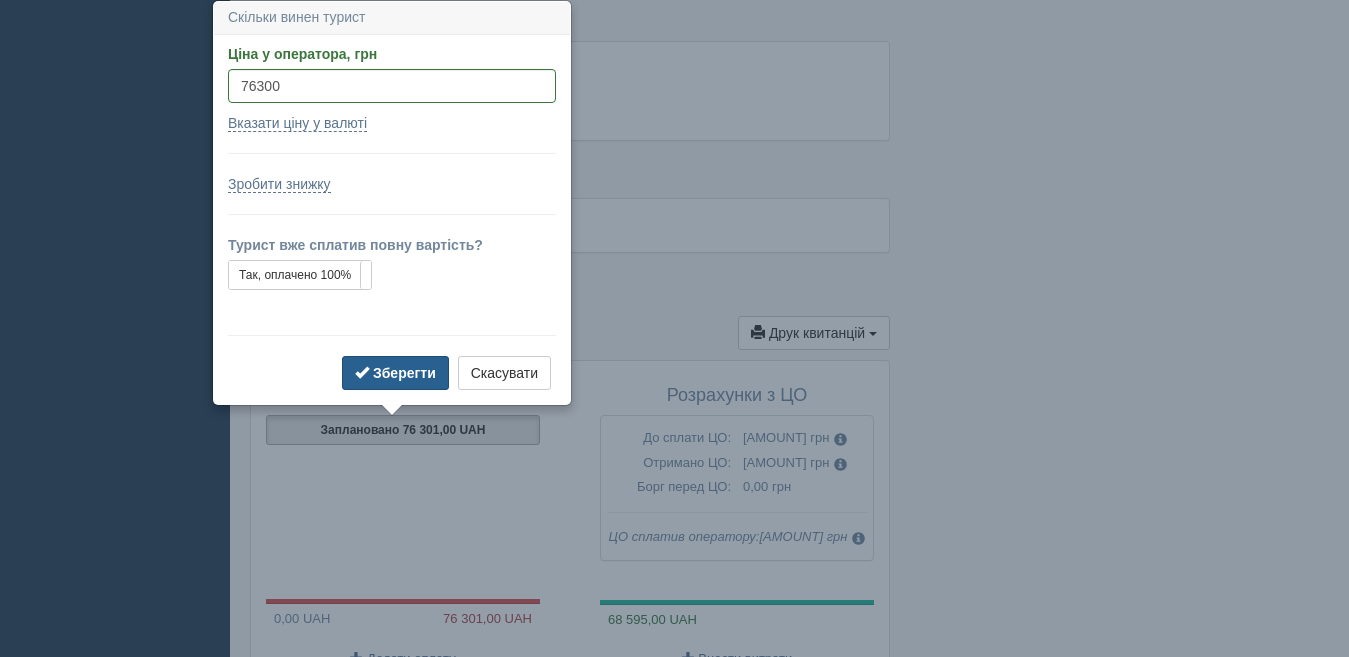 click on "Зберегти" at bounding box center [404, 373] 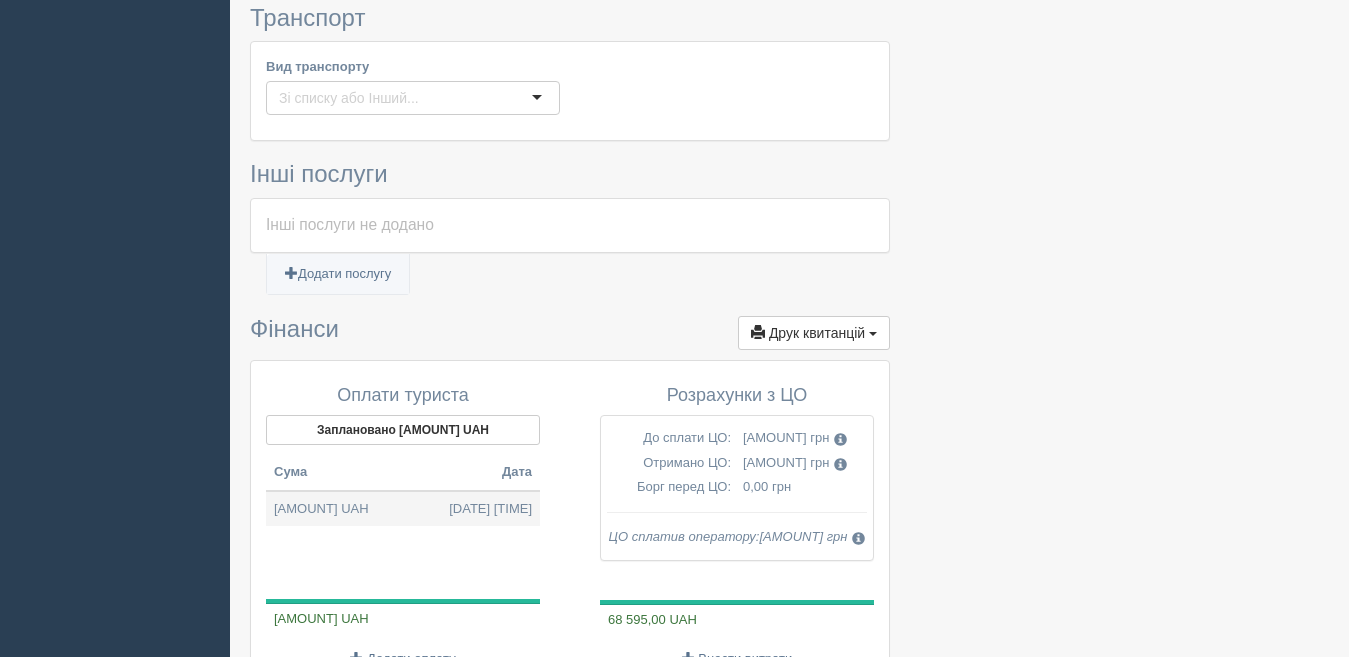 click on "76 300,00 UAH
06.08.2025 19:05" at bounding box center [403, 509] 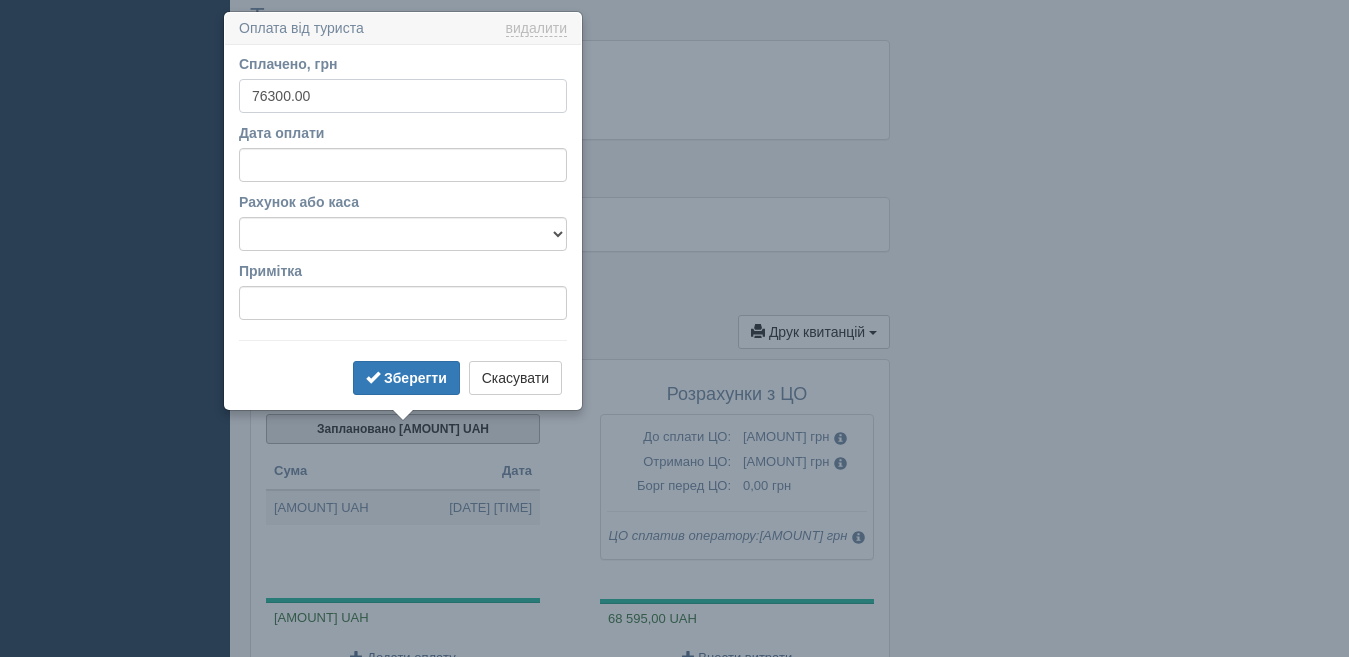 scroll, scrollTop: 1598, scrollLeft: 0, axis: vertical 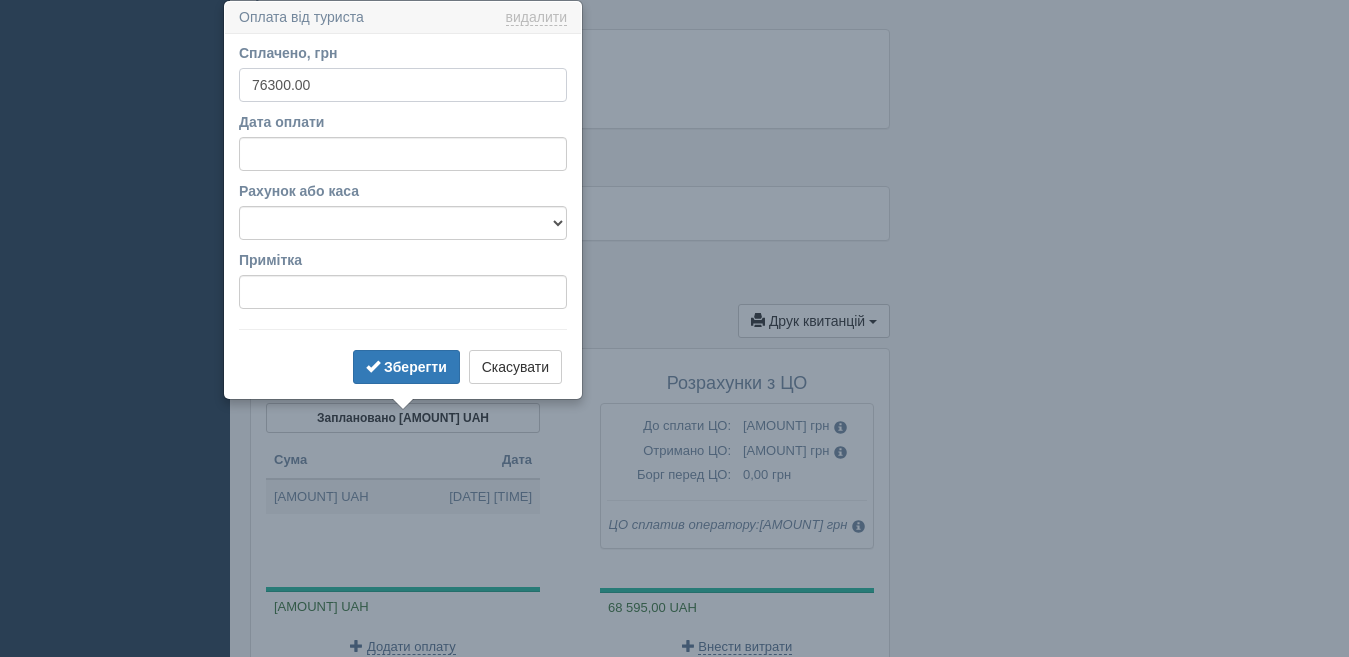 drag, startPoint x: 327, startPoint y: 86, endPoint x: 176, endPoint y: 122, distance: 155.23209 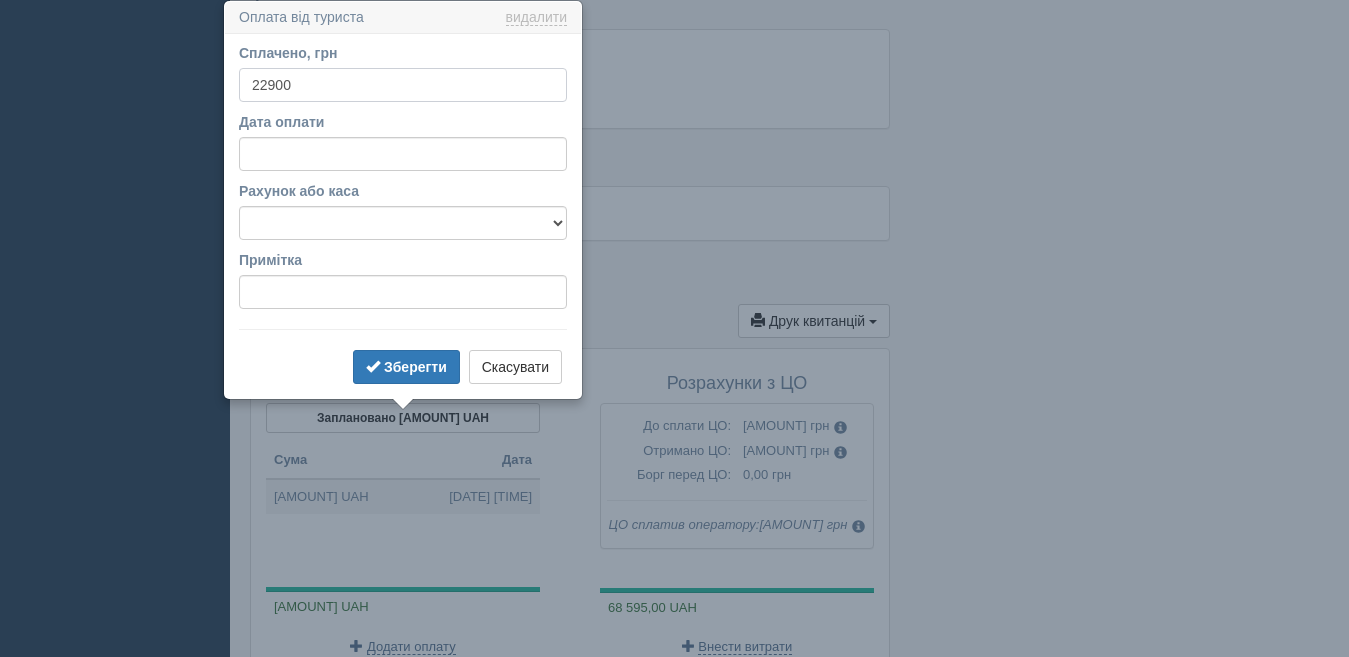 type on "22900" 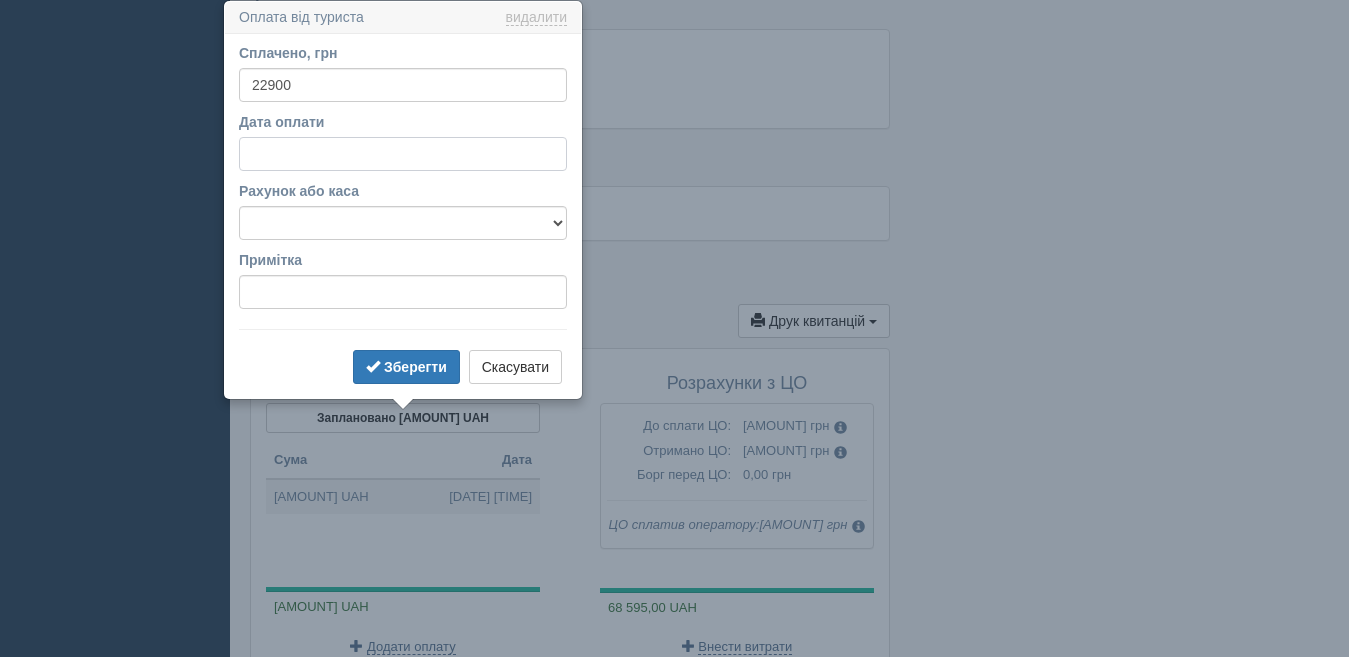 click on "Дата оплати" at bounding box center [403, 154] 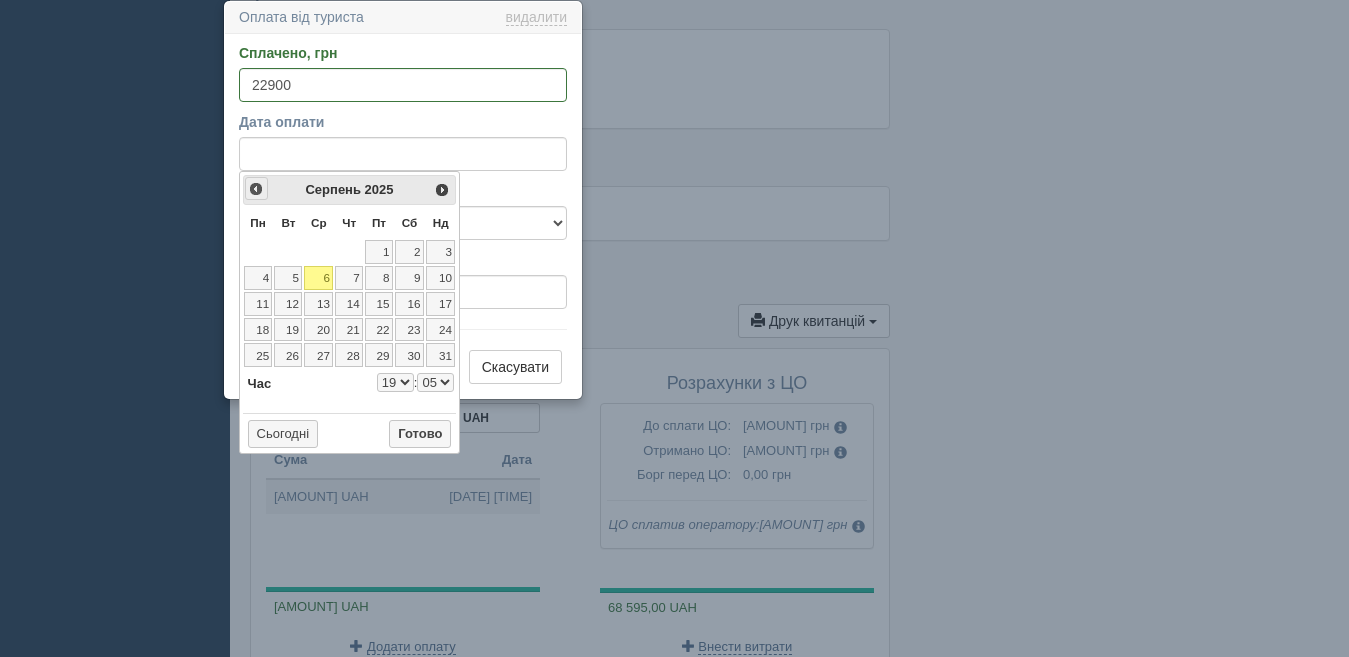 click on "<Попер" at bounding box center [256, 189] 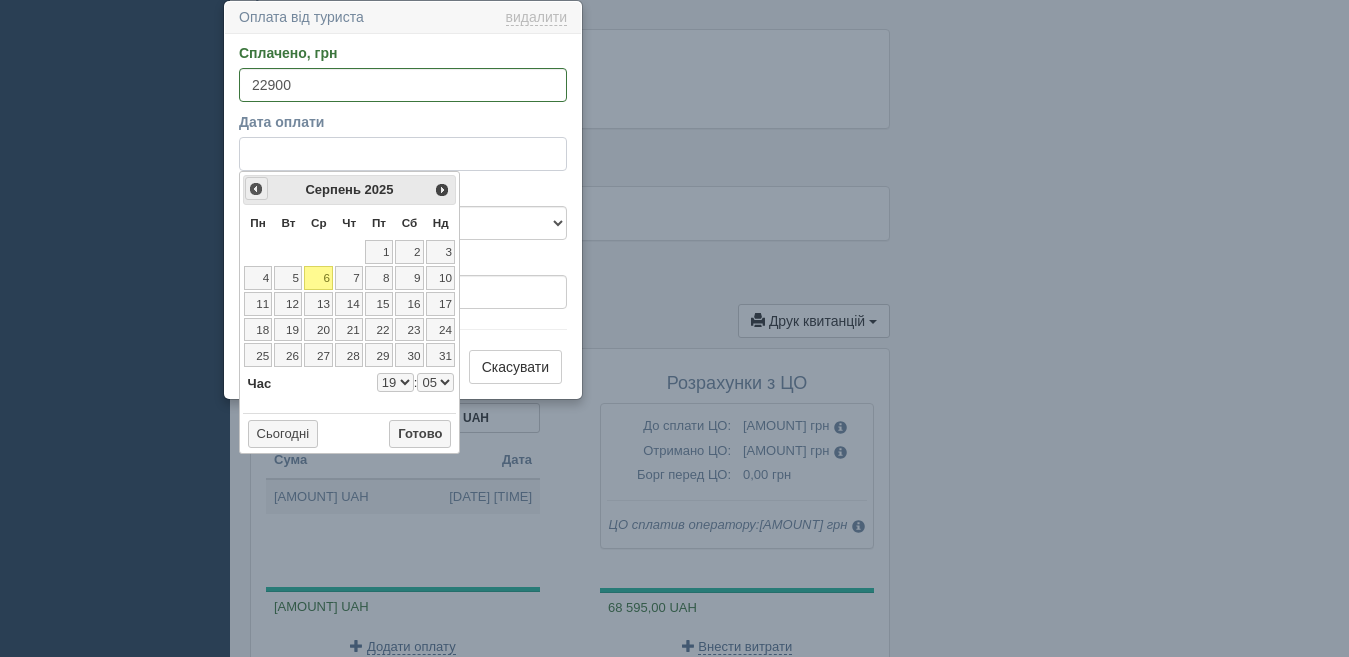 select on "19" 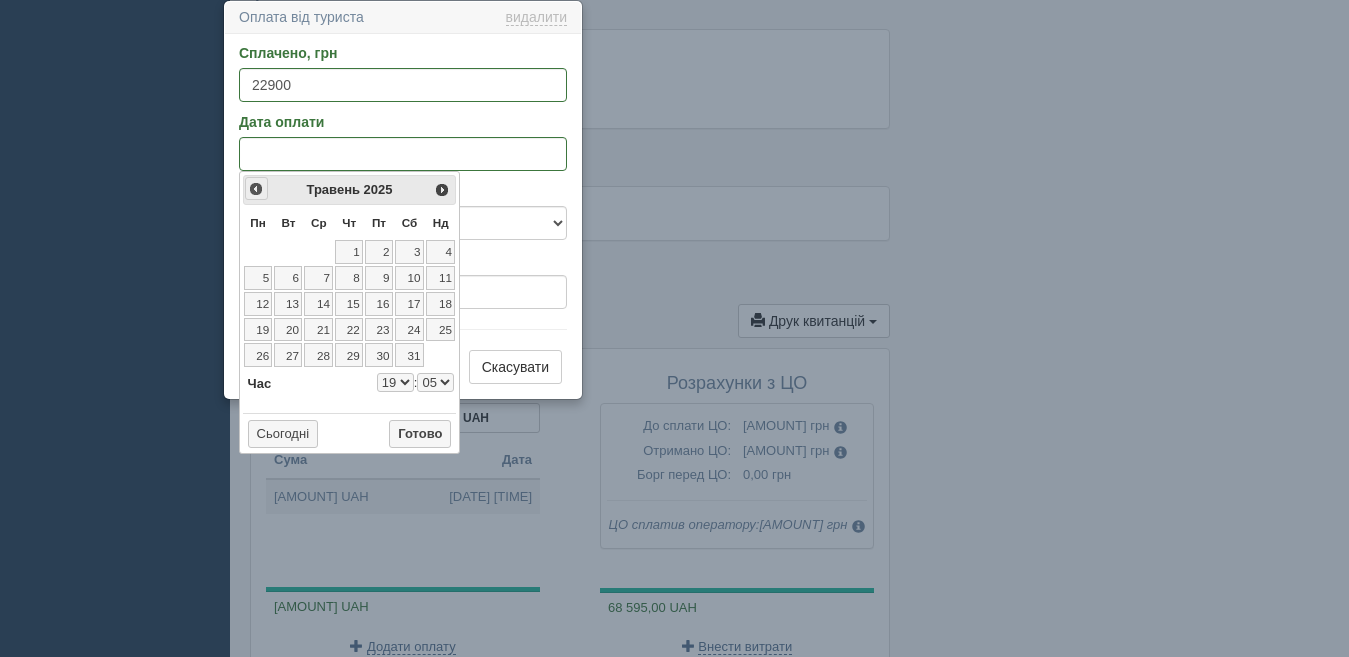 click on "<Попер" at bounding box center (256, 189) 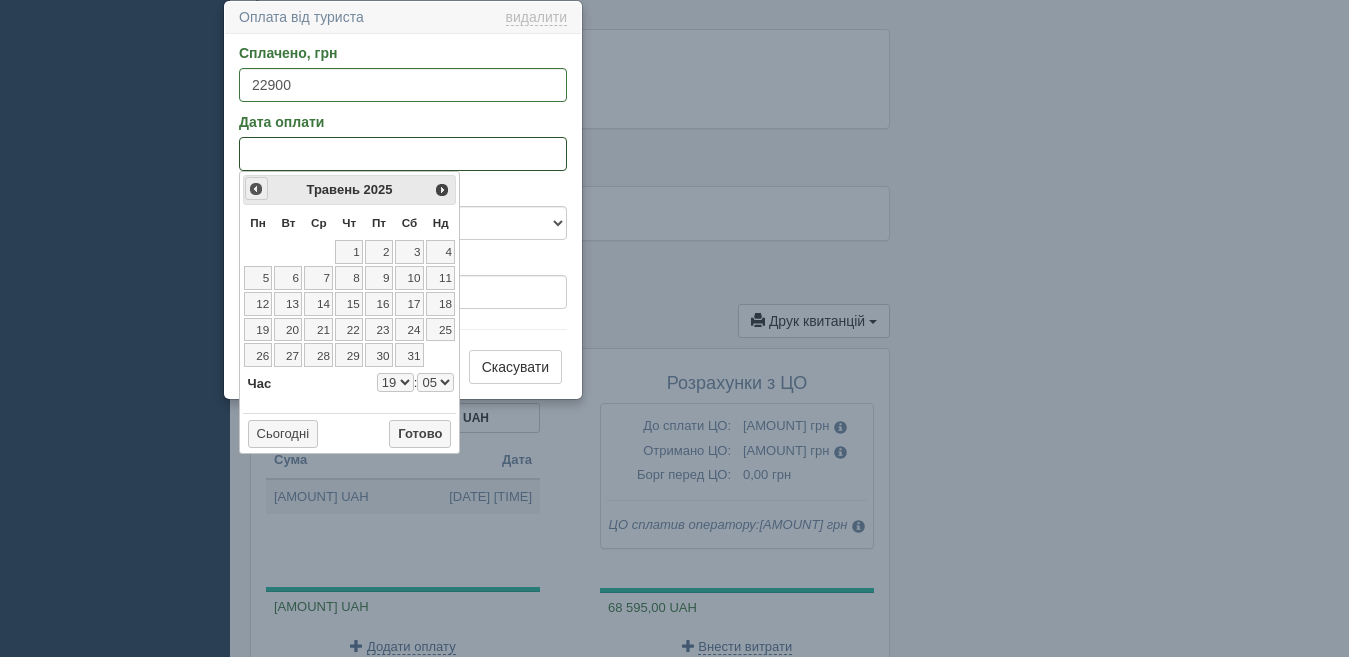 select on "19" 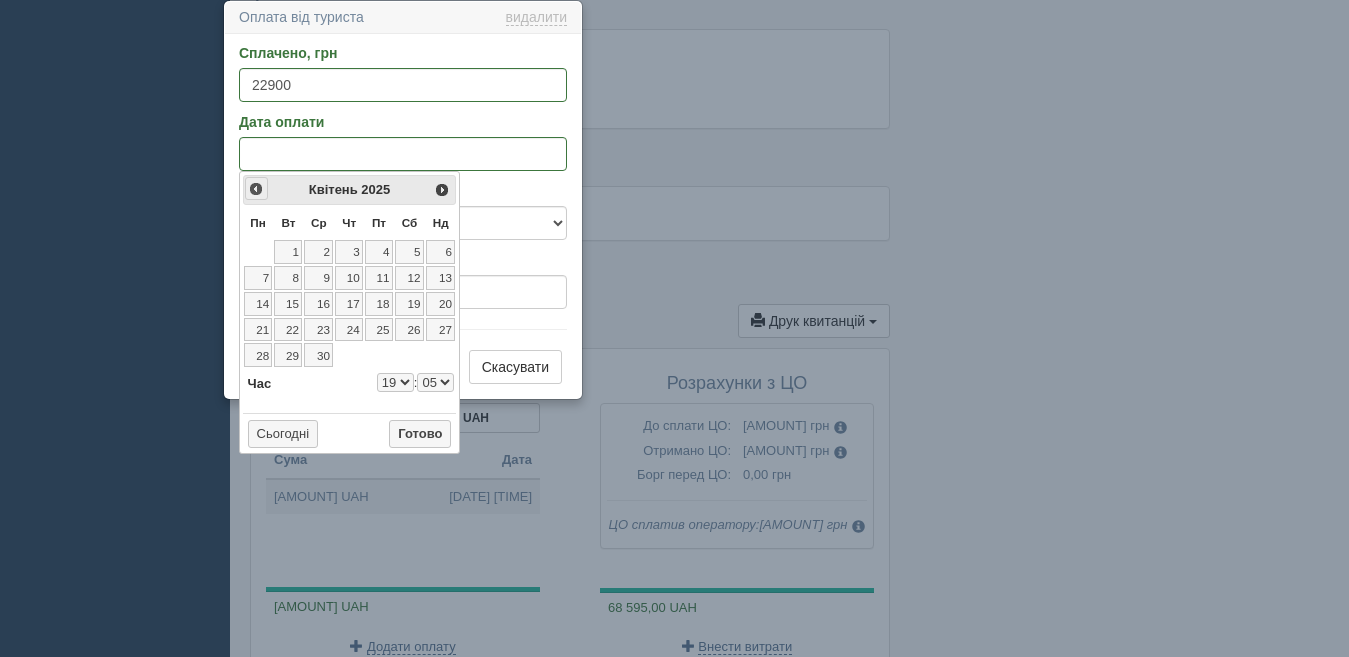 click on "<Попер" at bounding box center [256, 189] 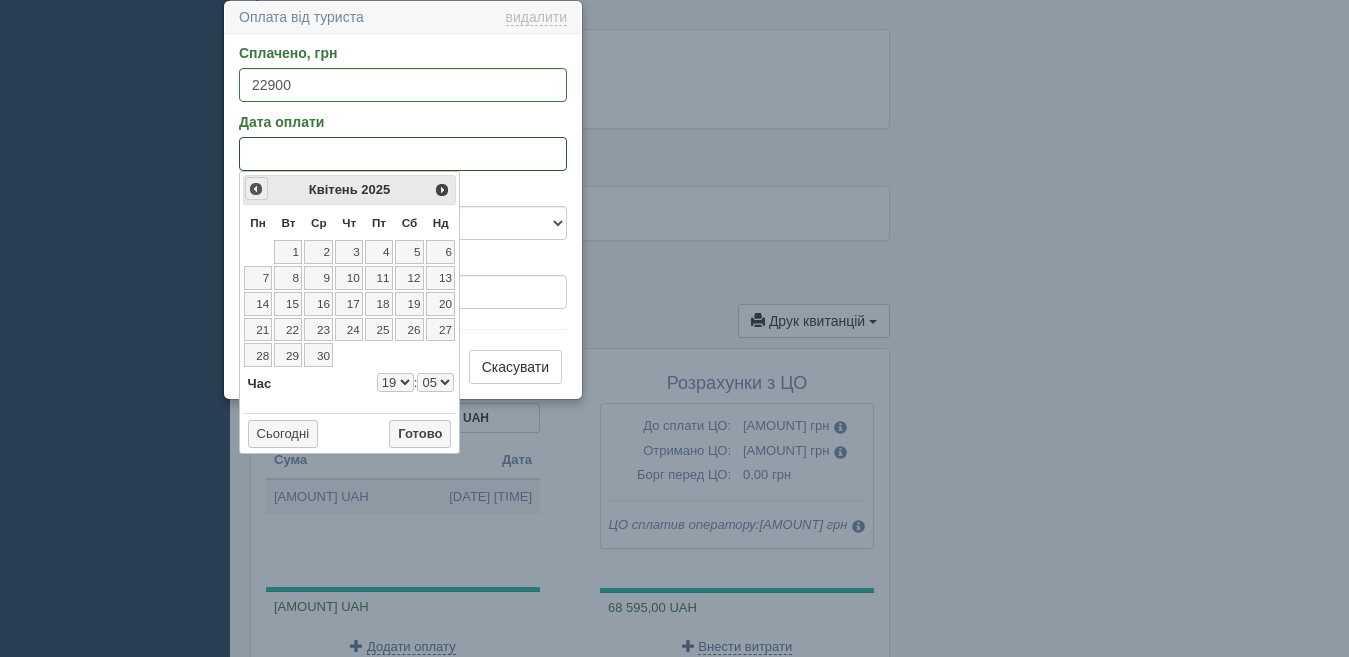 select on "19" 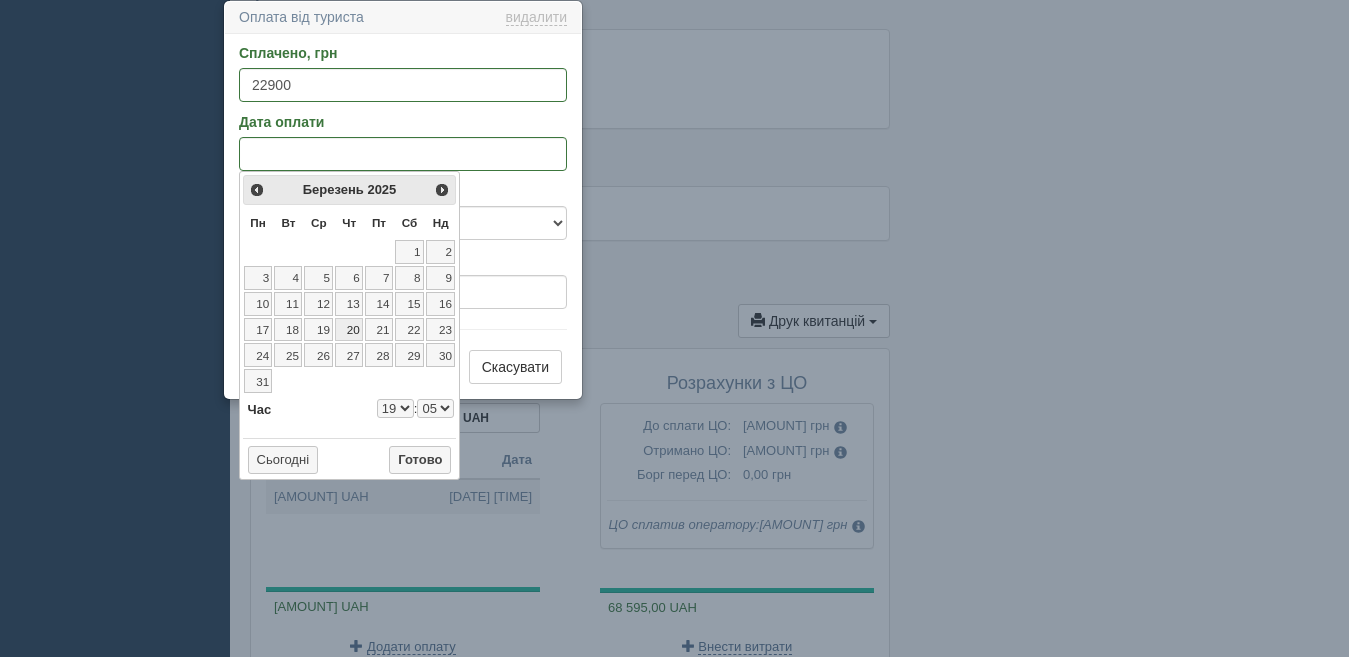 click on "20" at bounding box center (349, 330) 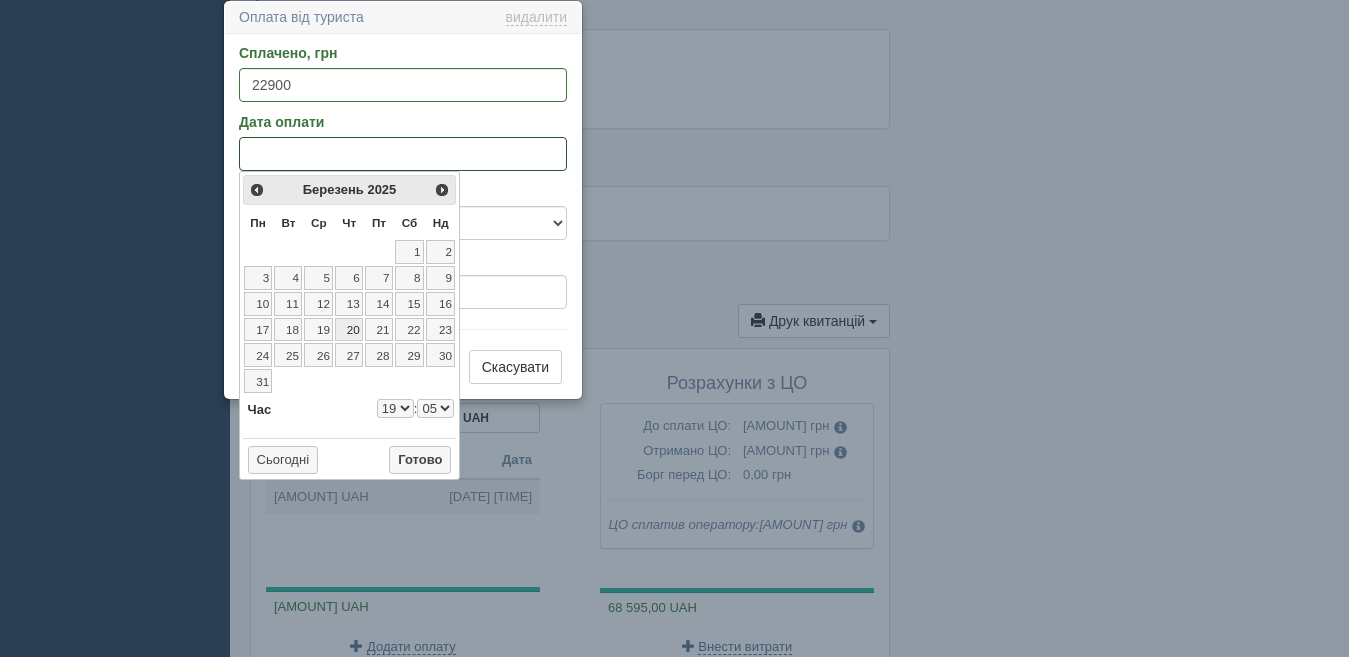 select on "19" 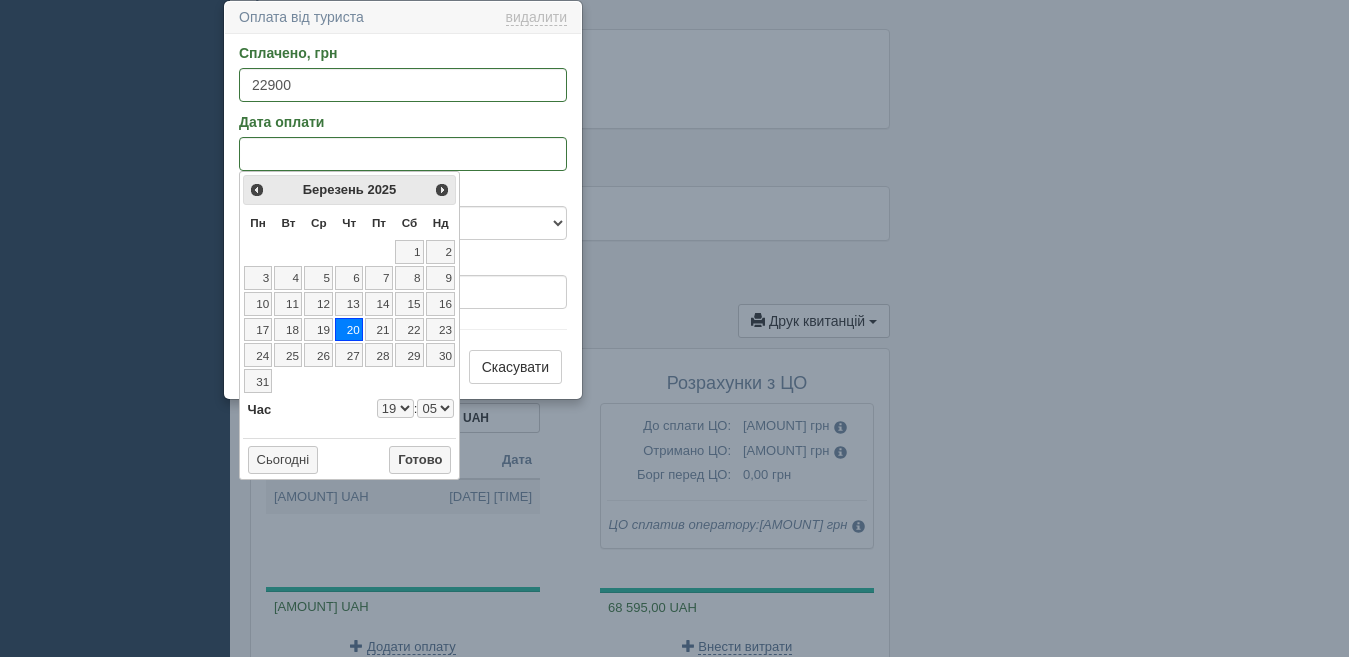 click on "0 1 2 3 4 5 6 7 8 9 10 11 12 13 14 15 16 17 18 19 20 21 22 23" at bounding box center [395, 408] 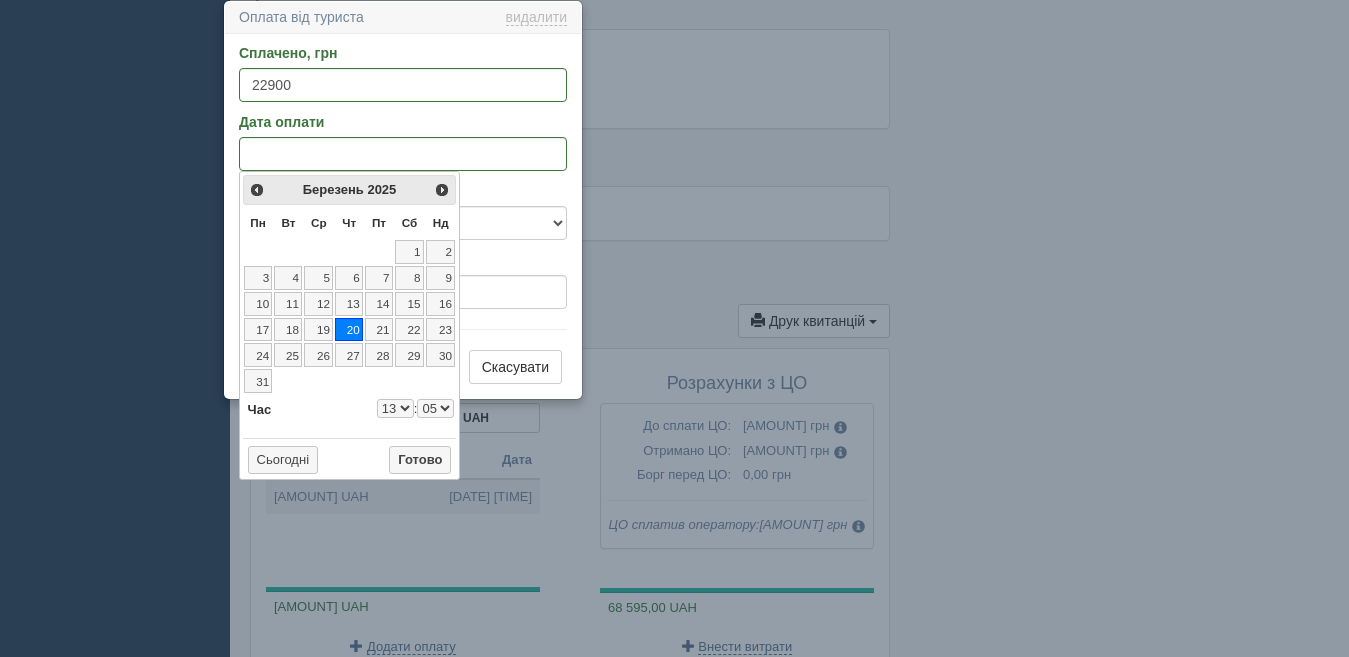 select on "13" 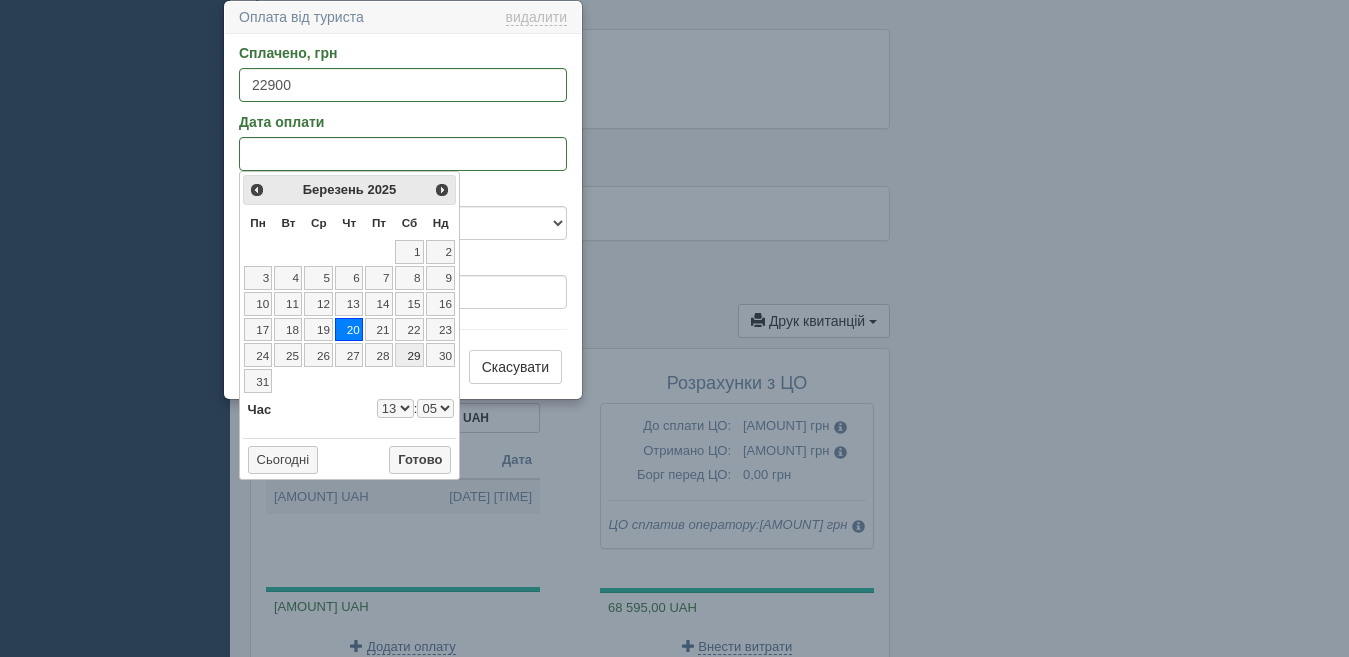 click on "00 01 02 03 04 05 06 07 08 09 10 11 12 13 14 15 16 17 18 19 20 21 22 23 24 25 26 27 28 29 30 31 32 33 34 35 36 37 38 39 40 41 42 43 44 45 46 47 48 49 50 51 52 53 54 55 56 57 58 59" at bounding box center [435, 408] 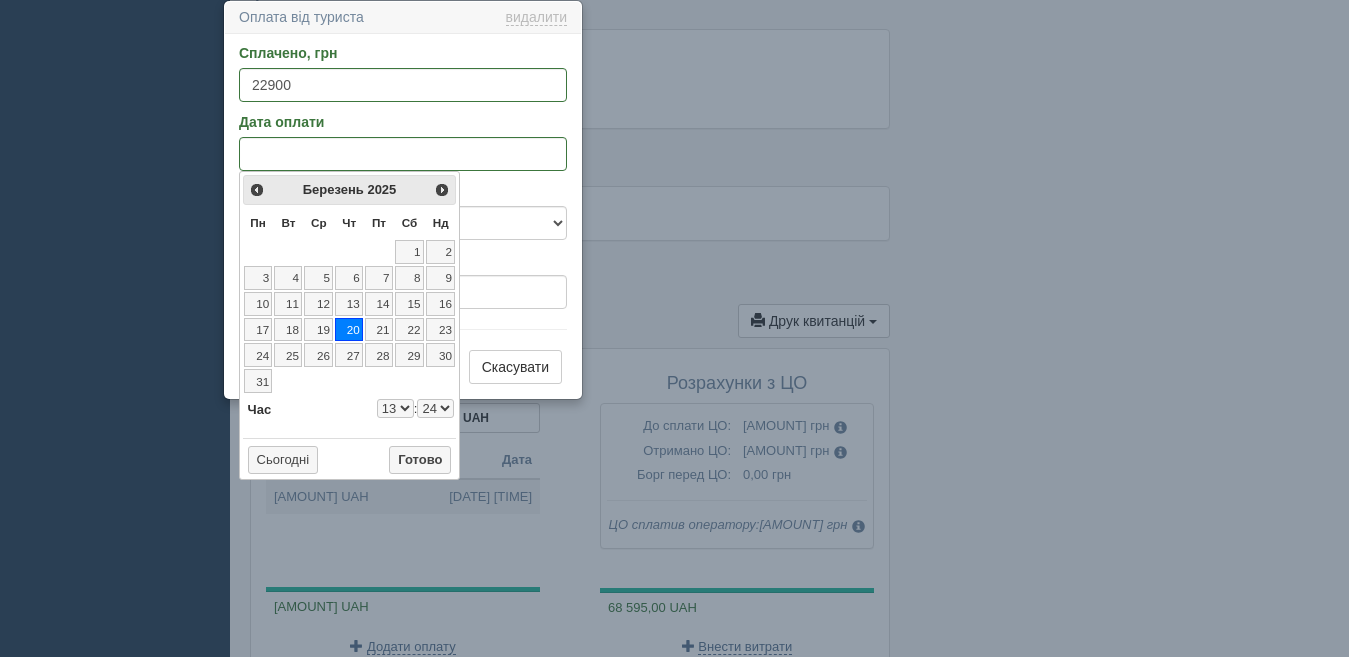 select on "13" 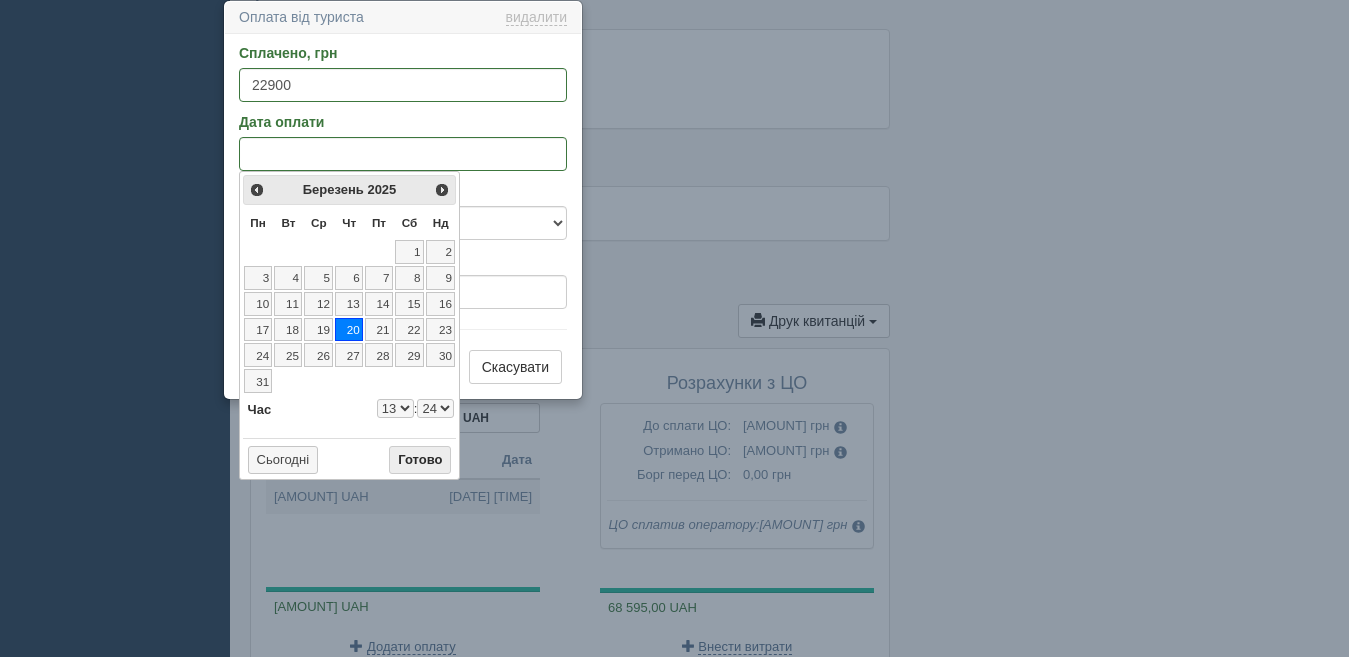 click on "Готово" at bounding box center [420, 460] 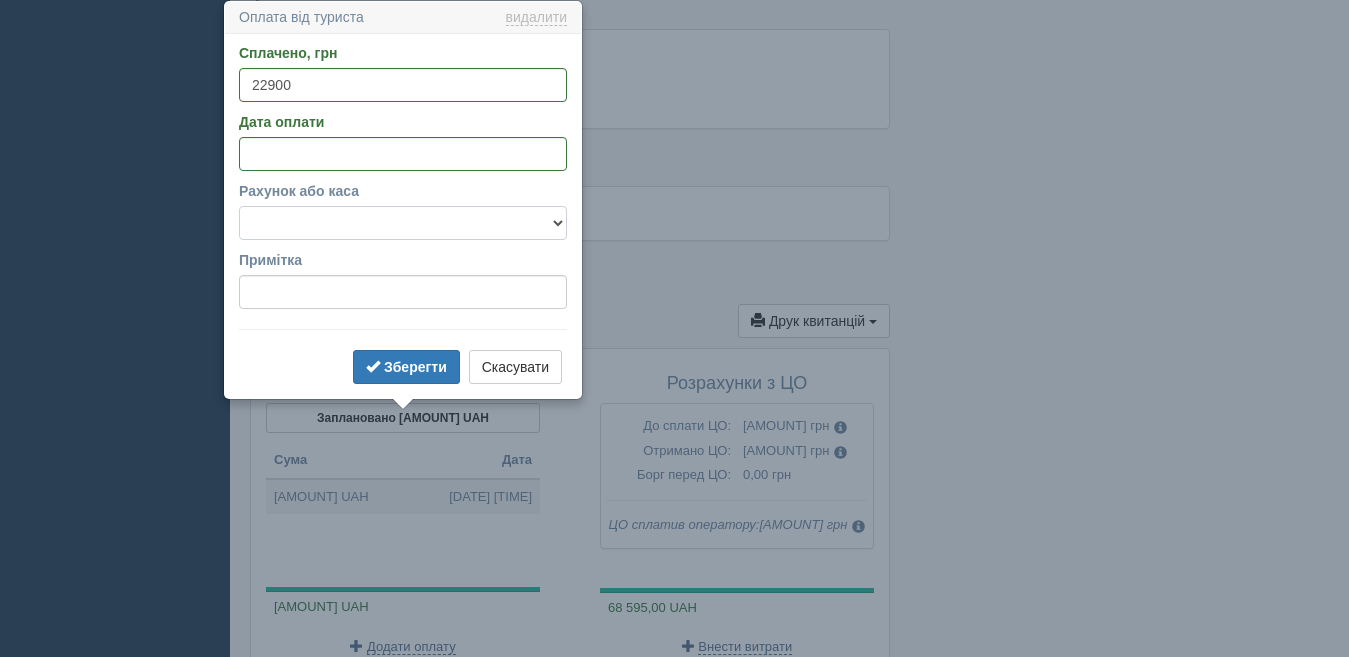 click on "Готівка
Картка
Рахунок у банку" at bounding box center [403, 223] 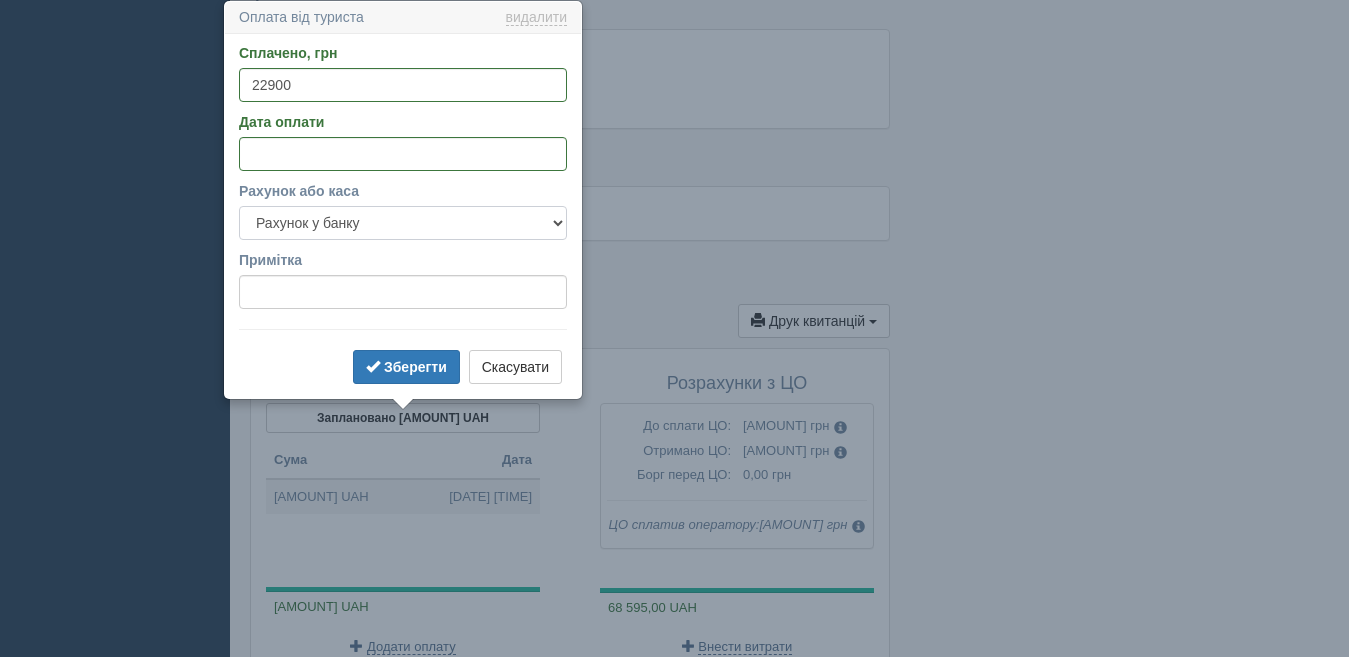 click on "Готівка
Картка
Рахунок у банку" at bounding box center [403, 223] 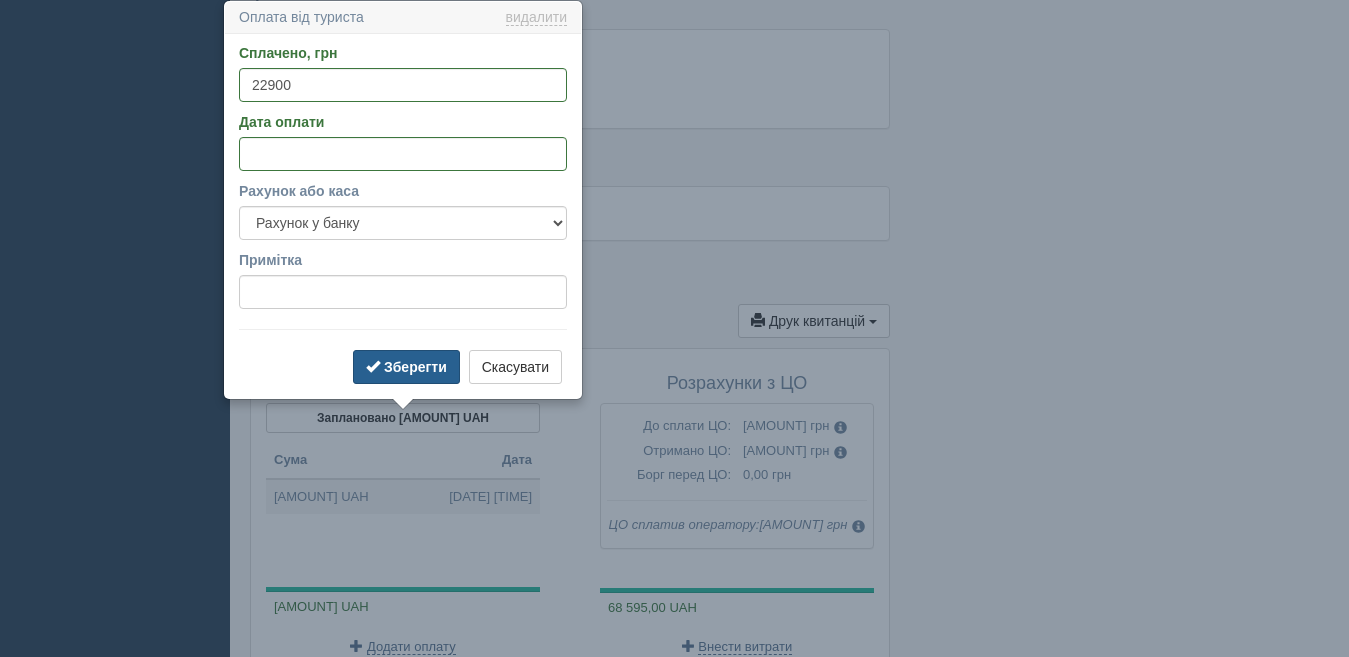 click on "Зберегти" at bounding box center [415, 367] 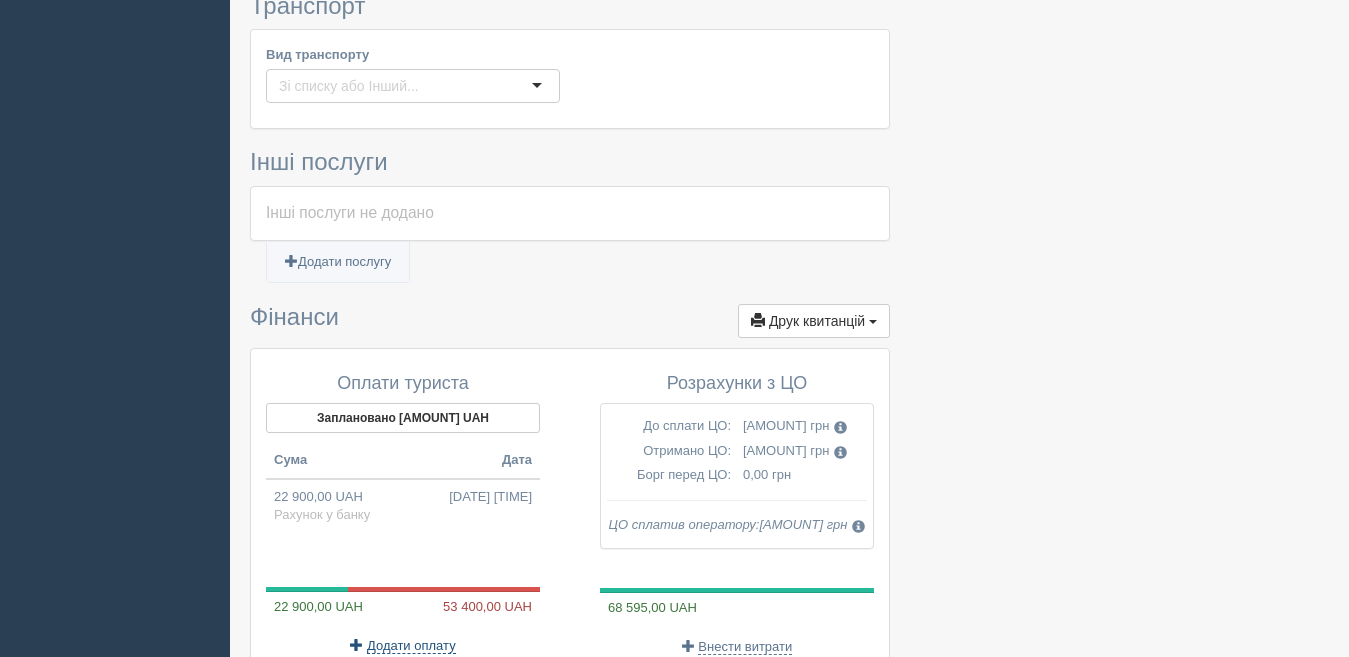 click on "Додати оплату" at bounding box center [411, 646] 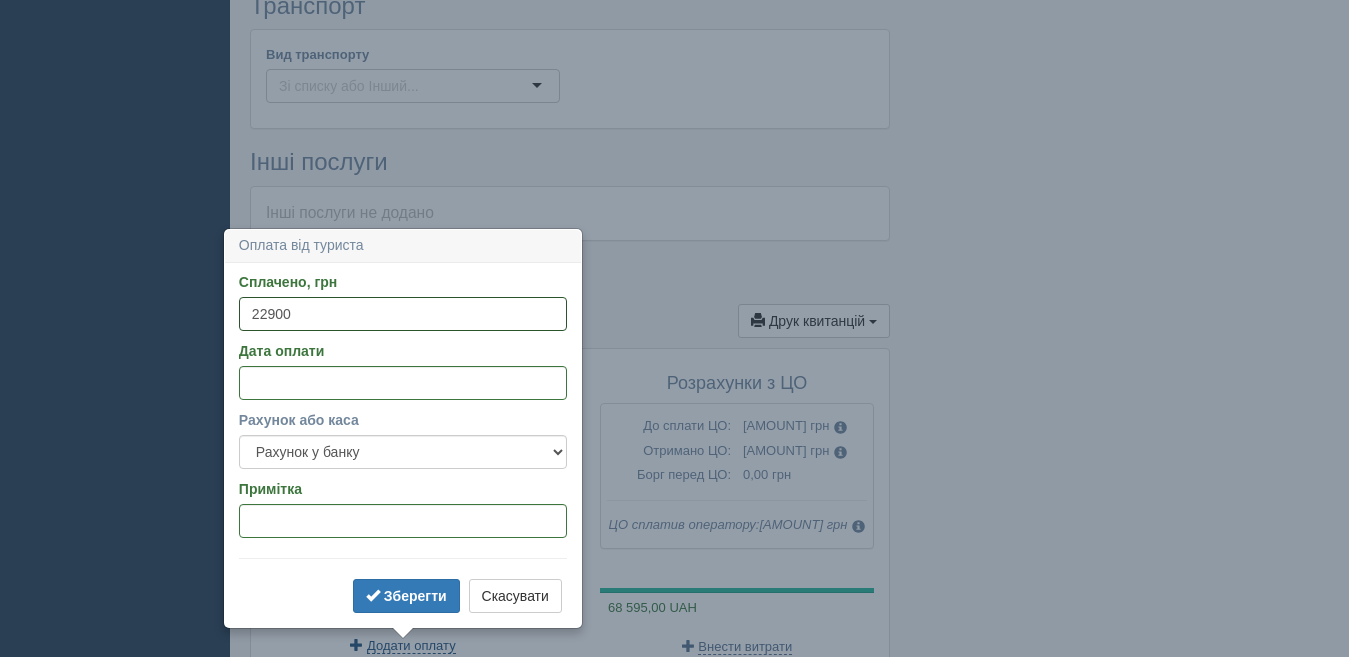 type 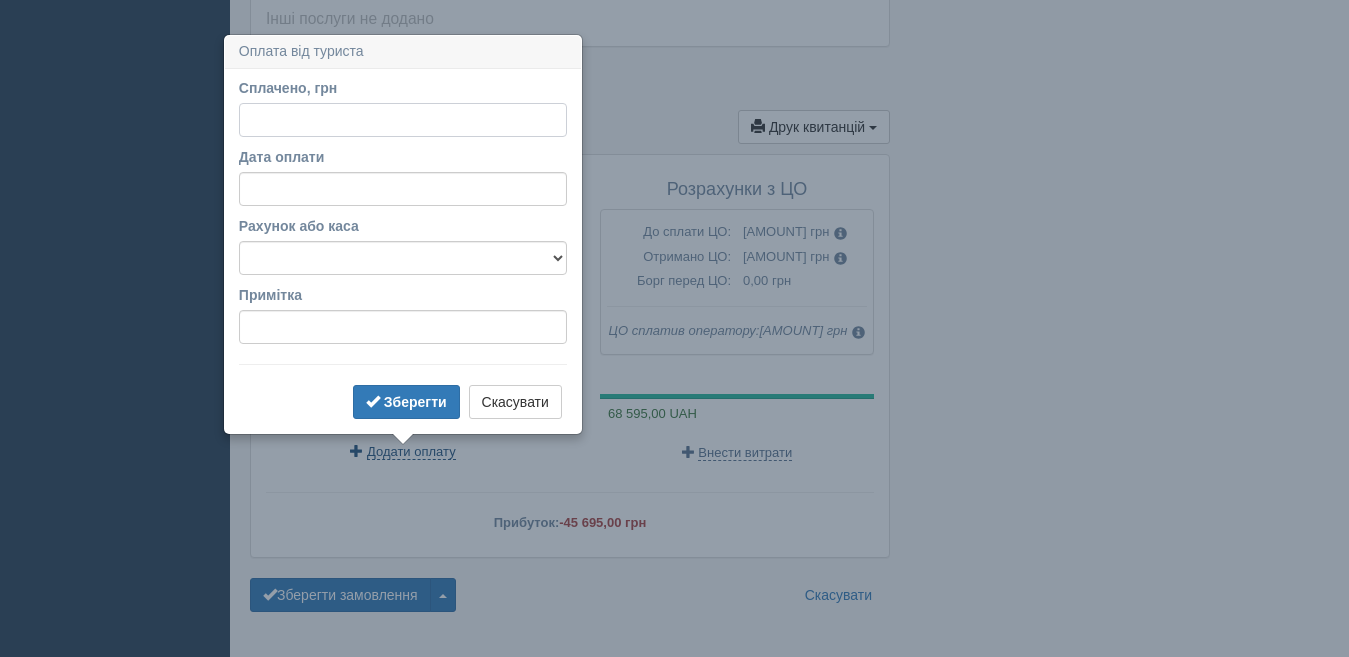 scroll, scrollTop: 1826, scrollLeft: 0, axis: vertical 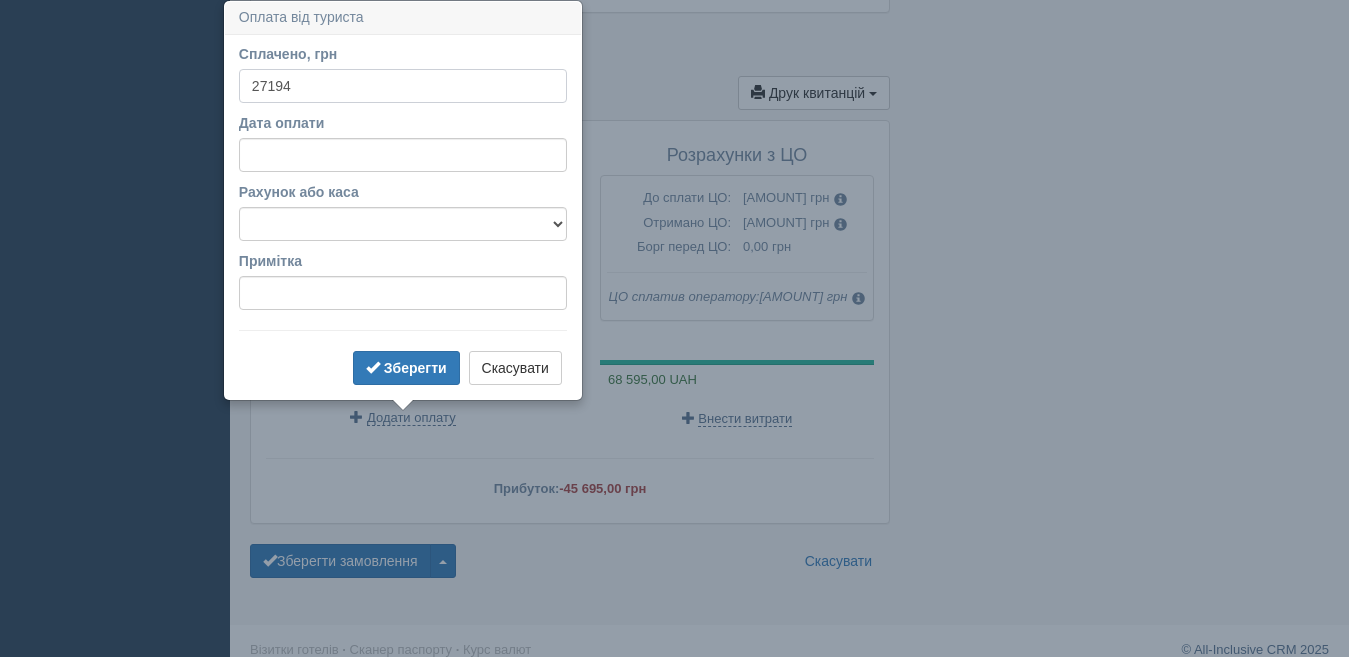 type on "27194" 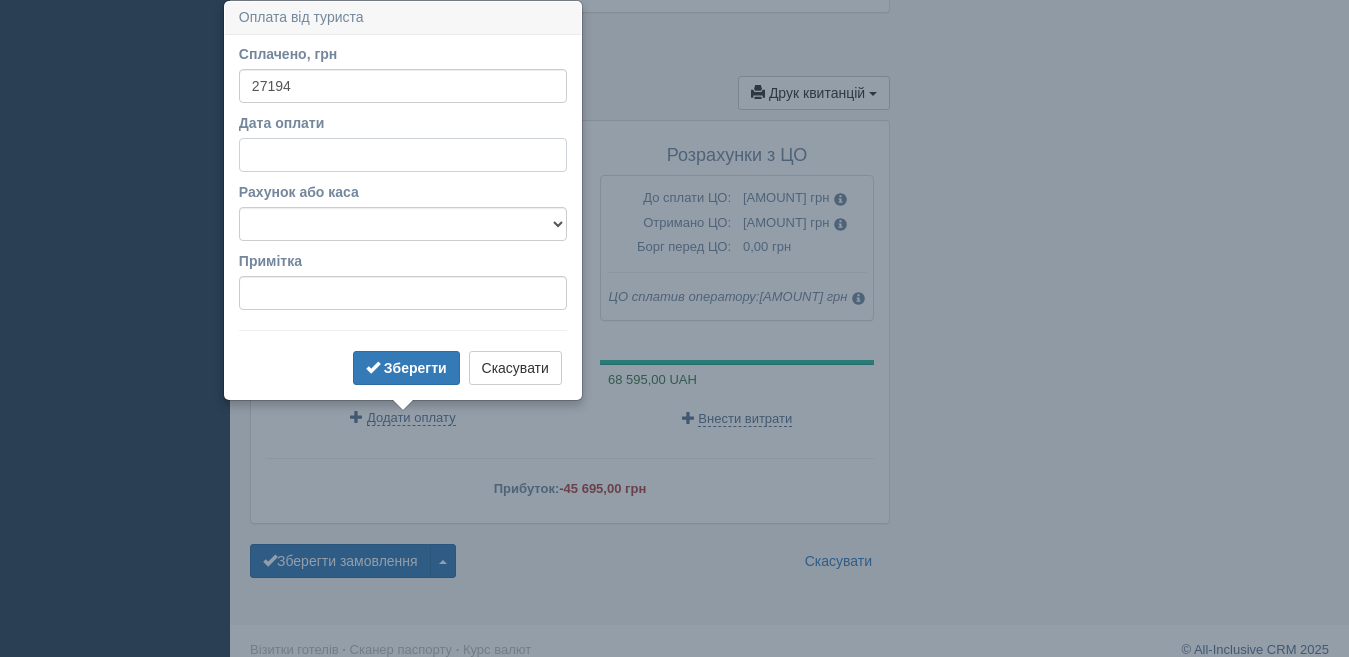 click on "Дата оплати" at bounding box center [403, 155] 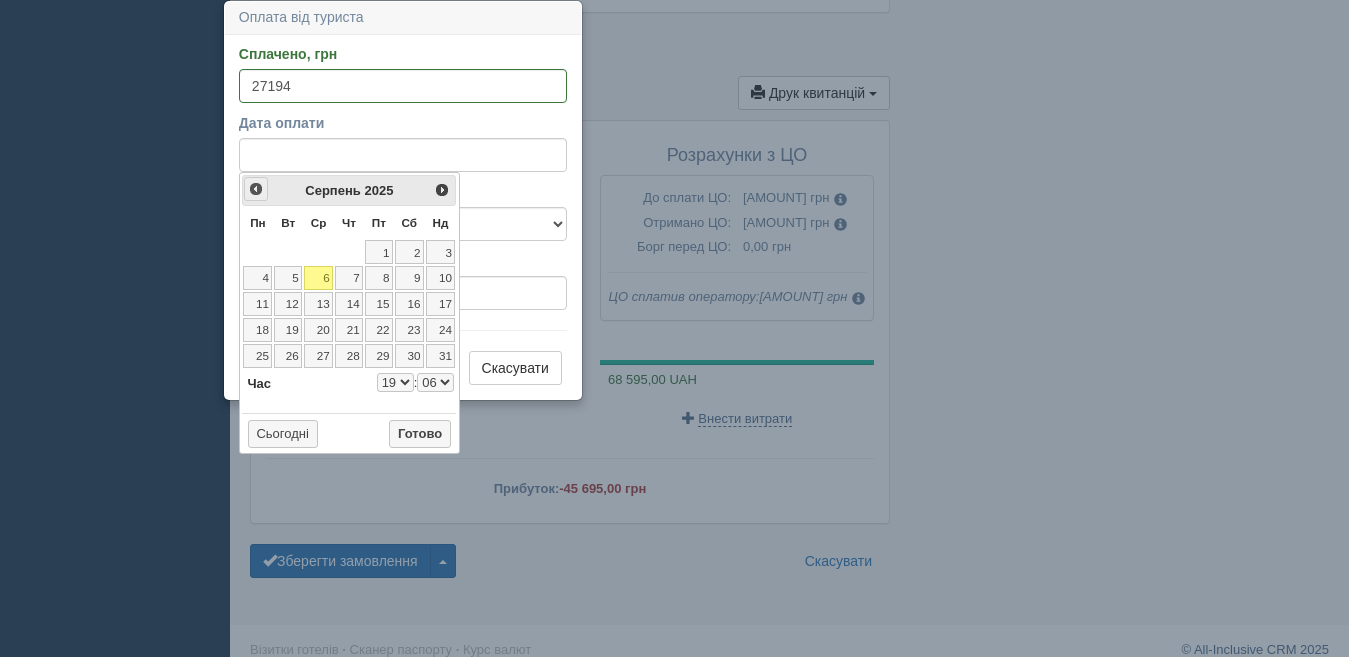 click on "<Попер" at bounding box center [256, 189] 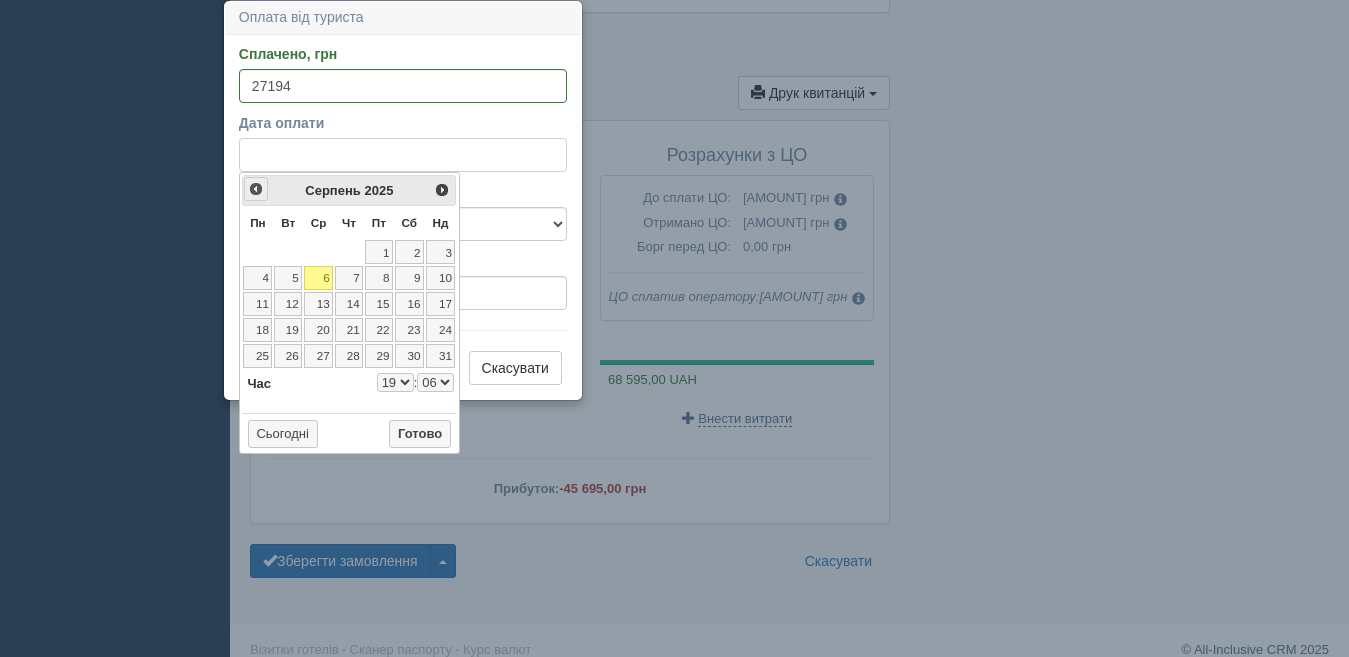 select on "19" 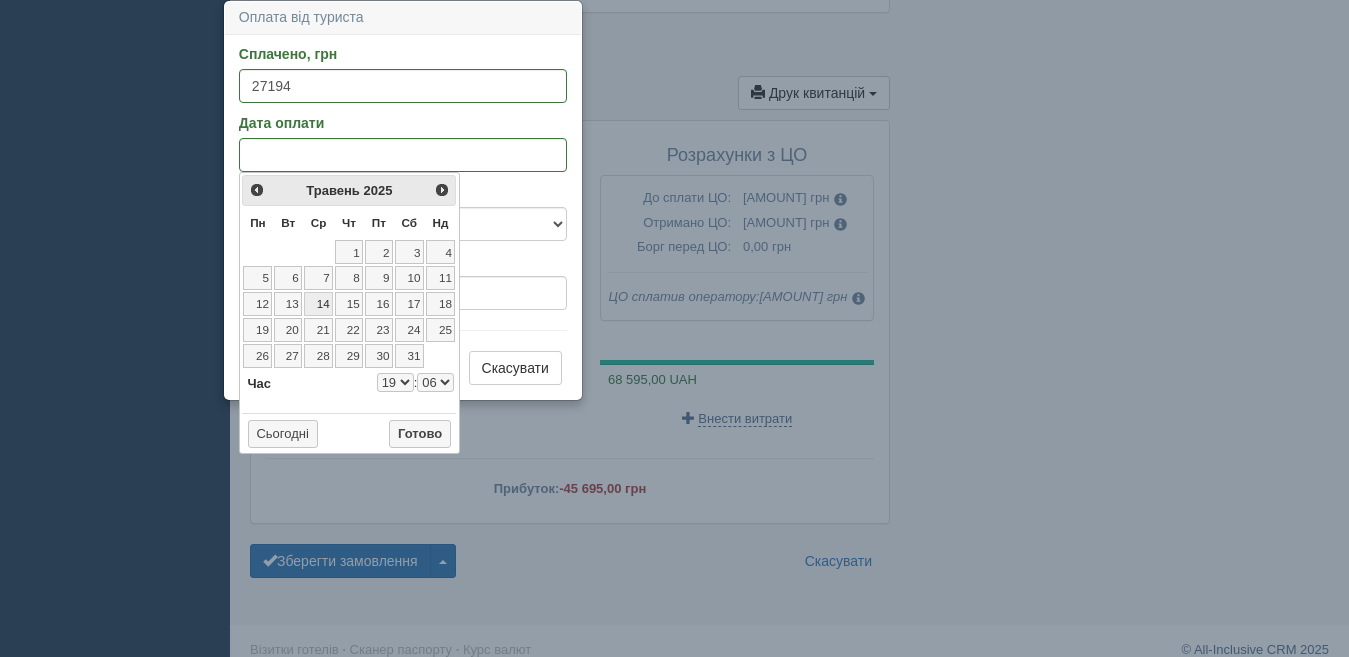 click on "14" at bounding box center [318, 304] 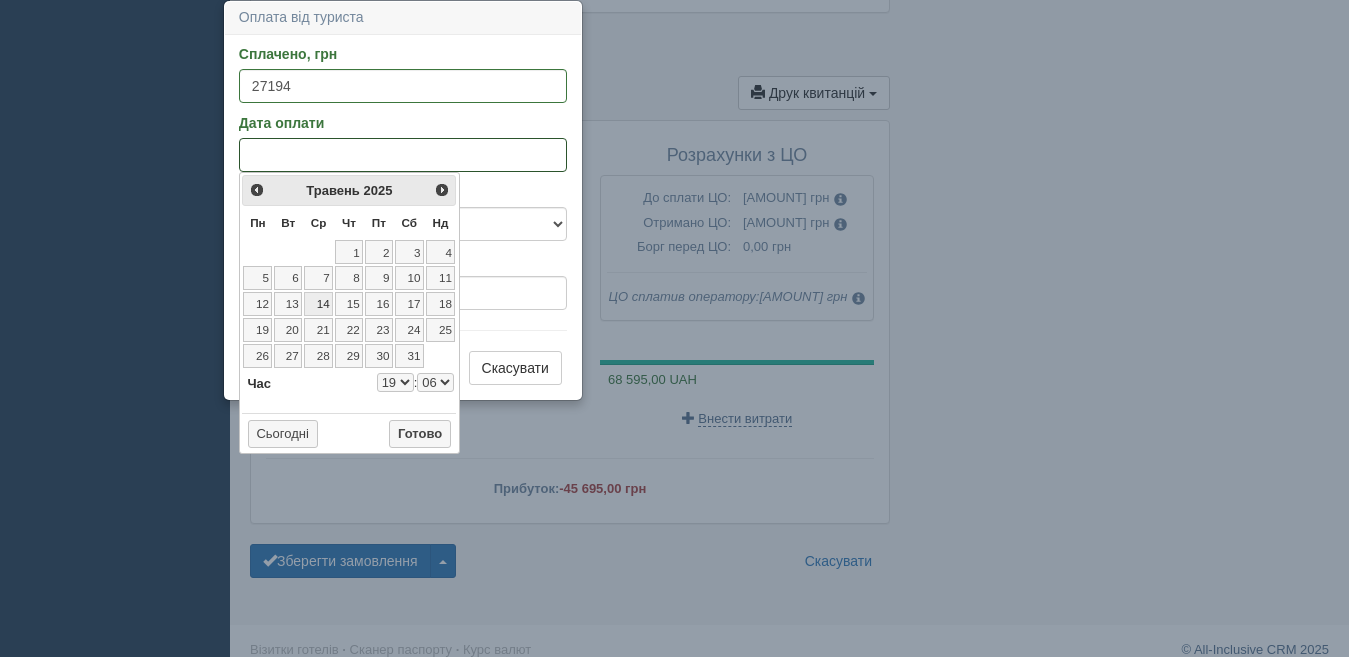 select on "19" 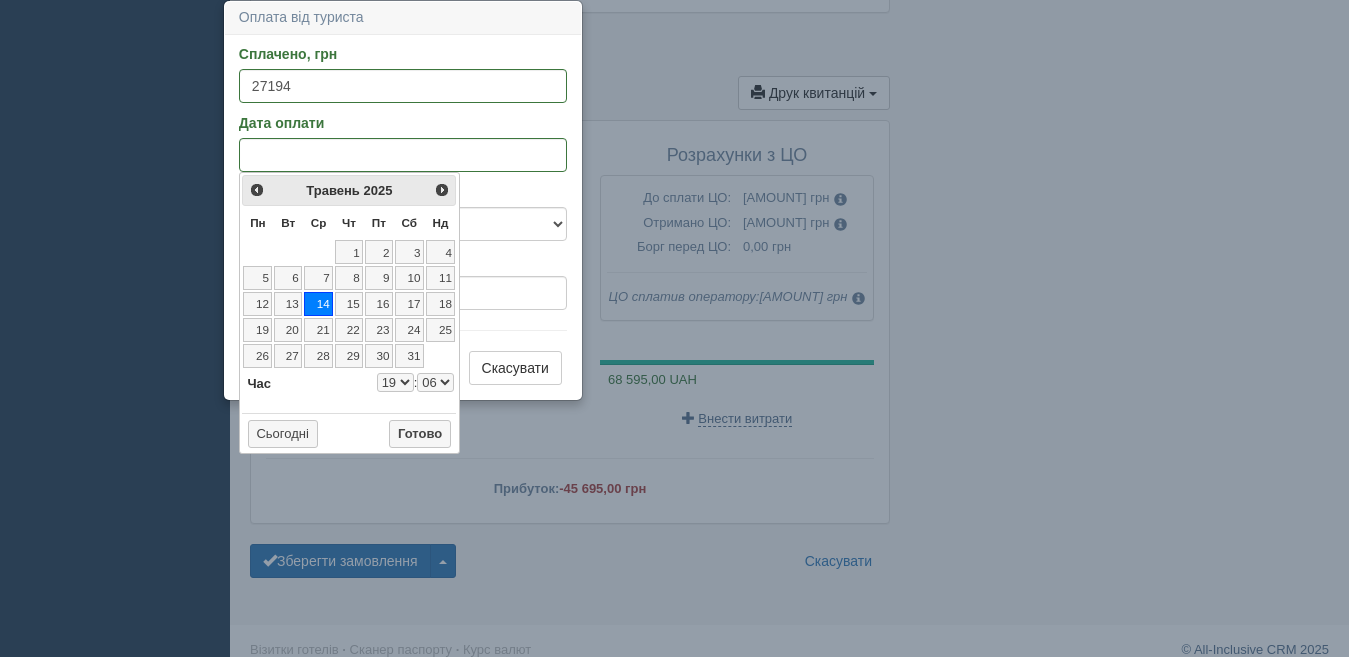 click on "0 1 2 3 4 5 6 7 8 9 10 11 12 13 14 15 16 17 18 19 20 21 22 23" at bounding box center [395, 382] 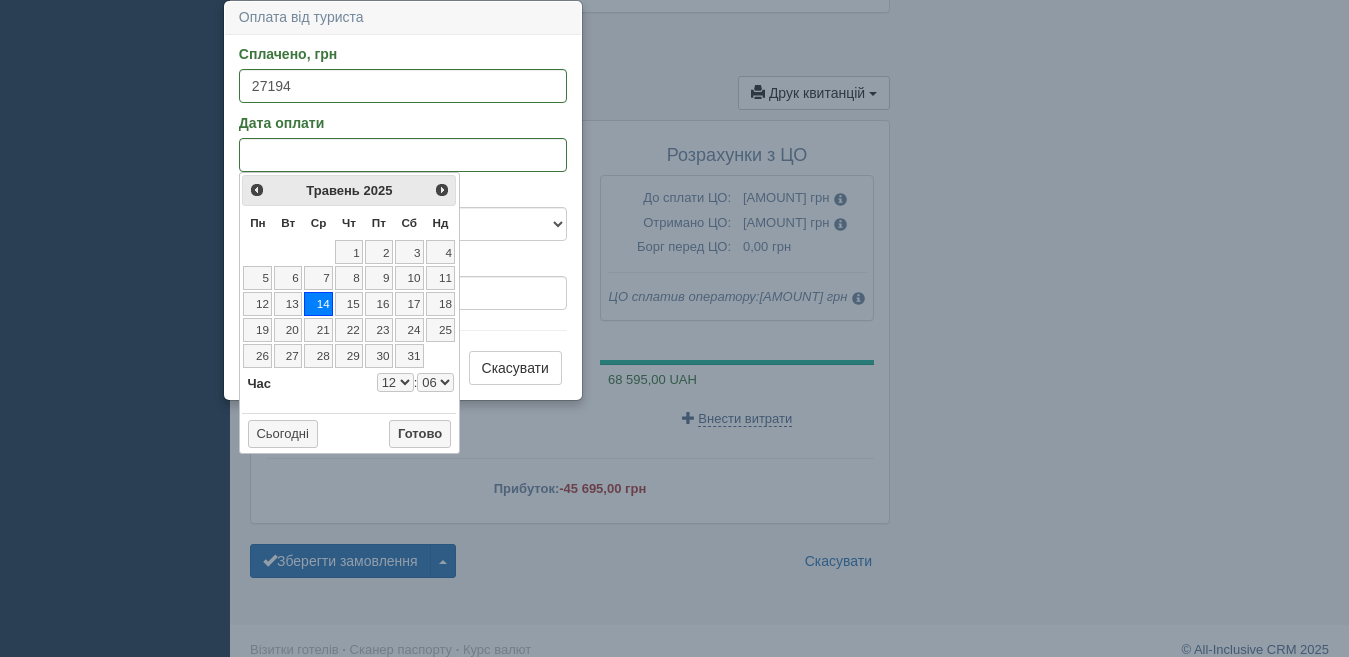 select on "12" 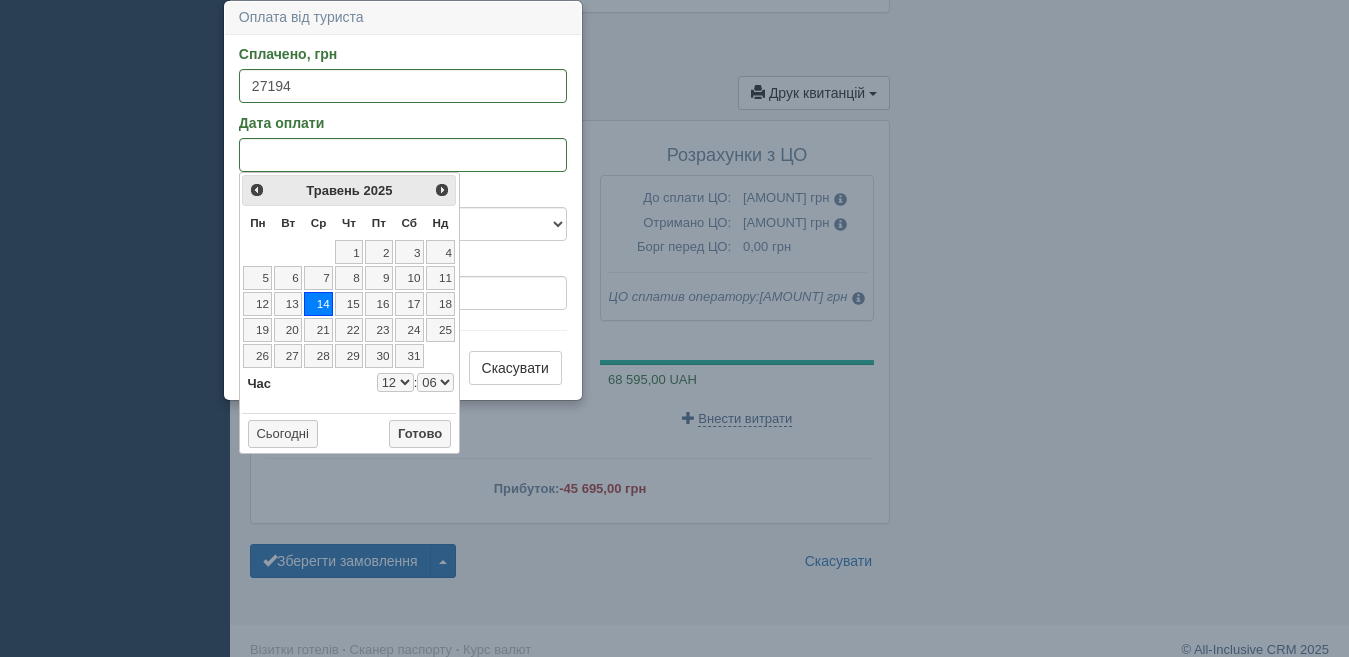 click on "00 01 02 03 04 05 06 07 08 09 10 11 12 13 14 15 16 17 18 19 20 21 22 23 24 25 26 27 28 29 30 31 32 33 34 35 36 37 38 39 40 41 42 43 44 45 46 47 48 49 50 51 52 53 54 55 56 57 58 59" at bounding box center (435, 382) 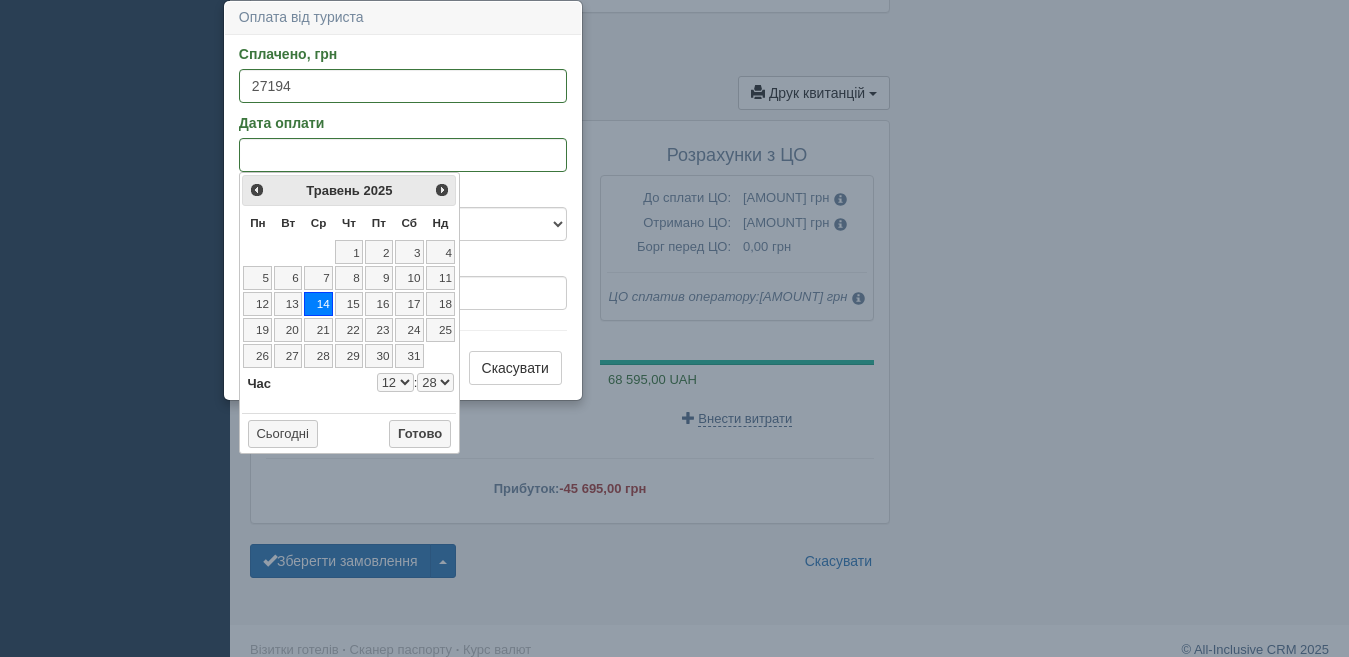 select on "12" 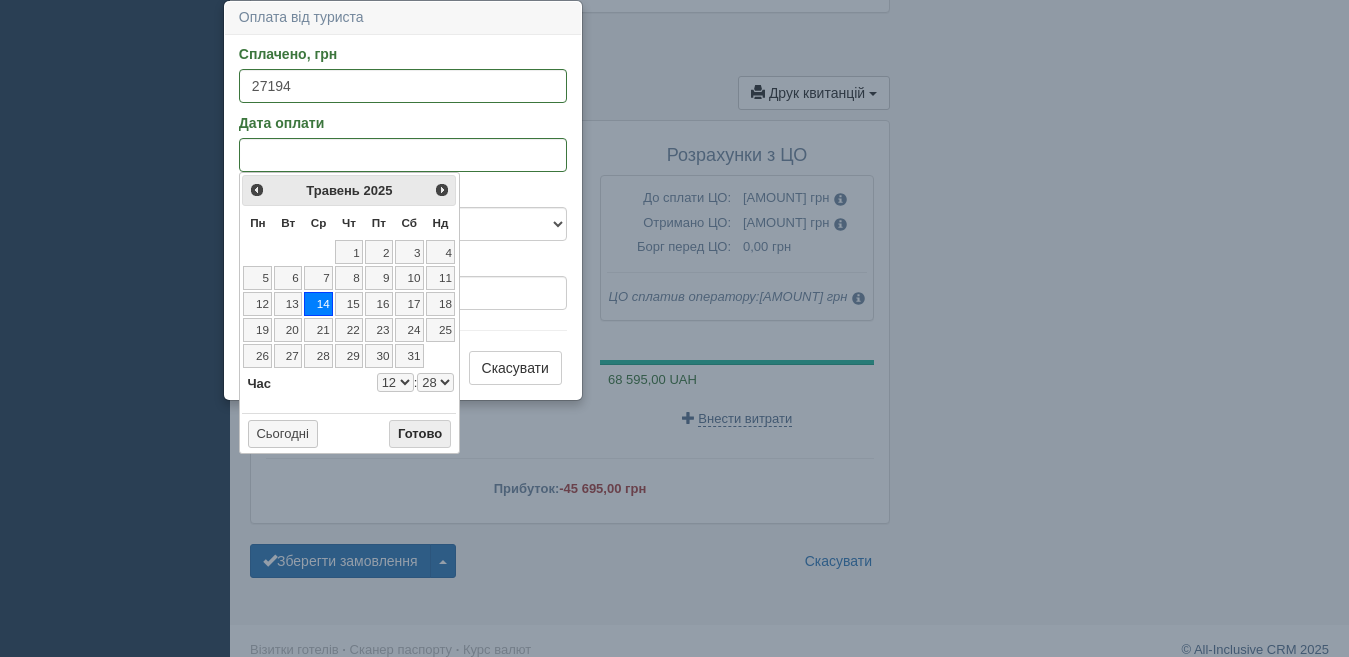 click on "Готово" at bounding box center (420, 434) 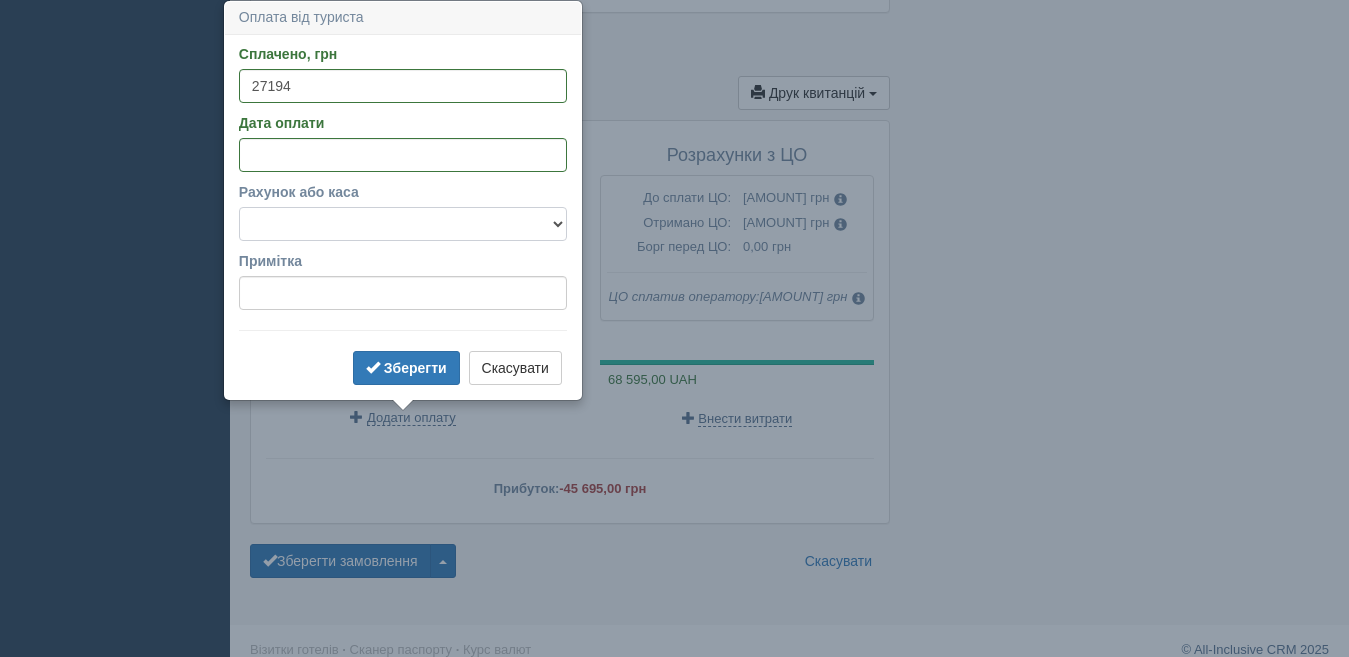 click on "Готівка
Картка
Рахунок у банку" at bounding box center (403, 224) 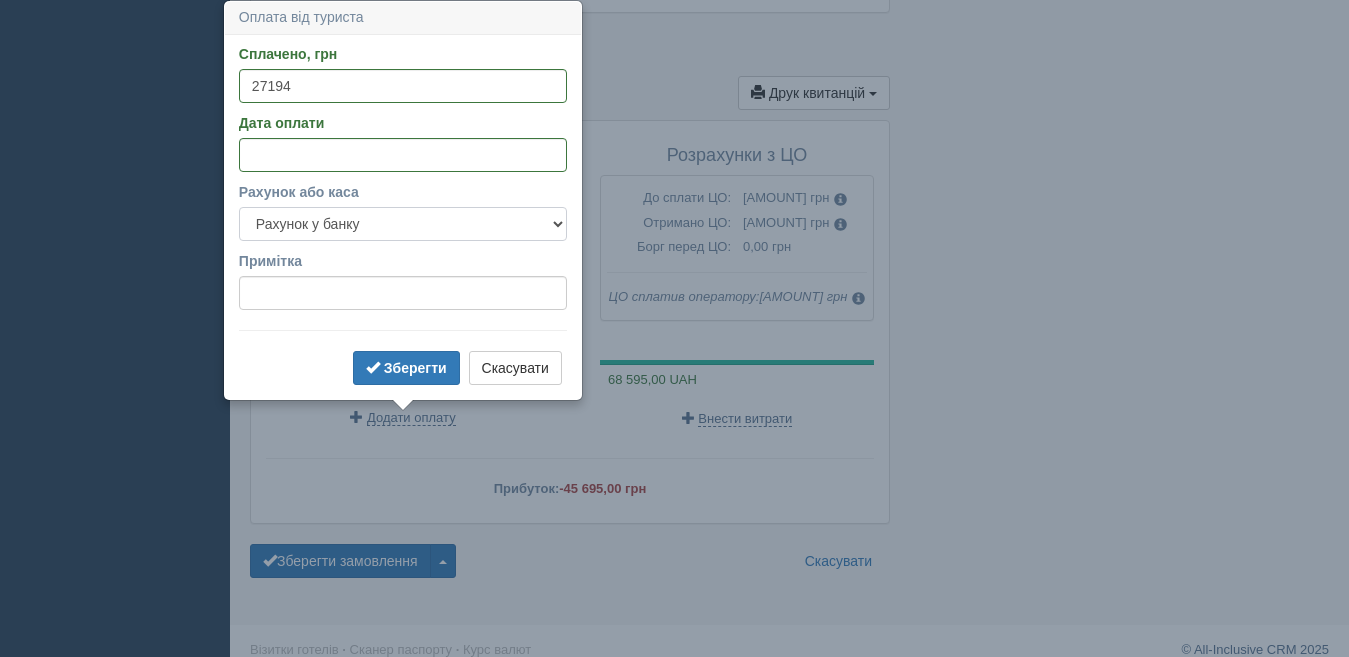 click on "Готівка
Картка
Рахунок у банку" at bounding box center [403, 224] 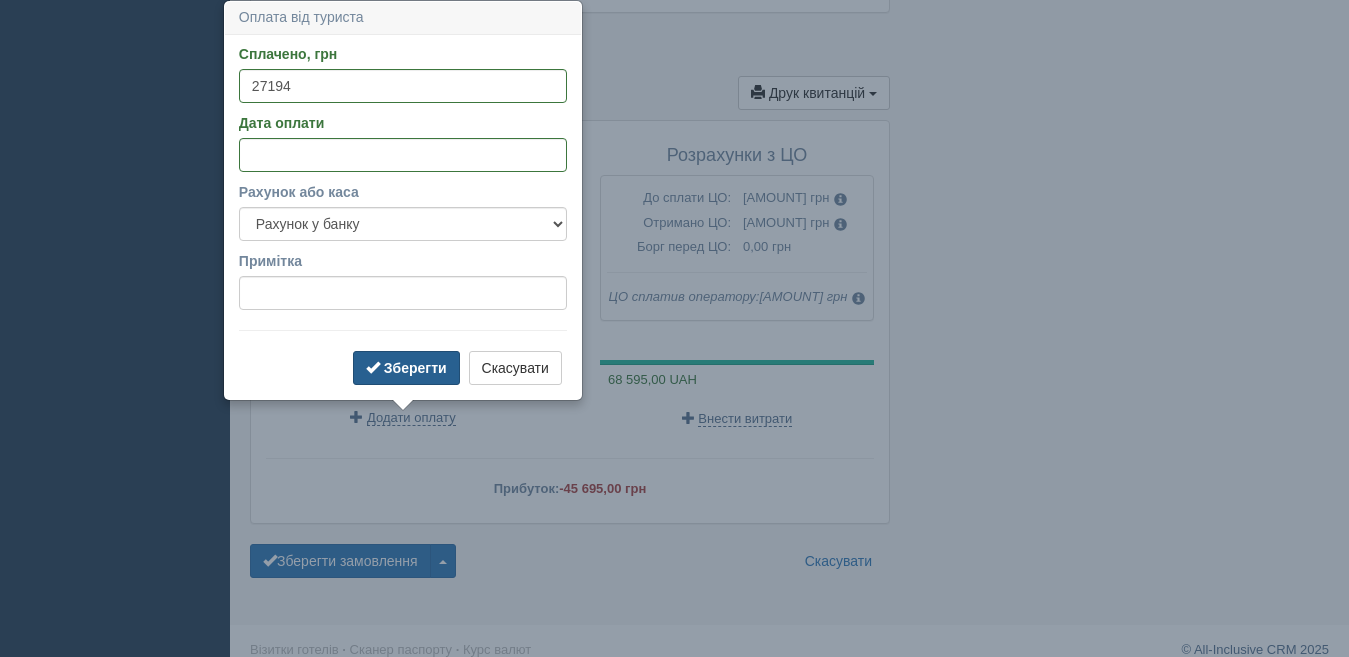 click on "Зберегти" at bounding box center [415, 368] 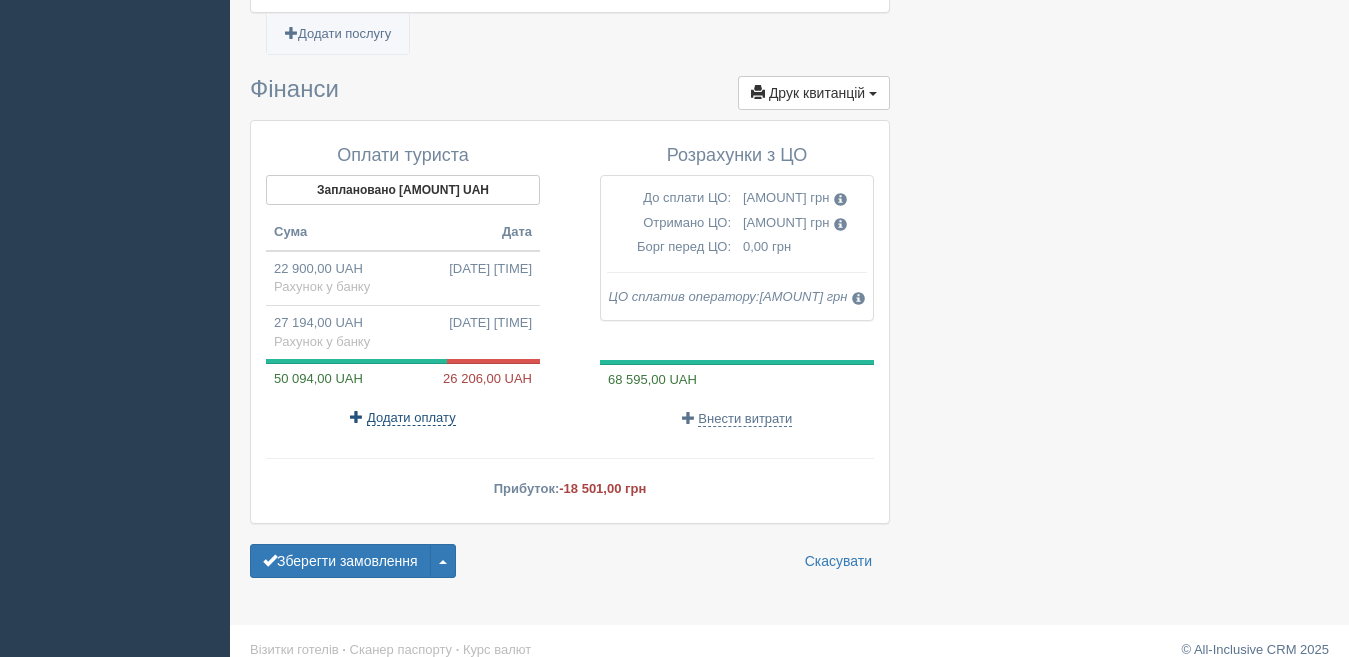 click on "Додати оплату" at bounding box center [411, 418] 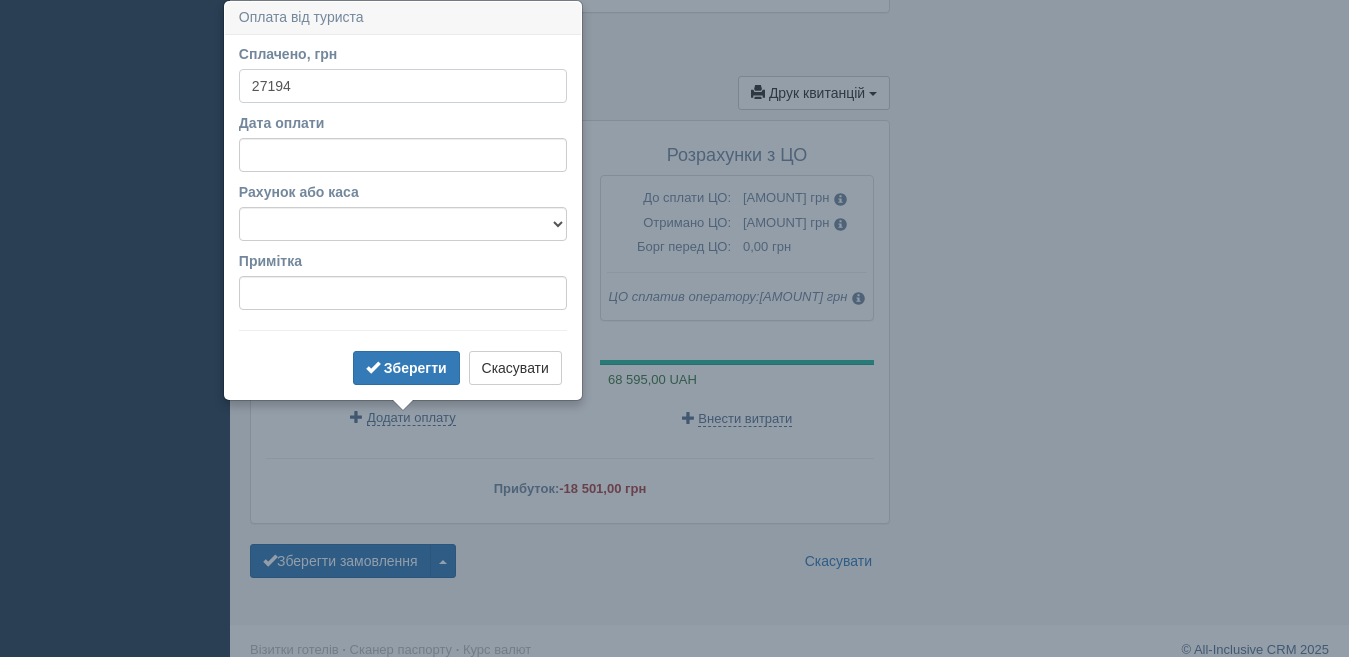 type on "27194" 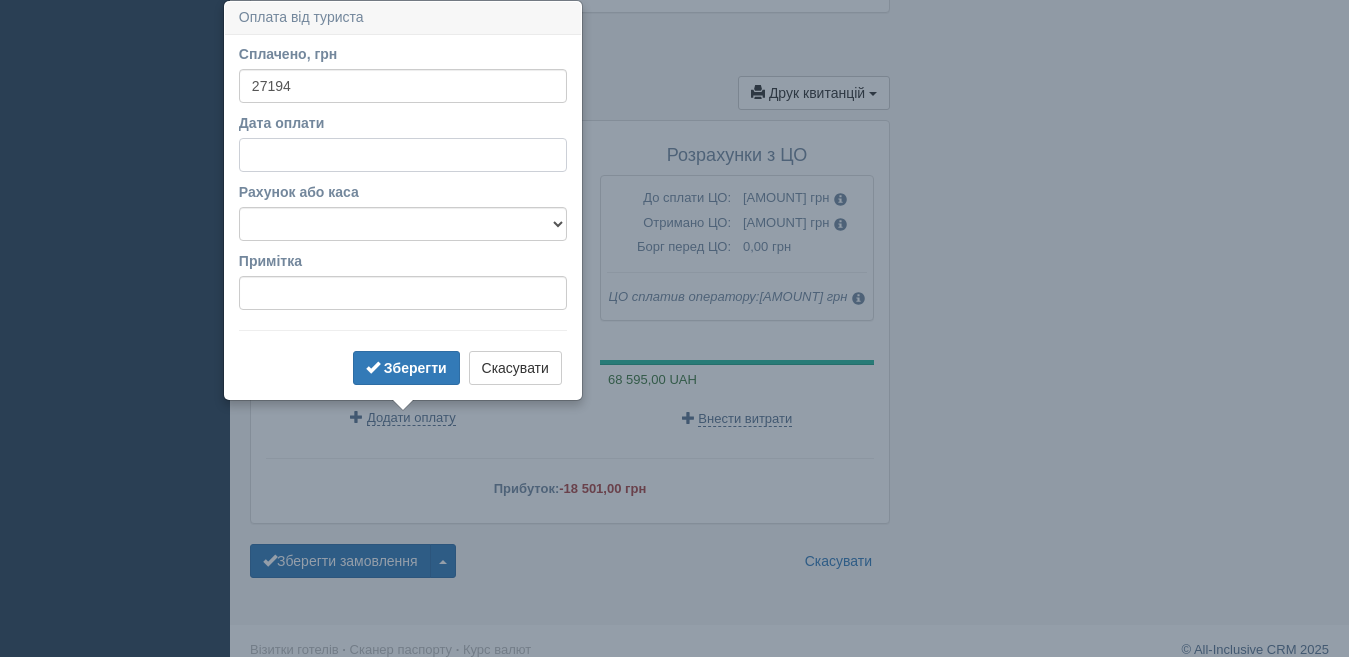 click on "Дата оплати" at bounding box center (403, 155) 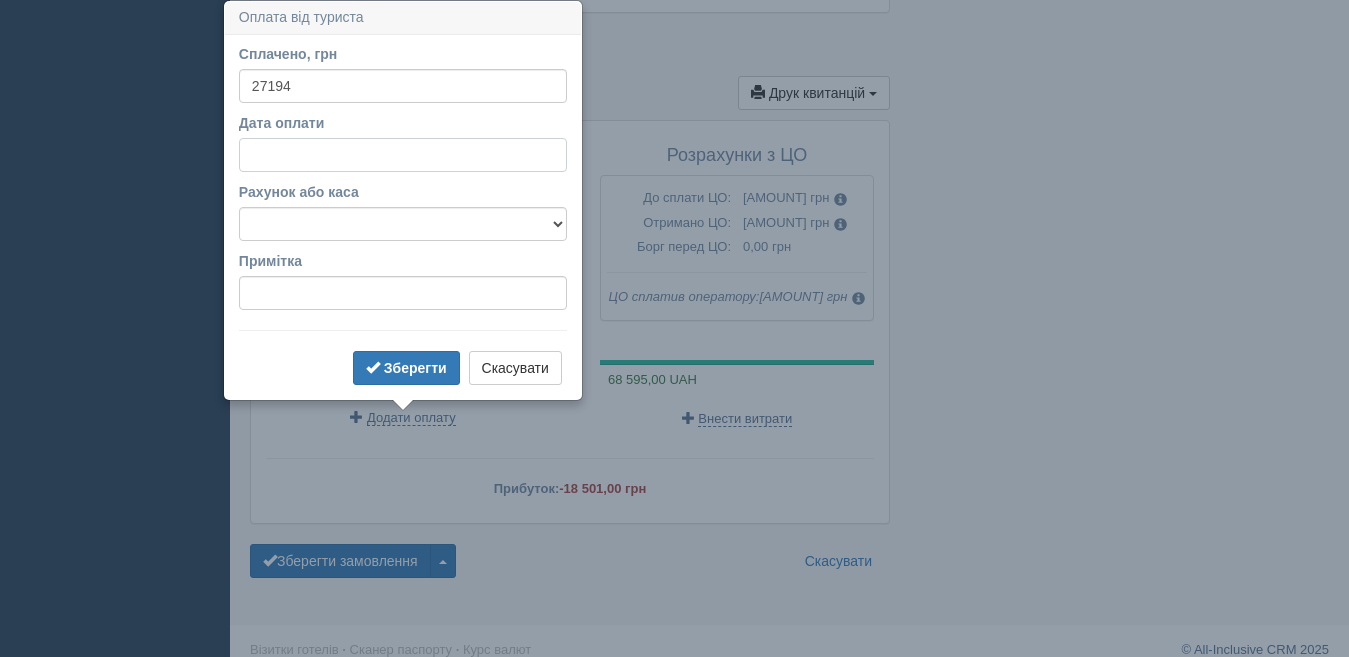 select on "19" 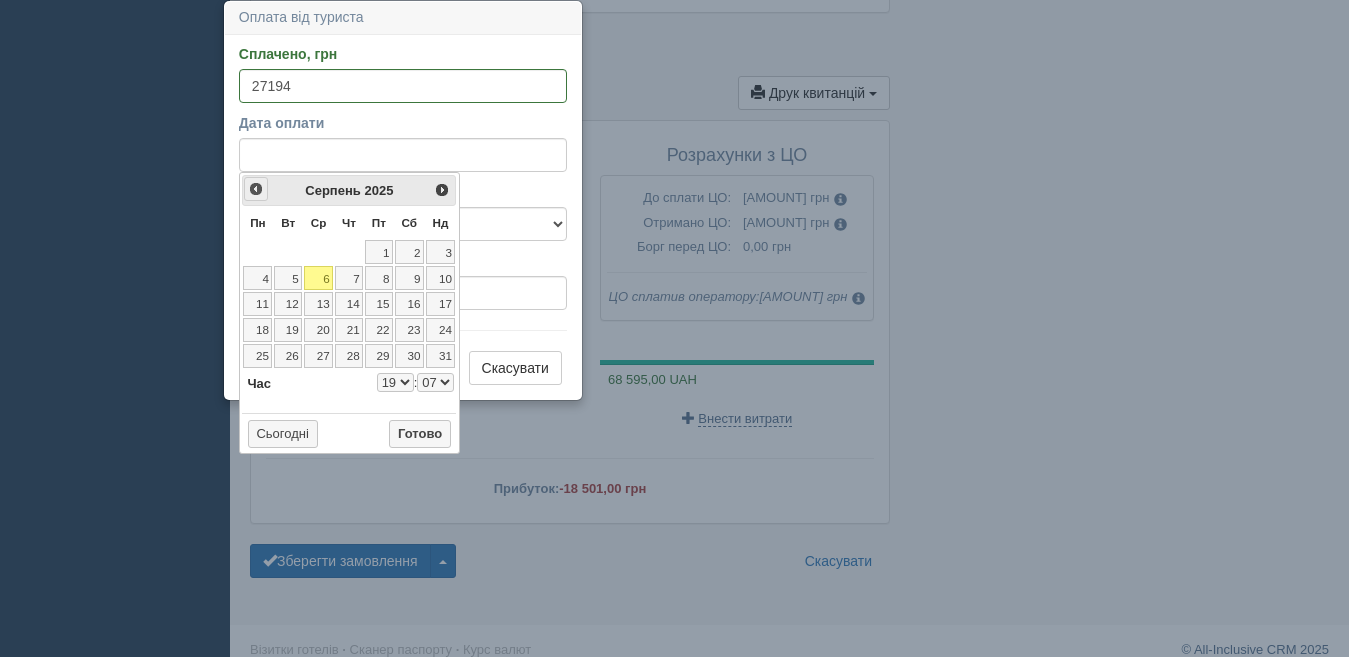 click on "<Попер" at bounding box center [256, 189] 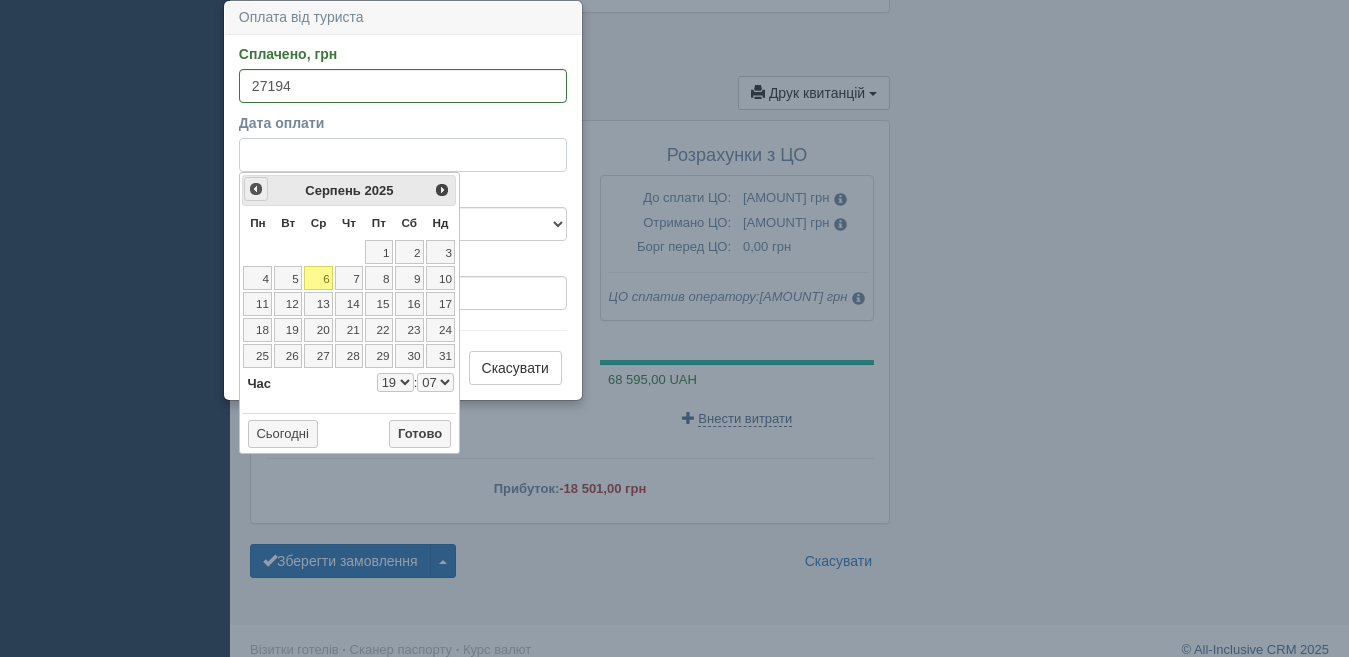select on "19" 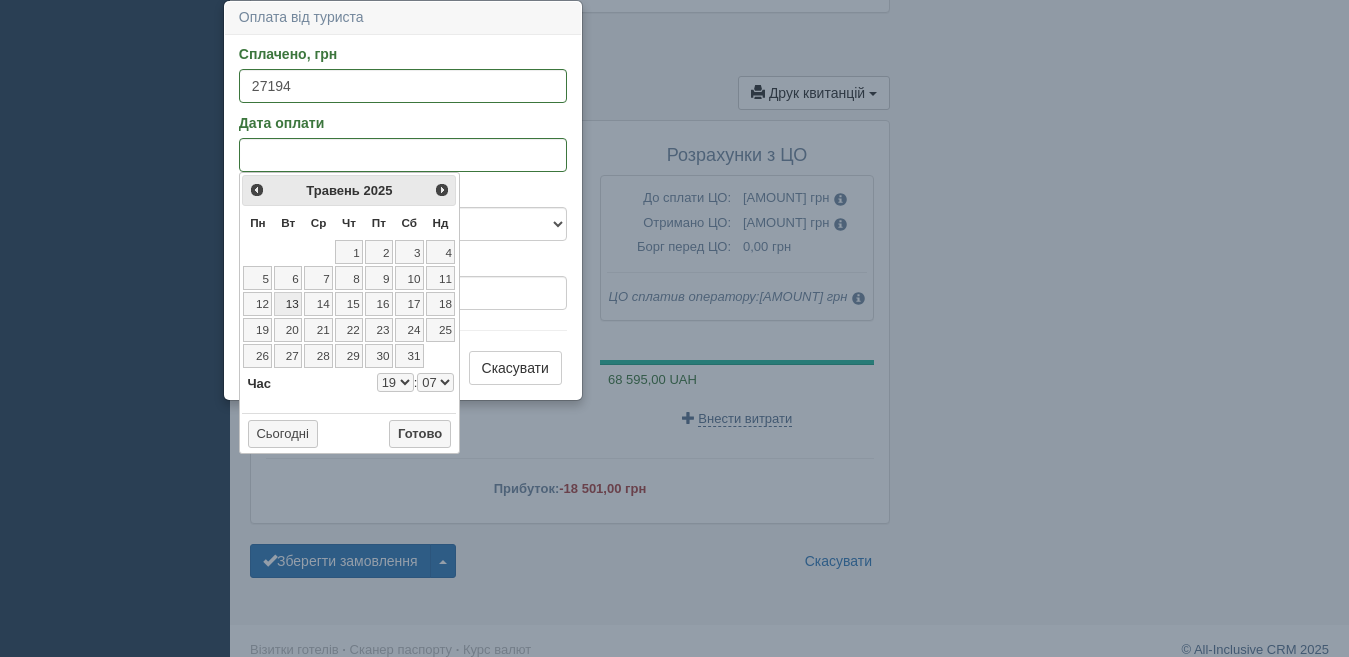 click on "13" at bounding box center [288, 304] 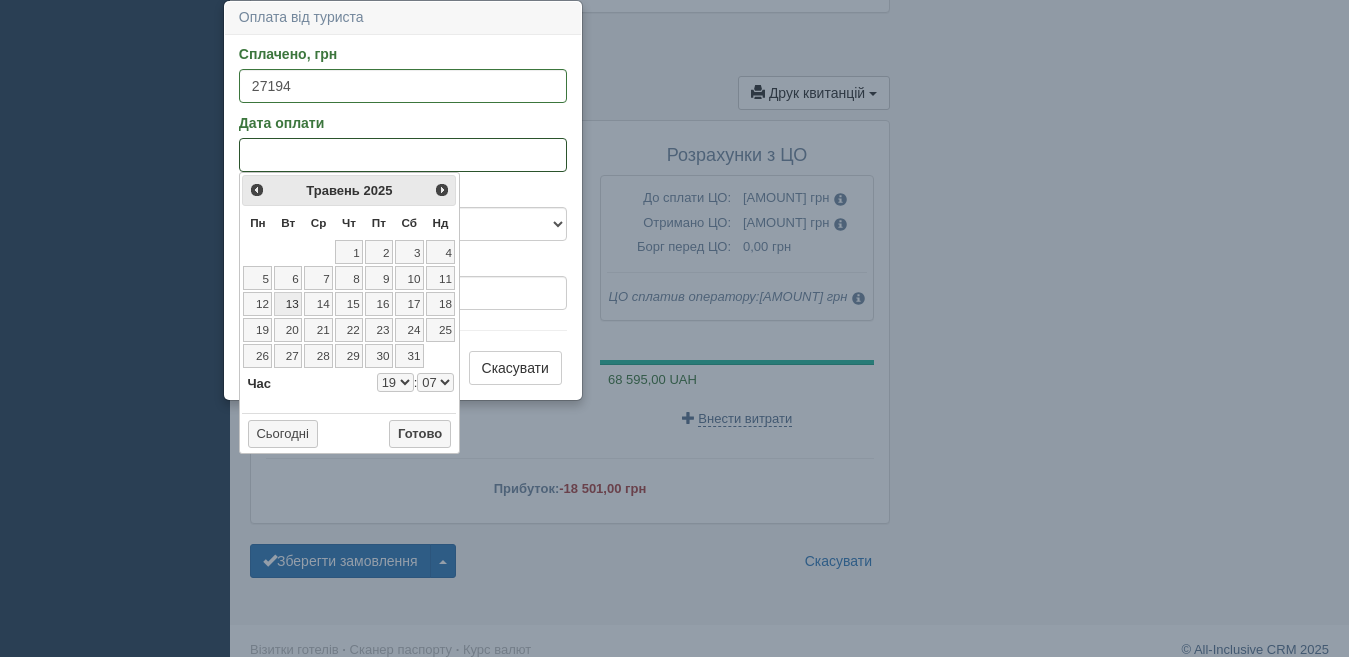 select on "19" 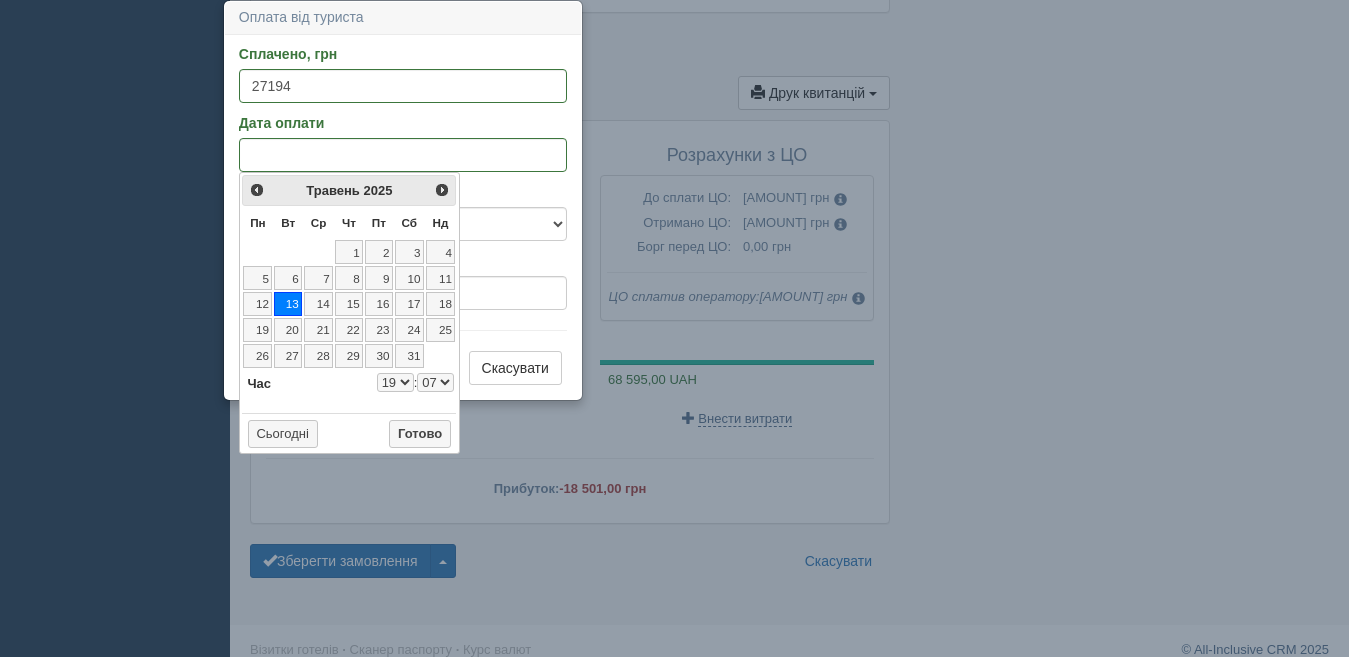 click on "0 1 2 3 4 5 6 7 8 9 10 11 12 13 14 15 16 17 18 19 20 21 22 23" at bounding box center (395, 382) 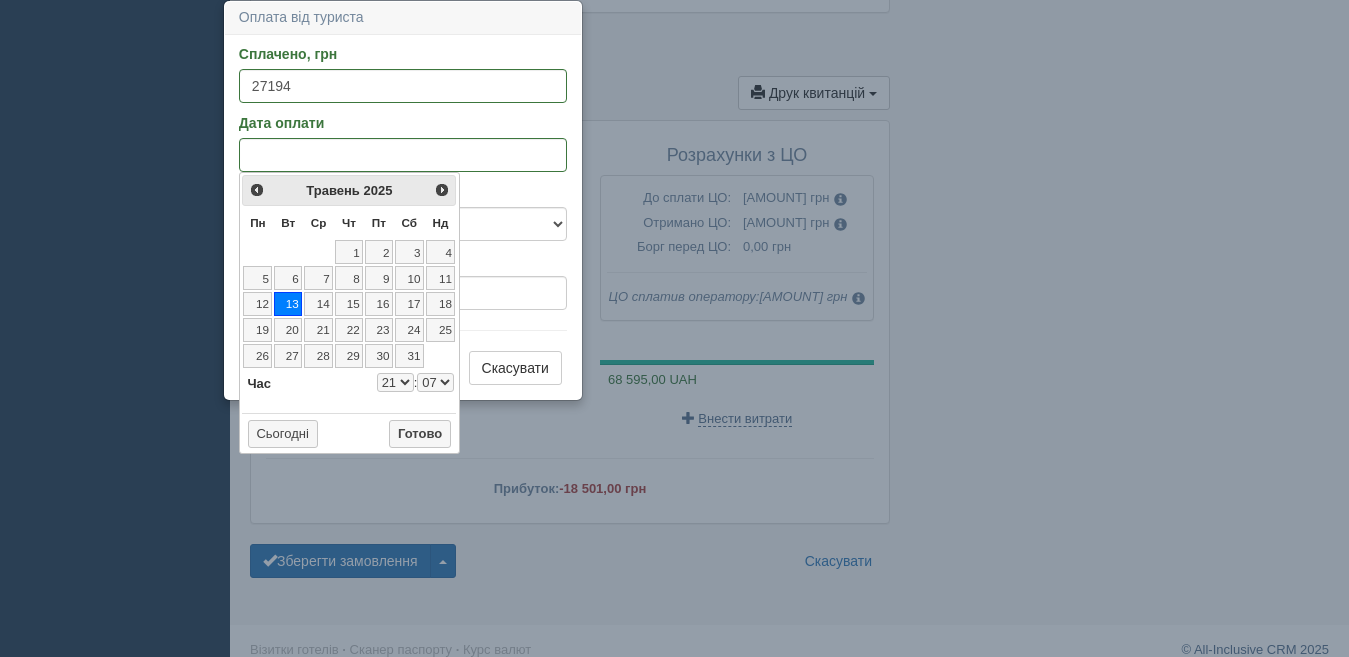select on "21" 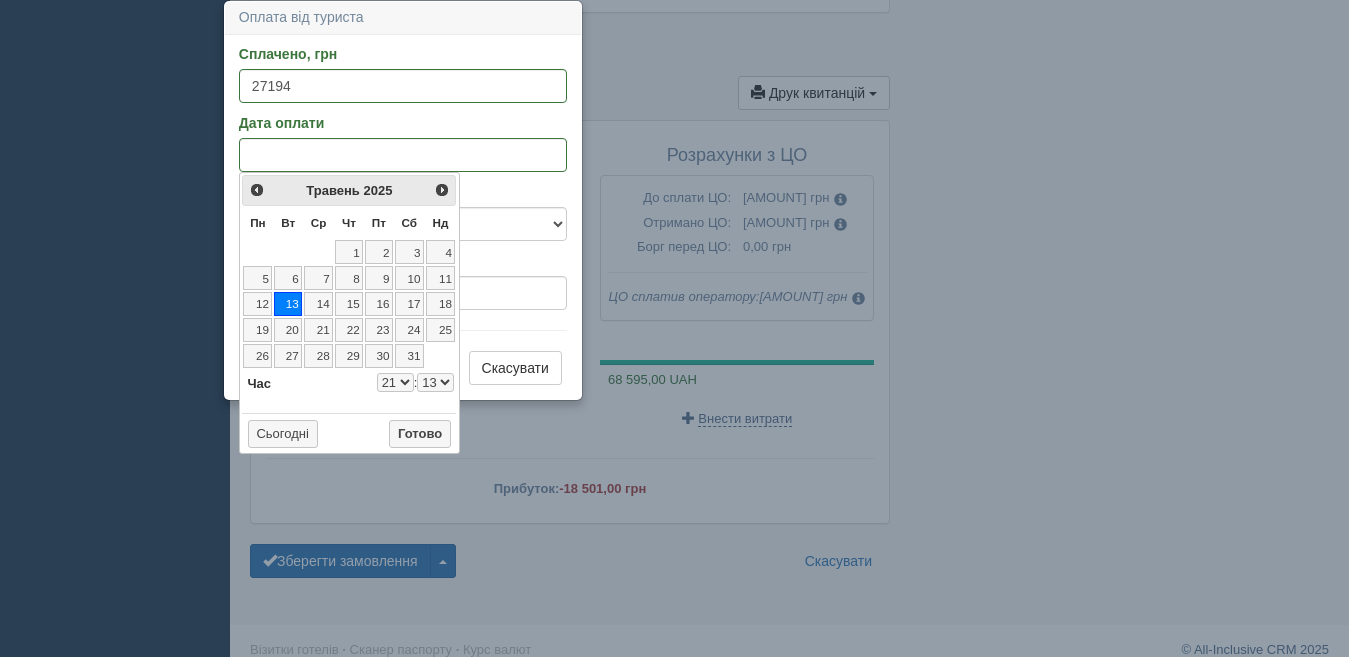 select on "21" 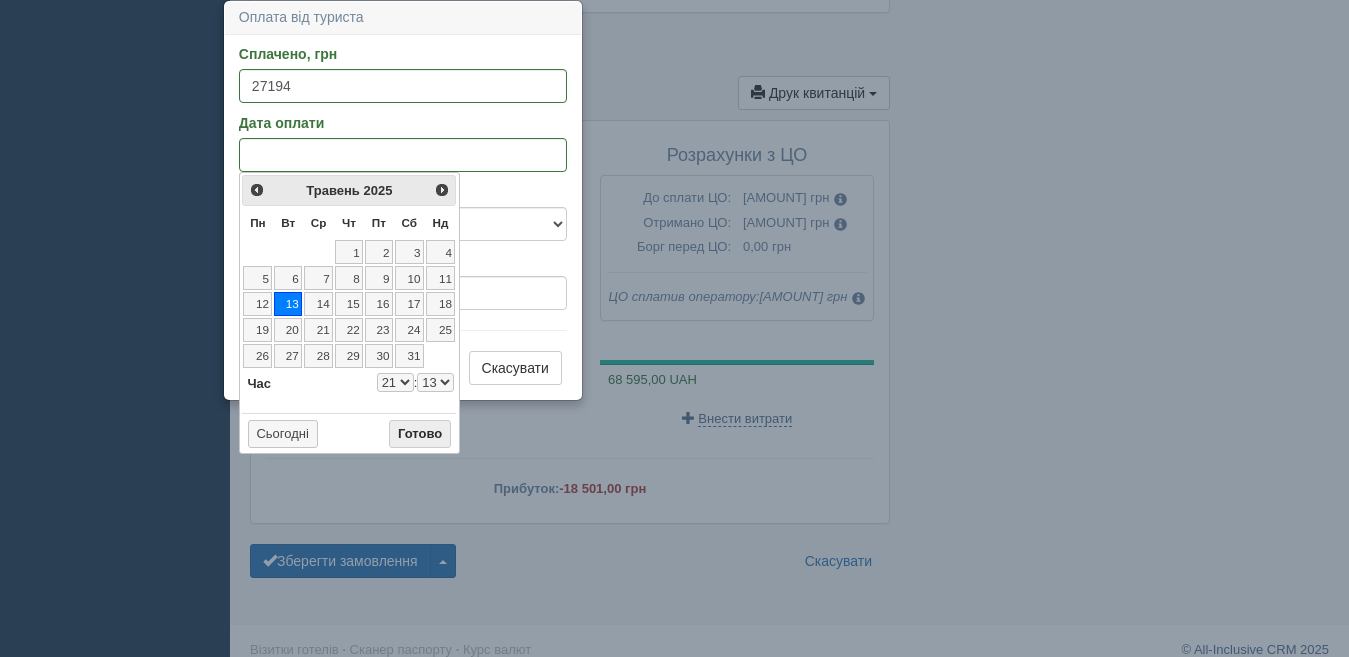 click on "Готово" at bounding box center (420, 434) 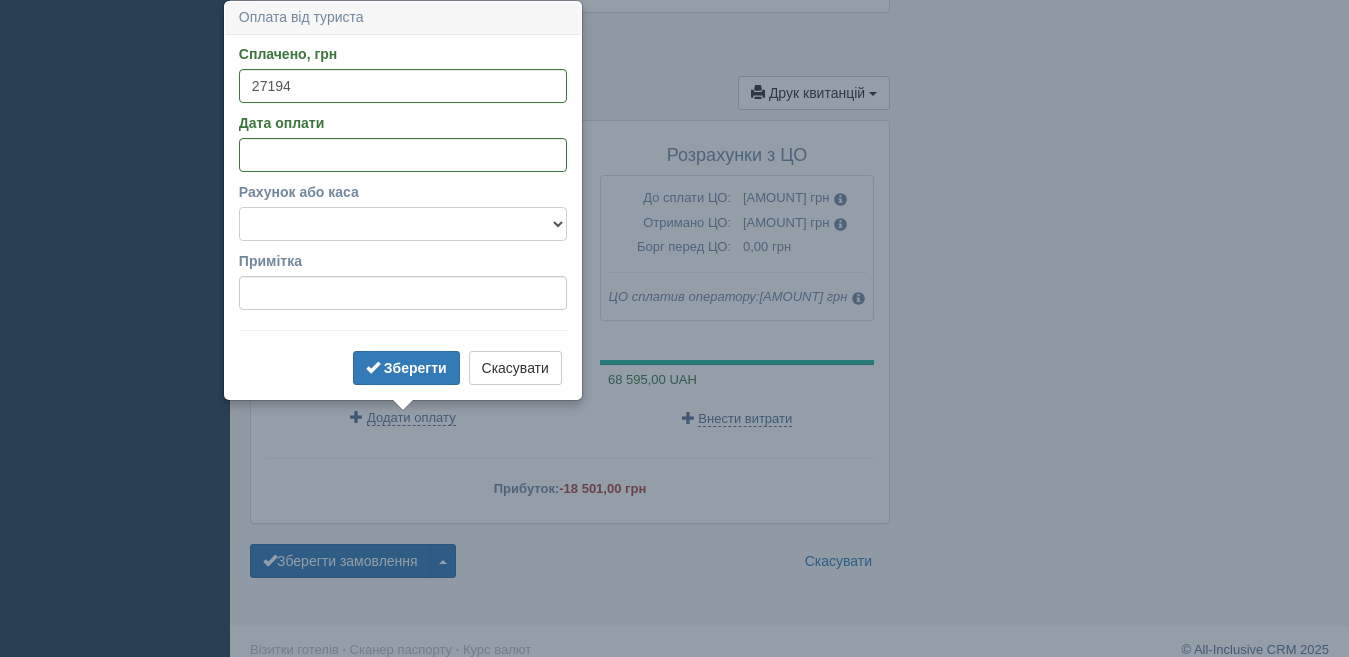 click on "Готівка
Картка
Рахунок у банку" at bounding box center (403, 224) 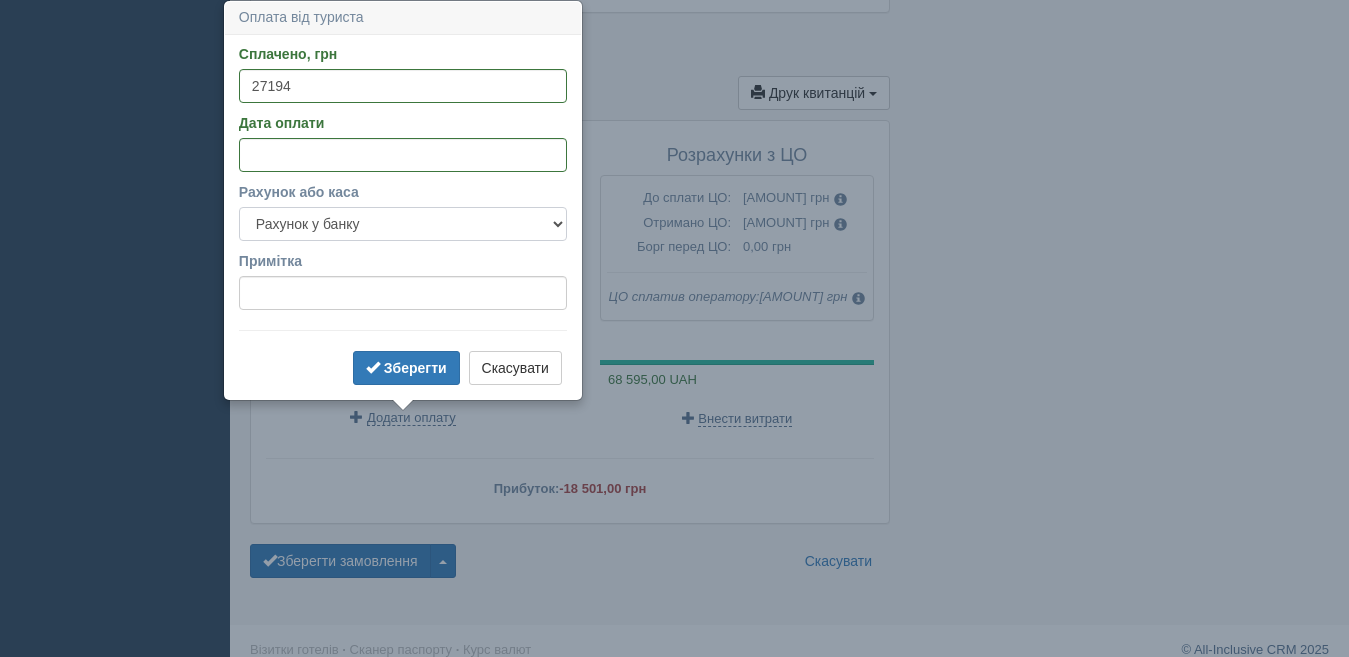 click on "Готівка
Картка
Рахунок у банку" at bounding box center (403, 224) 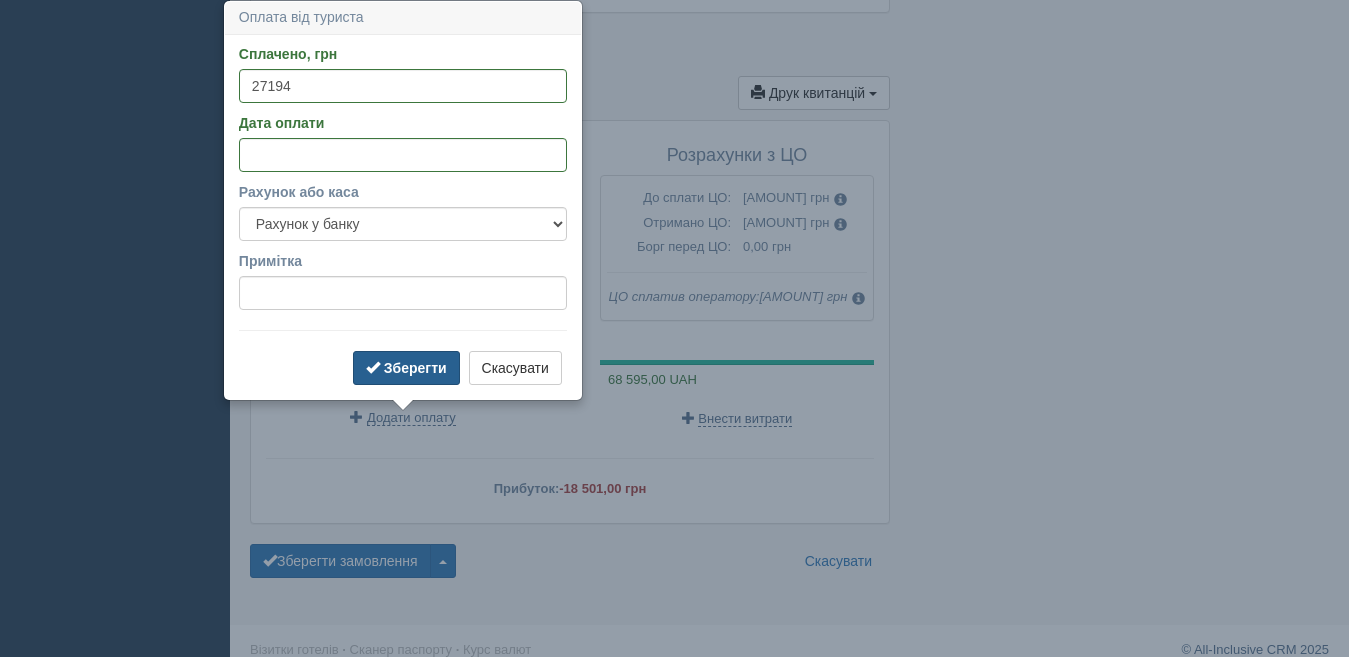 click on "Зберегти" at bounding box center (415, 368) 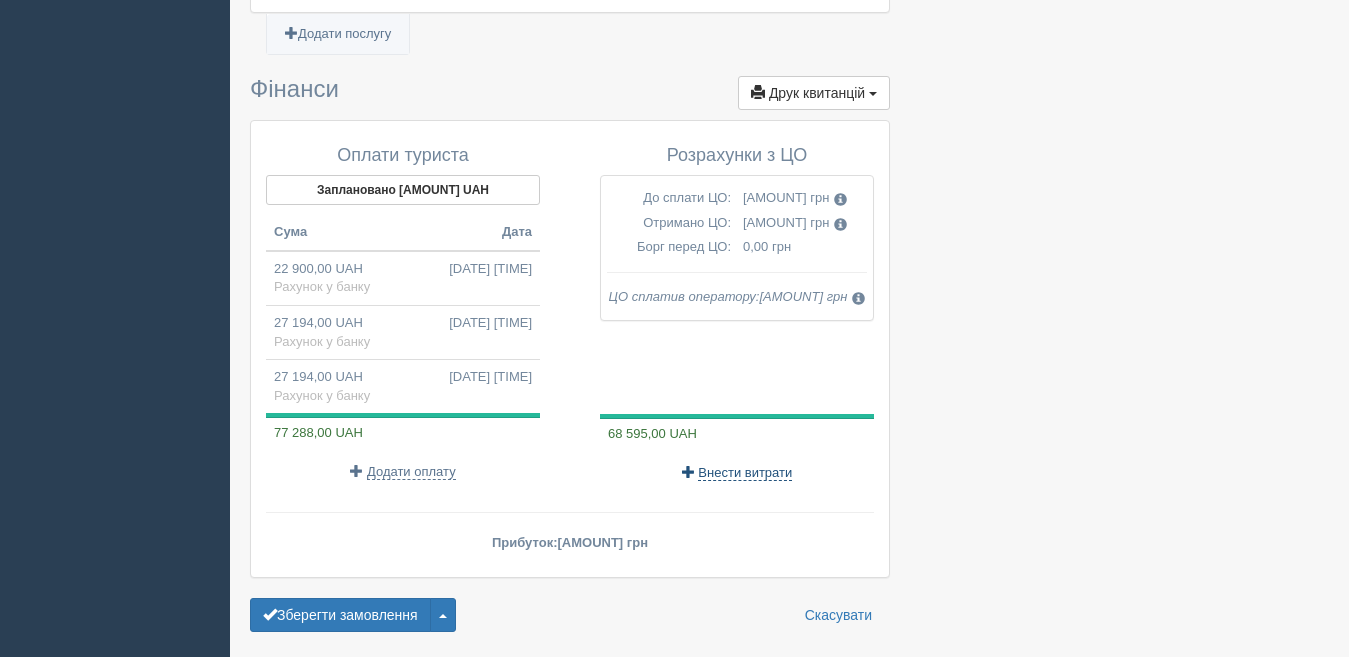 click on "Внести витрати" at bounding box center [745, 473] 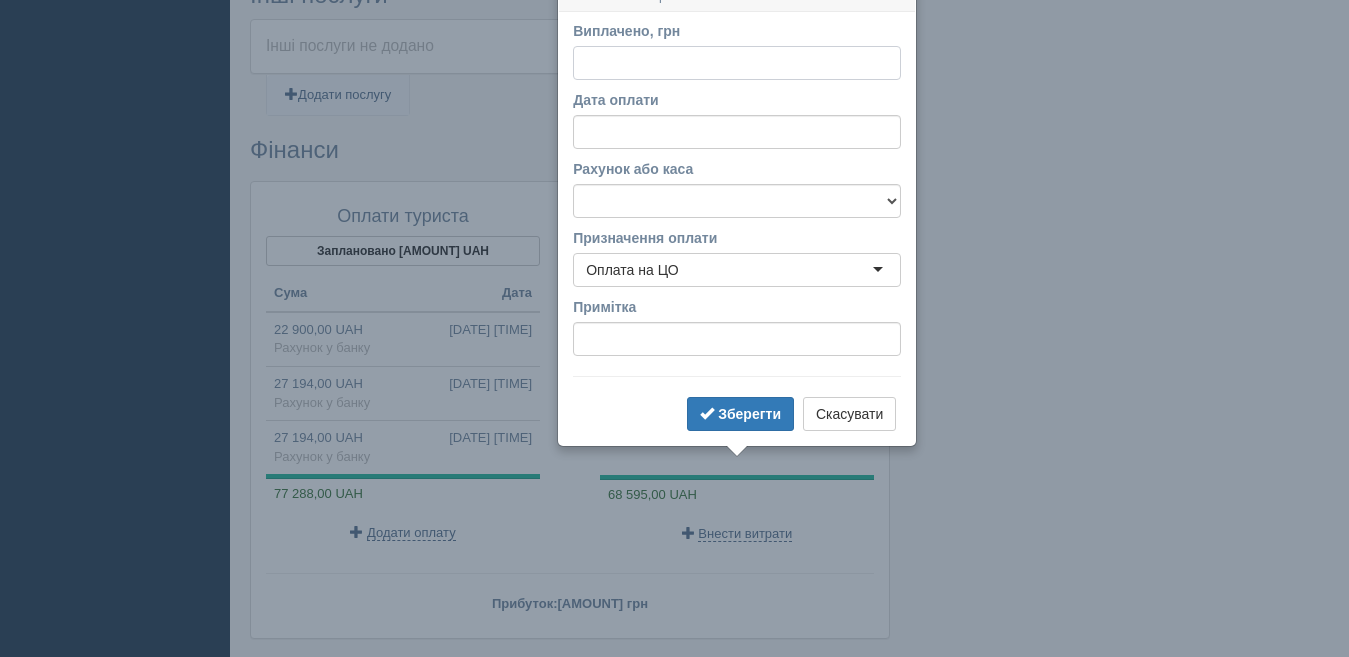 scroll, scrollTop: 1743, scrollLeft: 0, axis: vertical 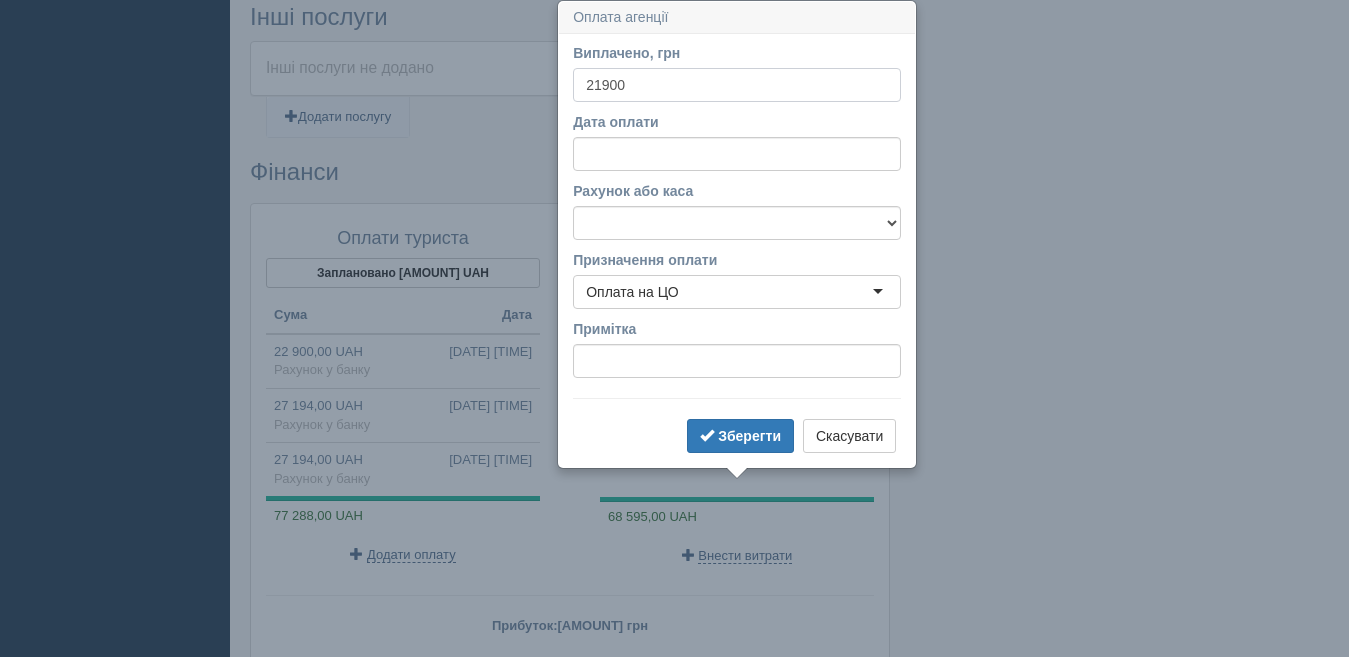 type on "21900" 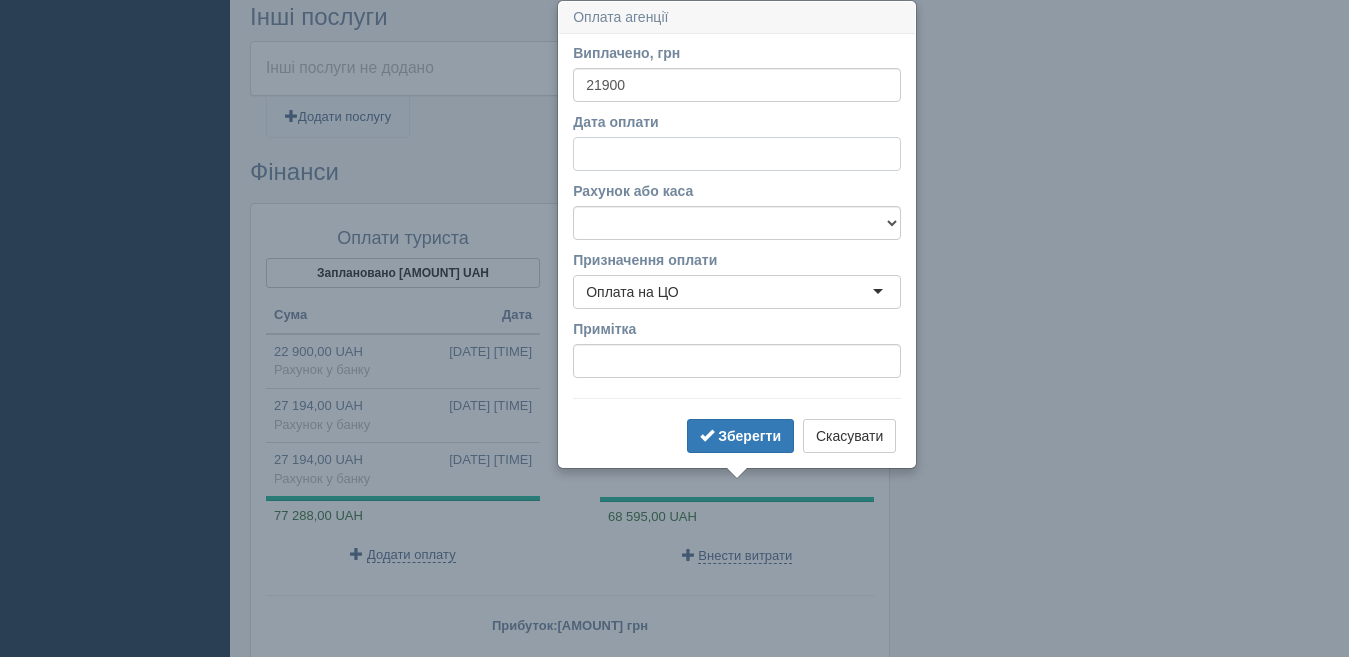 click on "Дата оплати" at bounding box center [737, 154] 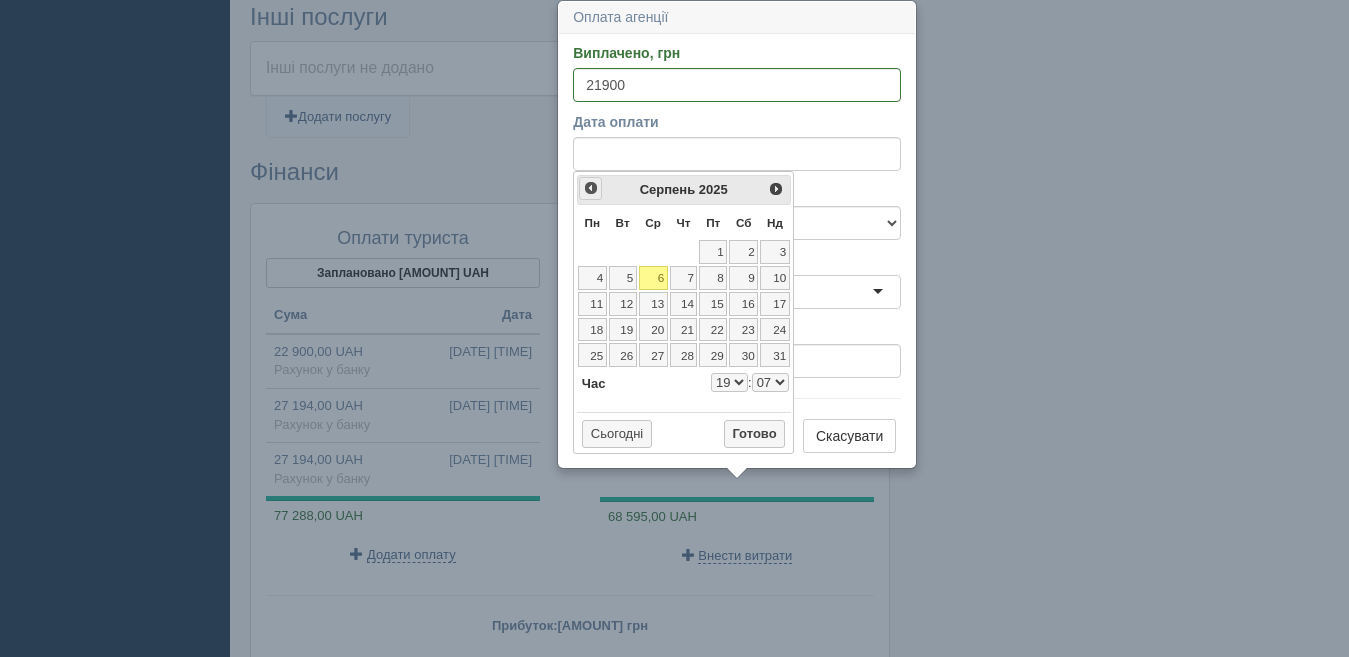 click on "<Попер" at bounding box center [591, 188] 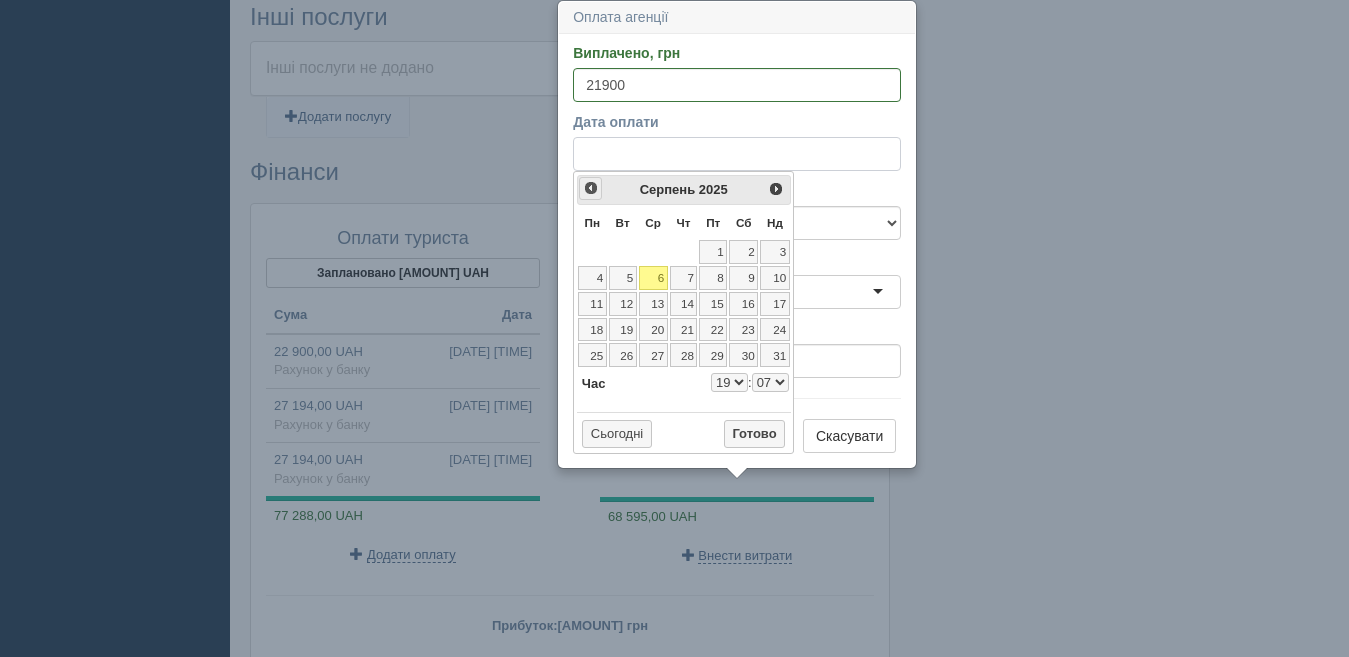 select on "19" 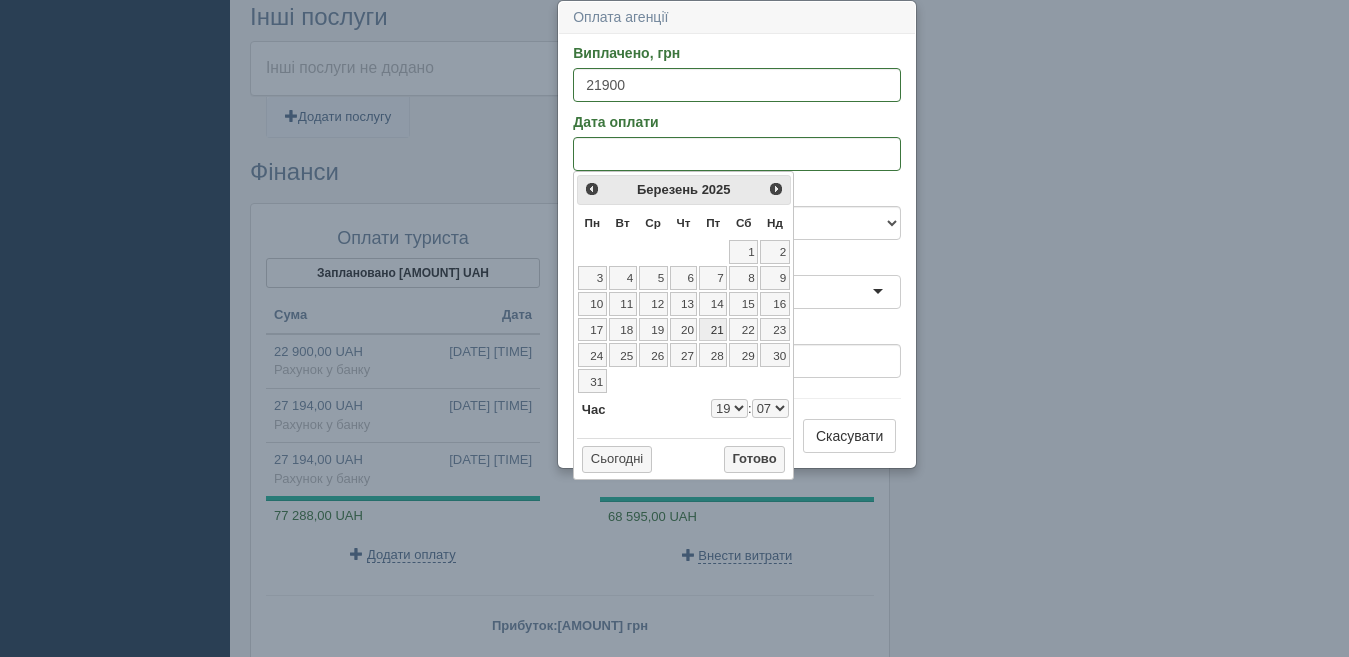 click on "21" at bounding box center [713, 330] 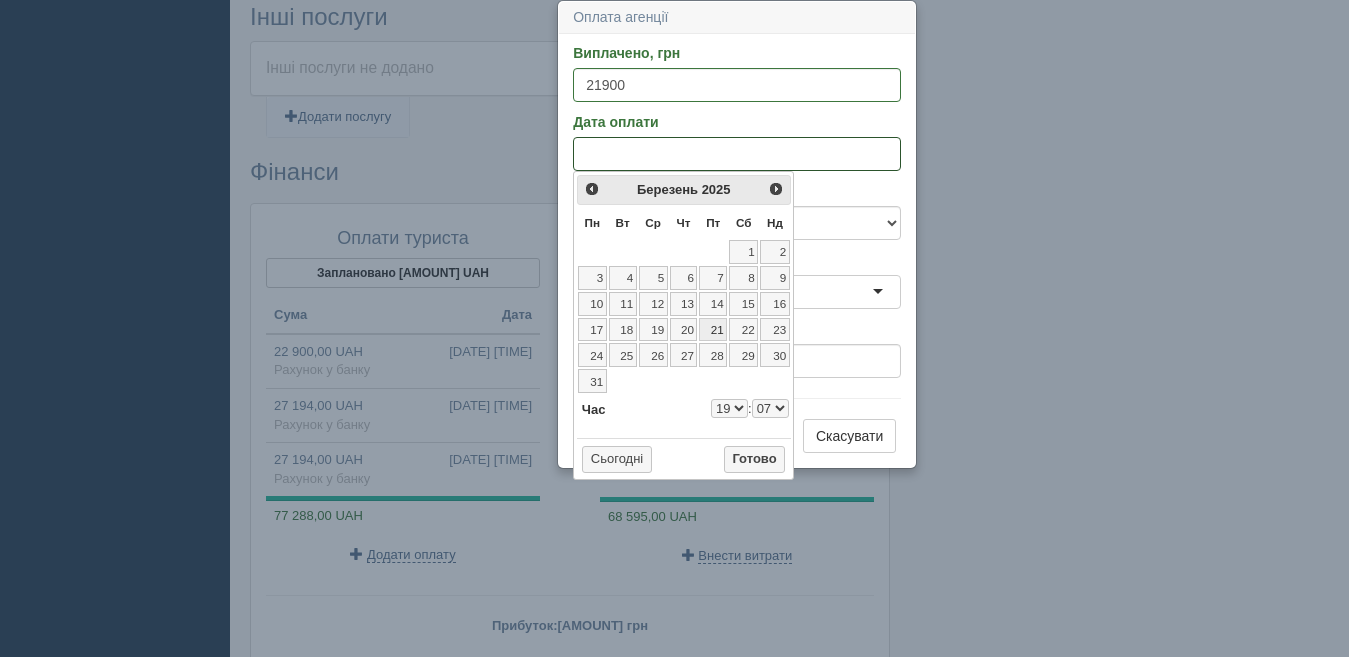 select on "19" 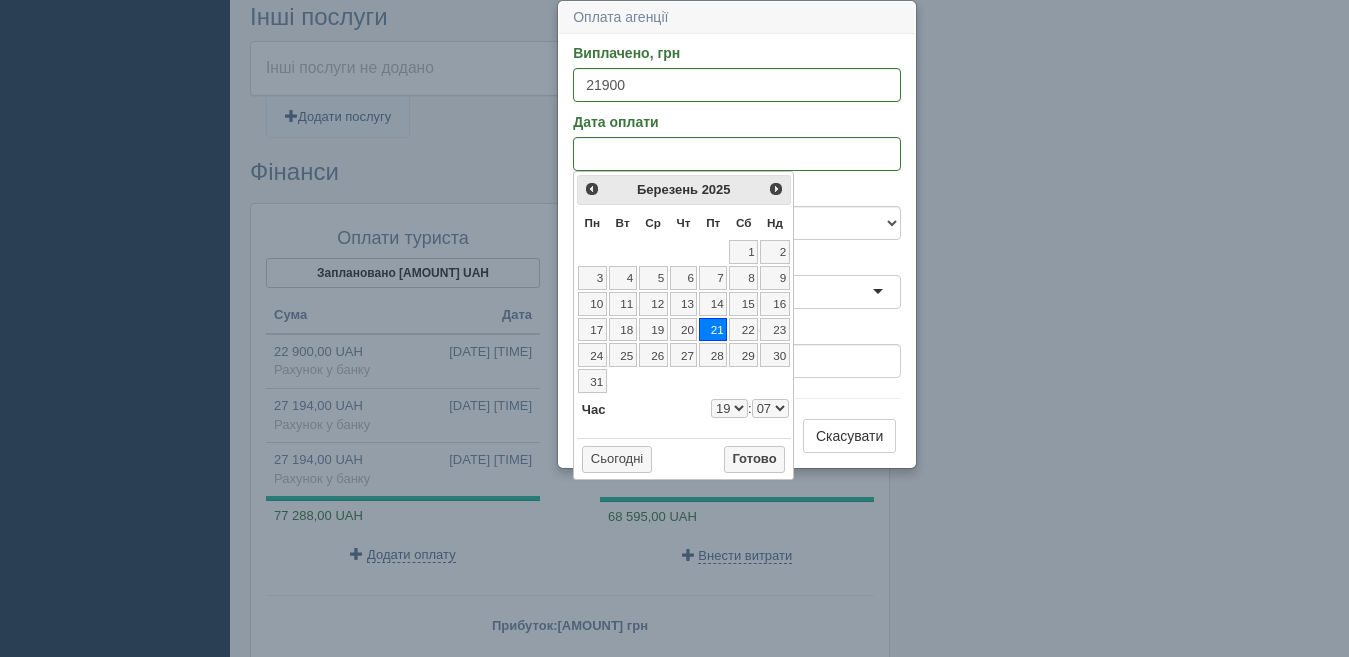 click on "0 1 2 3 4 5 6 7 8 9 10 11 12 13 14 15 16 17 18 19 20 21 22 23" at bounding box center (729, 408) 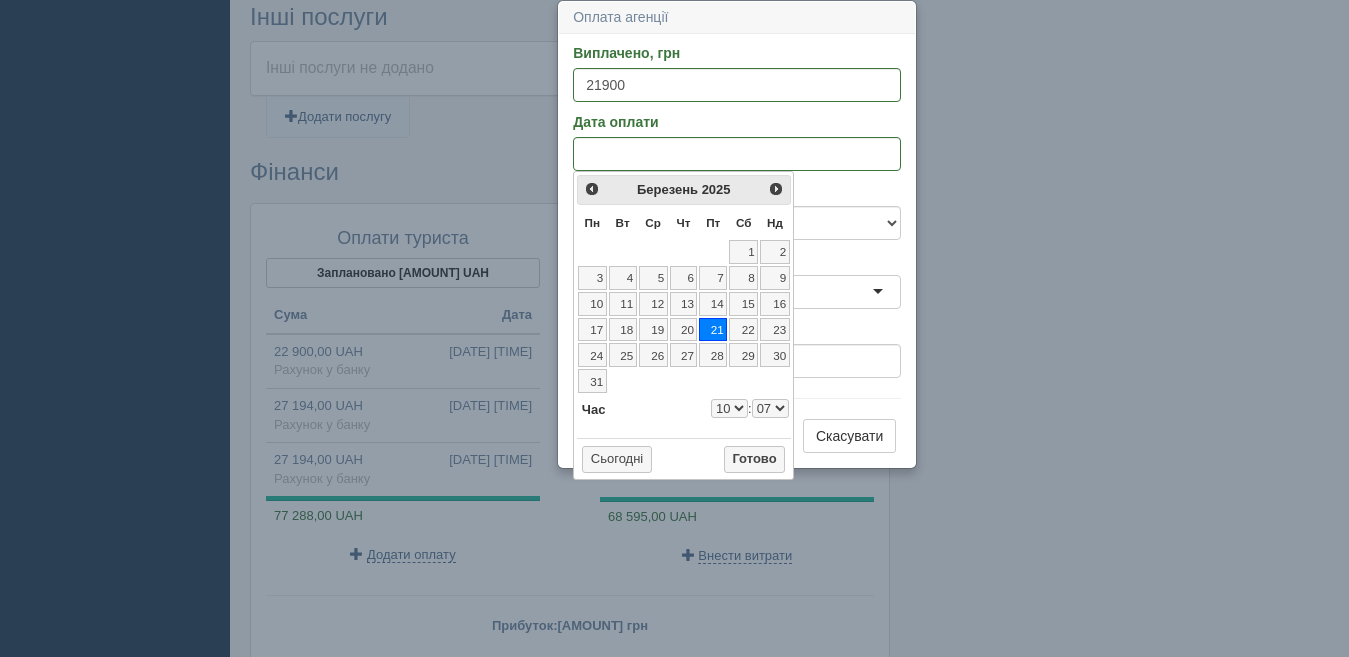 select on "10" 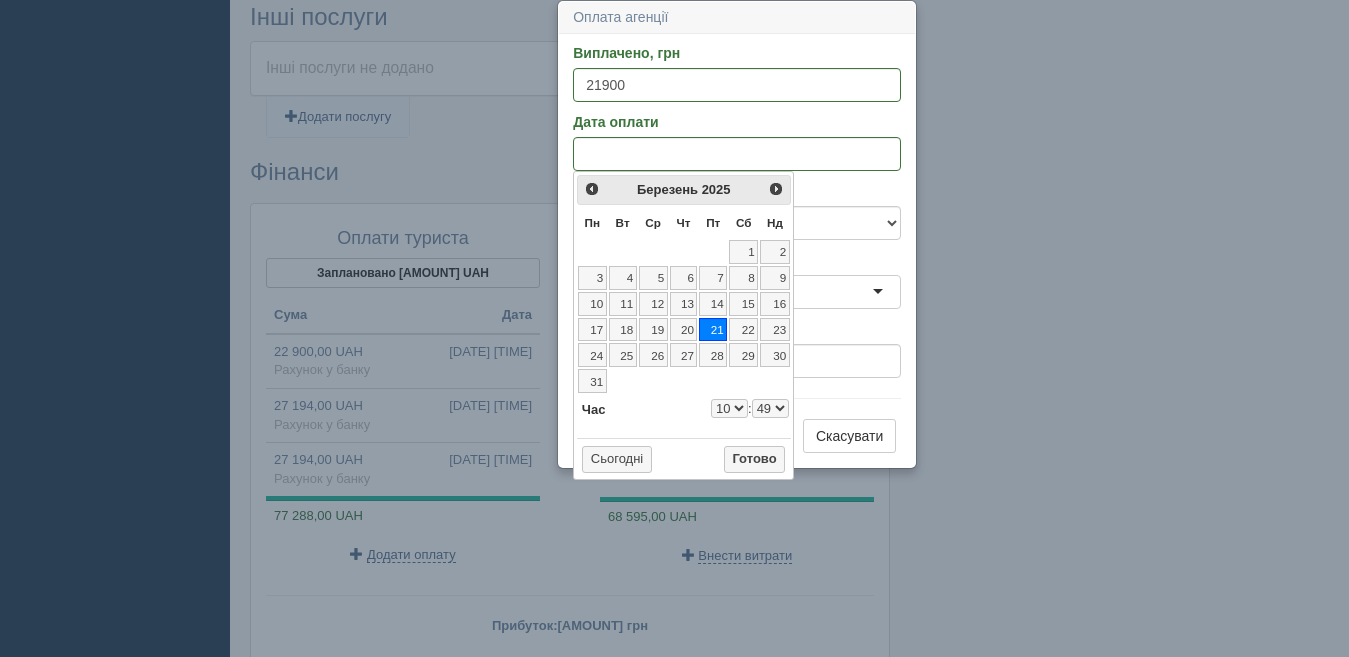 select on "10" 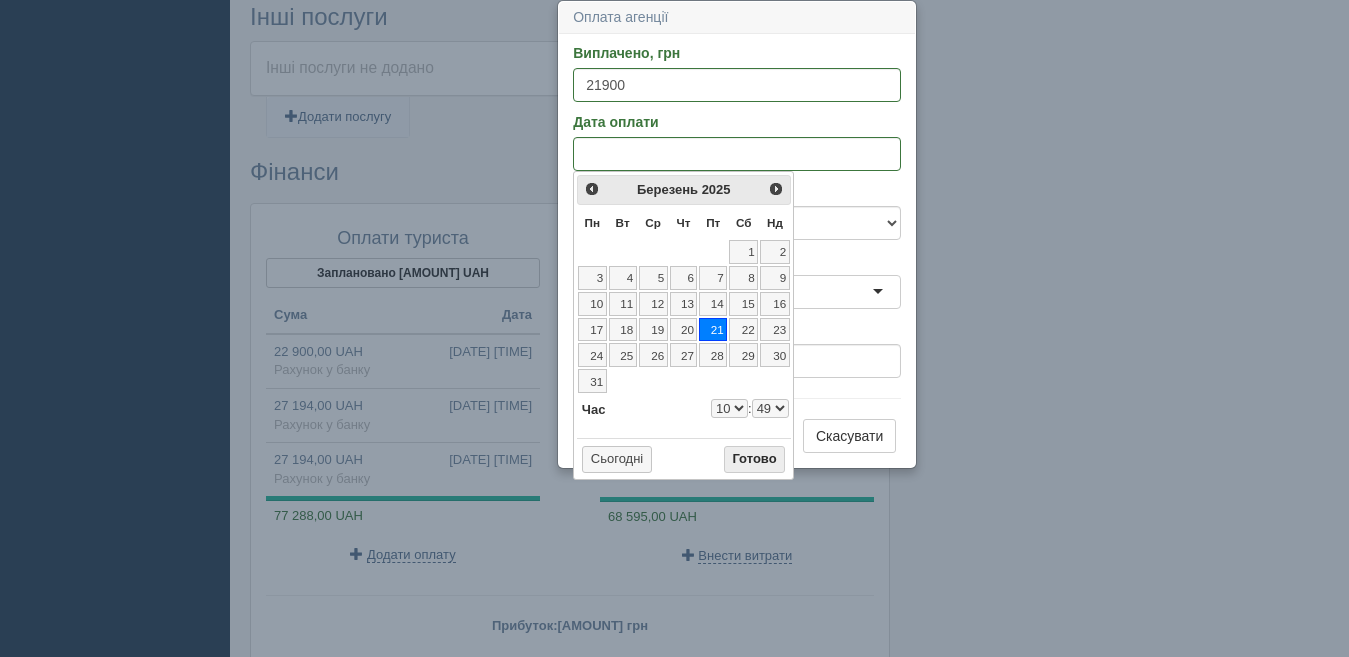 click on "Готово" at bounding box center (755, 460) 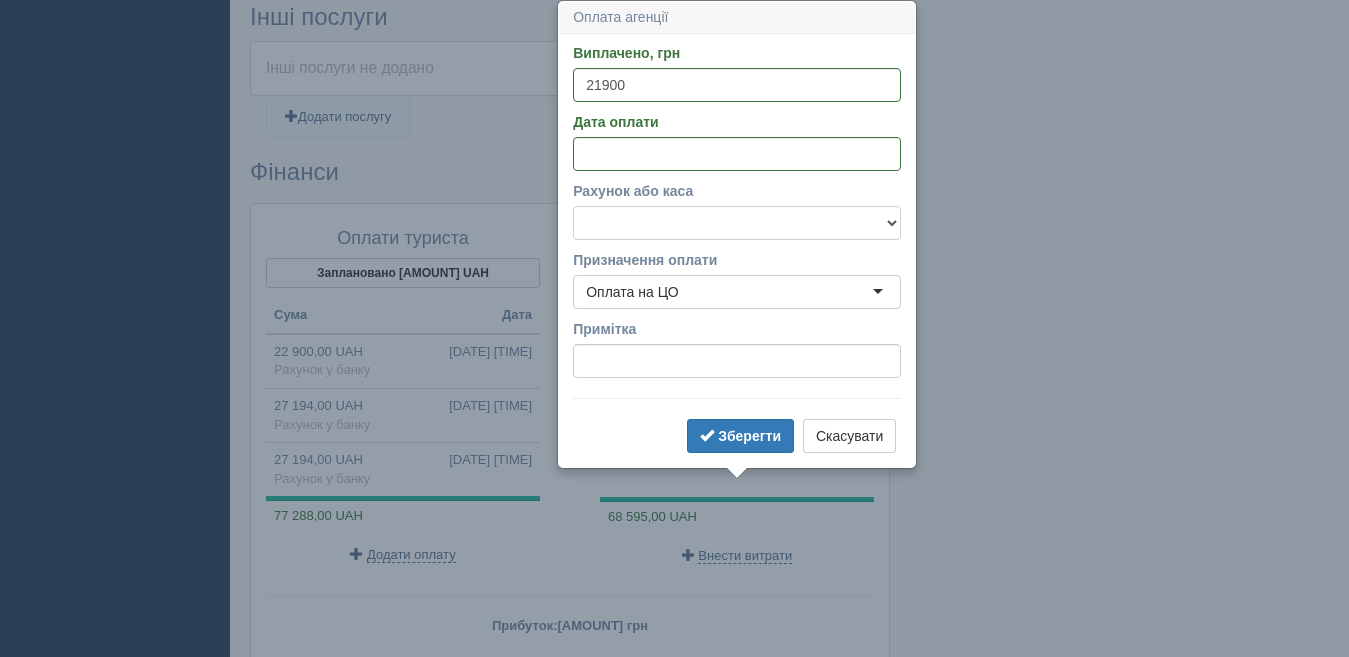 click on "Готівка
Картка
Рахунок у банку" at bounding box center [737, 223] 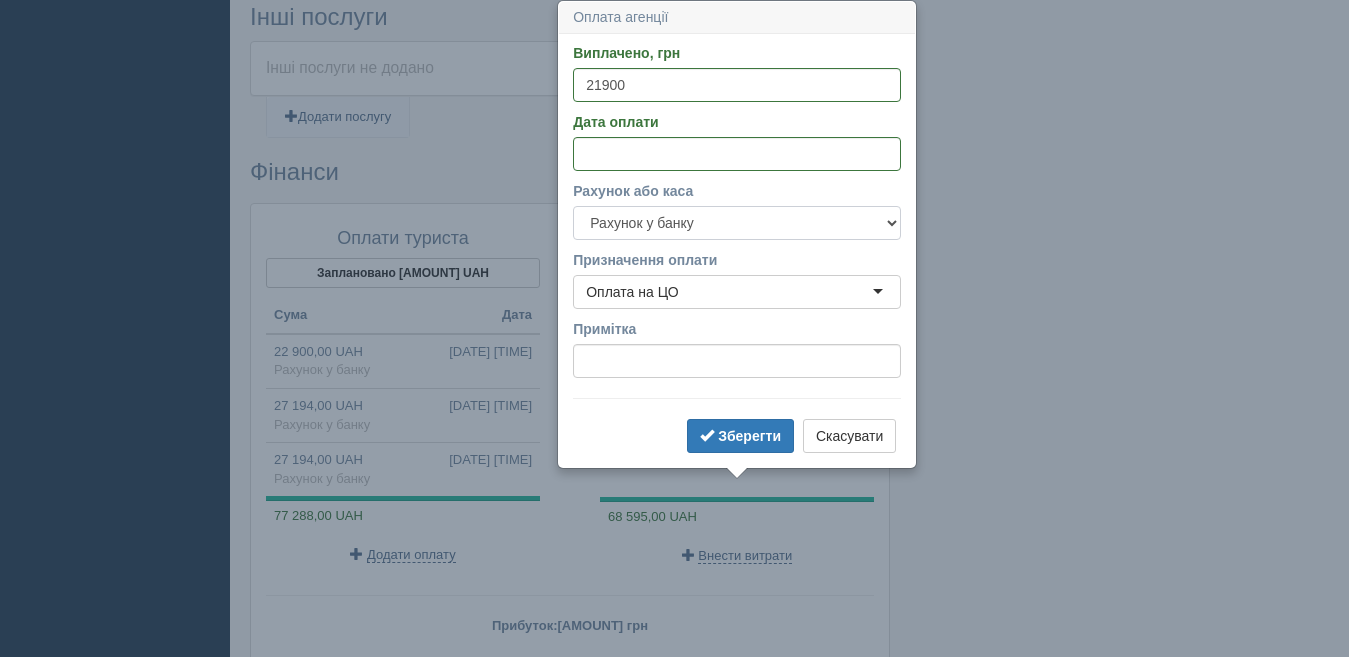 click on "Готівка
Картка
Рахунок у банку" at bounding box center (737, 223) 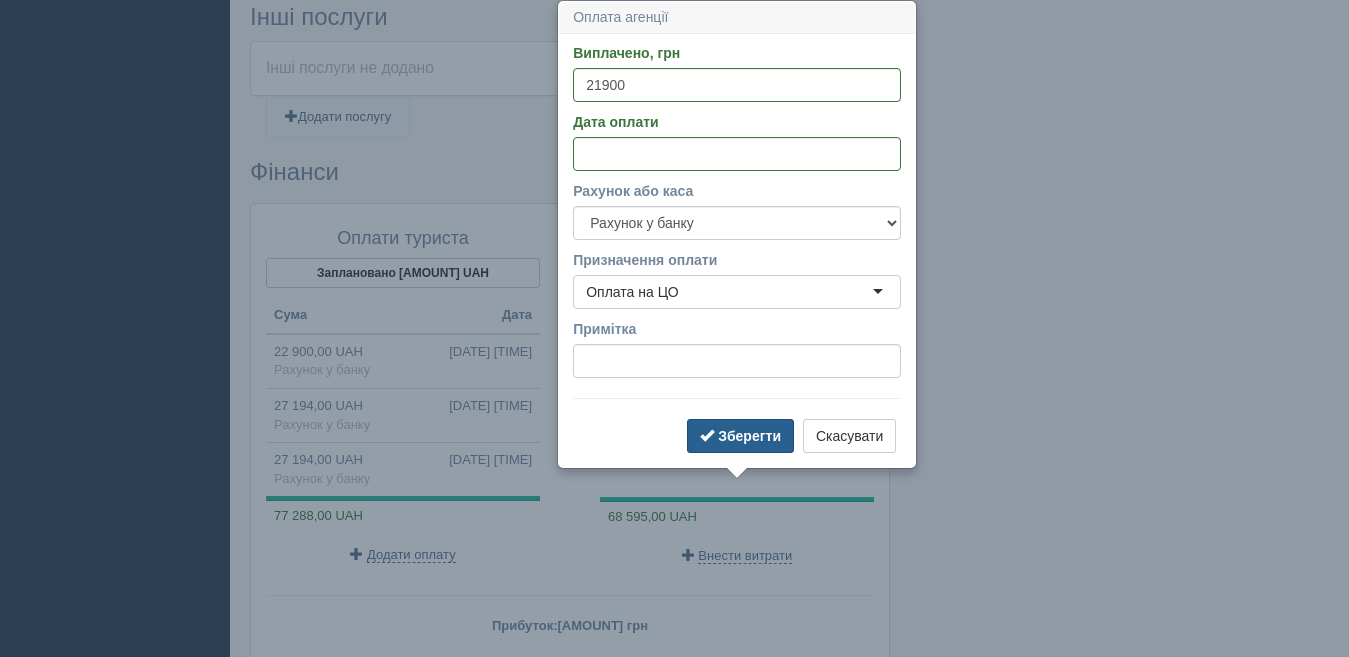 click on "Зберегти" at bounding box center [749, 436] 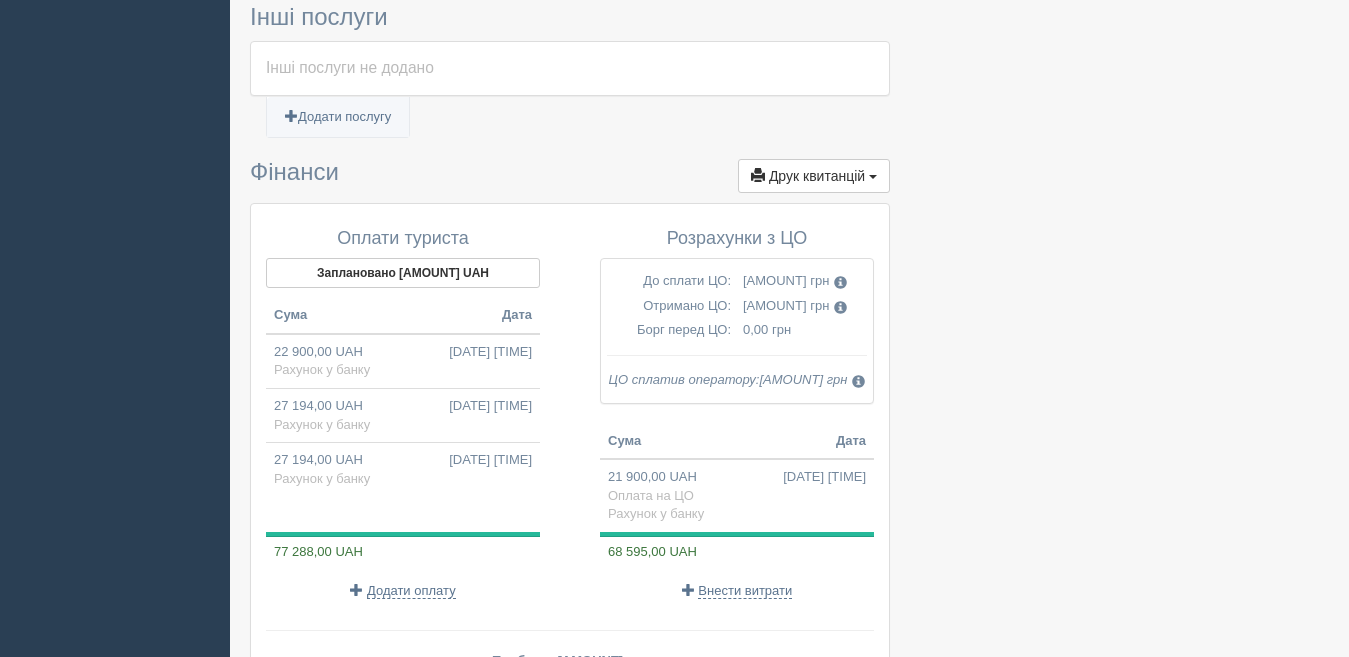 click on "Розрахунки з ЦО
До сплати ЦО:
68 595,00                        грн
Нетто у оператора:
Роялті ЦО:
67 068,00                        грн
1 527,00                        грн
Отримано ЦО:" at bounding box center [727, 415] 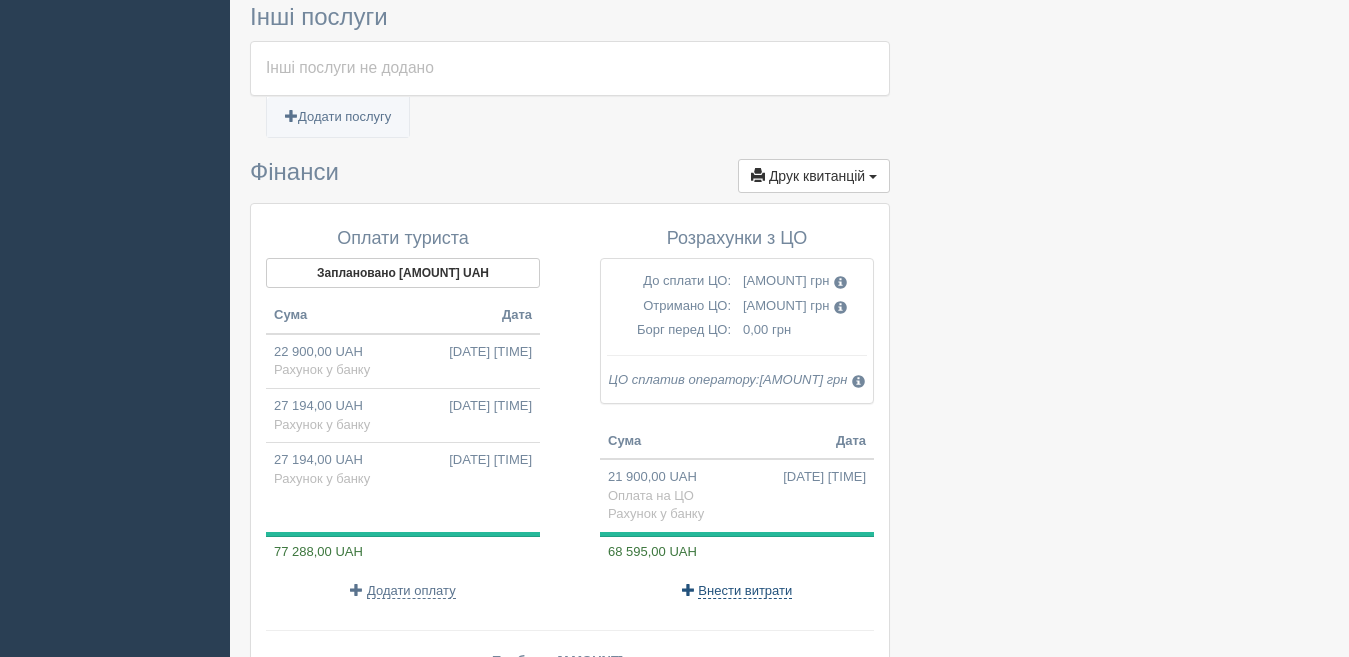 click on "Внести витрати" at bounding box center (745, 591) 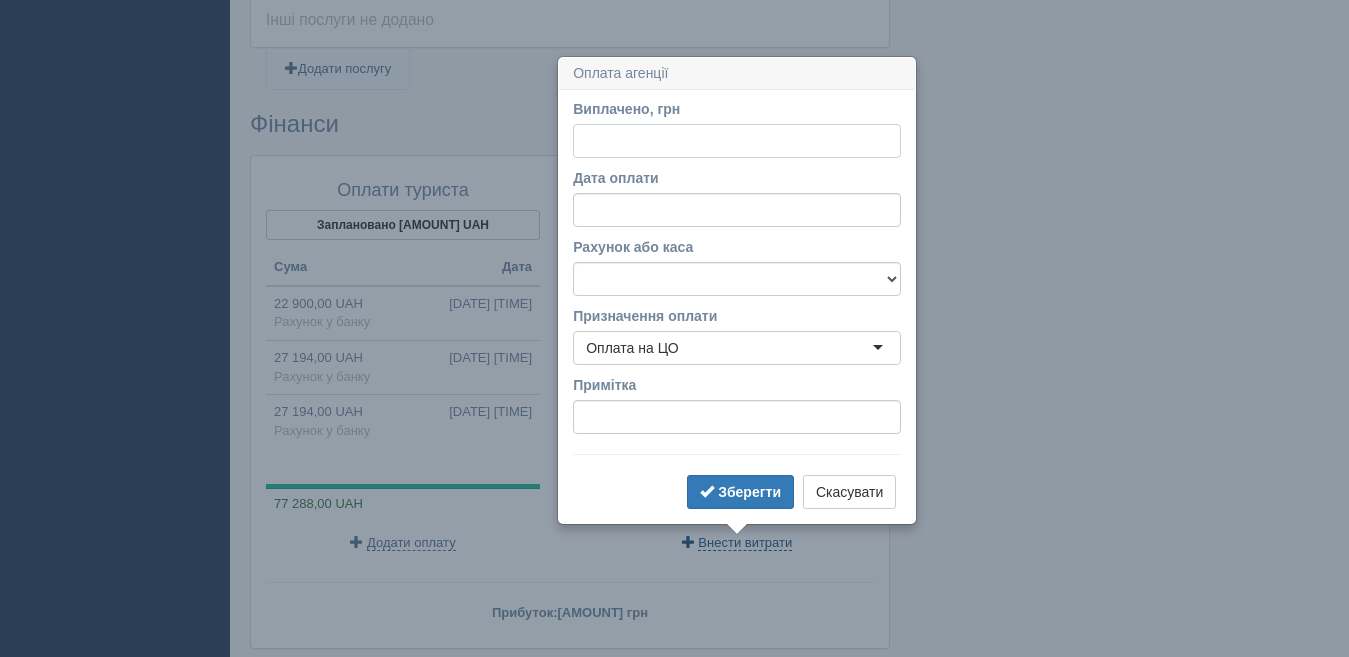 scroll, scrollTop: 1847, scrollLeft: 0, axis: vertical 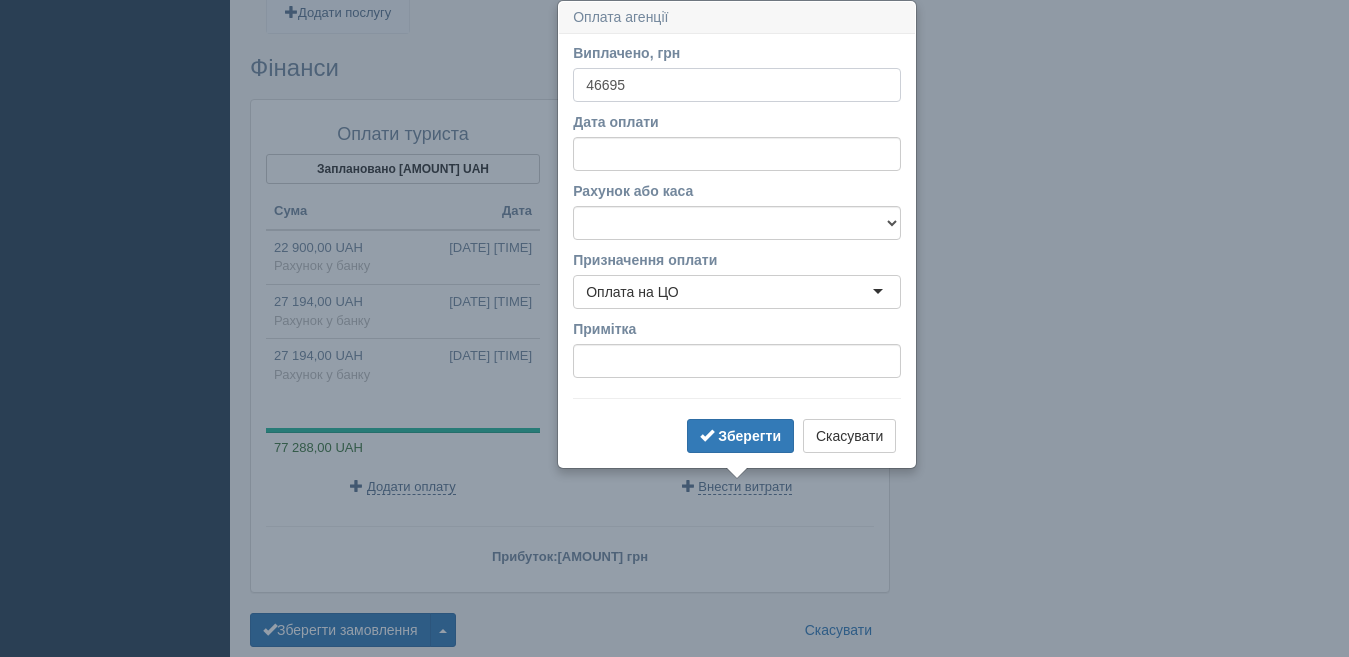 type on "46695" 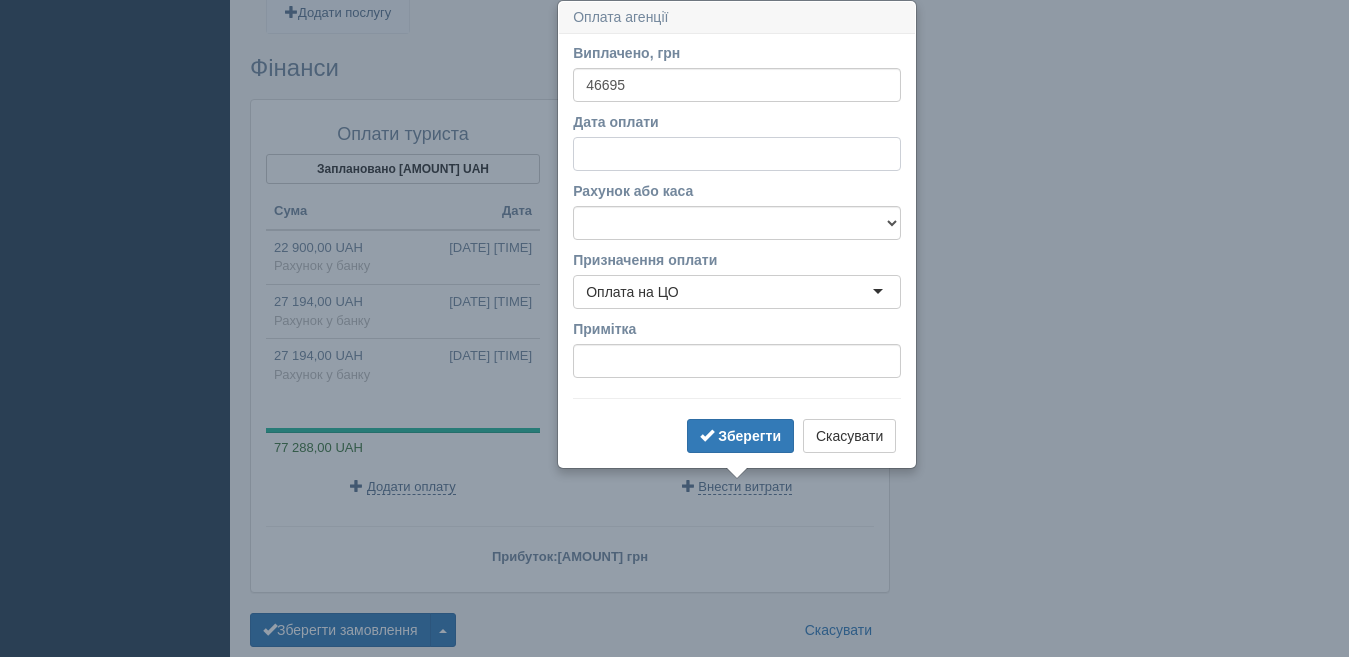 click on "Дата оплати" at bounding box center [737, 154] 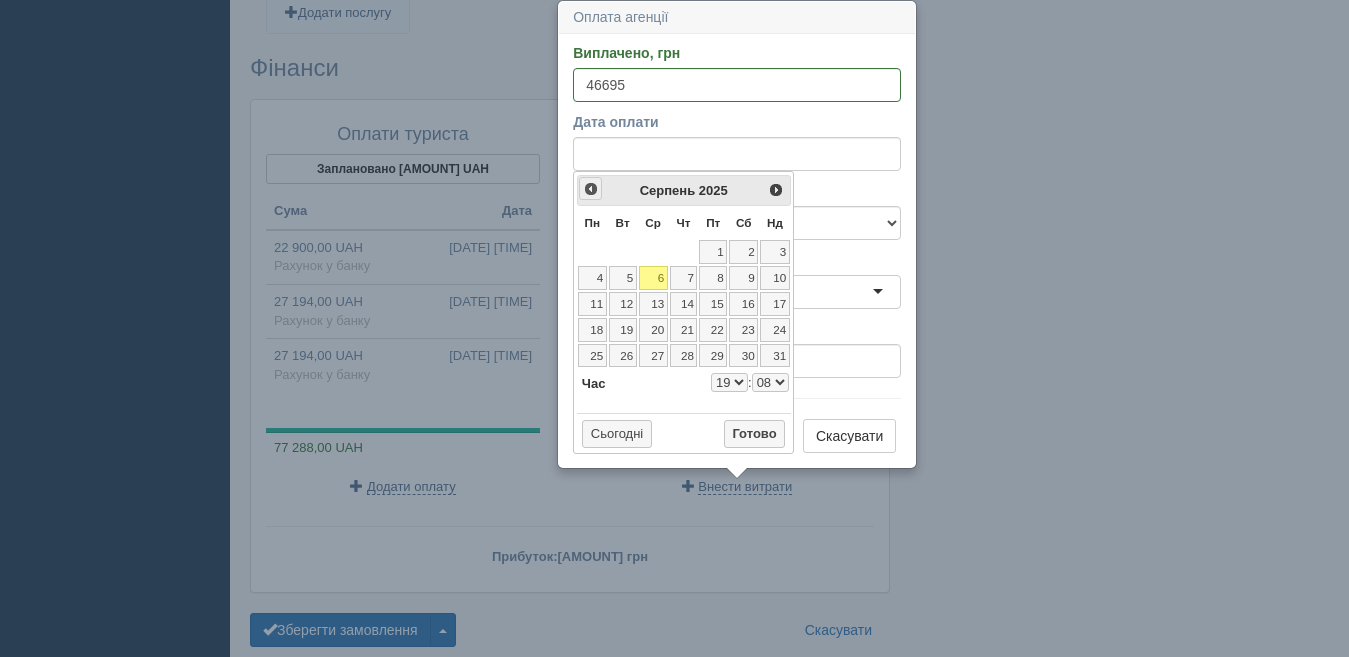 click on "<Попер" at bounding box center (591, 189) 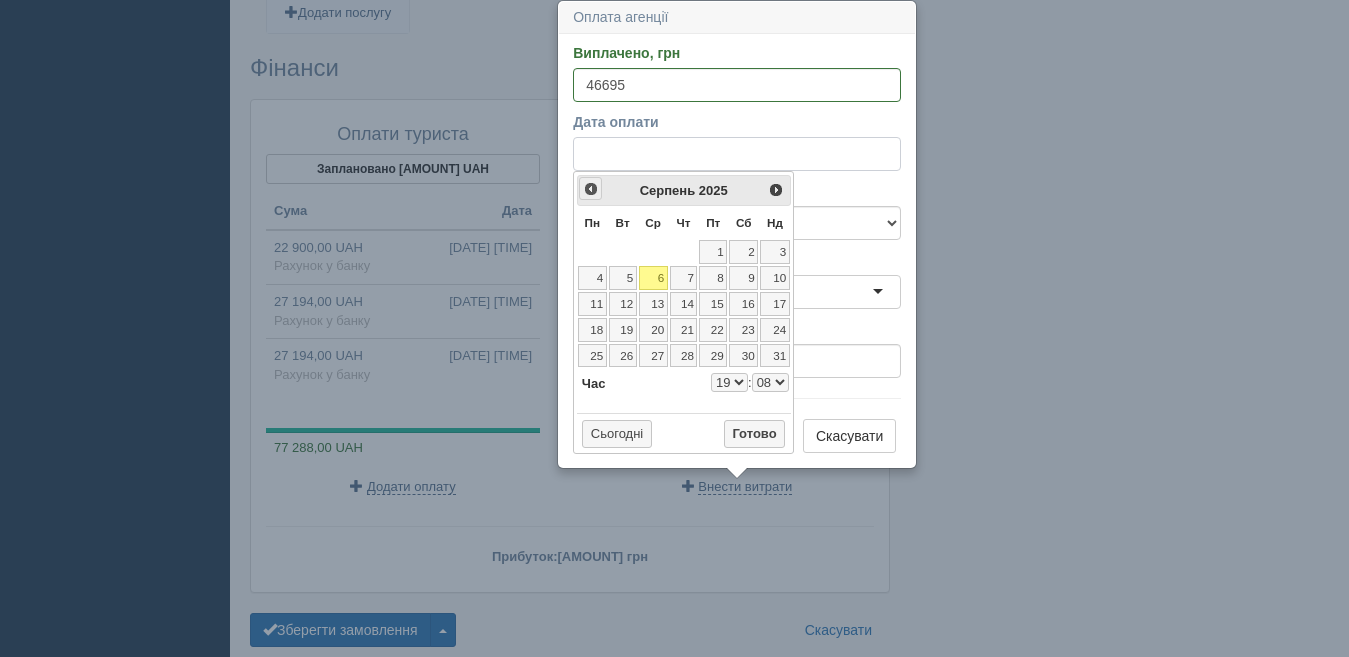 select on "19" 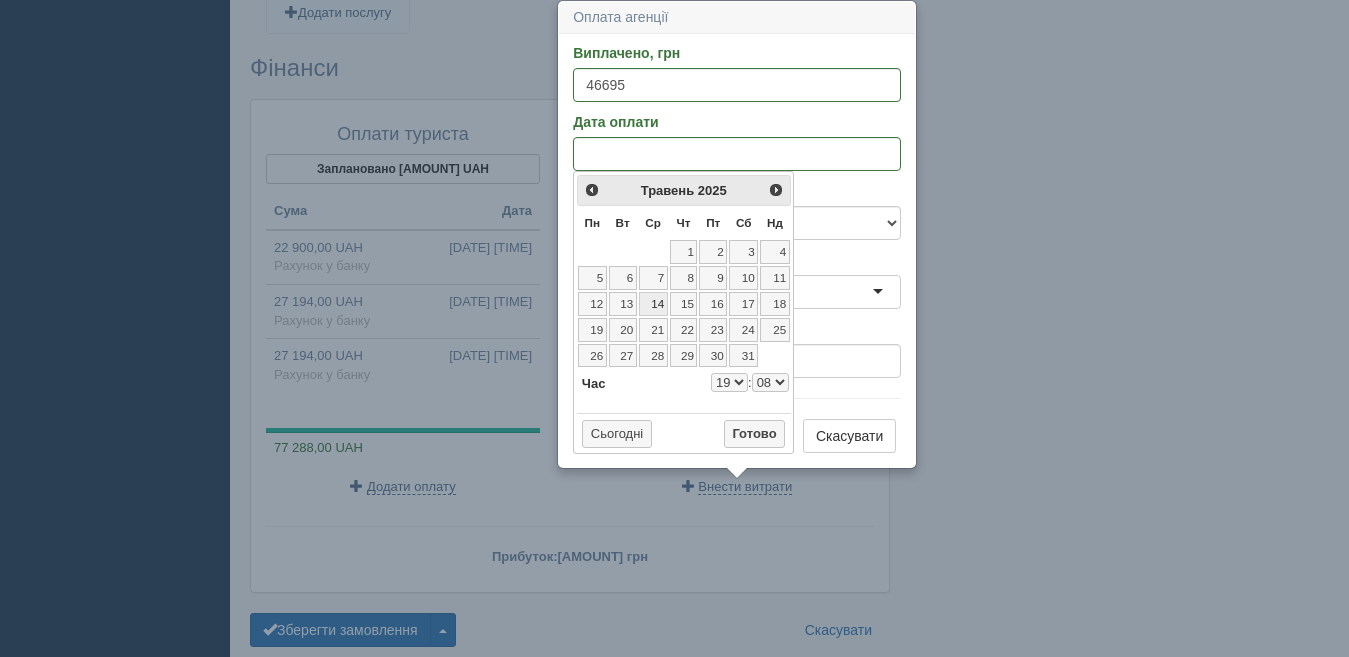 drag, startPoint x: 659, startPoint y: 301, endPoint x: 753, endPoint y: 400, distance: 136.5174 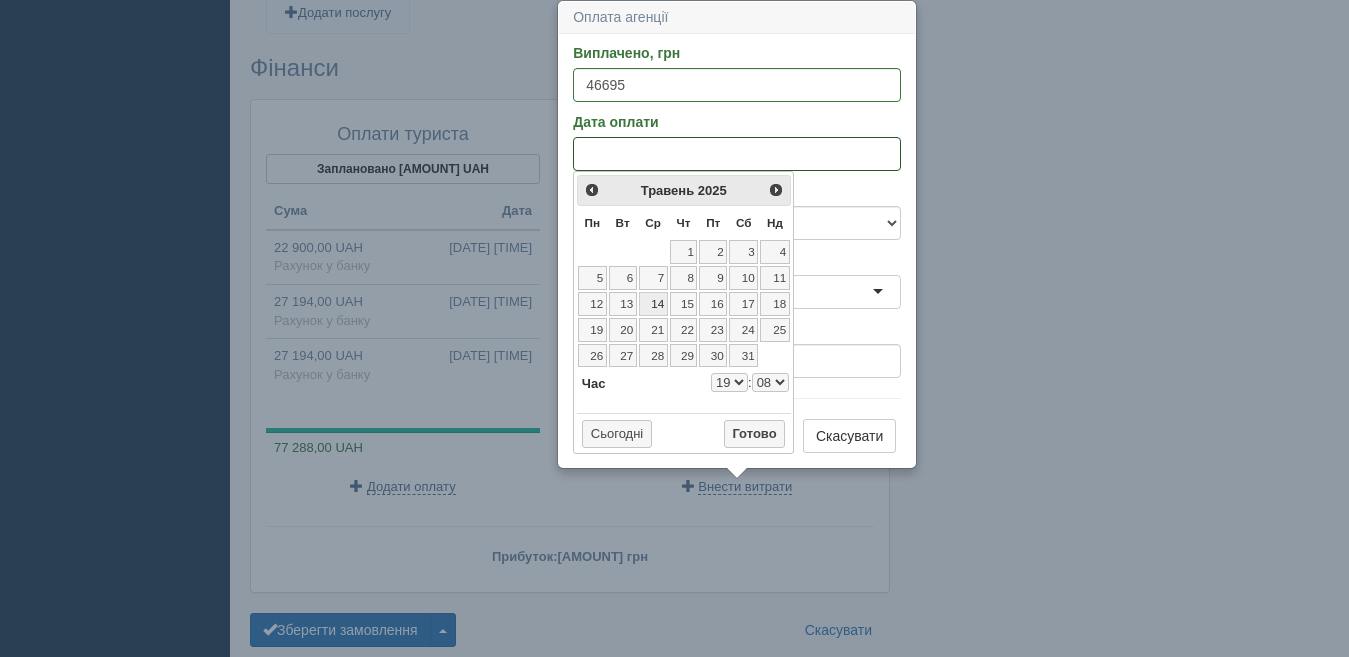 select on "19" 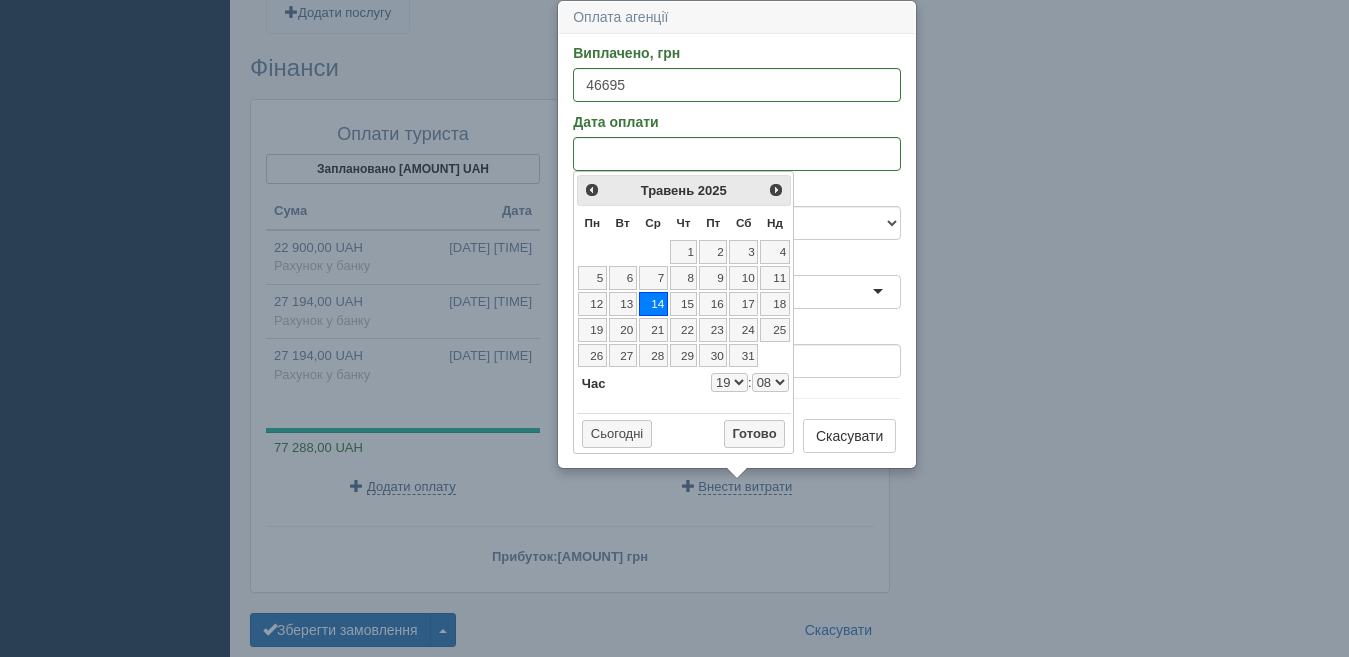 click on "0 1 2 3 4 5 6 7 8 9 10 11 12 13 14 15 16 17 18 19 20 21 22 23" at bounding box center [729, 382] 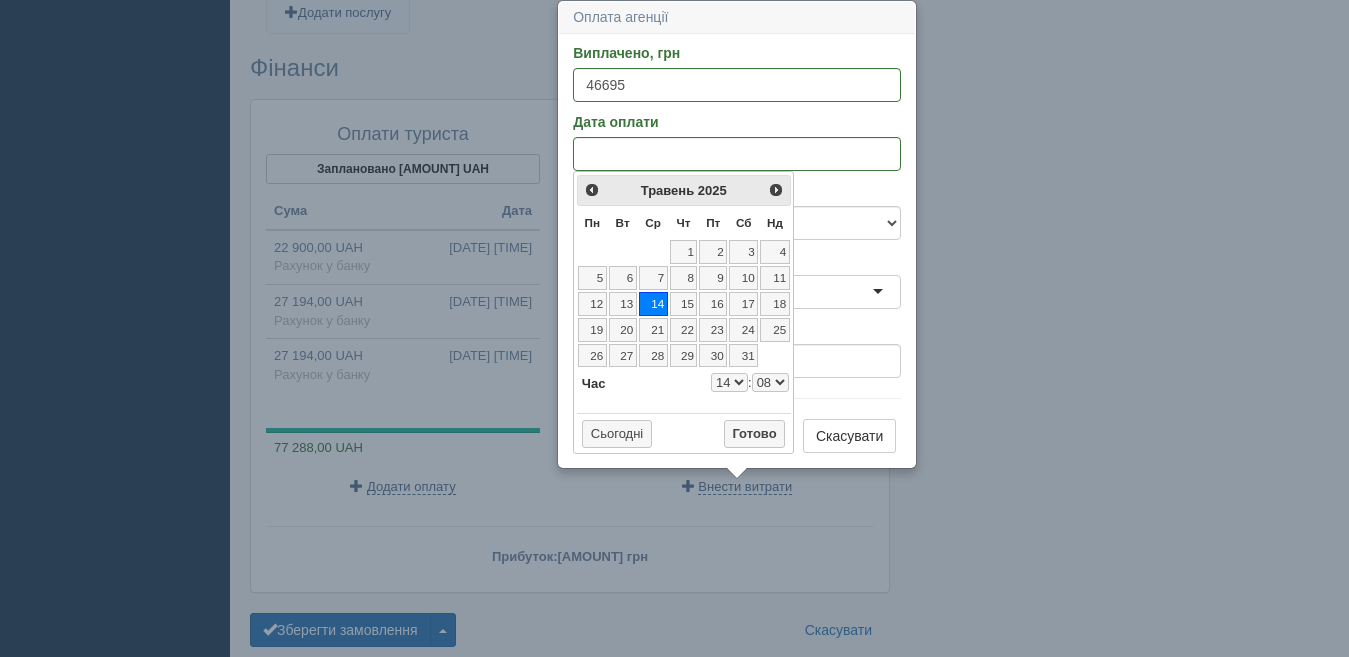 select on "14" 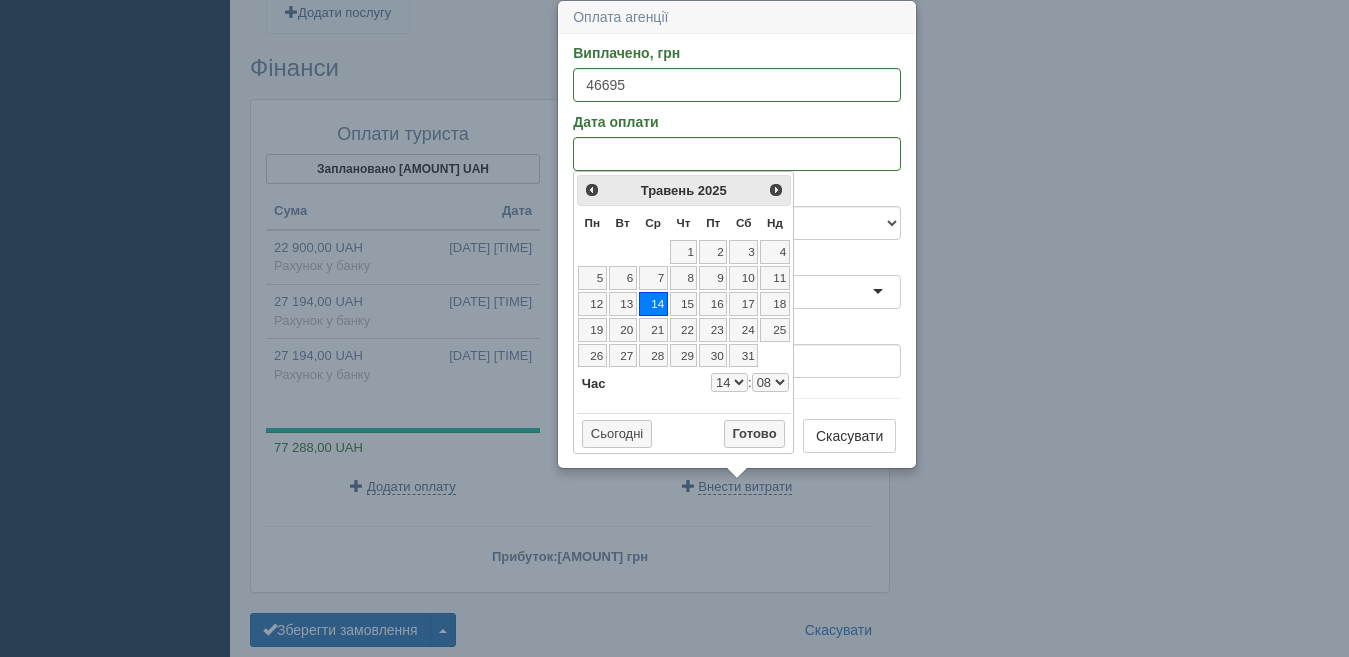 click on "00 01 02 03 04 05 06 07 08 09 10 11 12 13 14 15 16 17 18 19 20 21 22 23 24 25 26 27 28 29 30 31 32 33 34 35 36 37 38 39 40 41 42 43 44 45 46 47 48 49 50 51 52 53 54 55 56 57 58 59" at bounding box center [770, 382] 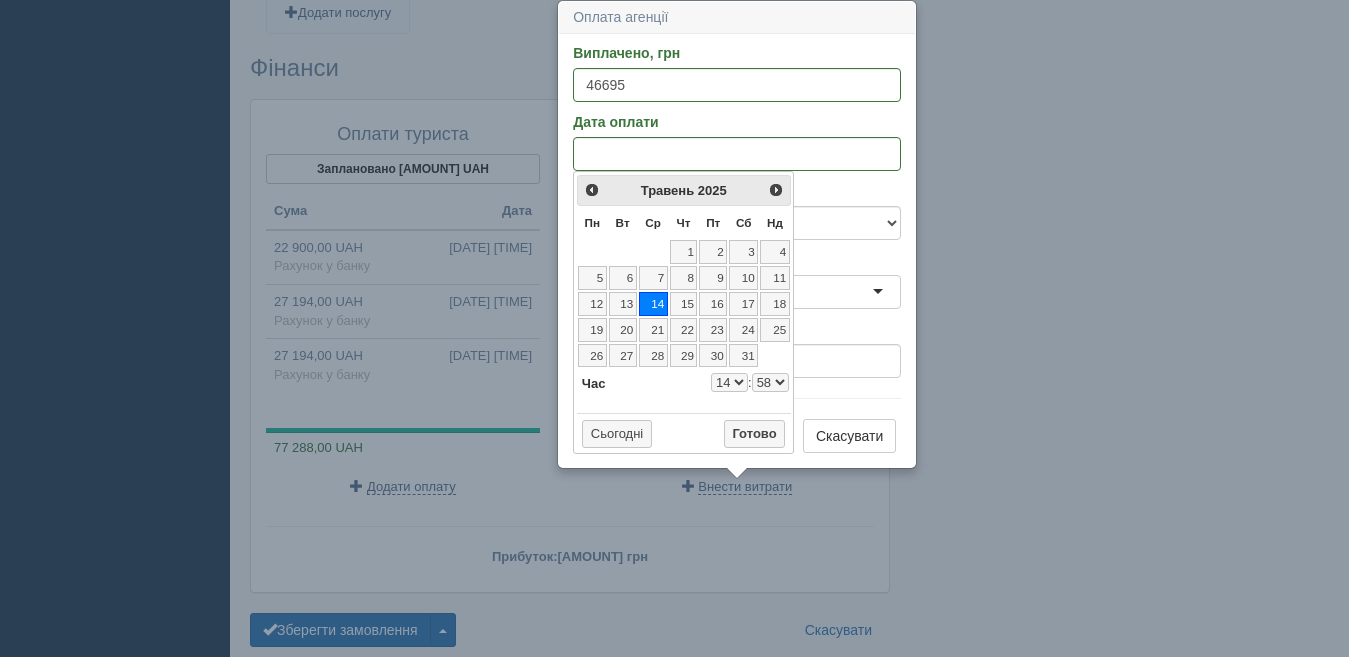 select on "14" 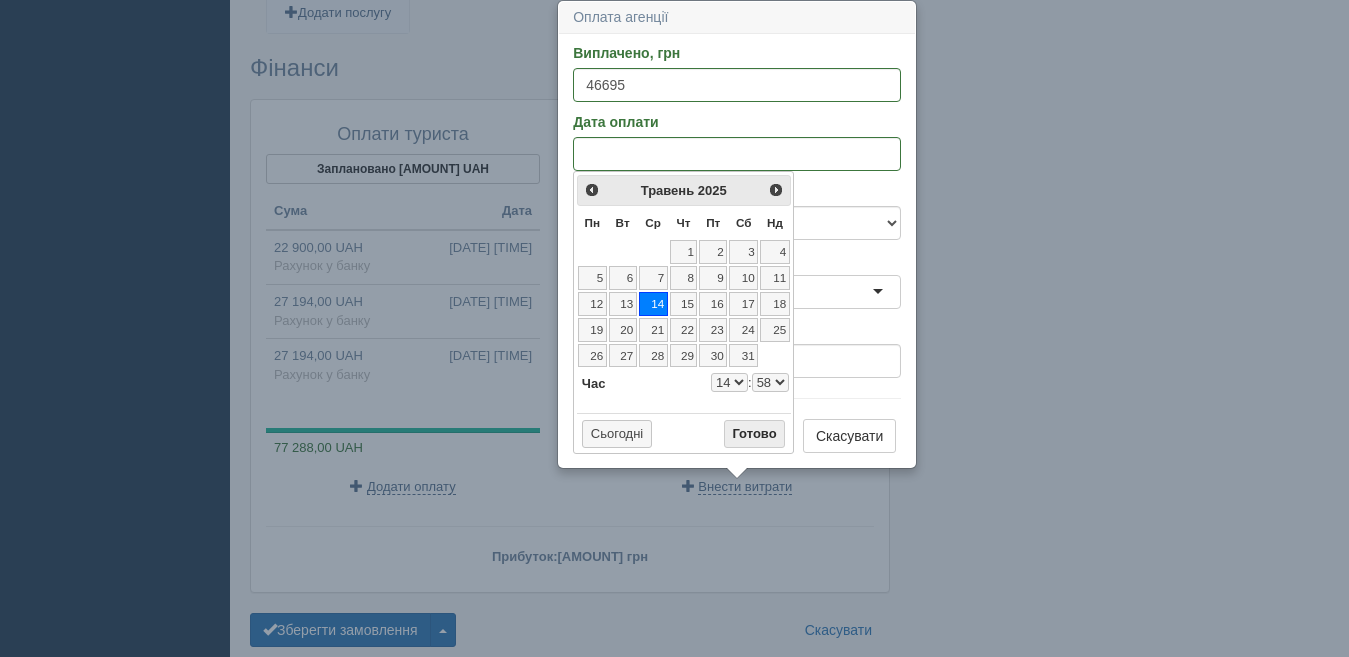 click on "Готово" at bounding box center (755, 434) 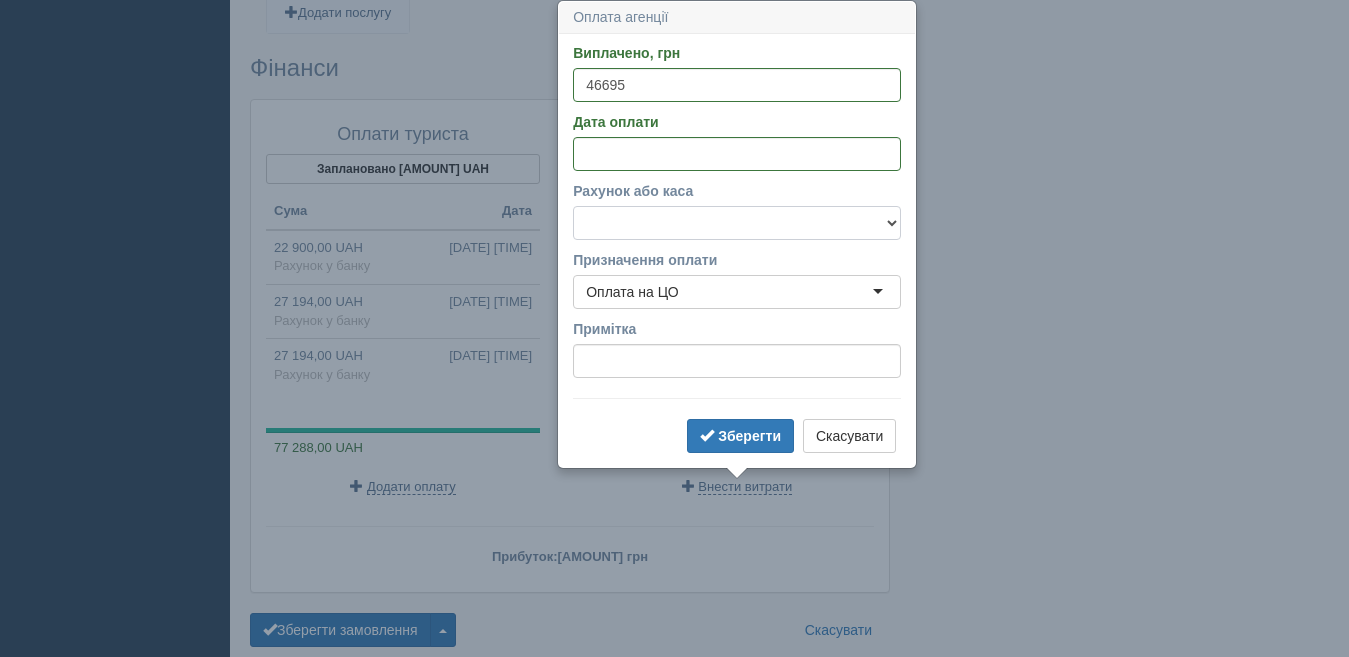 click on "Готівка
Картка
Рахунок у банку" at bounding box center [737, 223] 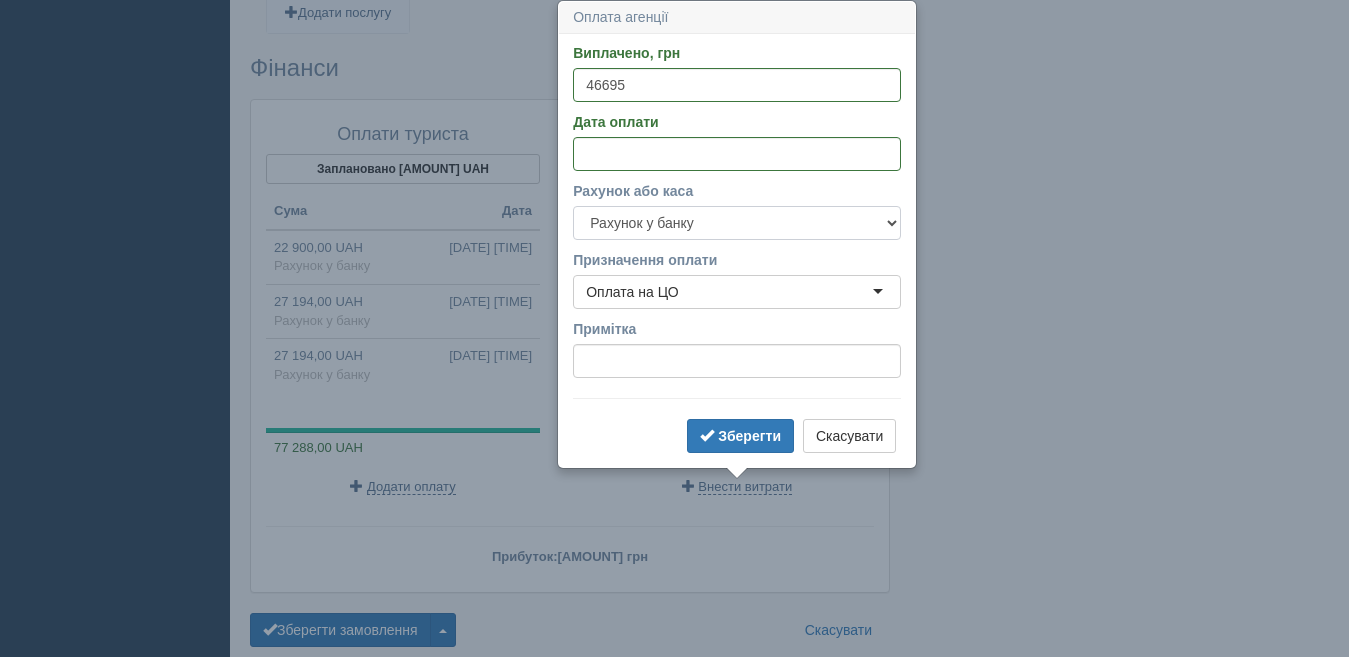 click on "Готівка
Картка
Рахунок у банку" at bounding box center [737, 223] 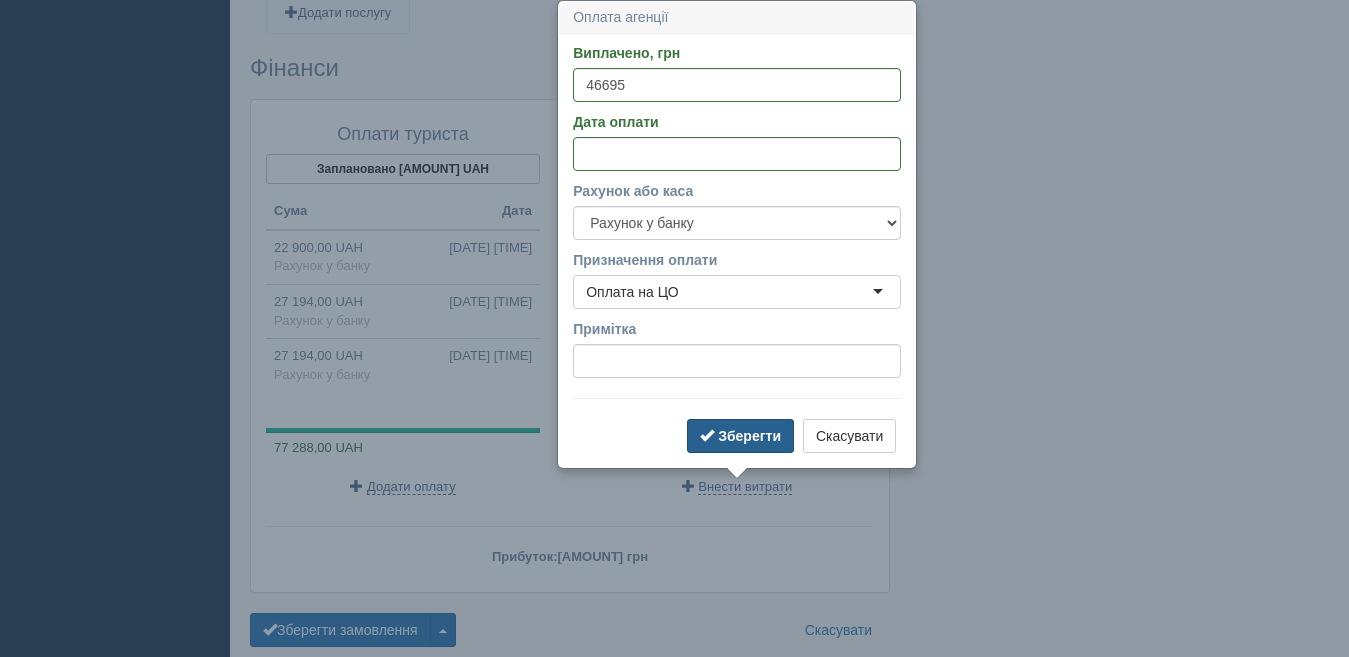 click on "Зберегти" at bounding box center [749, 436] 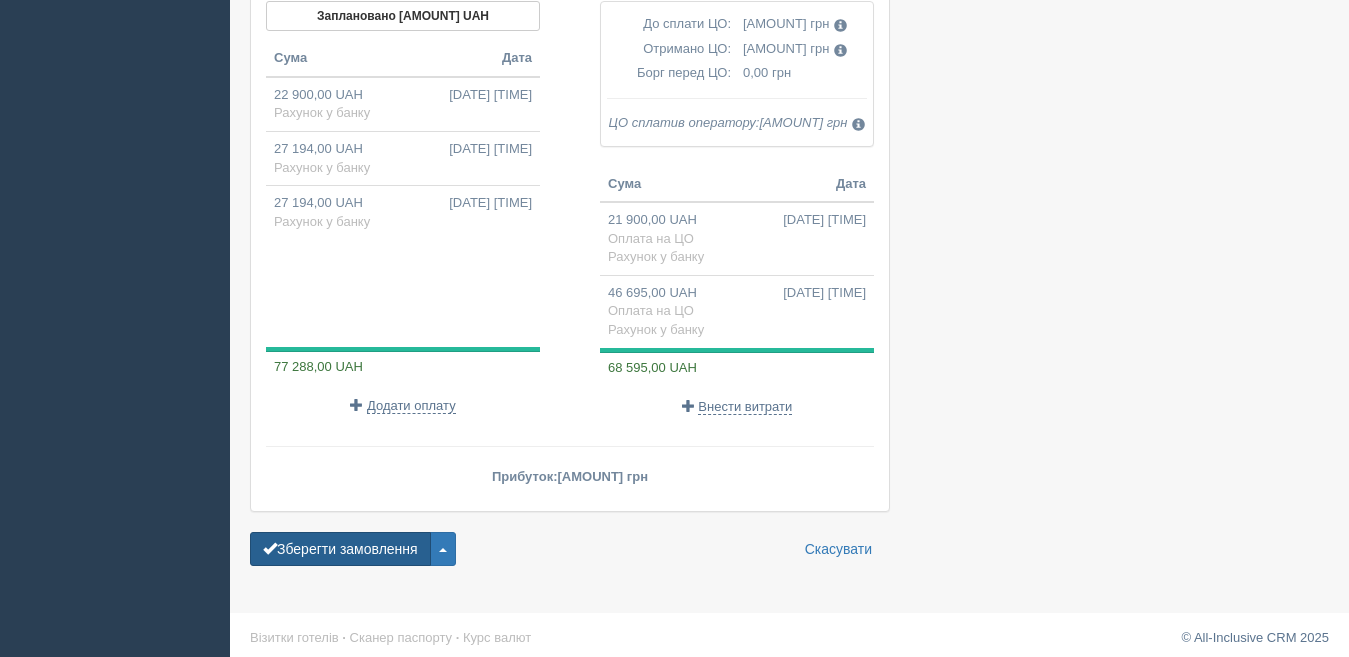 scroll, scrollTop: 2009, scrollLeft: 0, axis: vertical 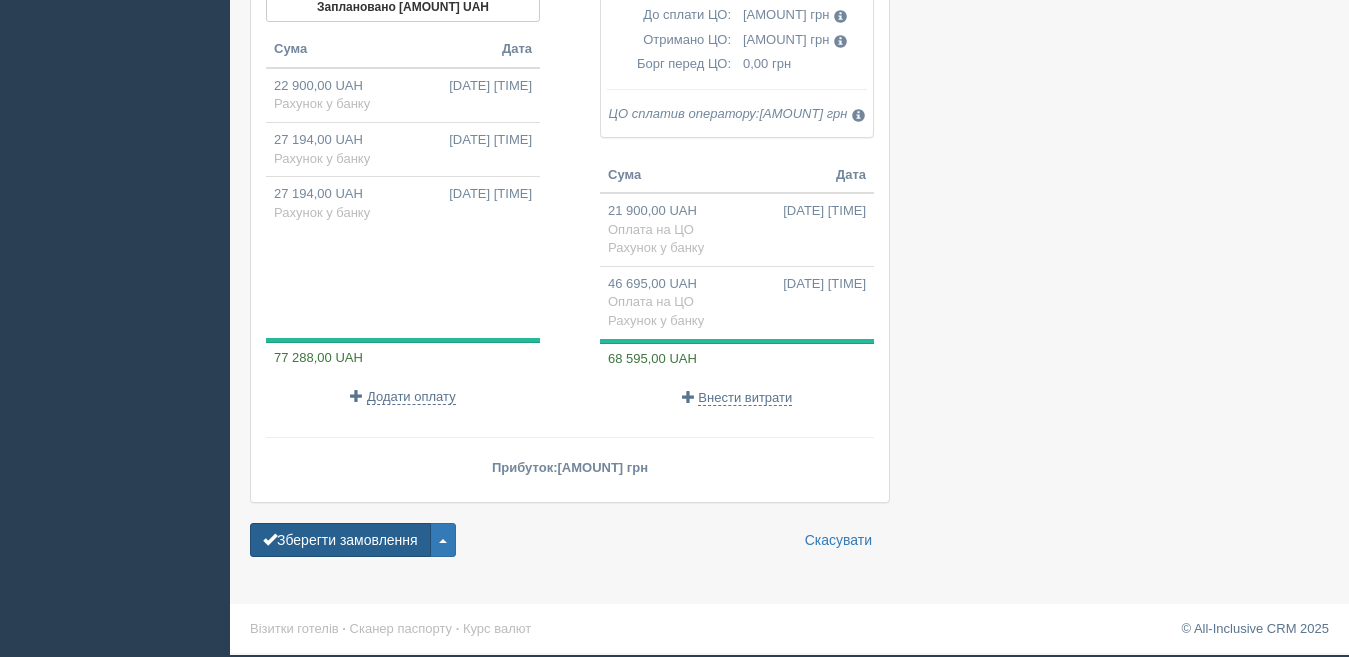 click on "Зберегти замовлення" at bounding box center (340, 540) 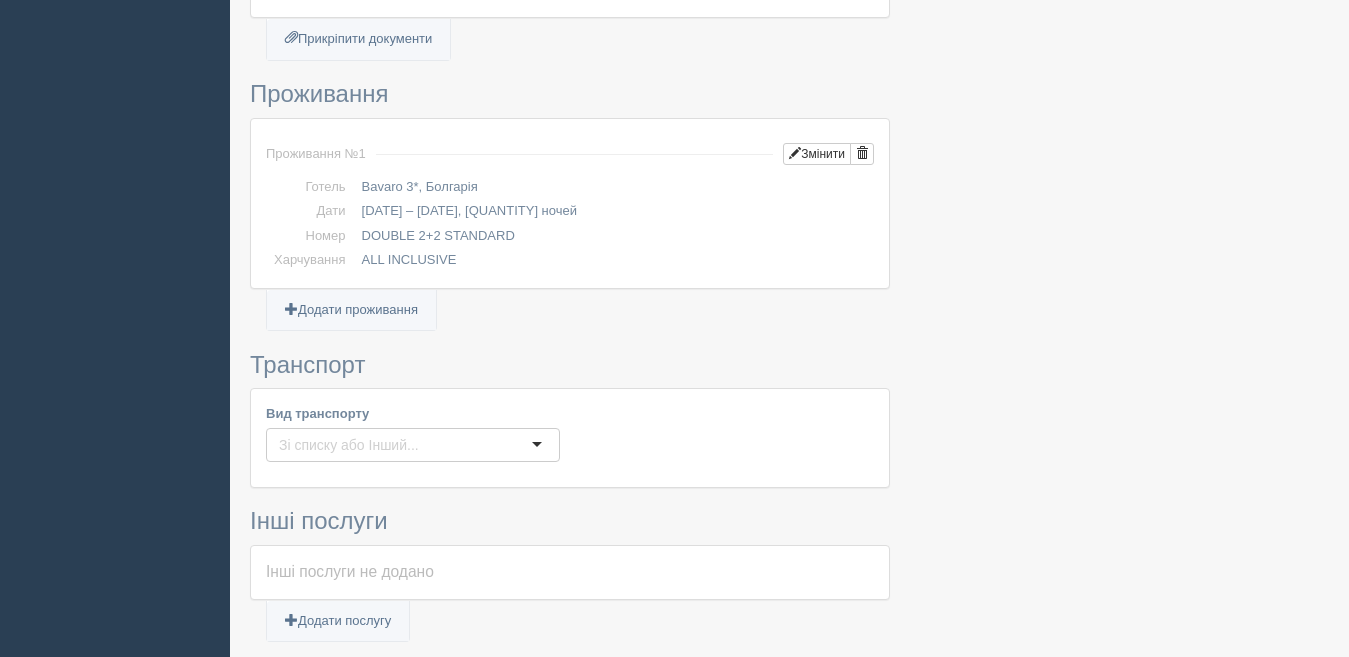 scroll, scrollTop: 1700, scrollLeft: 0, axis: vertical 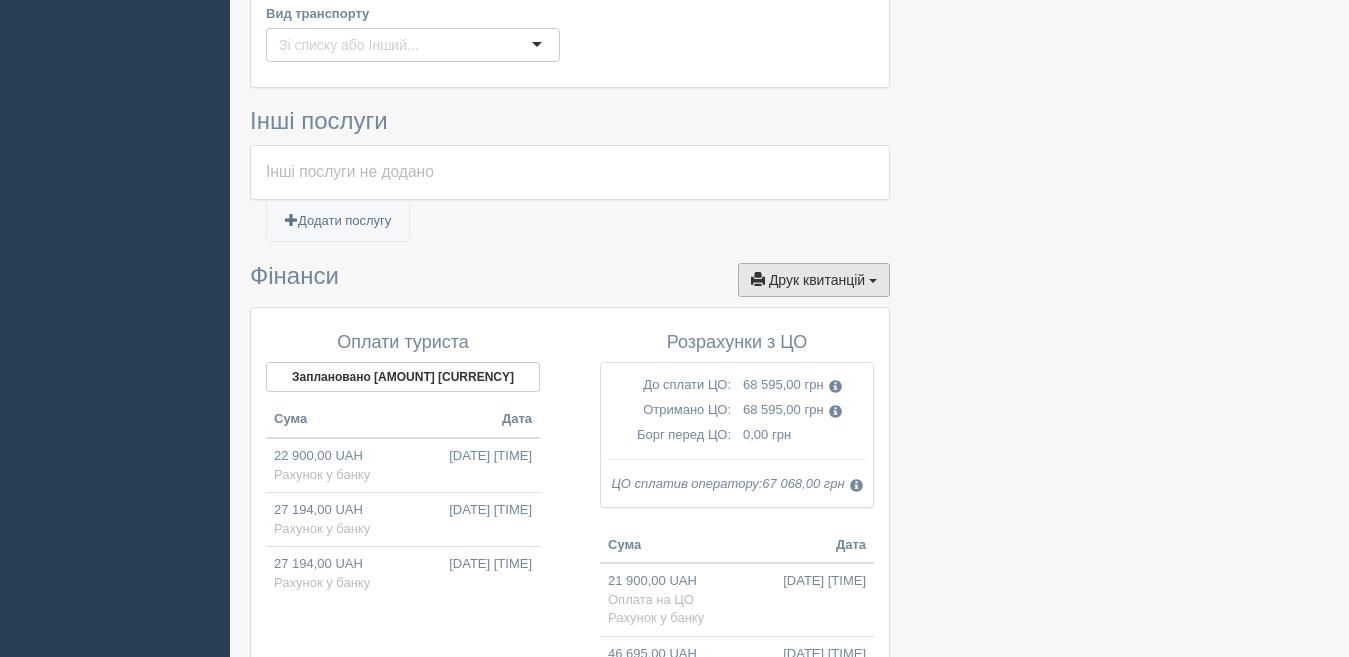 click on "Друк квитанцій" at bounding box center (817, 280) 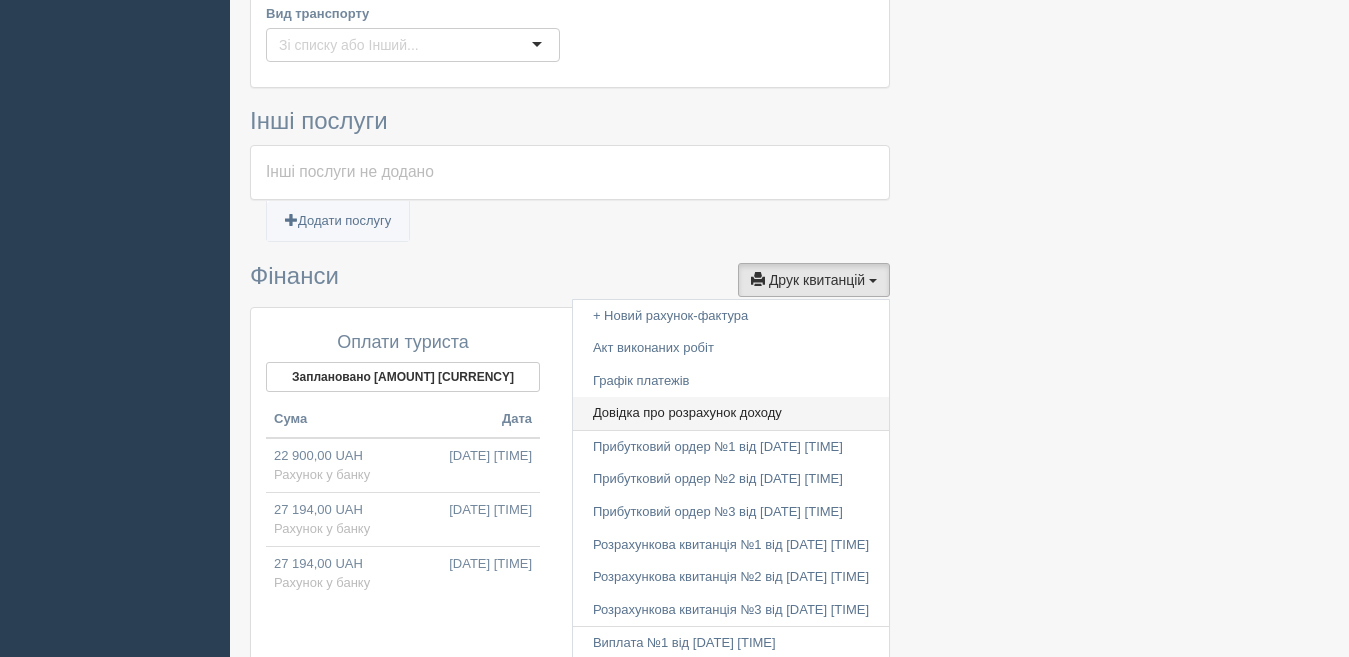 click on "Довідка про розрахунок доходу" at bounding box center [731, 413] 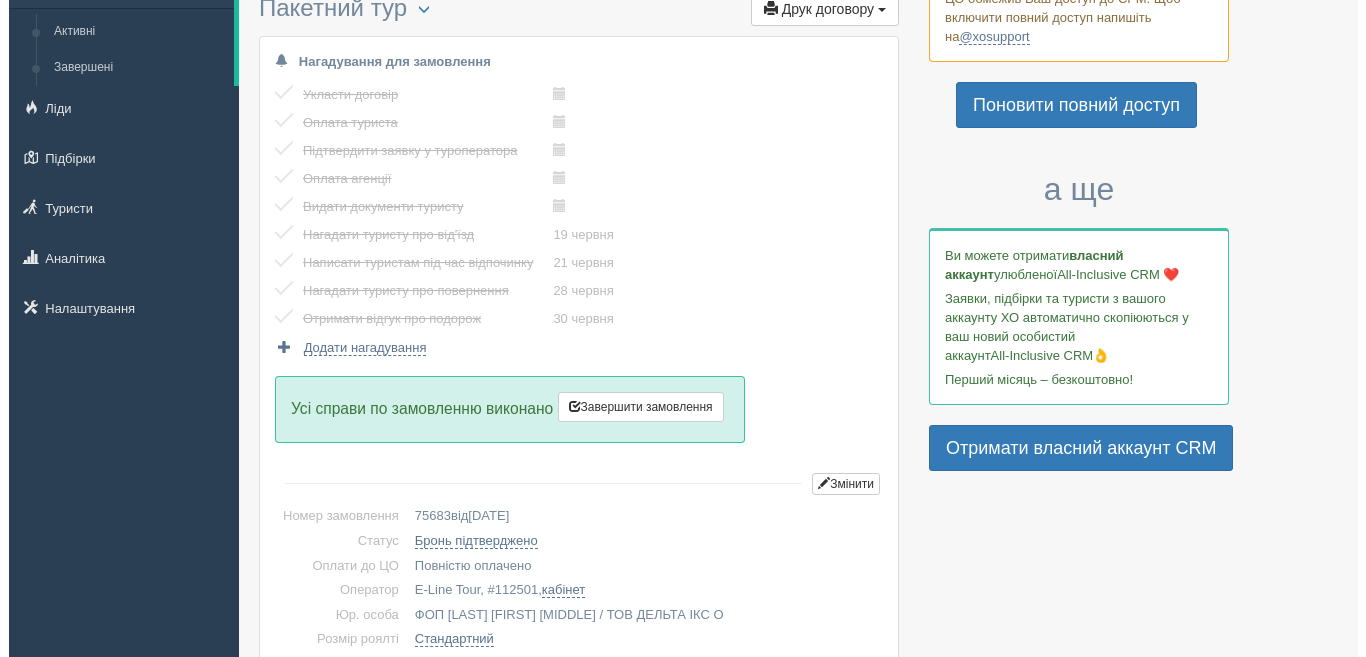 scroll, scrollTop: 100, scrollLeft: 0, axis: vertical 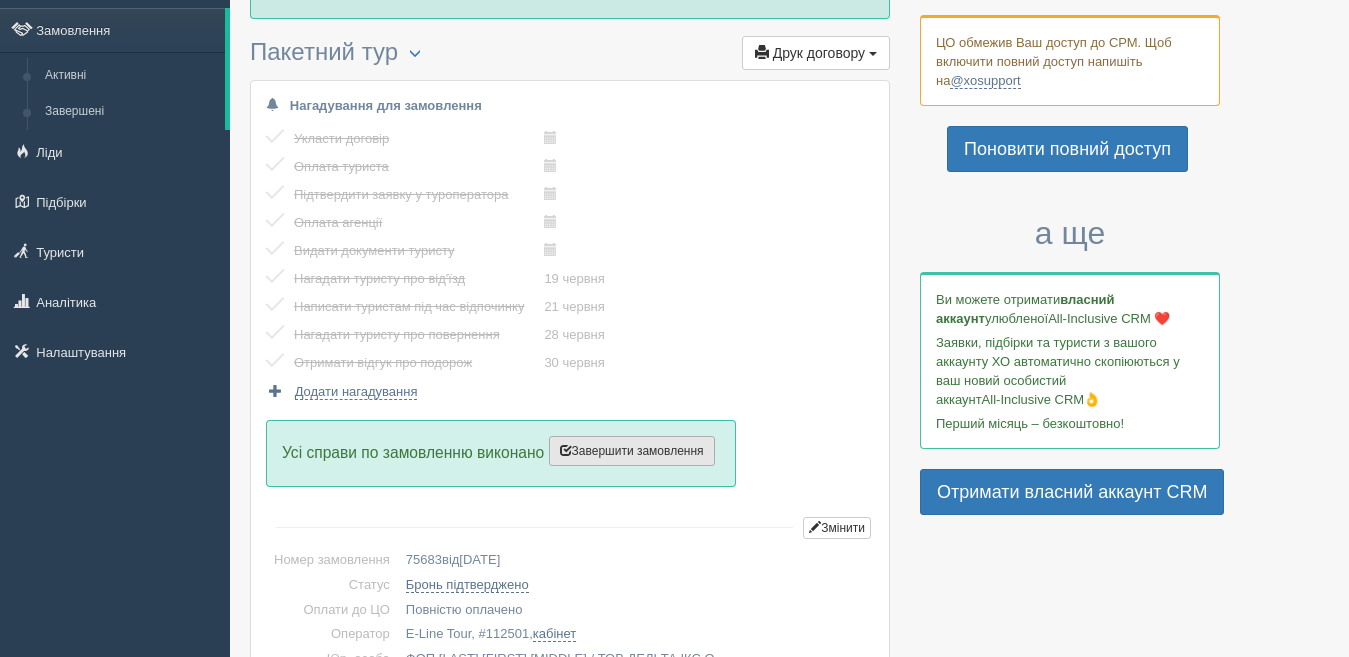 click on "Завершити замовлення" at bounding box center [632, 451] 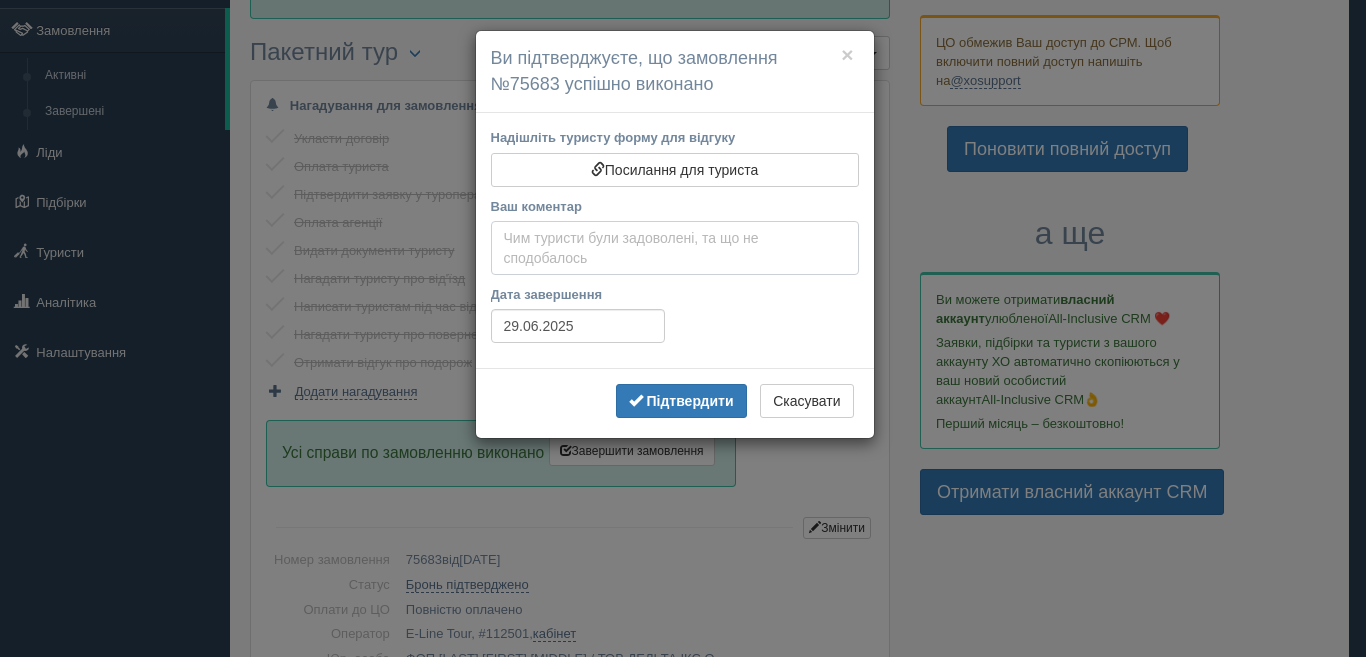 click on "Ваш коментар" at bounding box center [675, 248] 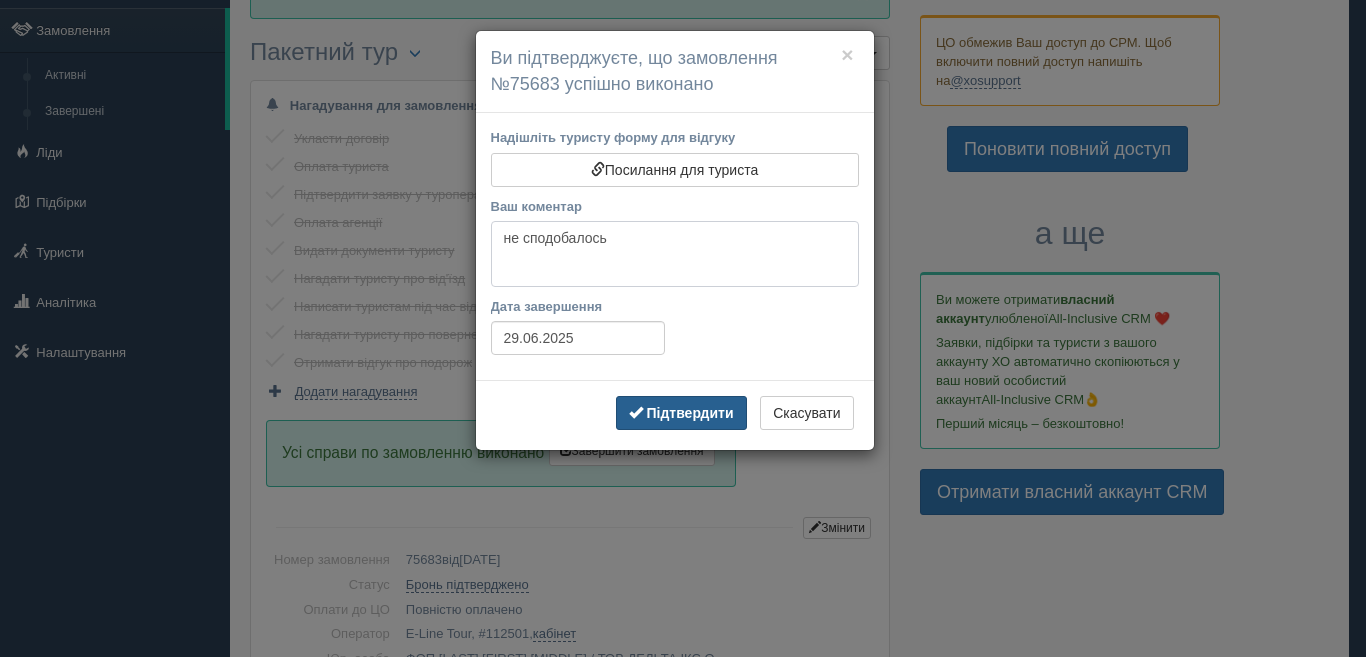 type on "не сподобалось" 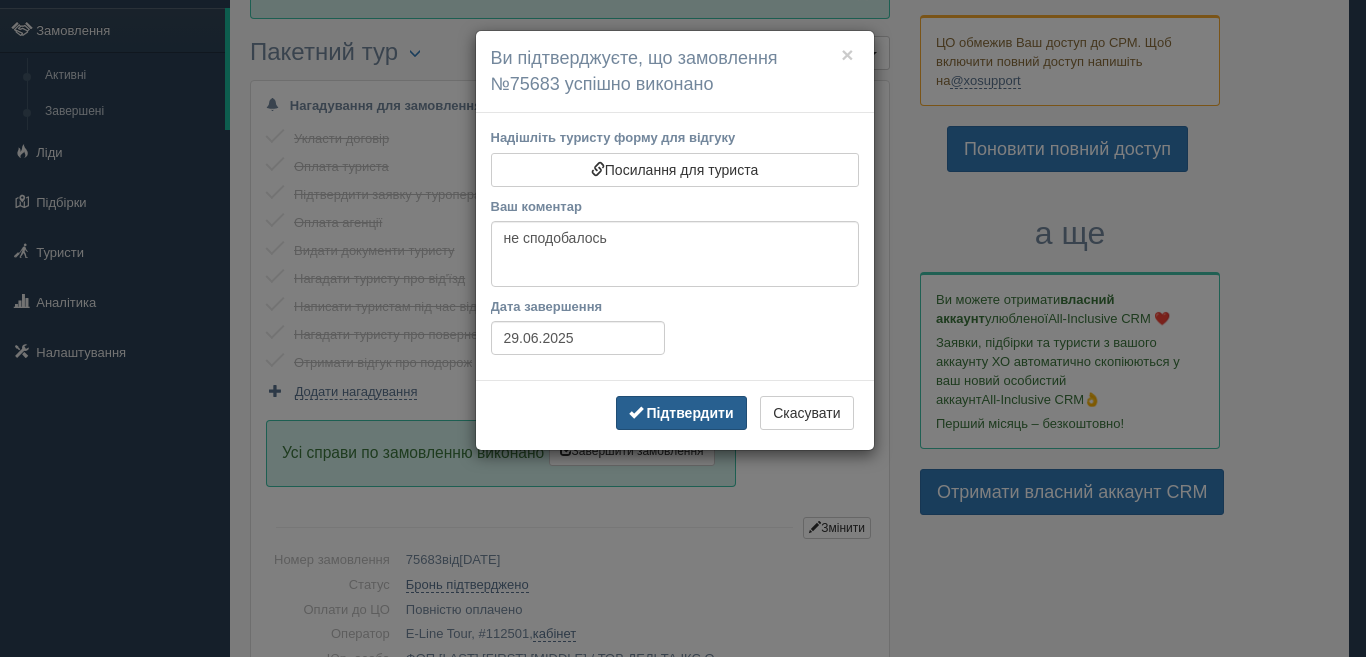 click on "Підтвердити" at bounding box center [681, 413] 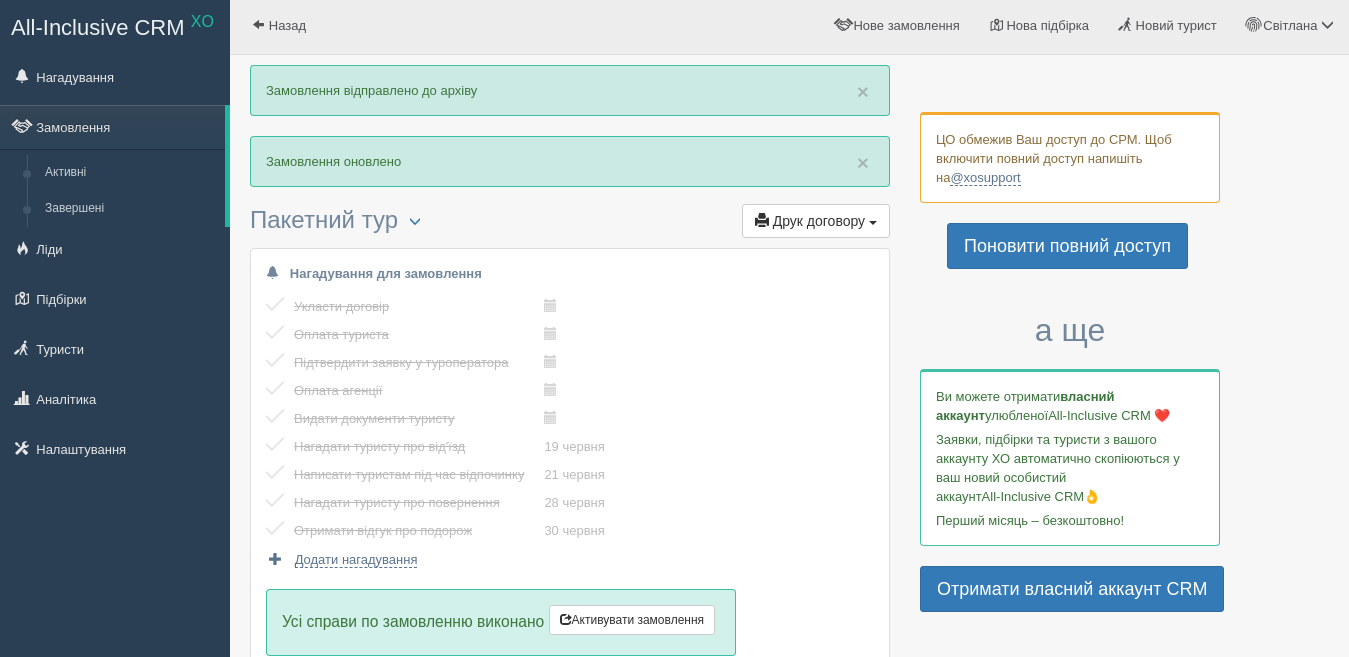 scroll, scrollTop: 0, scrollLeft: 0, axis: both 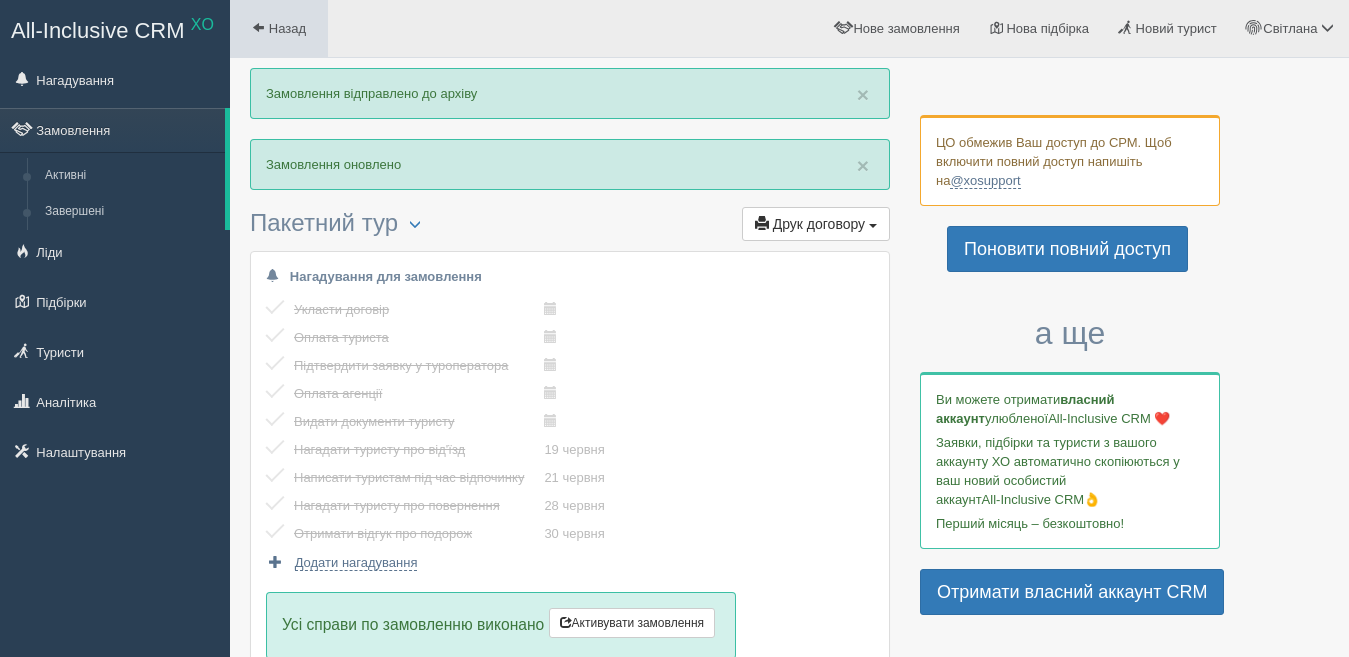 click on "Назад" at bounding box center [287, 28] 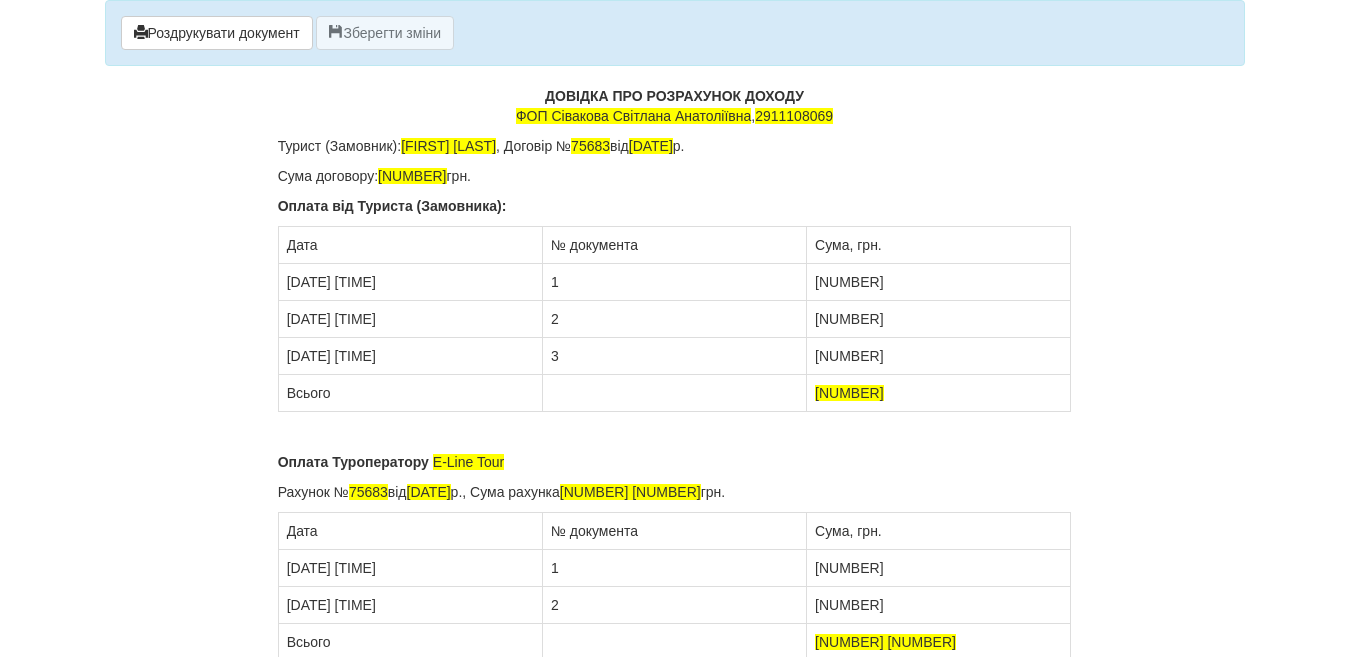 scroll, scrollTop: 0, scrollLeft: 0, axis: both 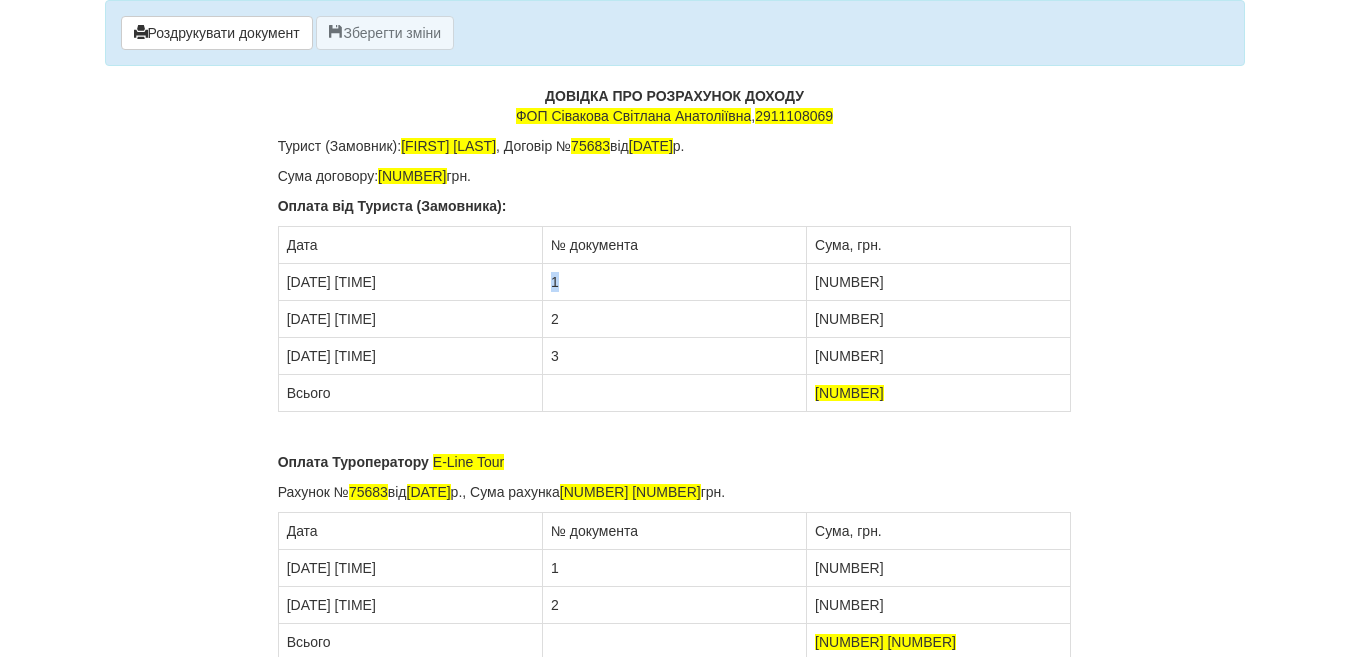 click on "1" at bounding box center [674, 282] 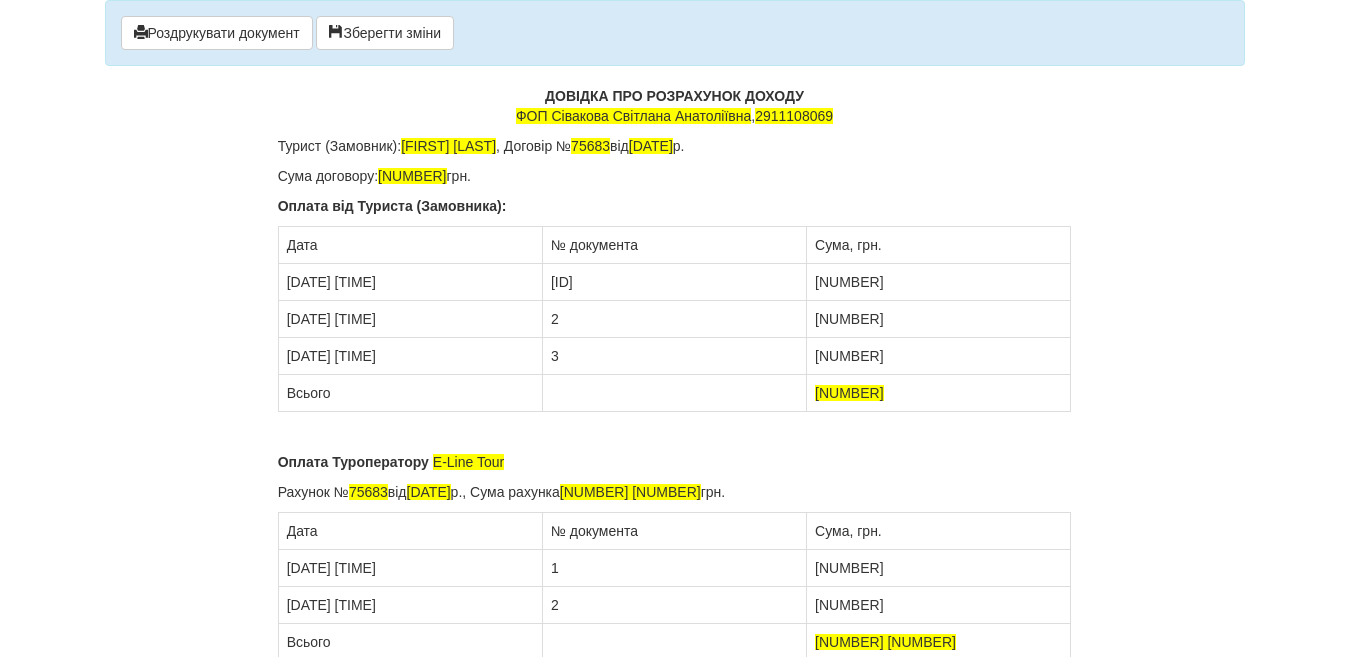click on "2" at bounding box center [674, 319] 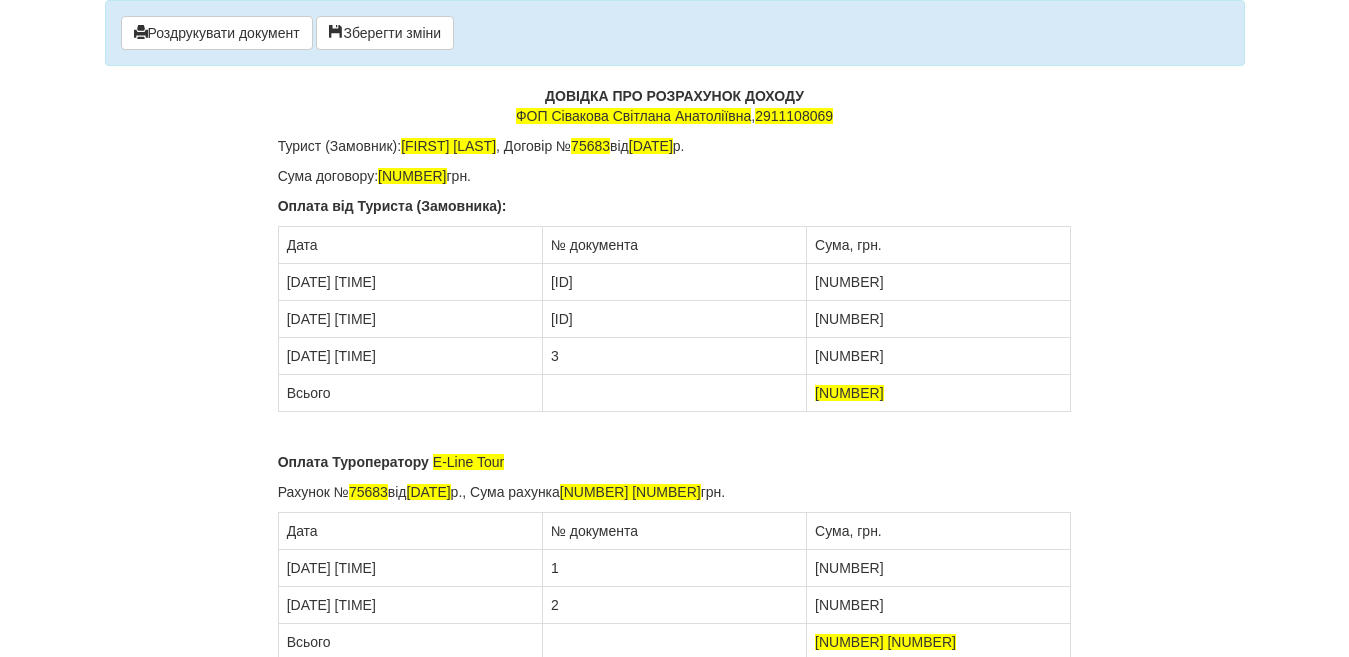 click on "3" at bounding box center (674, 356) 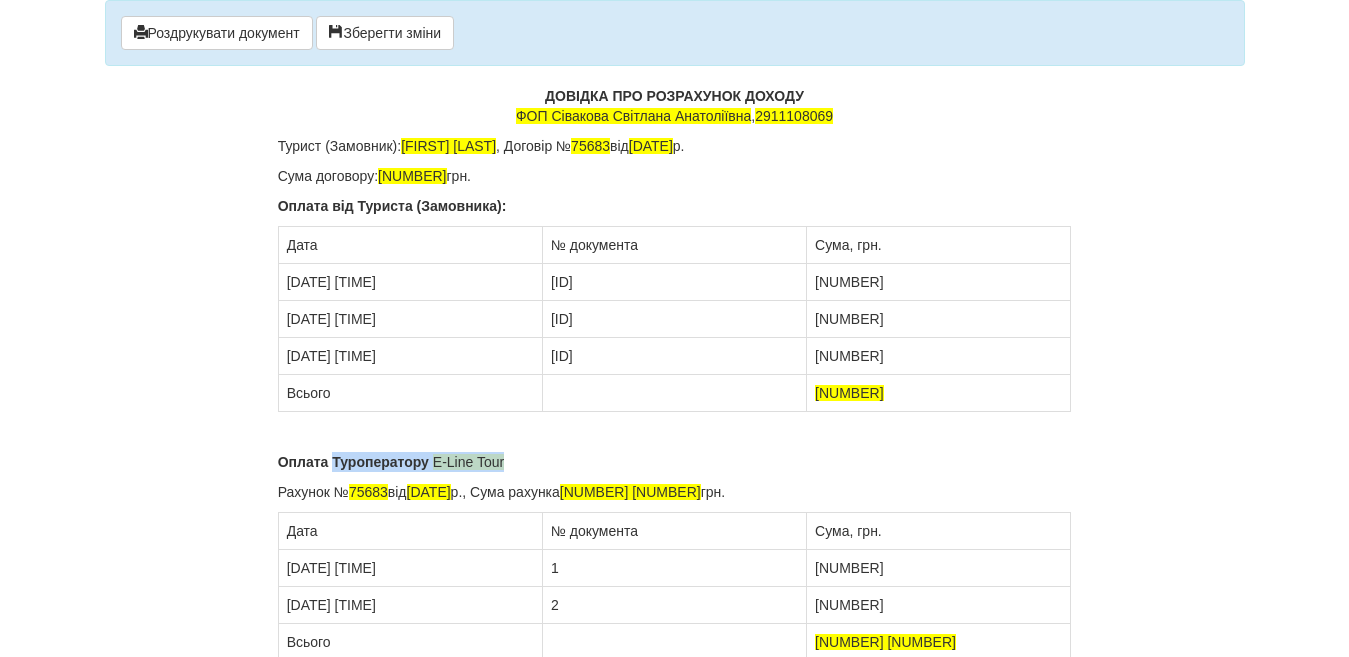 drag, startPoint x: 334, startPoint y: 463, endPoint x: 523, endPoint y: 463, distance: 189 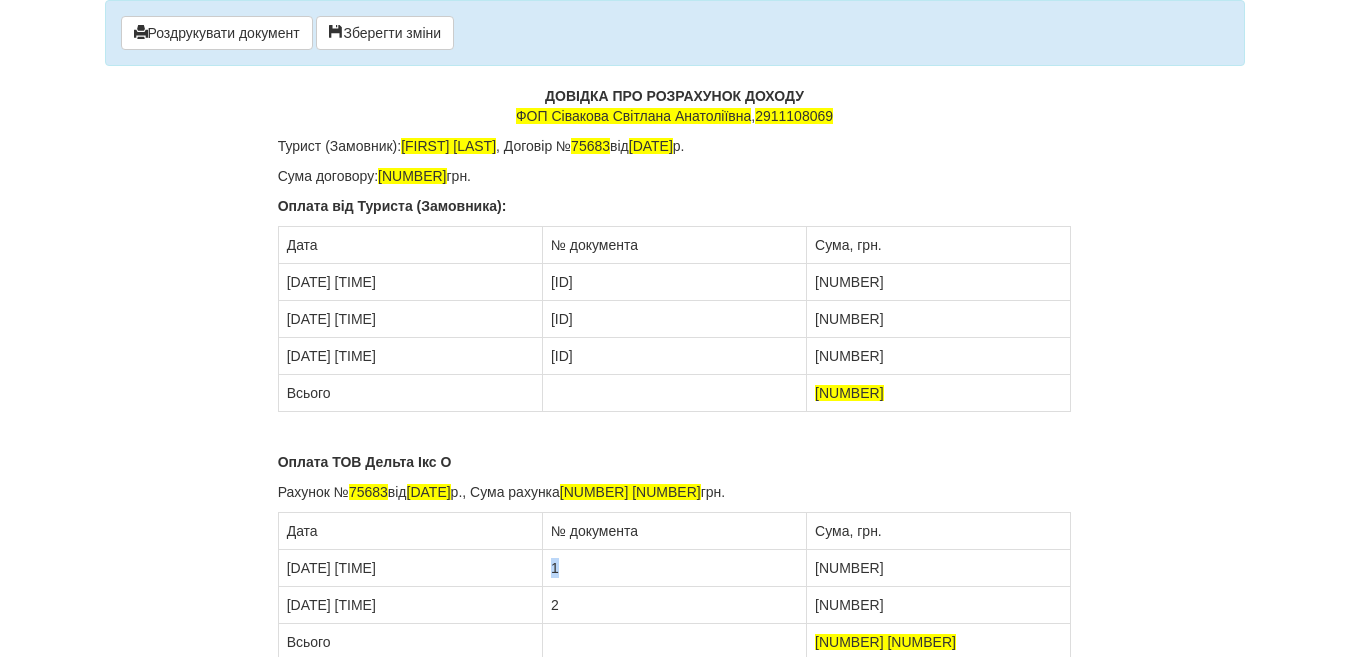 drag, startPoint x: 553, startPoint y: 568, endPoint x: 568, endPoint y: 569, distance: 15.033297 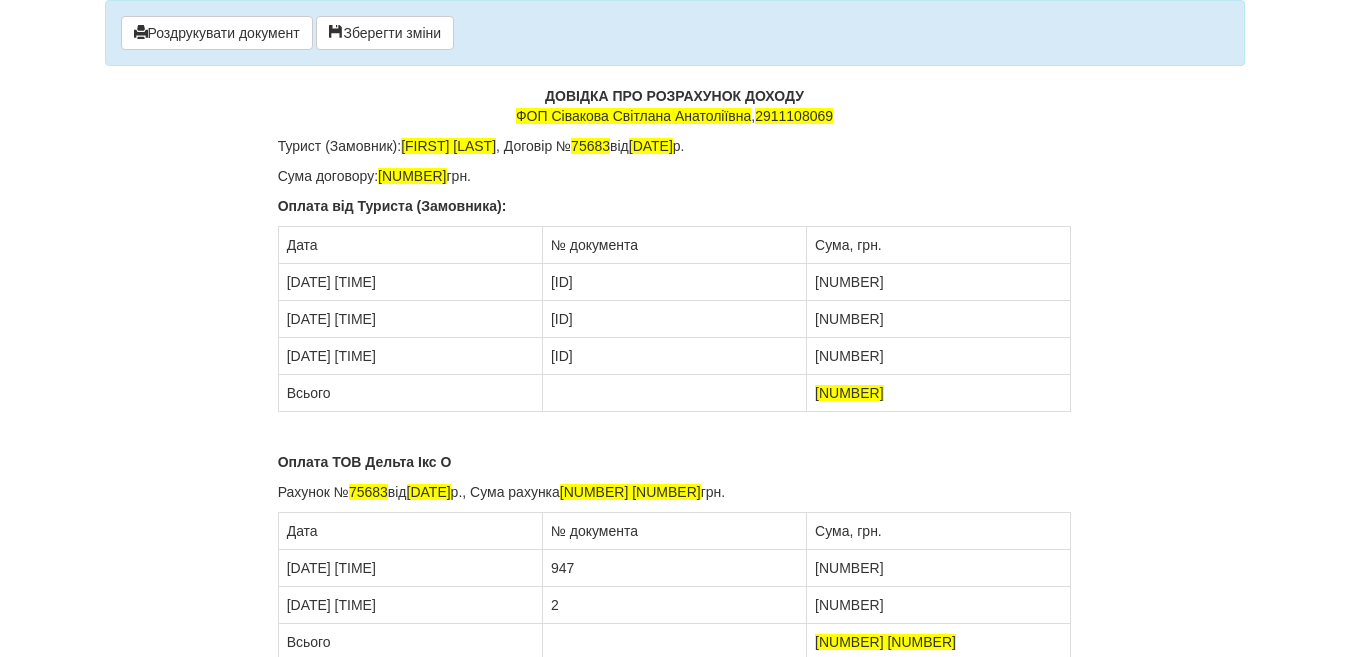 click on "2" at bounding box center [674, 605] 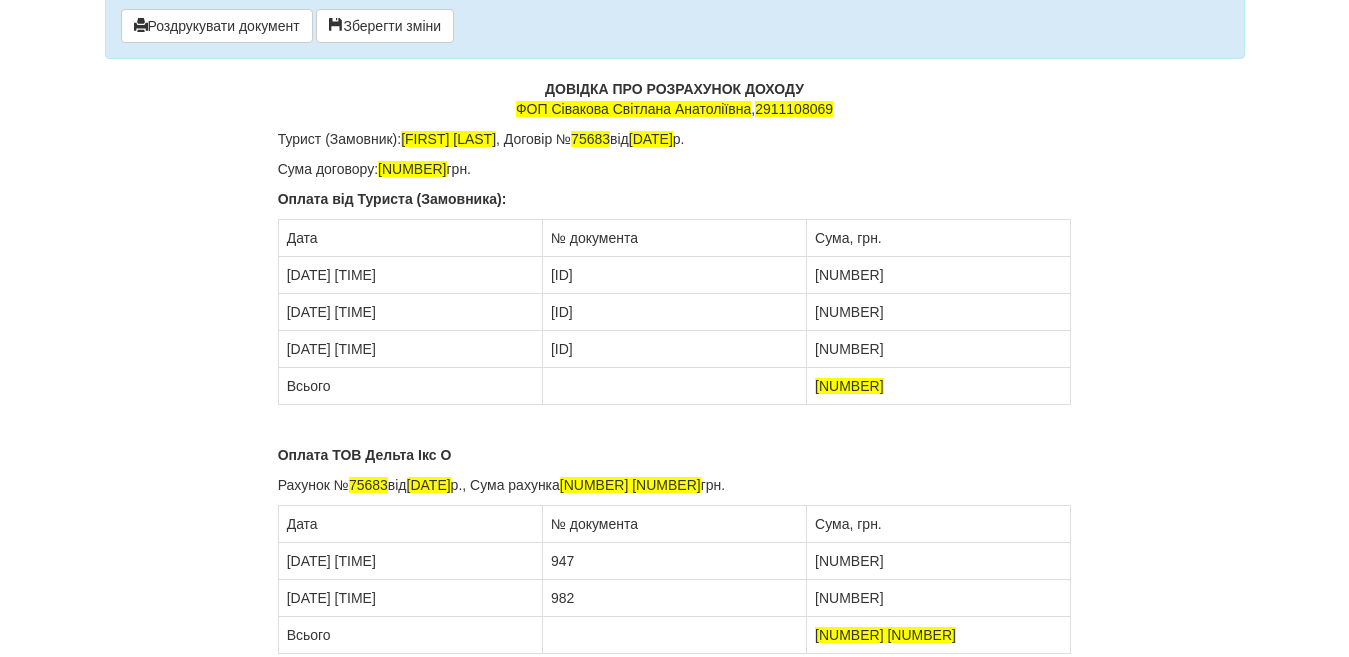 scroll, scrollTop: 0, scrollLeft: 0, axis: both 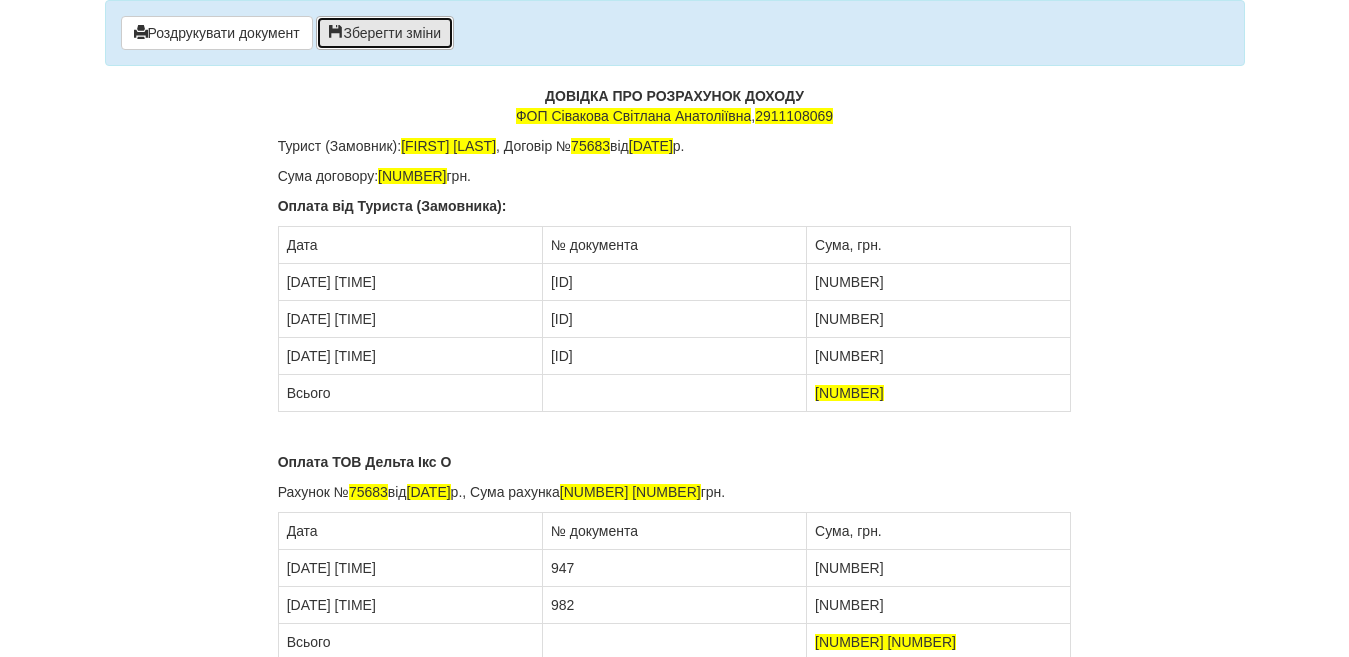 click on "Зберегти зміни" at bounding box center (385, 33) 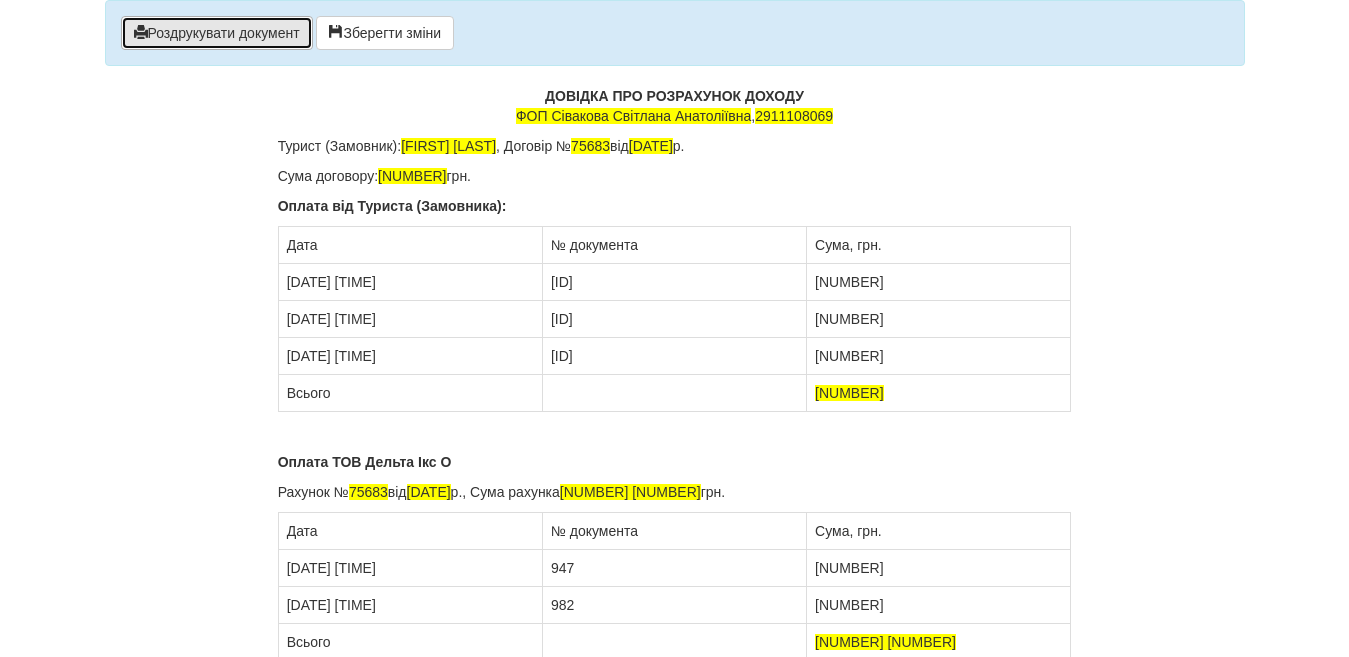 click on "Роздрукувати документ" at bounding box center (217, 33) 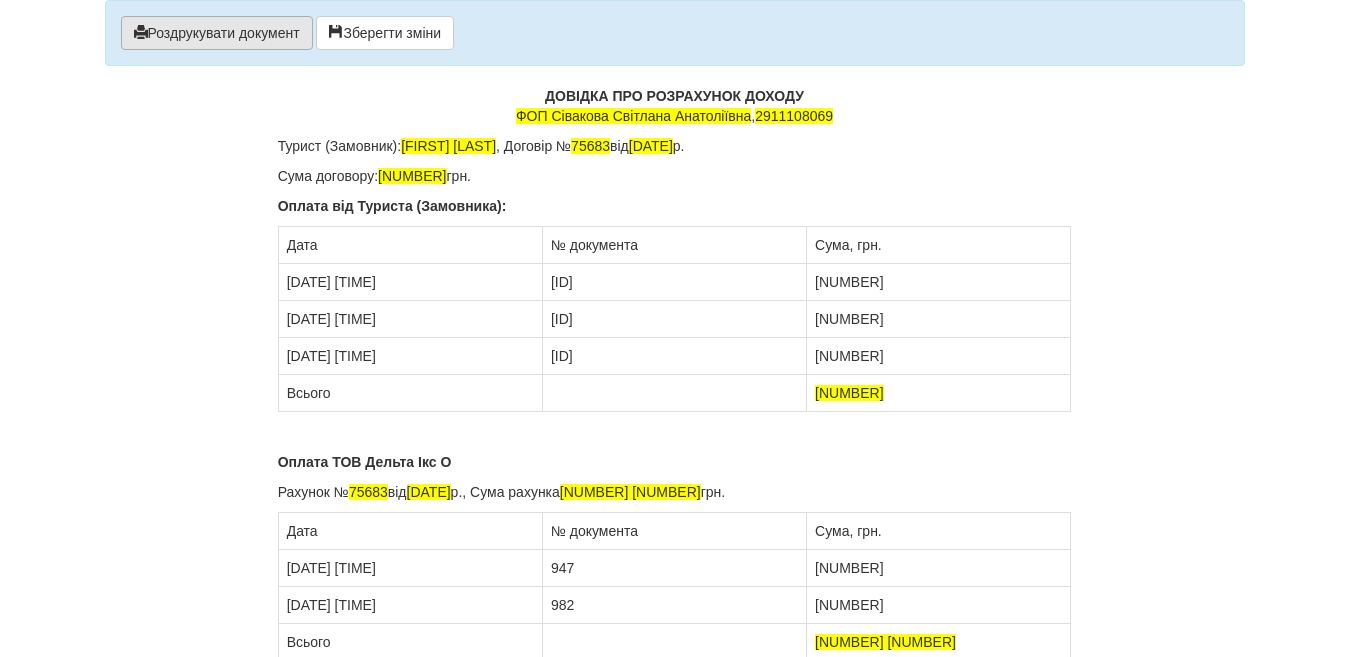 click on "Роздрукувати документ" at bounding box center (217, 33) 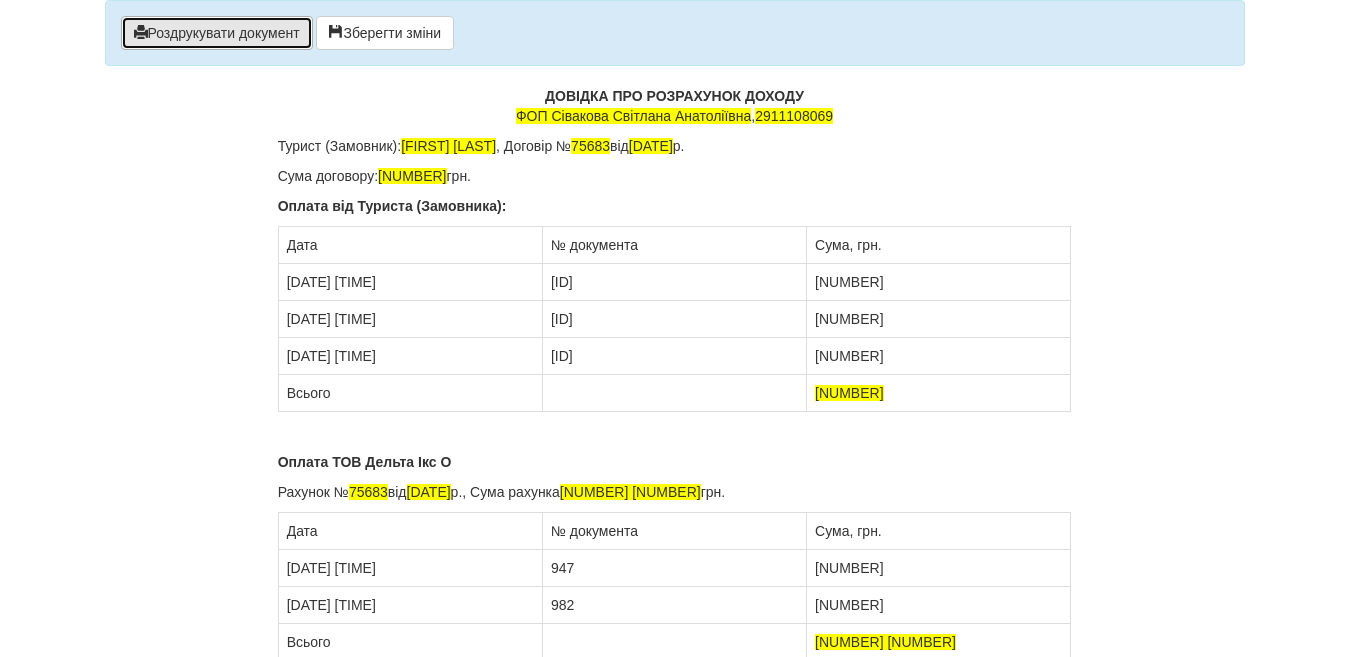 click on "Роздрукувати документ" at bounding box center (217, 33) 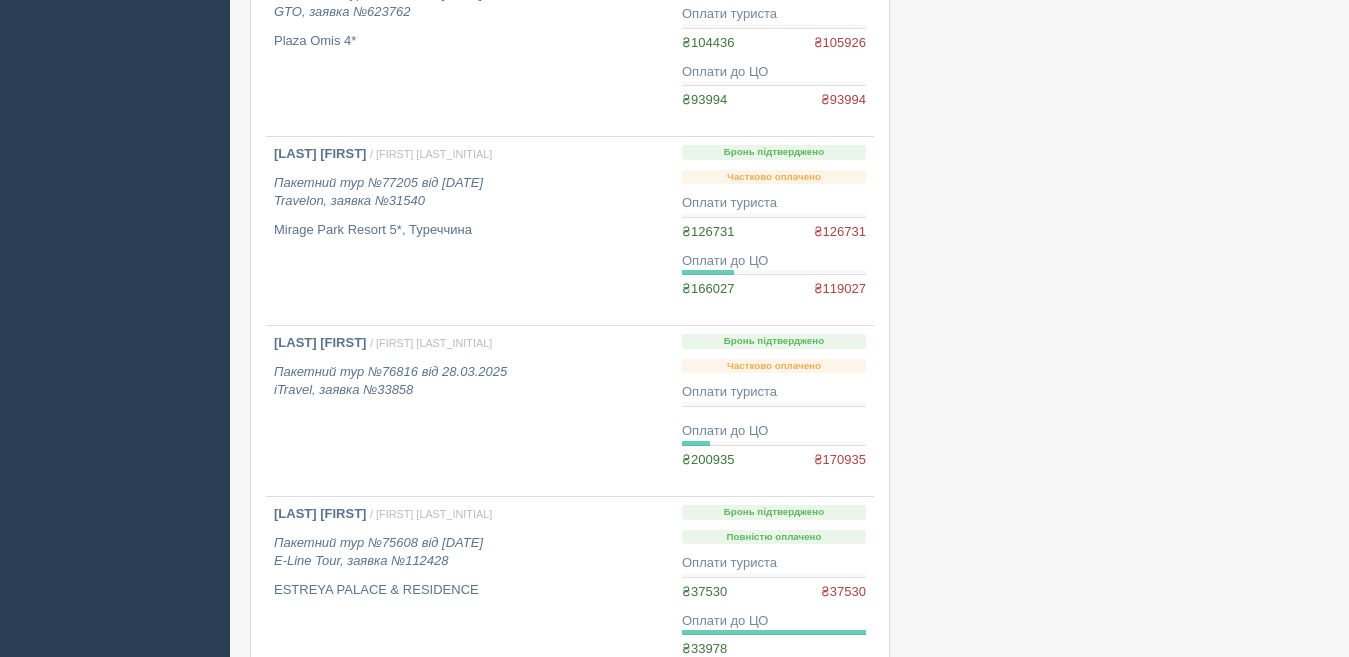 scroll, scrollTop: 1400, scrollLeft: 0, axis: vertical 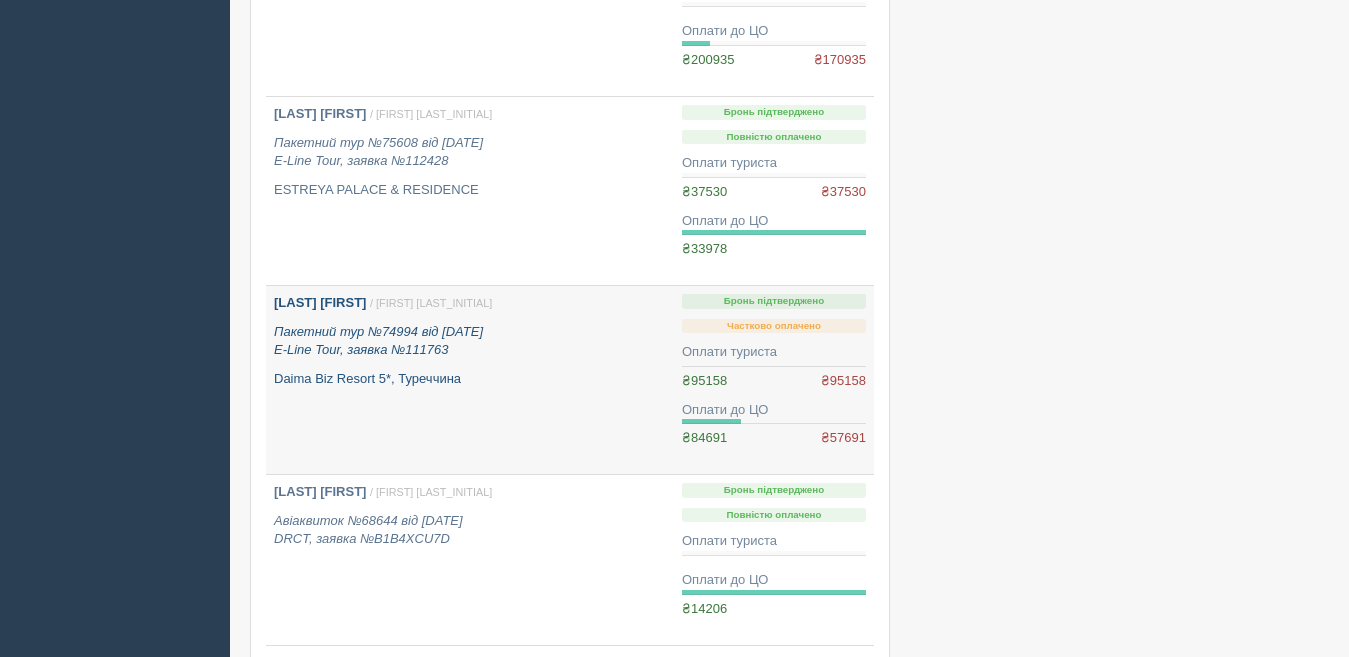 click on "Пакетний тур №74994 від [DATE]
E-Line Tour, заявка №111763" at bounding box center (378, 341) 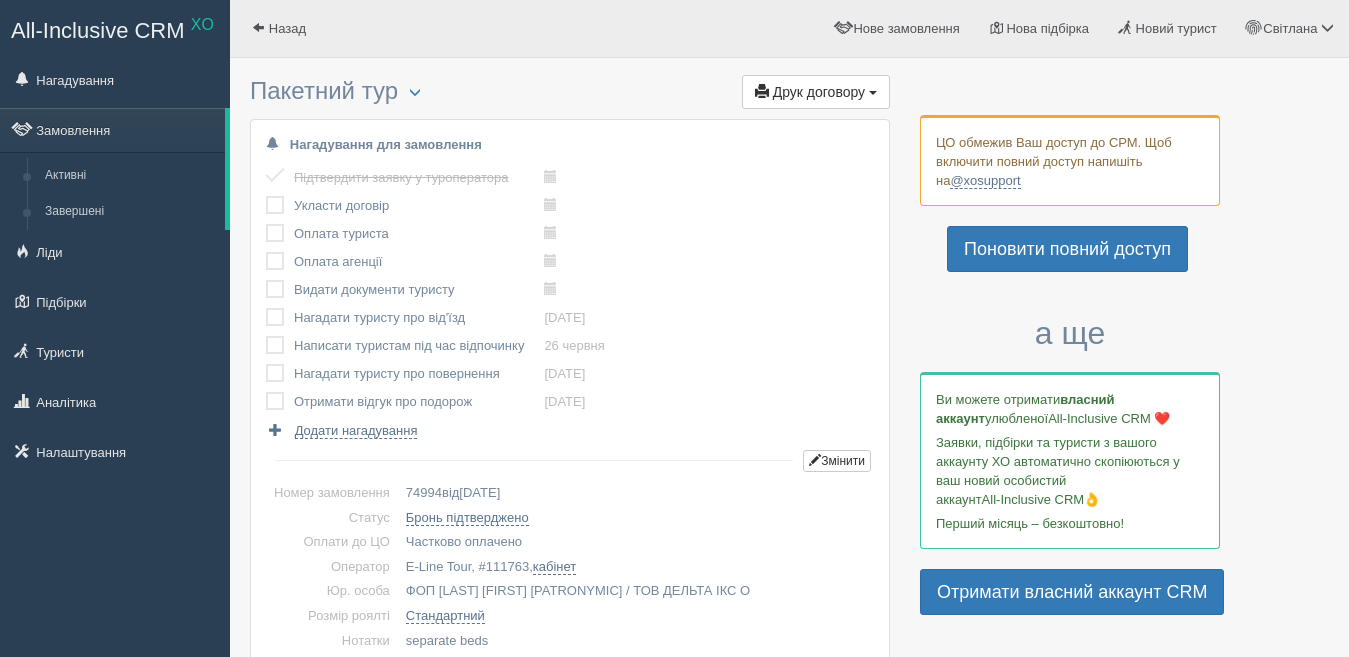 scroll, scrollTop: 0, scrollLeft: 0, axis: both 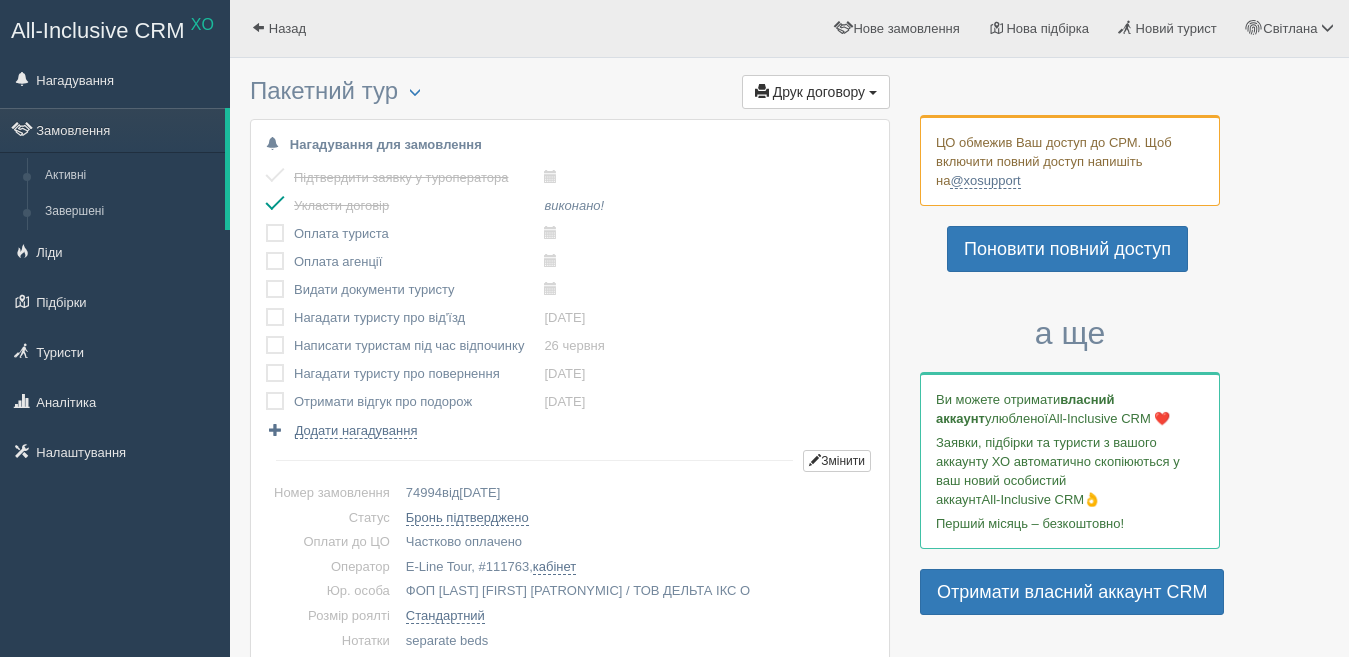 click at bounding box center (266, 224) 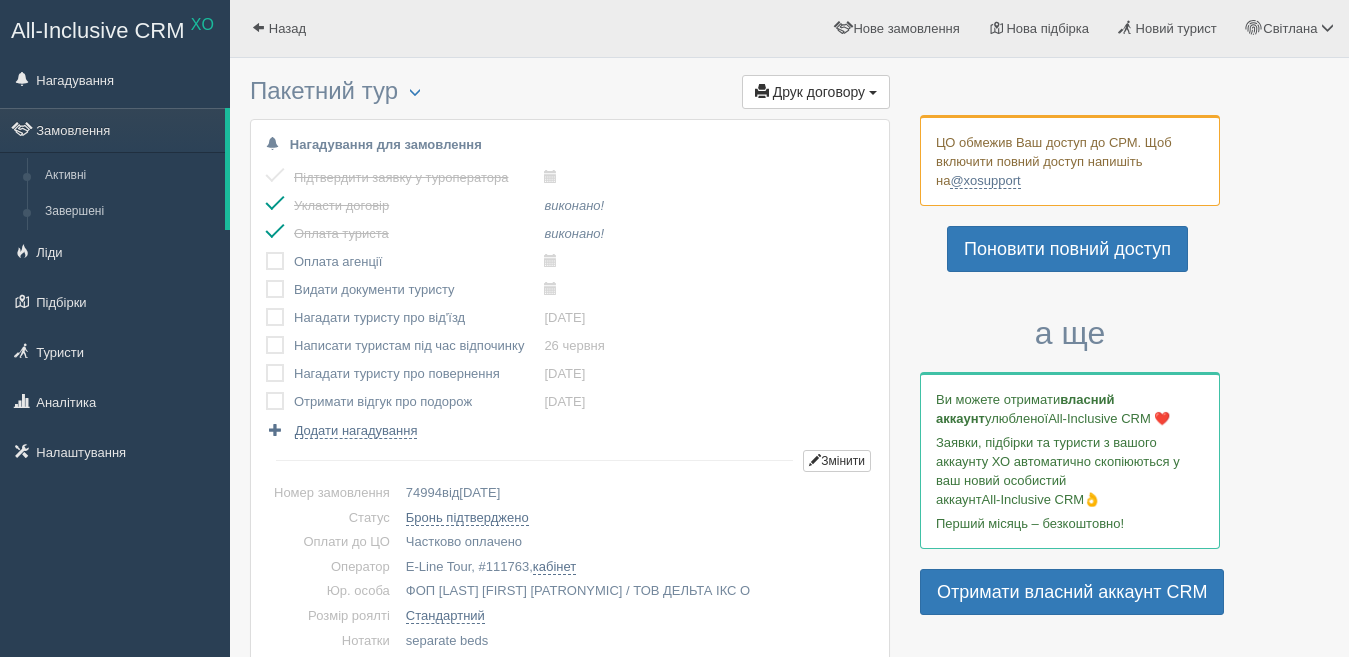 click at bounding box center [266, 252] 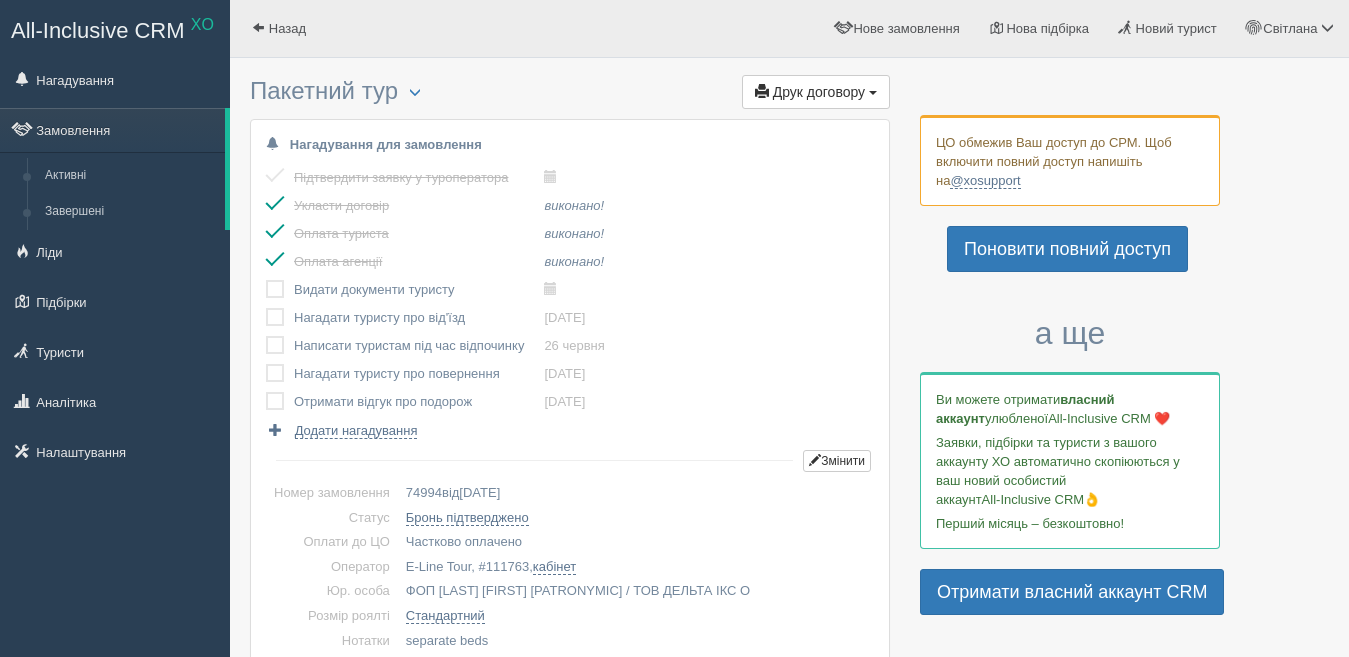click at bounding box center [266, 280] 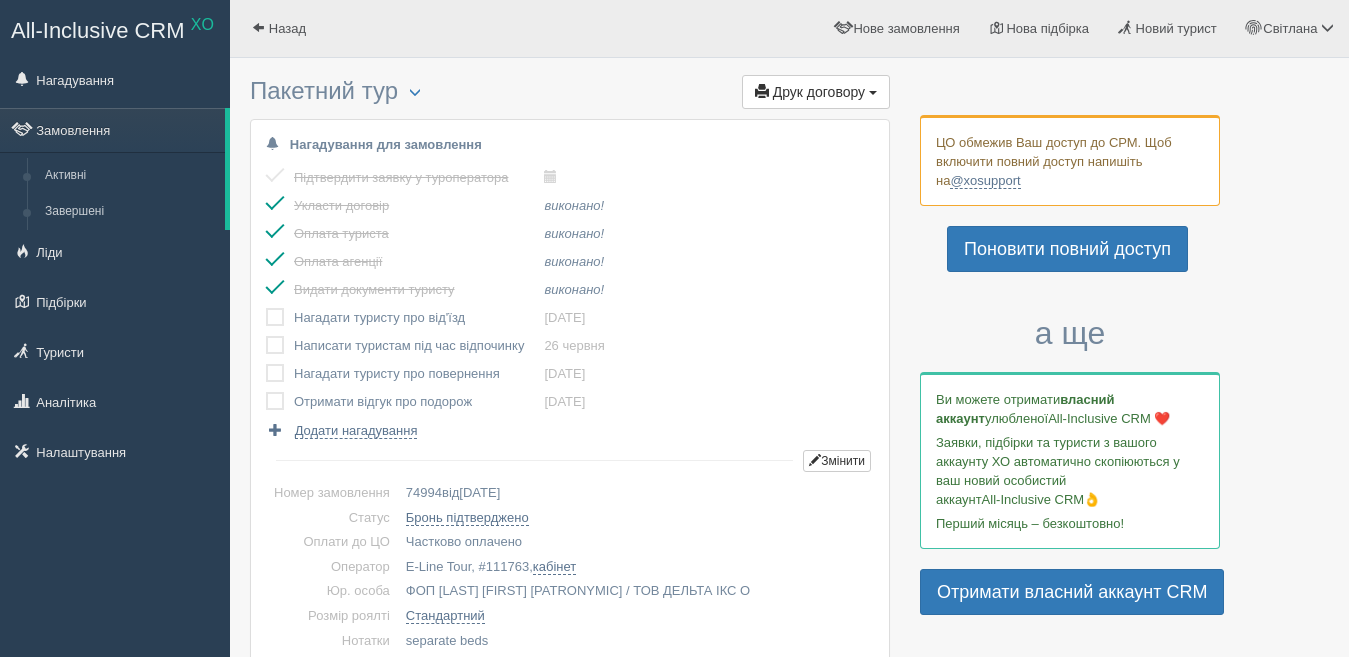 click at bounding box center [266, 308] 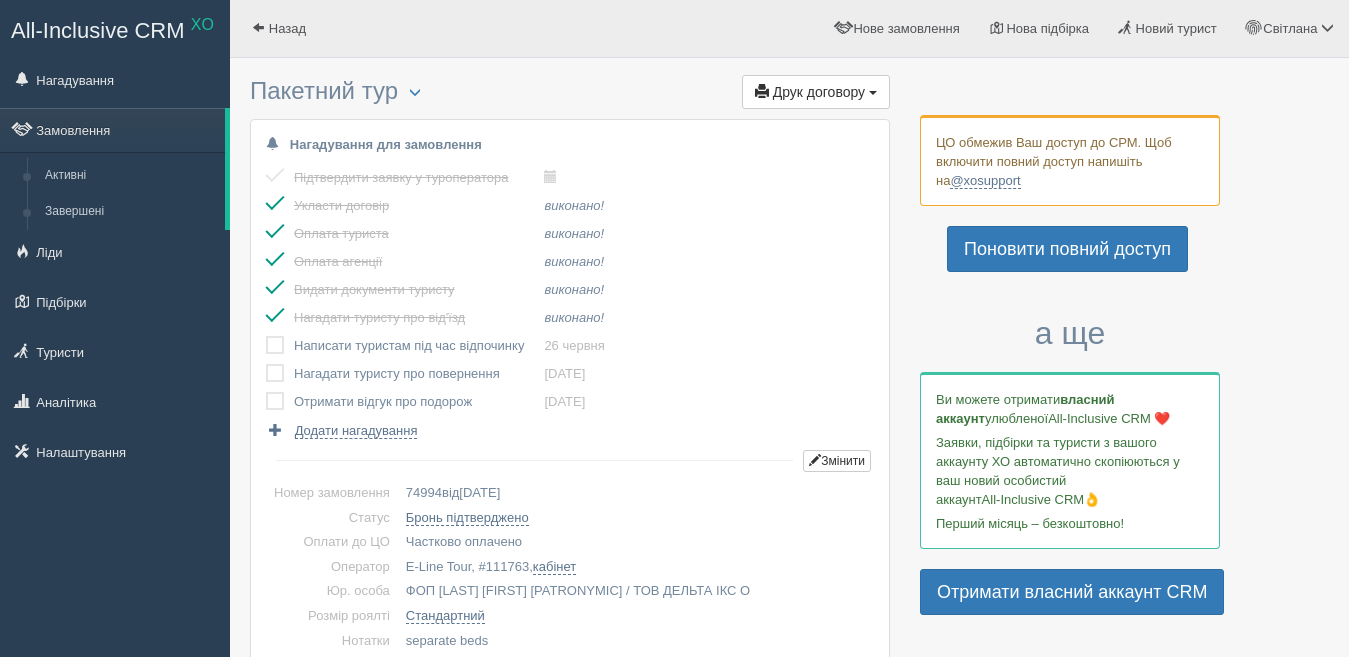 click at bounding box center (266, 336) 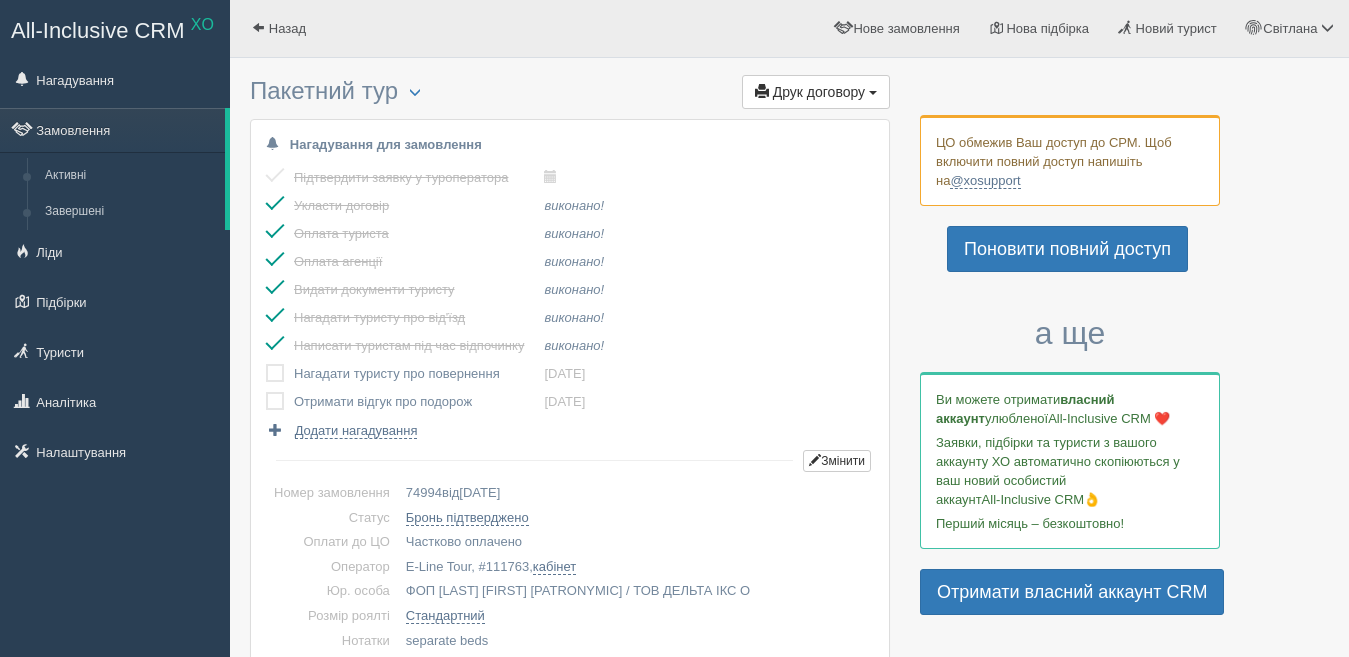 click at bounding box center (266, 364) 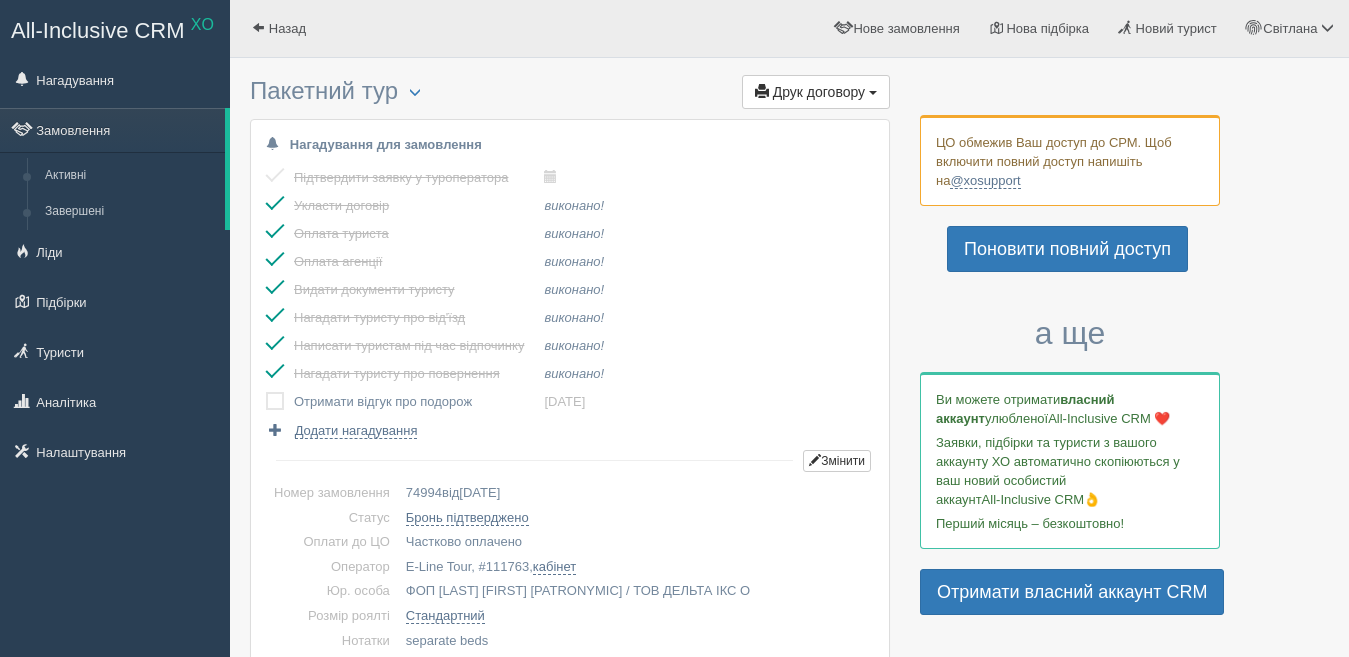 click at bounding box center [266, 392] 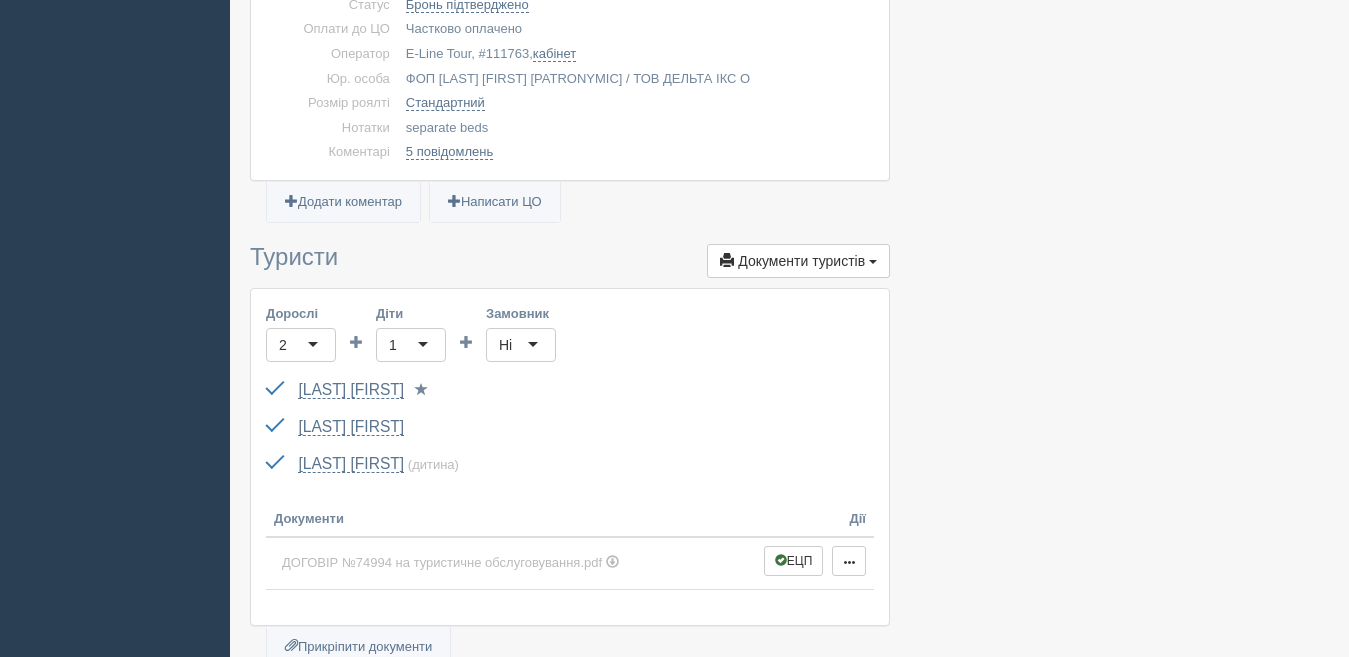 scroll, scrollTop: 500, scrollLeft: 0, axis: vertical 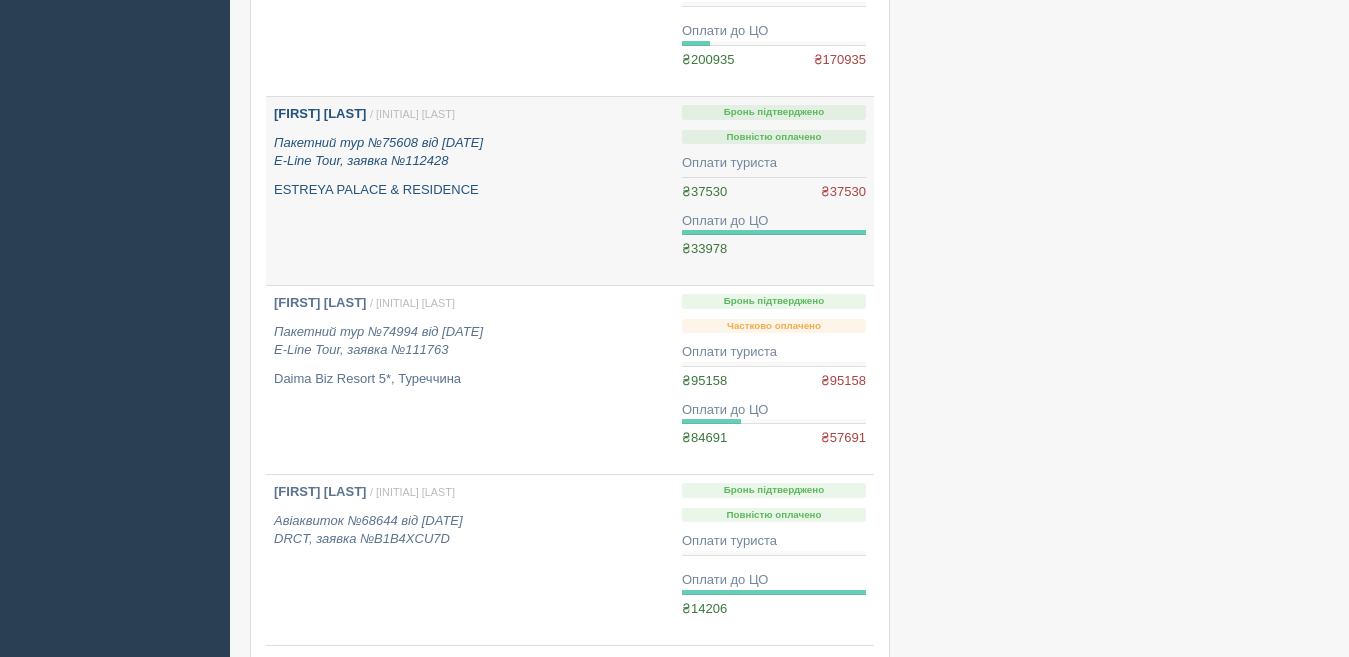 click on "[FIRST] [LAST]" at bounding box center (320, 113) 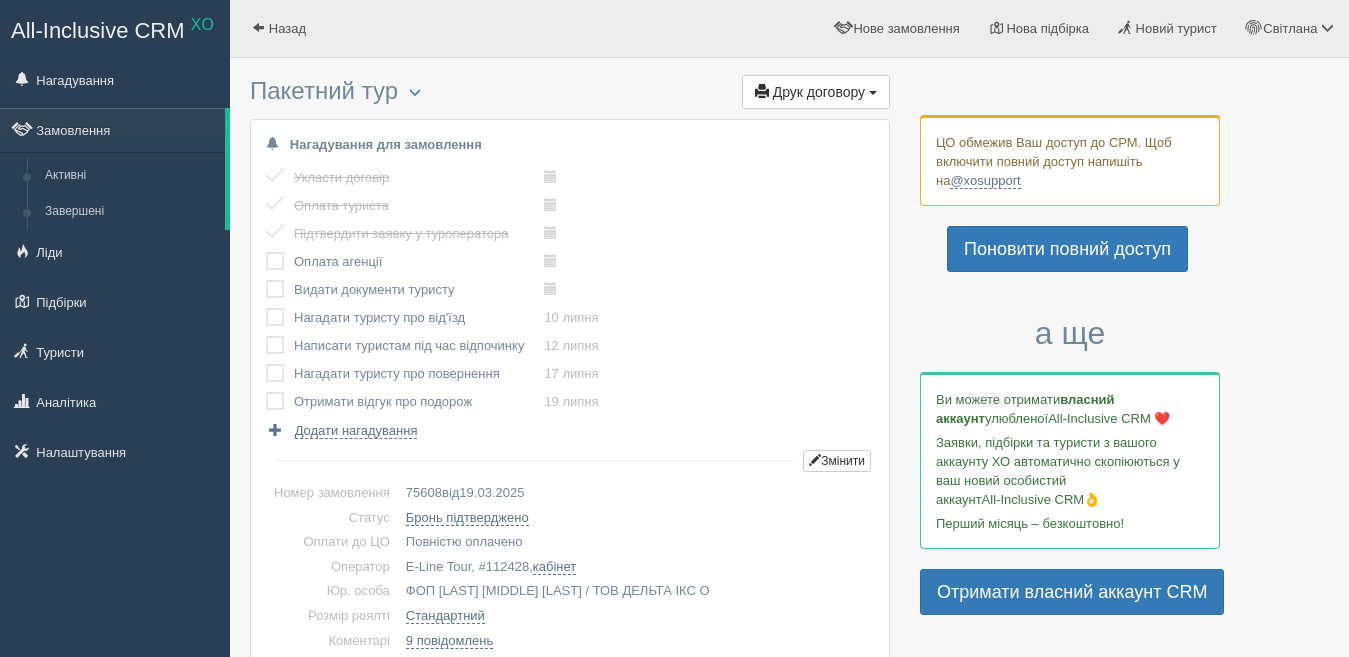 click at bounding box center (266, 252) 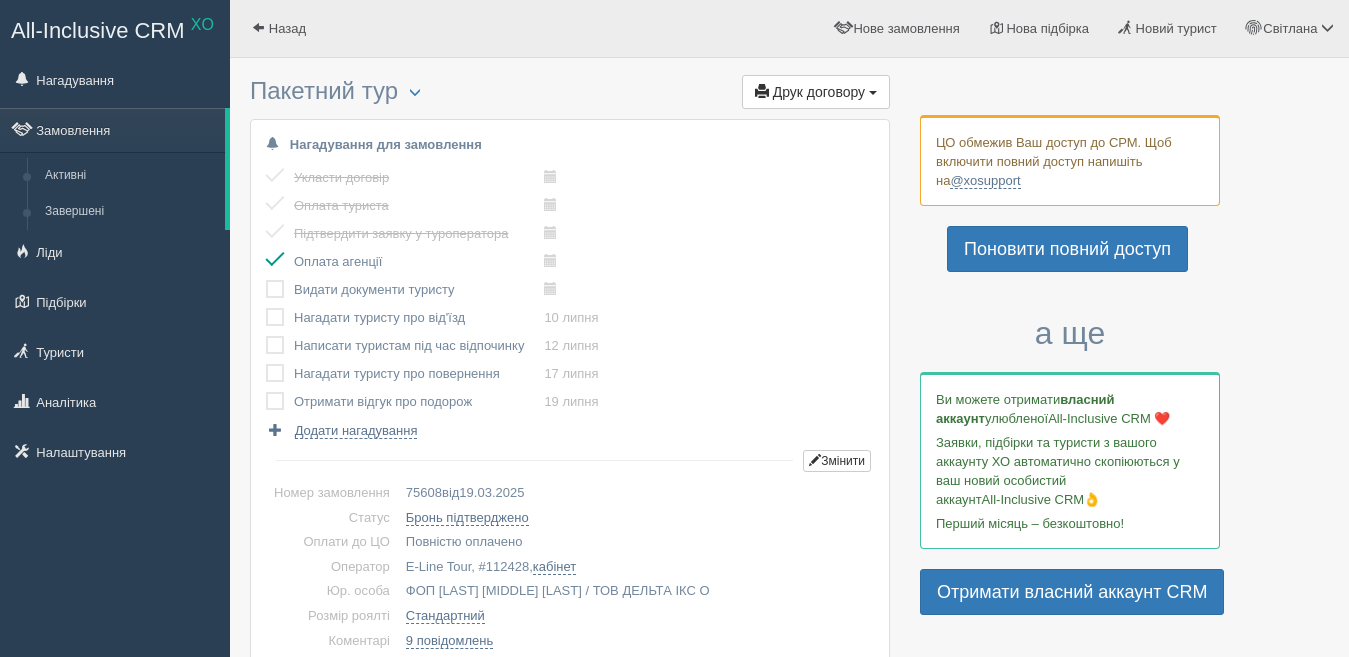 click at bounding box center [266, 280] 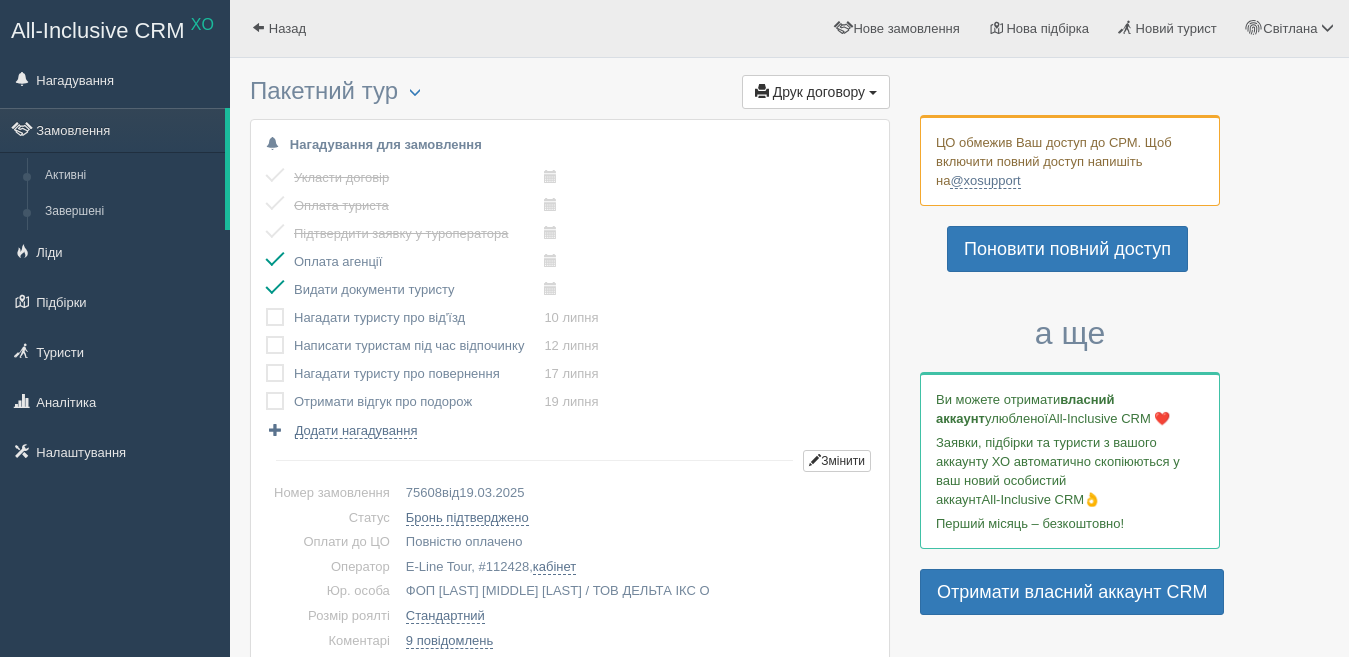 click at bounding box center (266, 308) 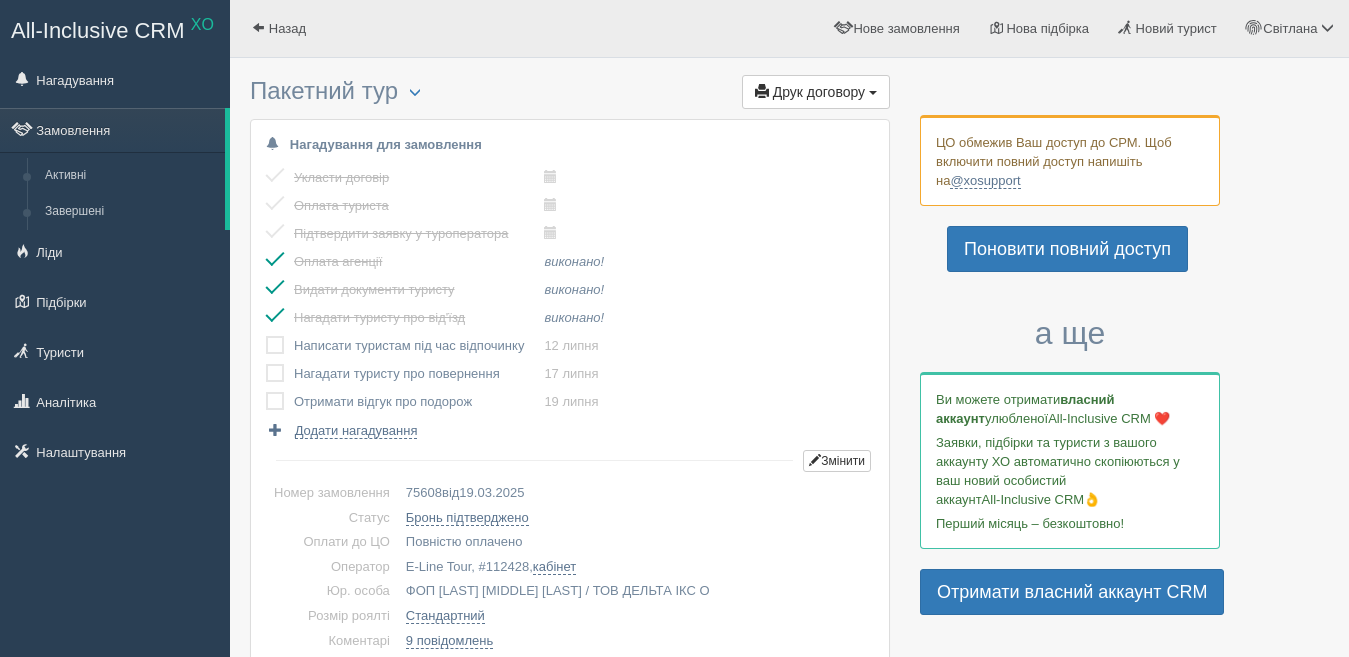 scroll, scrollTop: 0, scrollLeft: 0, axis: both 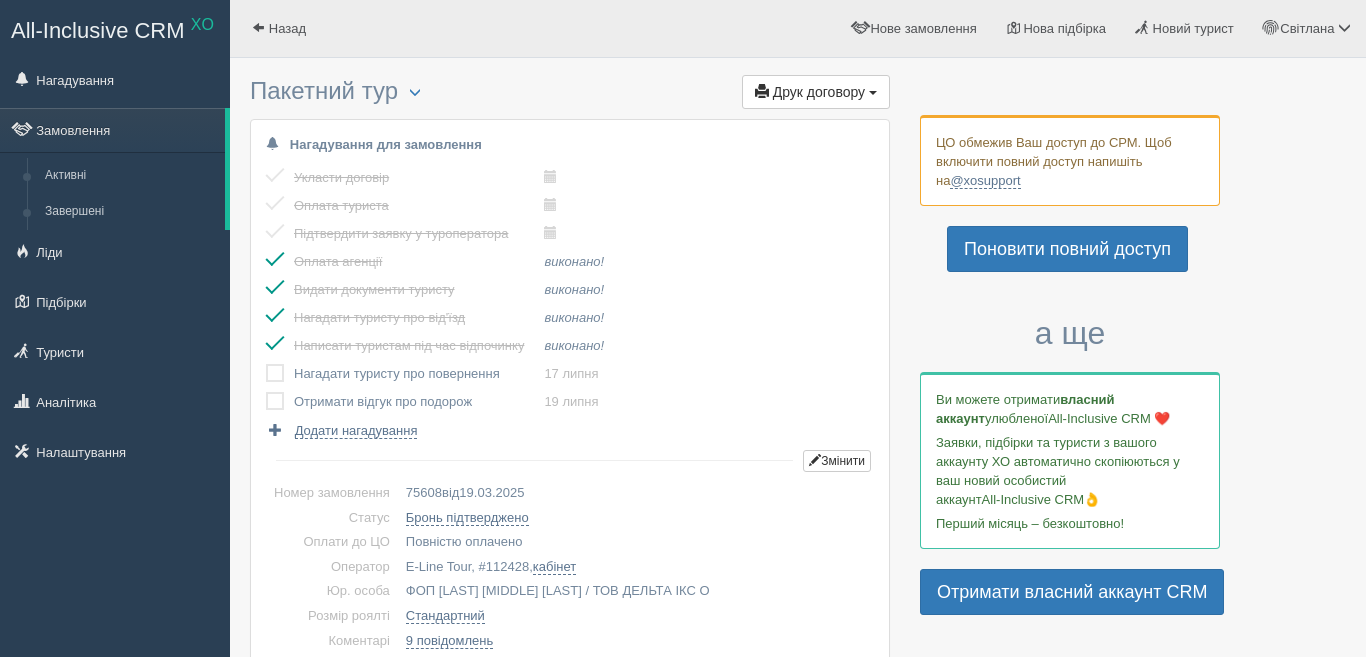click at bounding box center (266, 364) 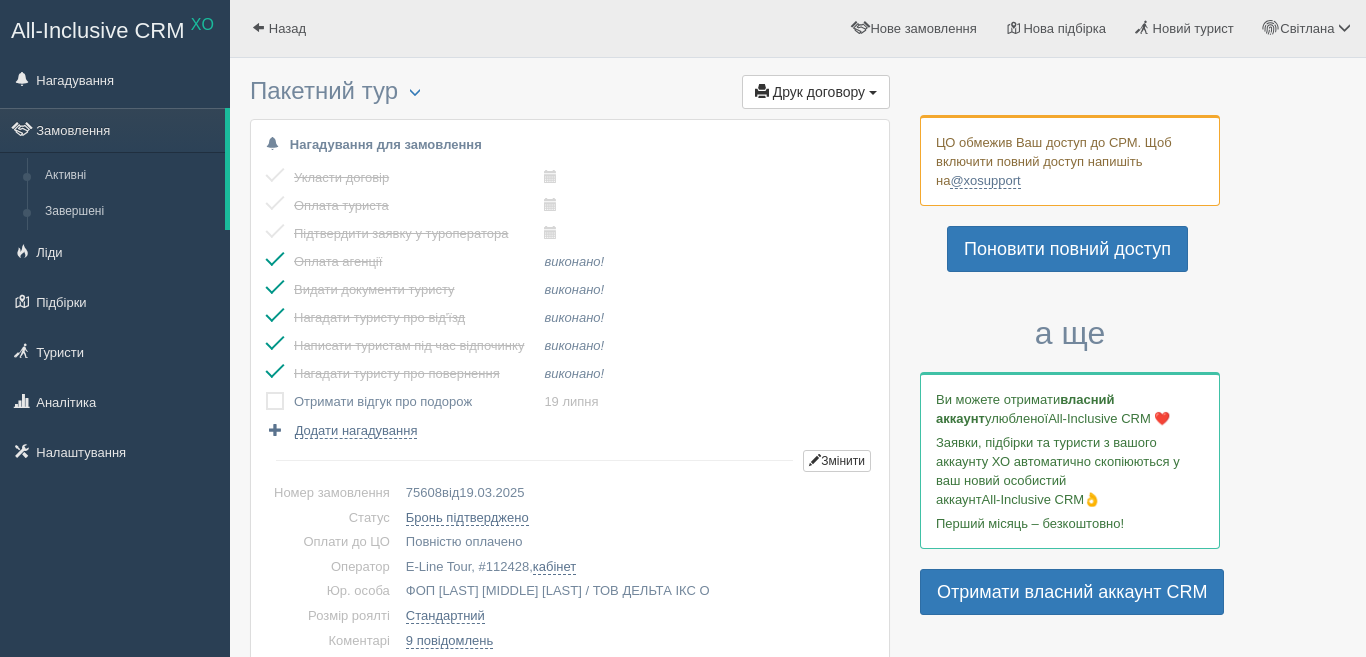click at bounding box center (266, 392) 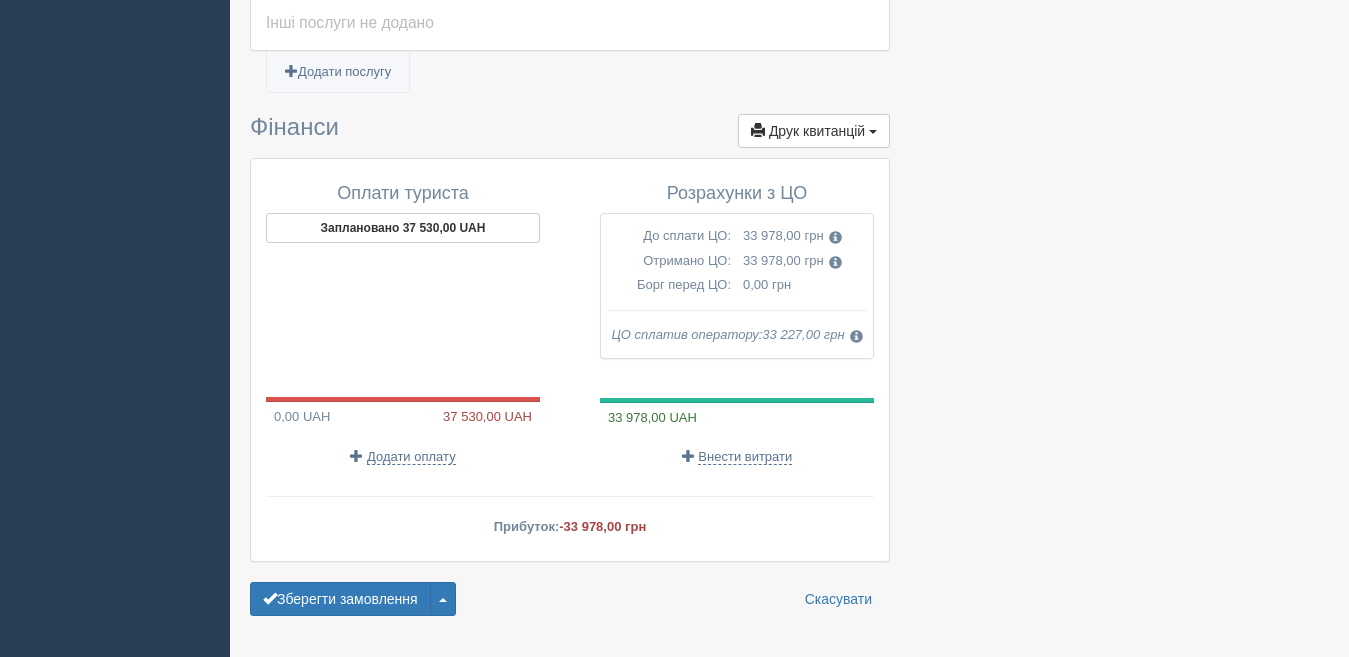 scroll, scrollTop: 1700, scrollLeft: 0, axis: vertical 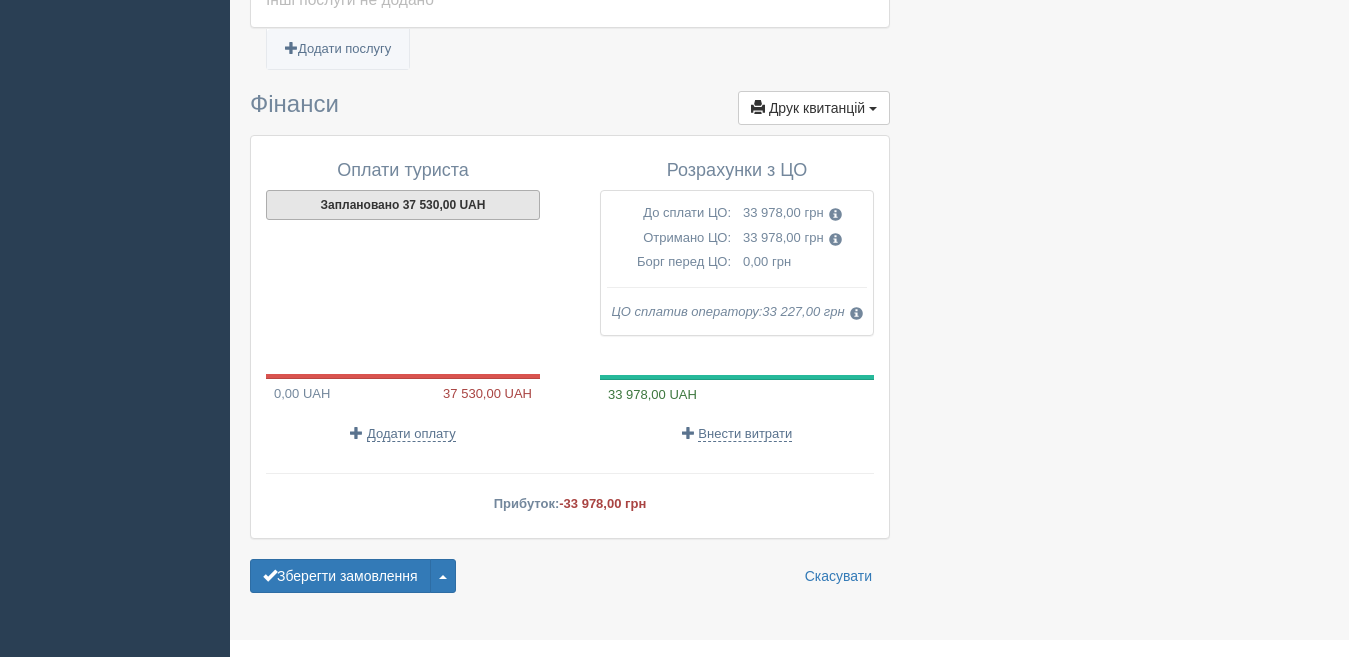 click on "Заплановано 37 530,00 UAH" at bounding box center [403, 205] 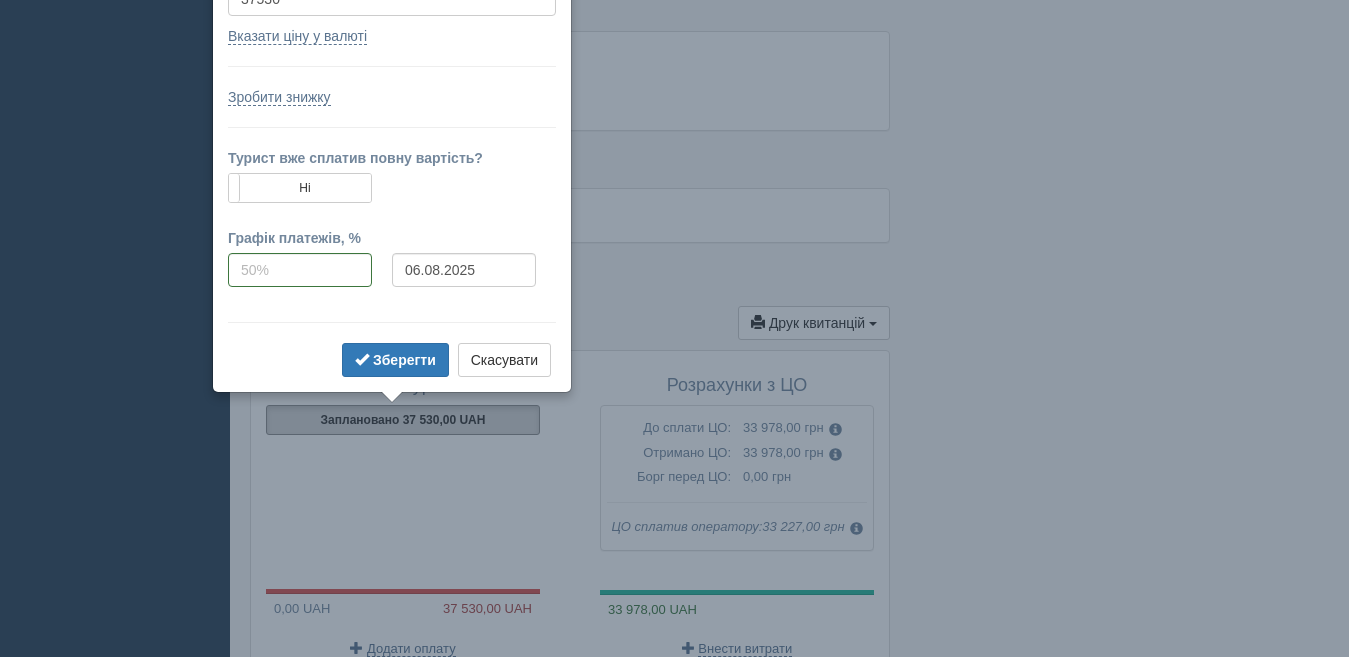scroll, scrollTop: 1398, scrollLeft: 0, axis: vertical 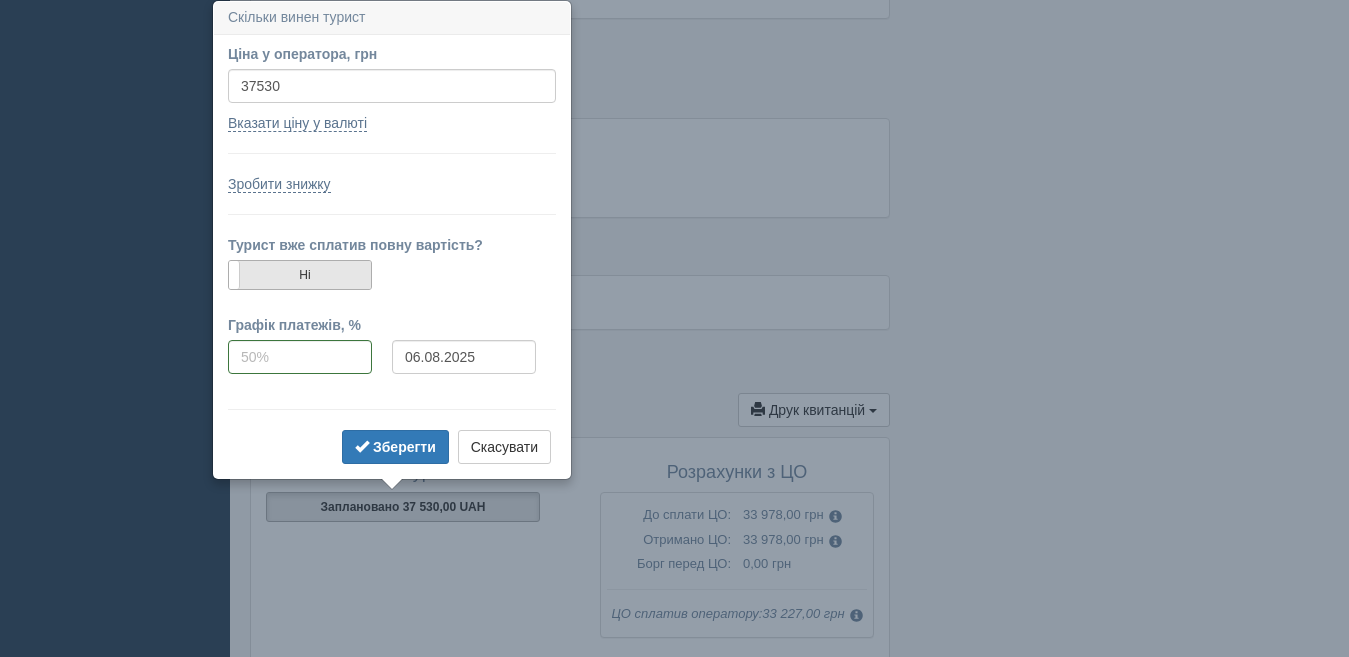 click on "Ні" at bounding box center [300, 275] 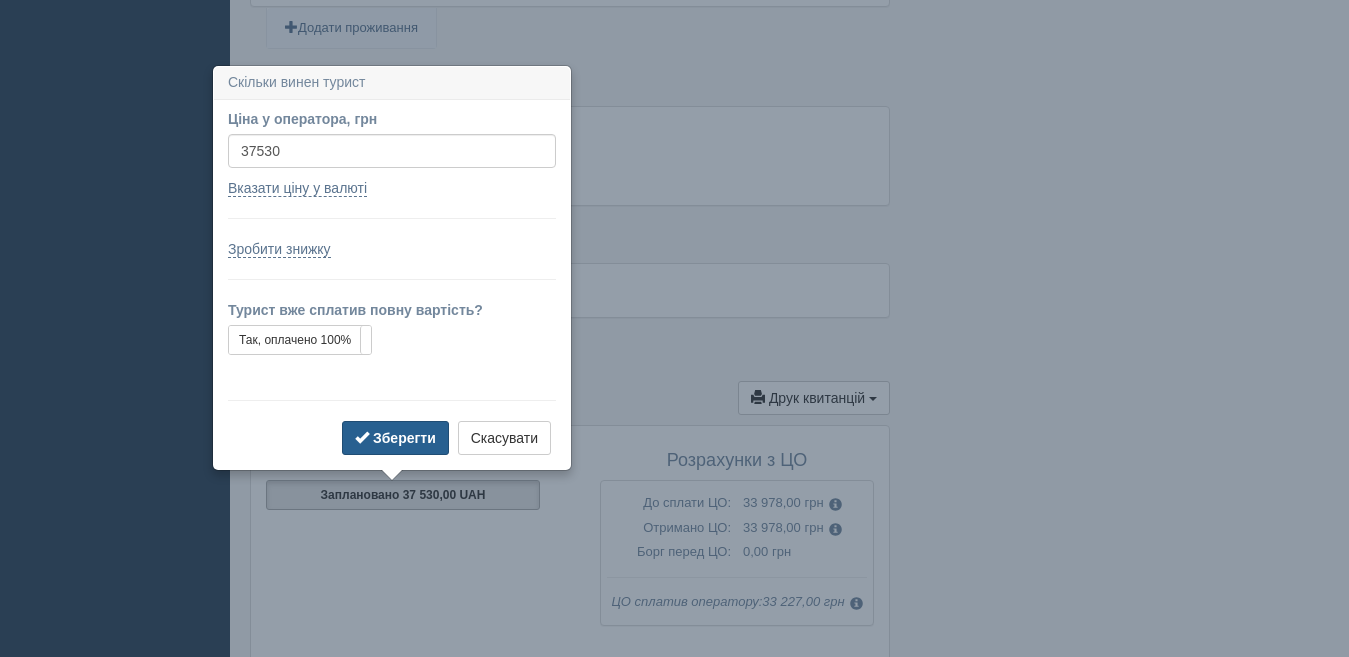 scroll, scrollTop: 1475, scrollLeft: 0, axis: vertical 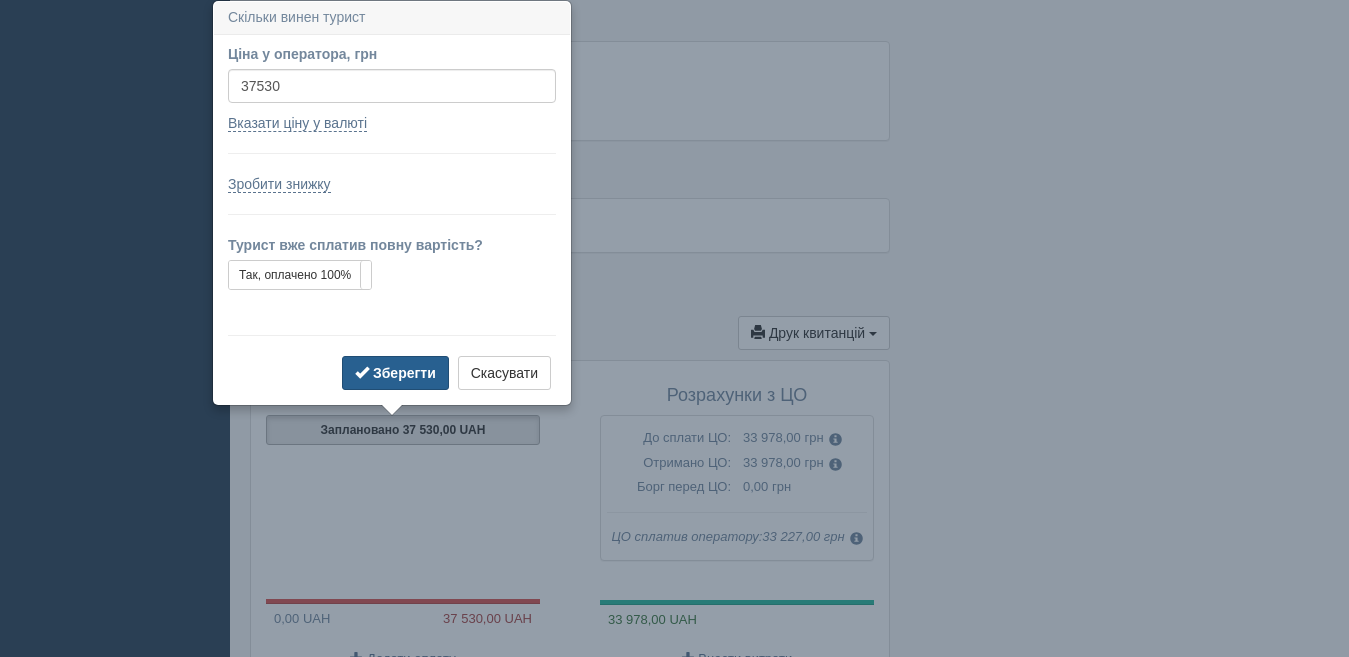 click on "Зберегти" at bounding box center [404, 373] 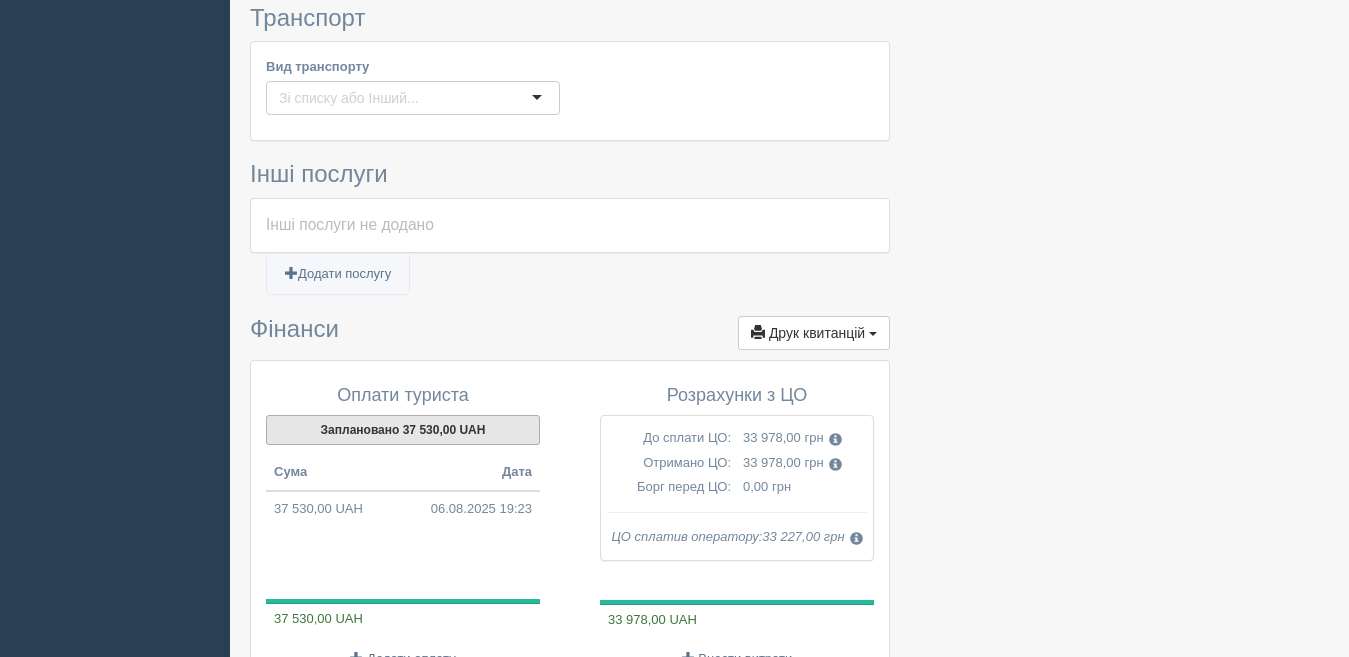 click on "Заплановано 37 530,00 UAH" at bounding box center (403, 430) 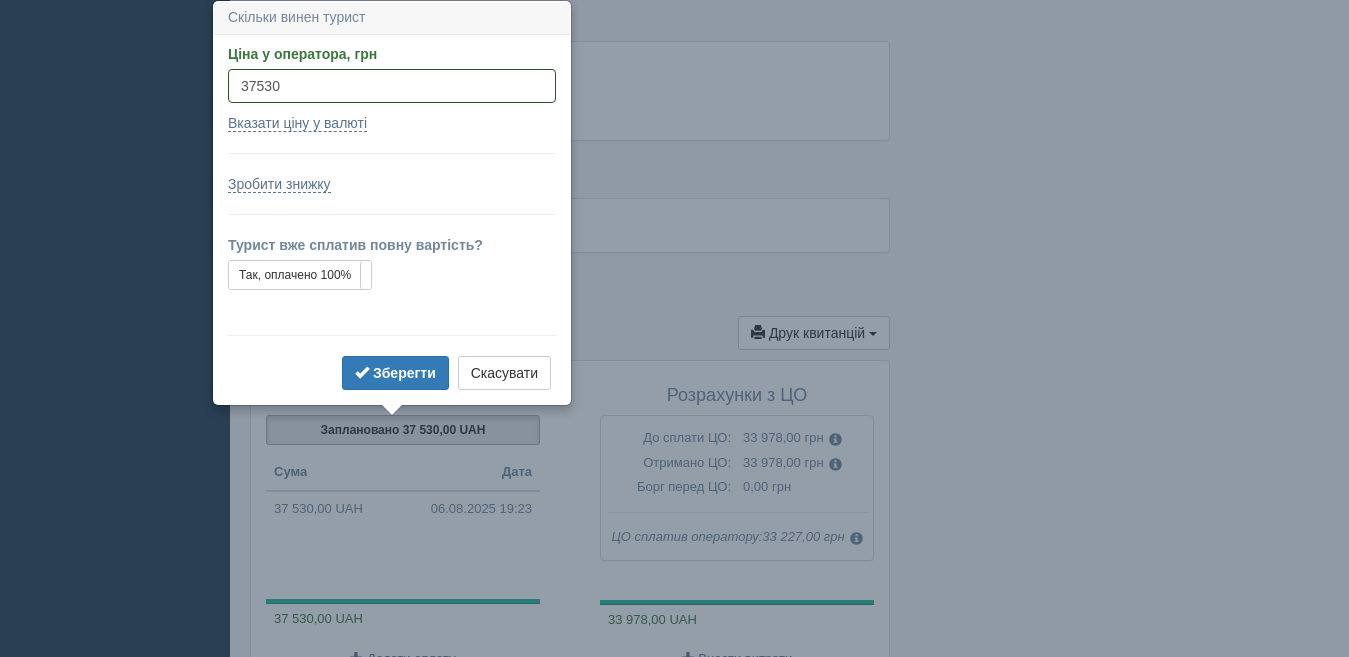 drag, startPoint x: 257, startPoint y: 82, endPoint x: 333, endPoint y: 98, distance: 77.665955 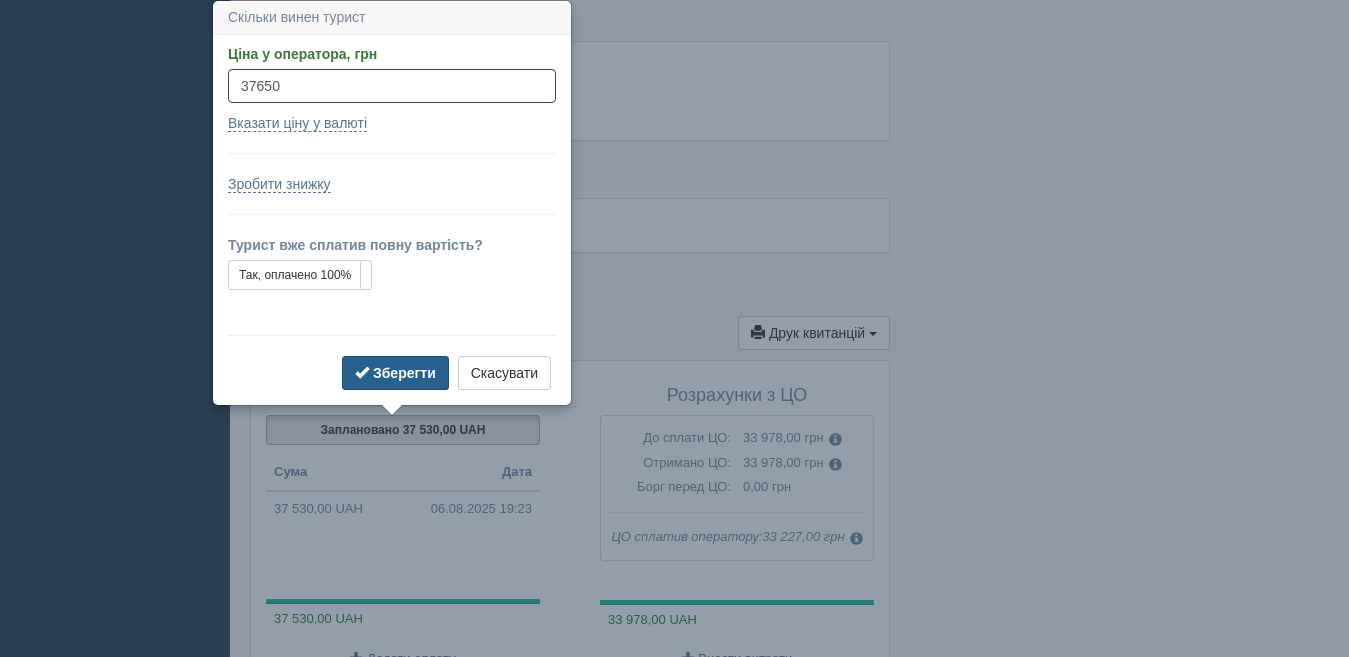type on "37650" 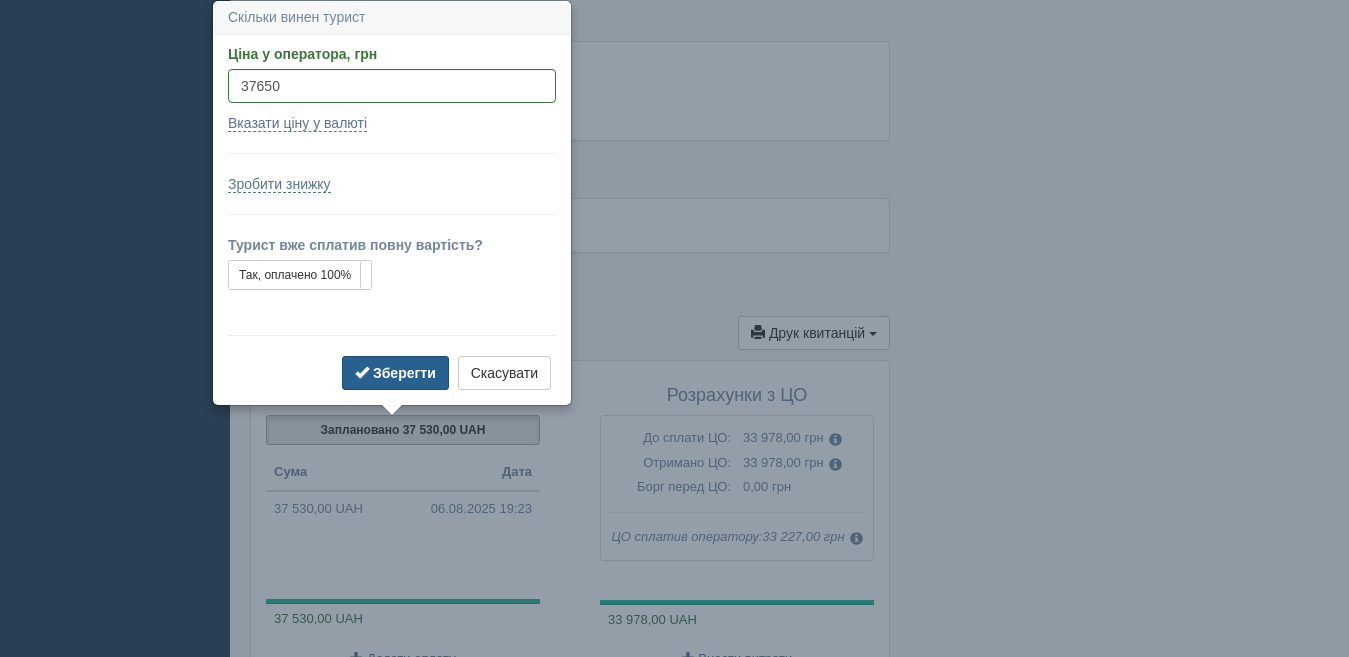 click on "Зберегти" at bounding box center [395, 373] 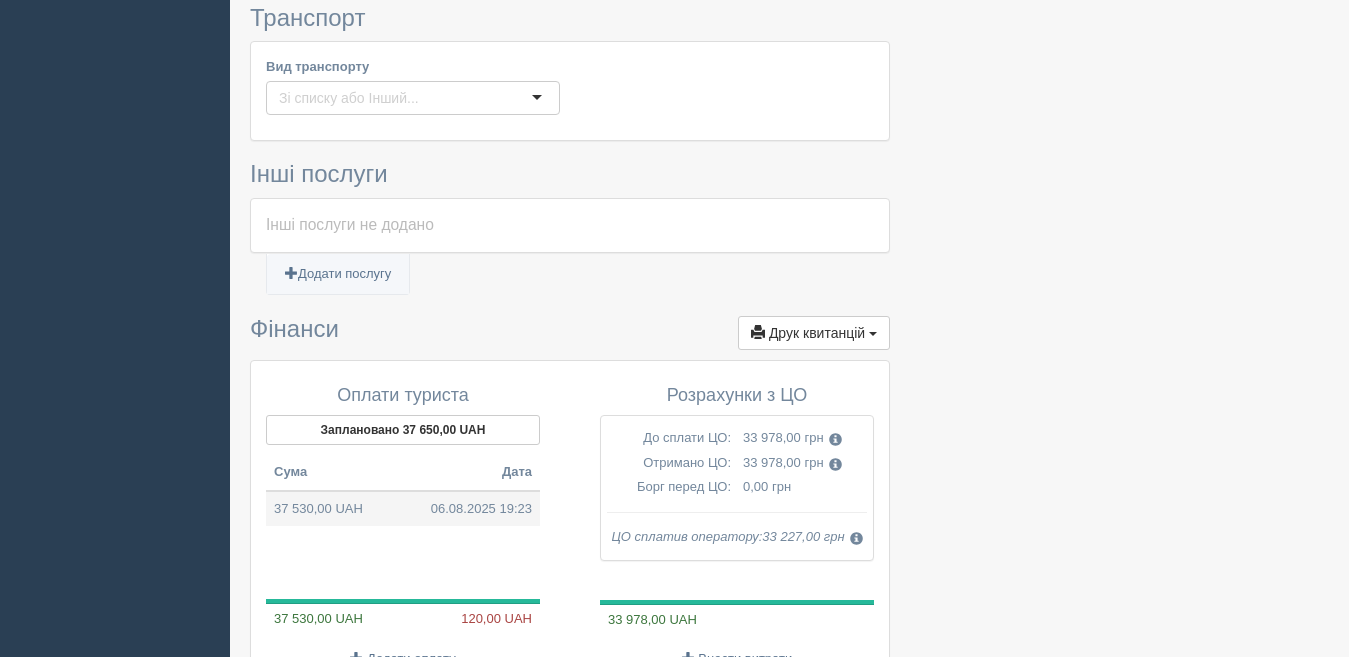 click on "37 530,00 UAH
06.08.2025 19:23" at bounding box center [403, 509] 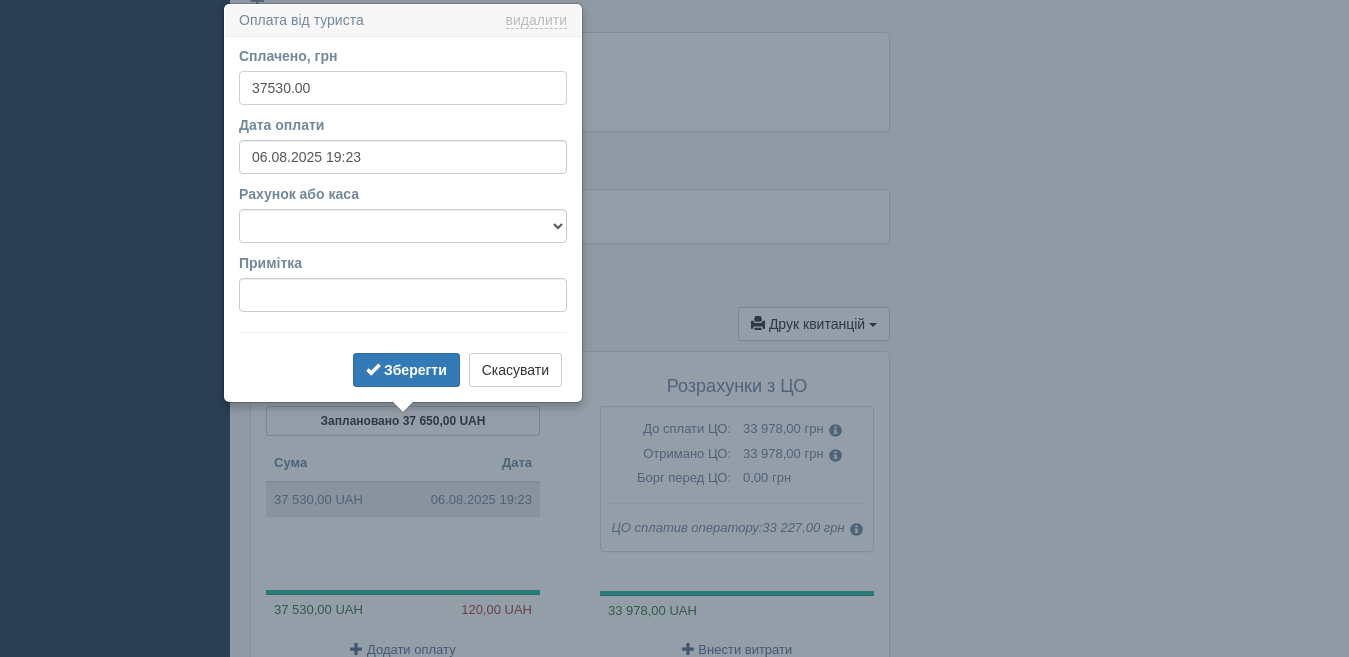 scroll, scrollTop: 1487, scrollLeft: 0, axis: vertical 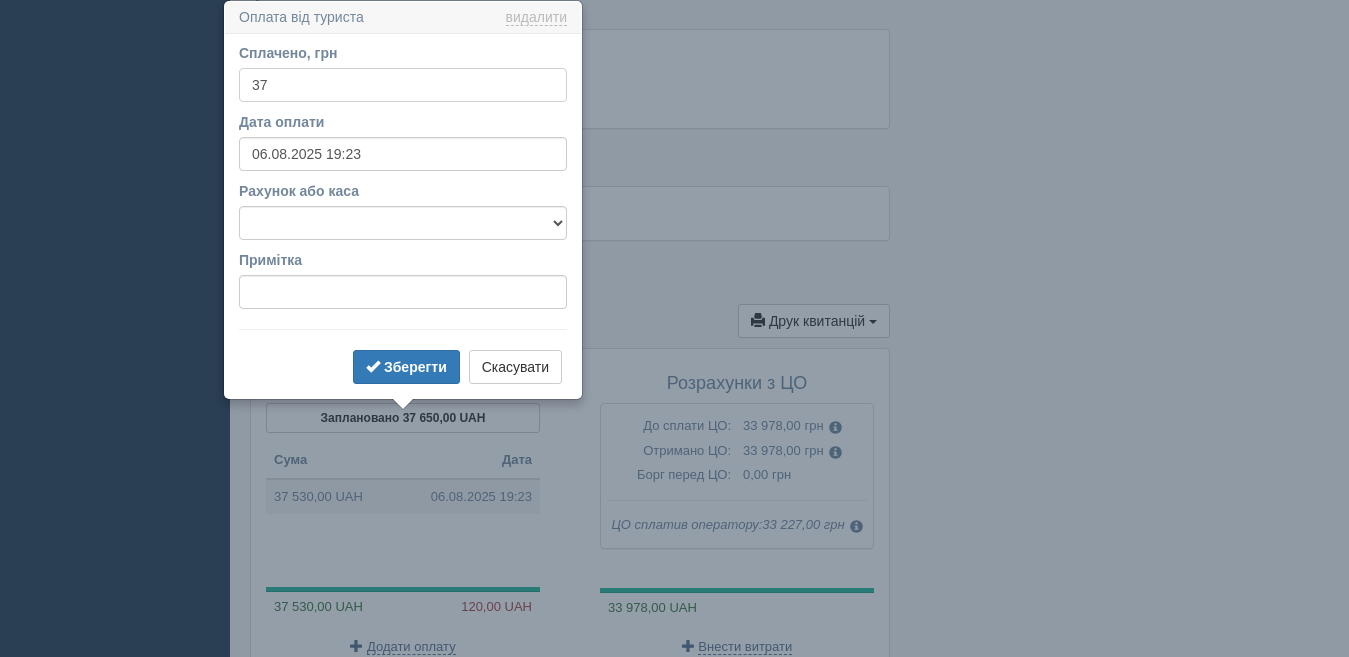 type on "3" 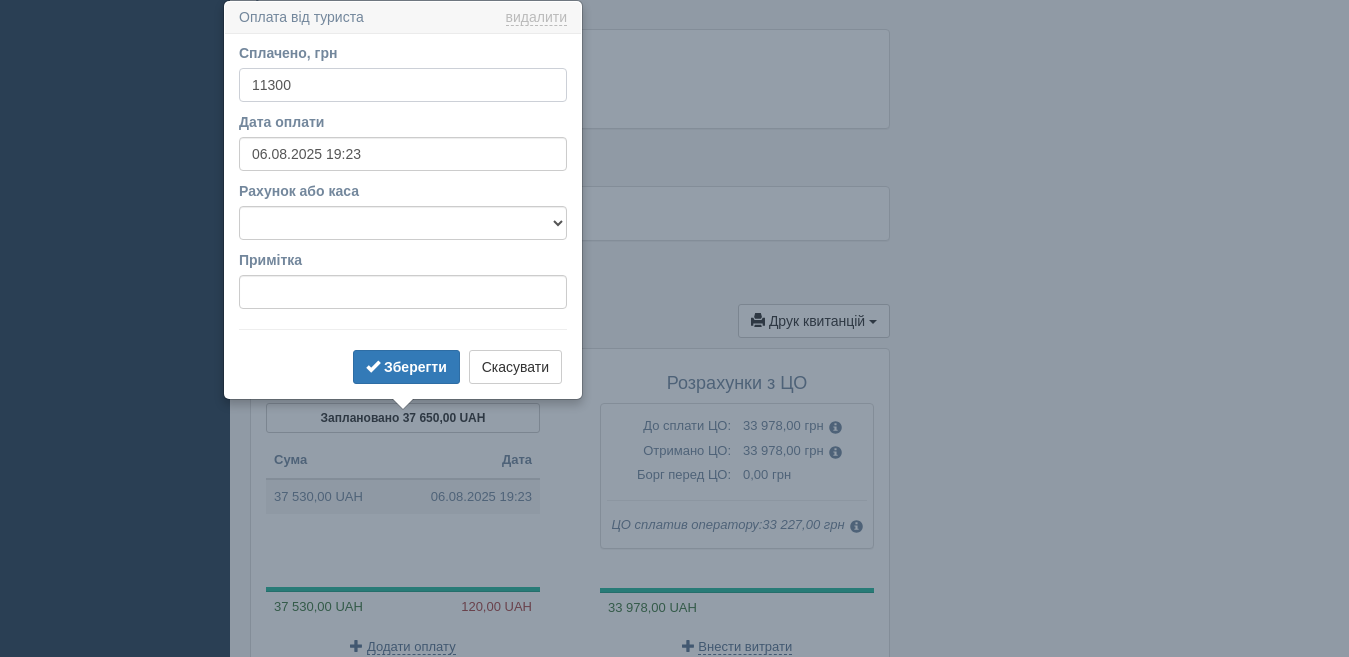 type on "11300" 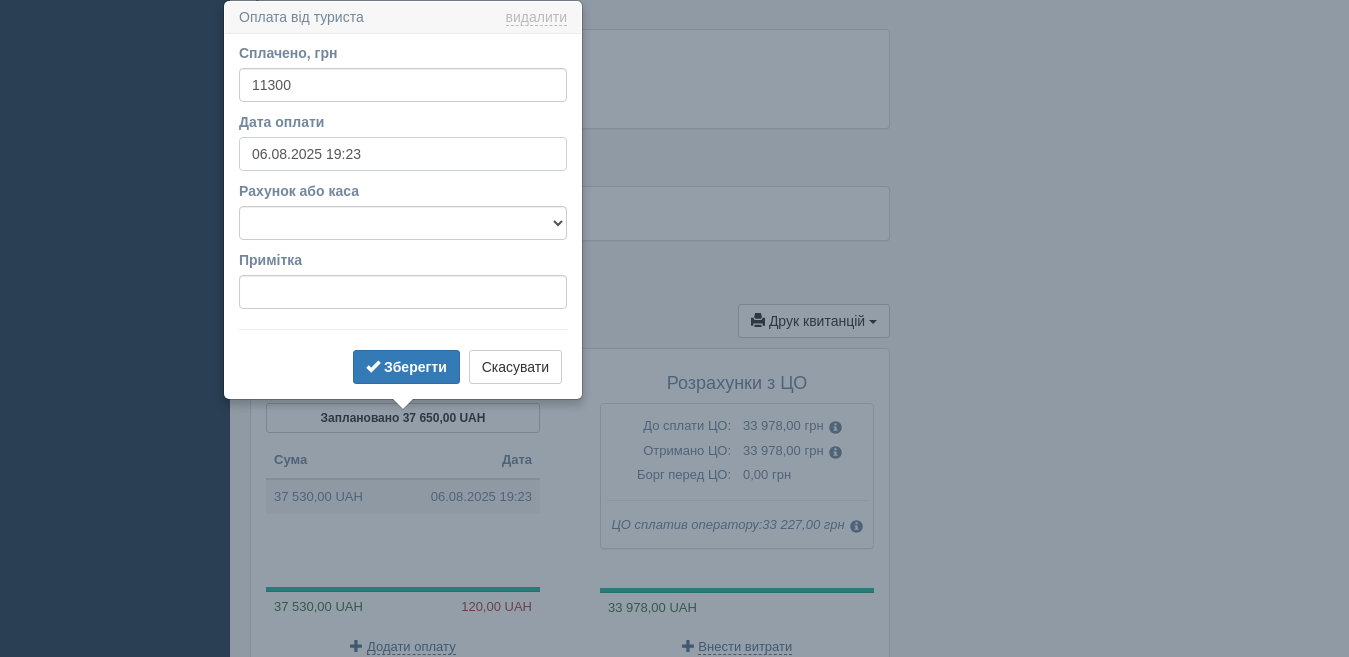 click on "06.08.2025 19:23" at bounding box center (403, 154) 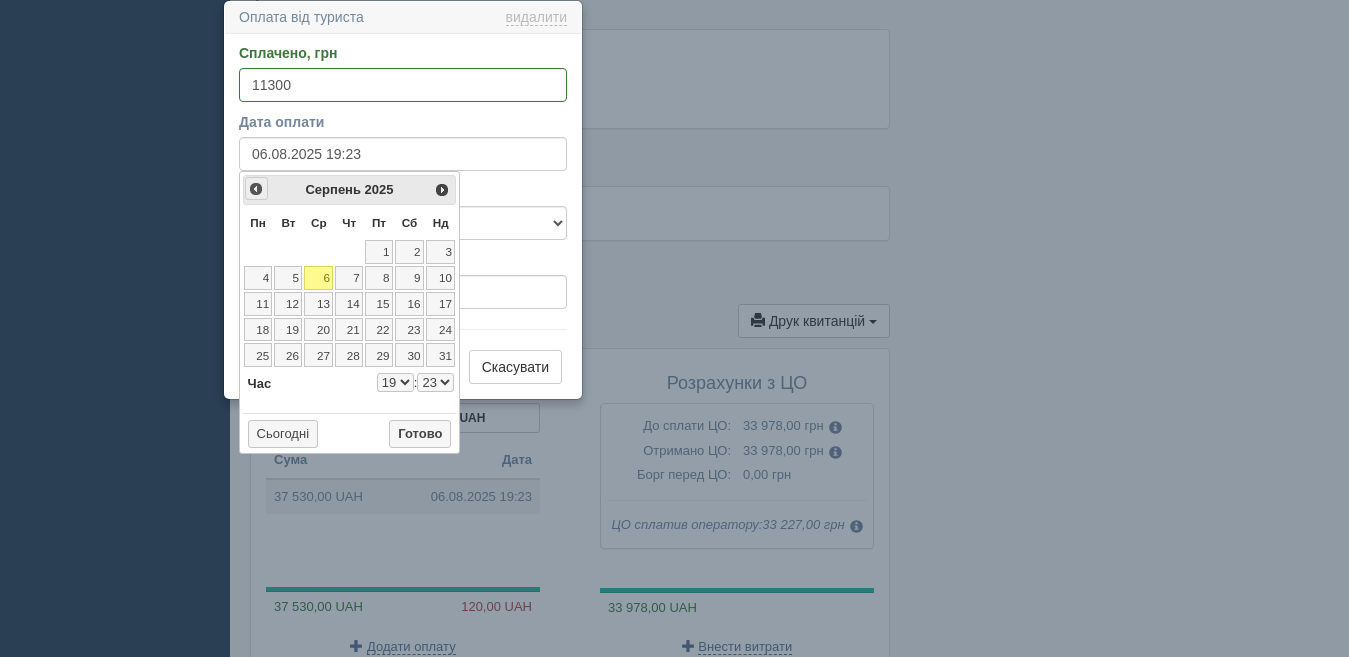click on "<Попер" at bounding box center [256, 189] 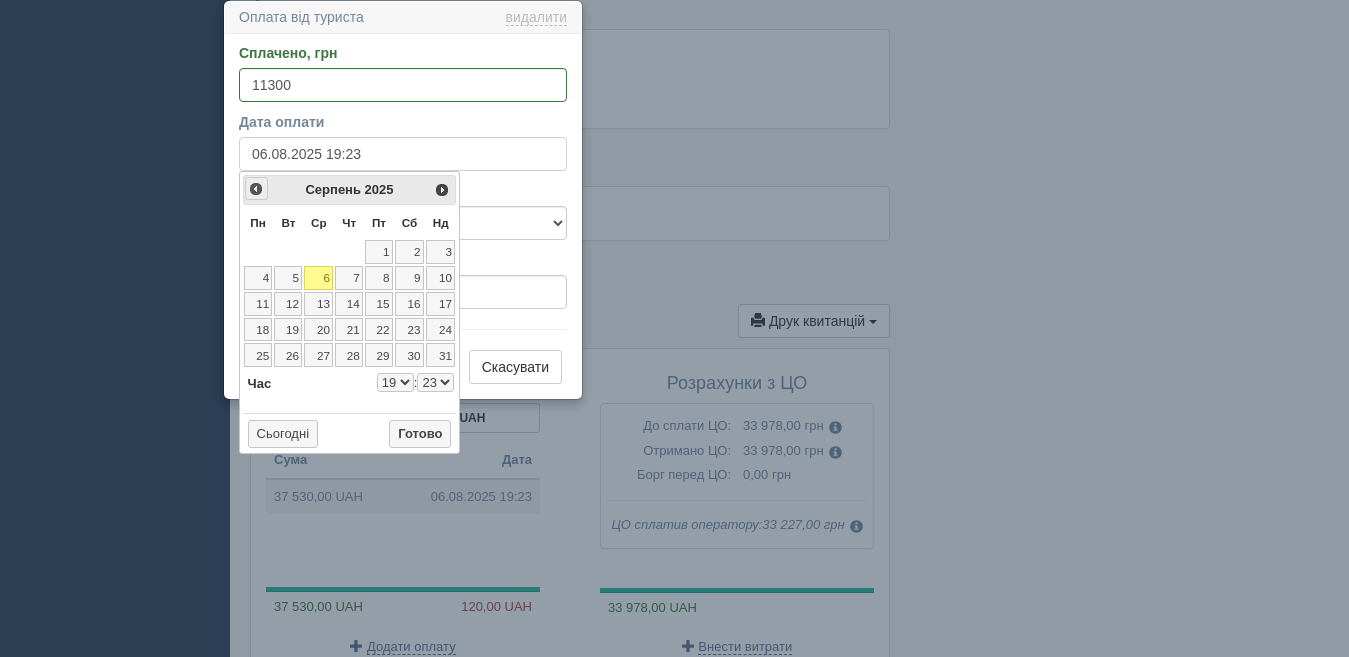 select on "19" 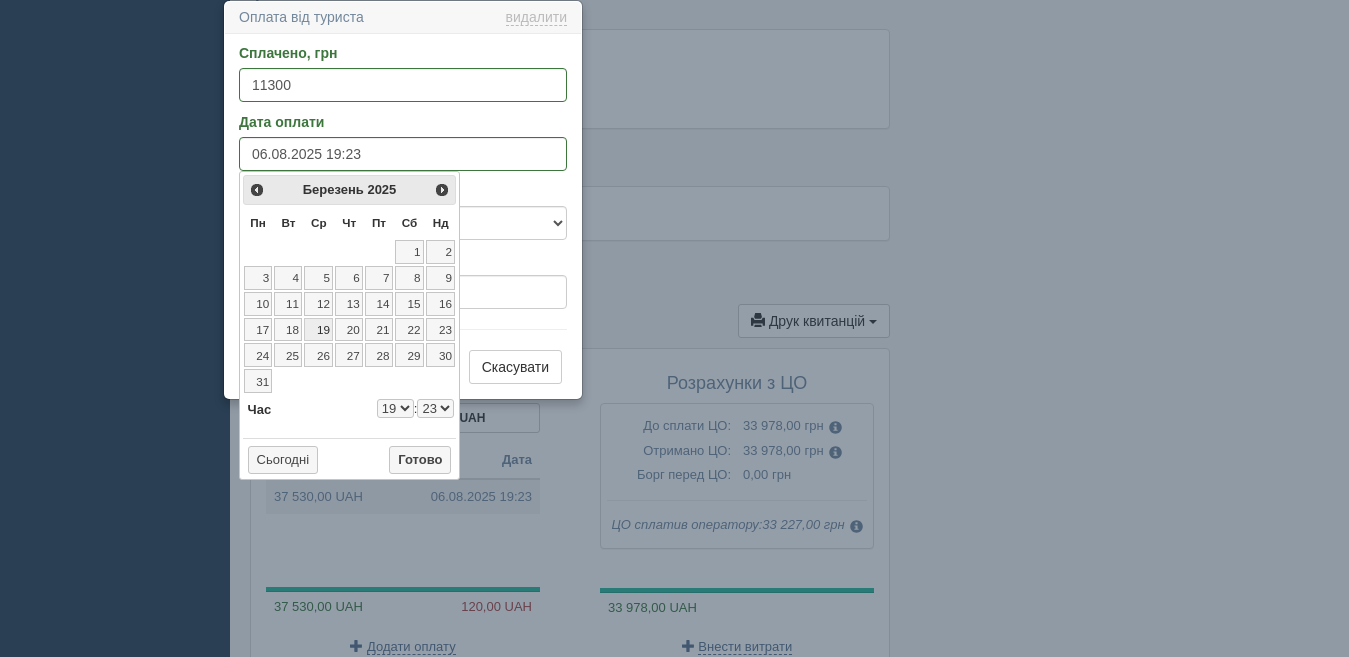 click on "19" at bounding box center (318, 330) 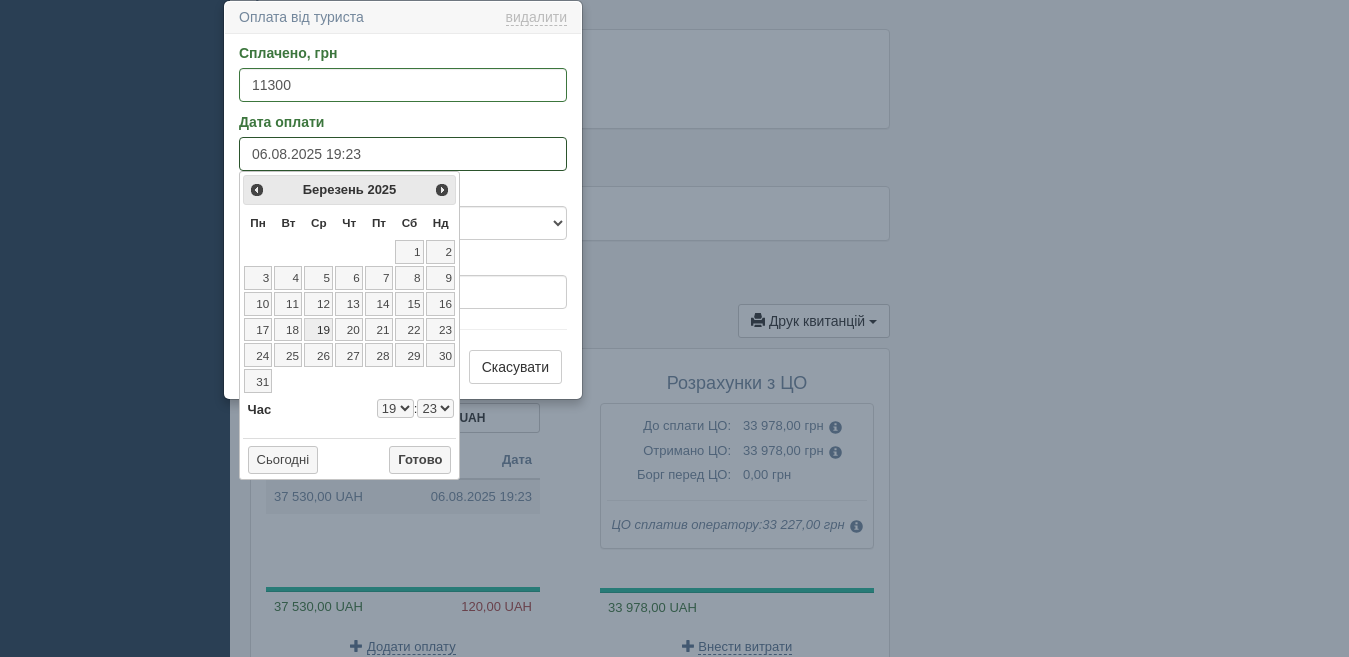 type on "19.03.2025 19:23" 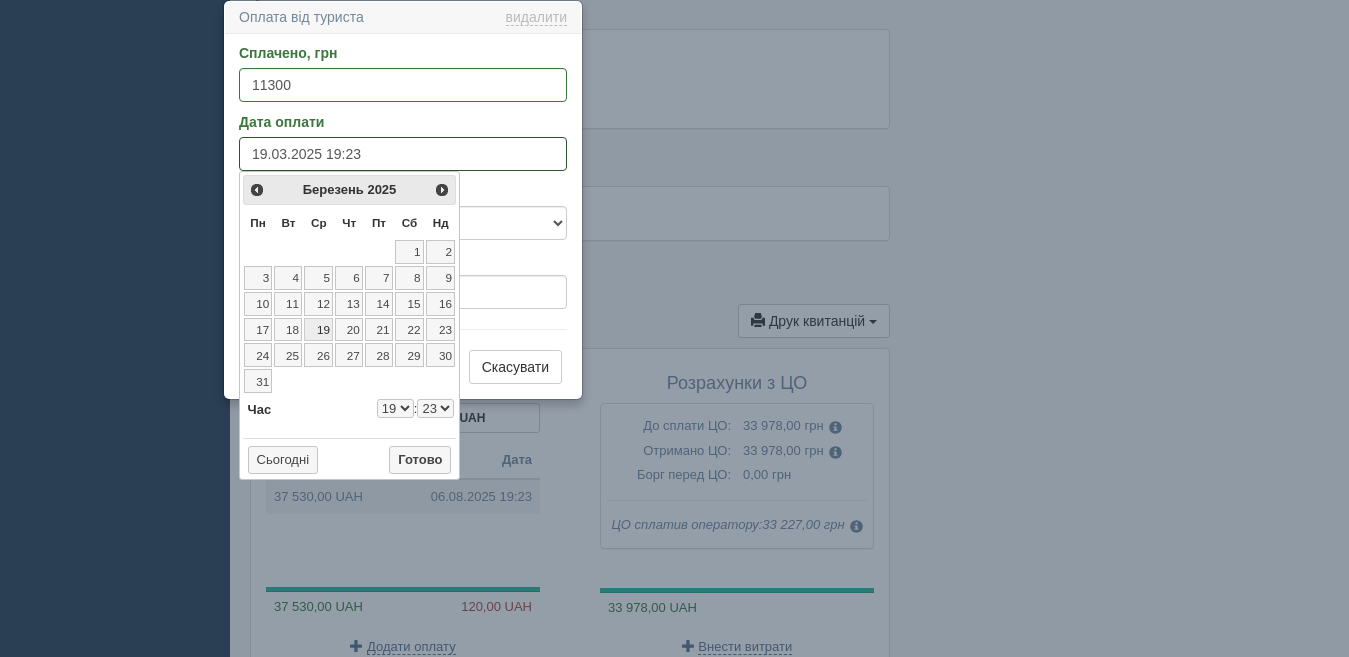 select on "19" 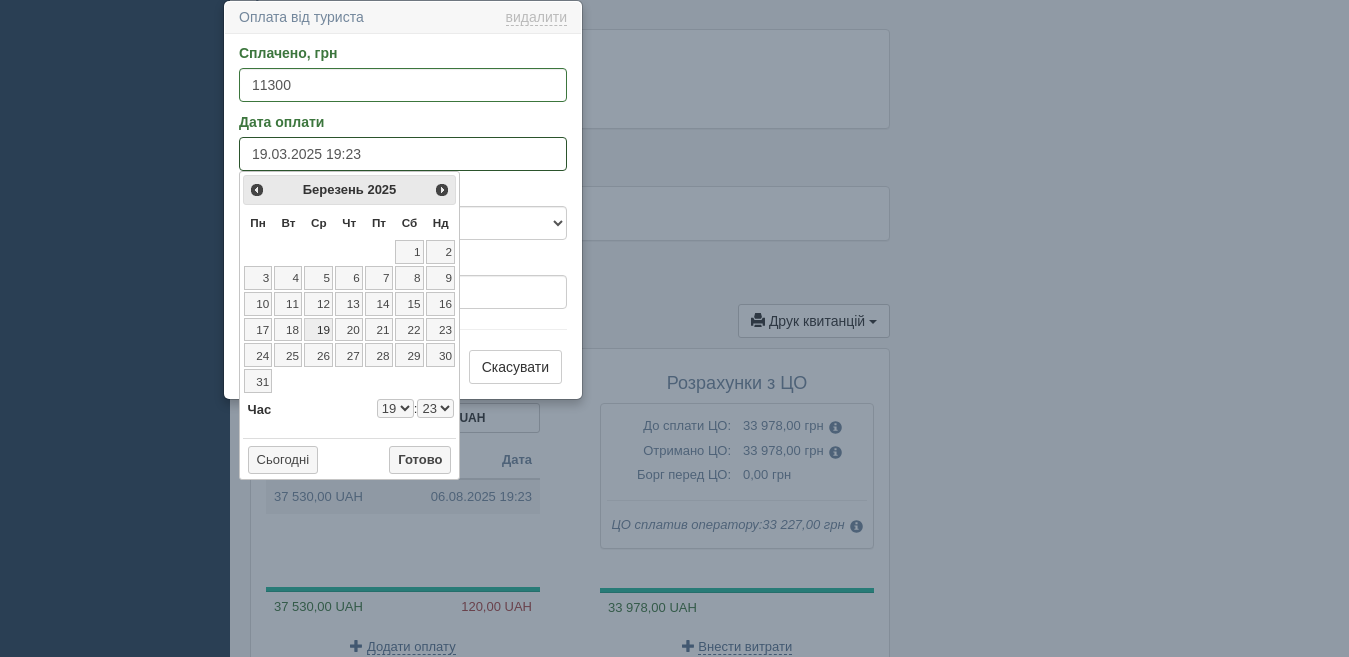 select on "23" 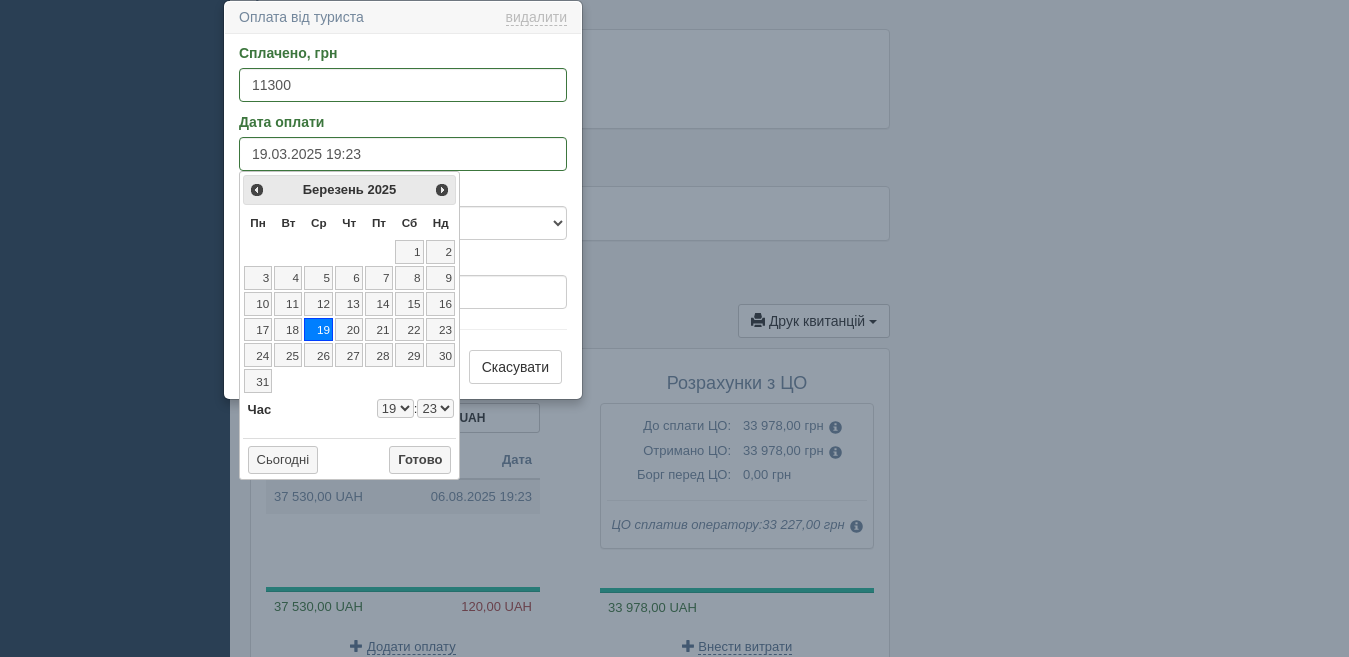 click on "0 1 2 3 4 5 6 7 8 9 10 11 12 13 14 15 16 17 18 19 20 21 22 23" at bounding box center (395, 408) 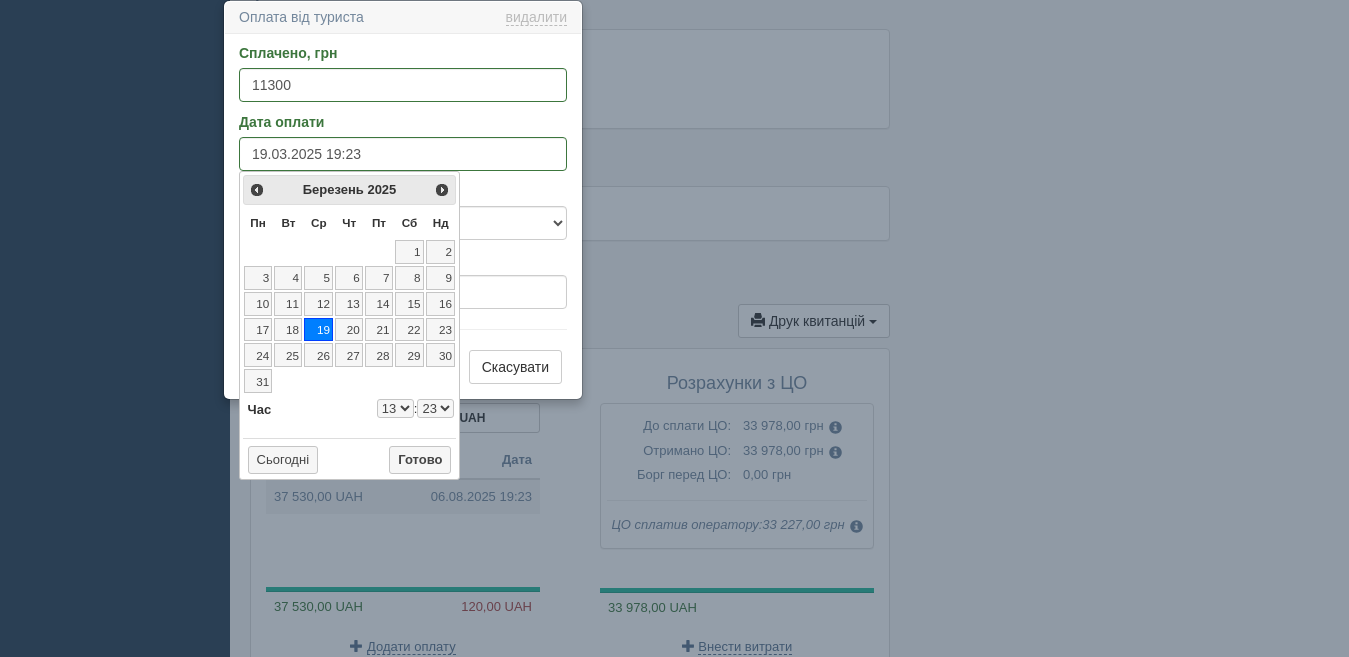 select on "13" 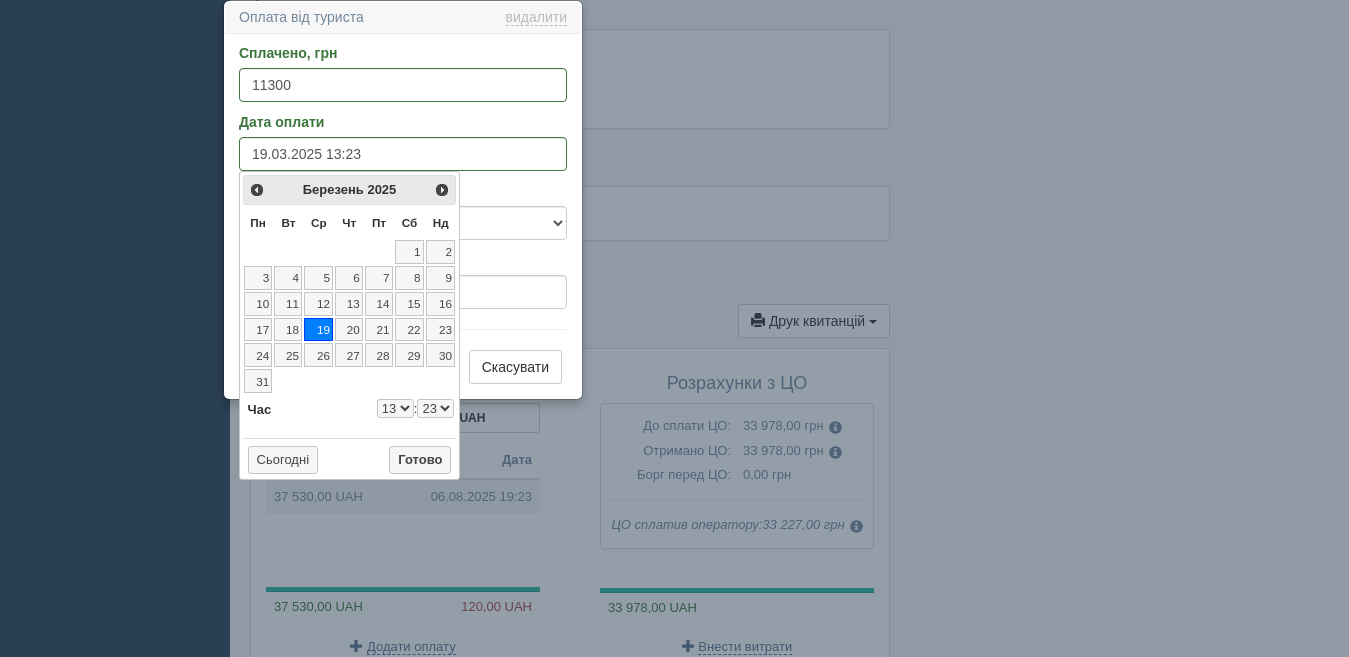click on "00 01 02 03 04 05 06 07 08 09 10 11 12 13 14 15 16 17 18 19 20 21 22 23 24 25 26 27 28 29 30 31 32 33 34 35 36 37 38 39 40 41 42 43 44 45 46 47 48 49 50 51 52 53 54 55 56 57 58 59" at bounding box center (435, 408) 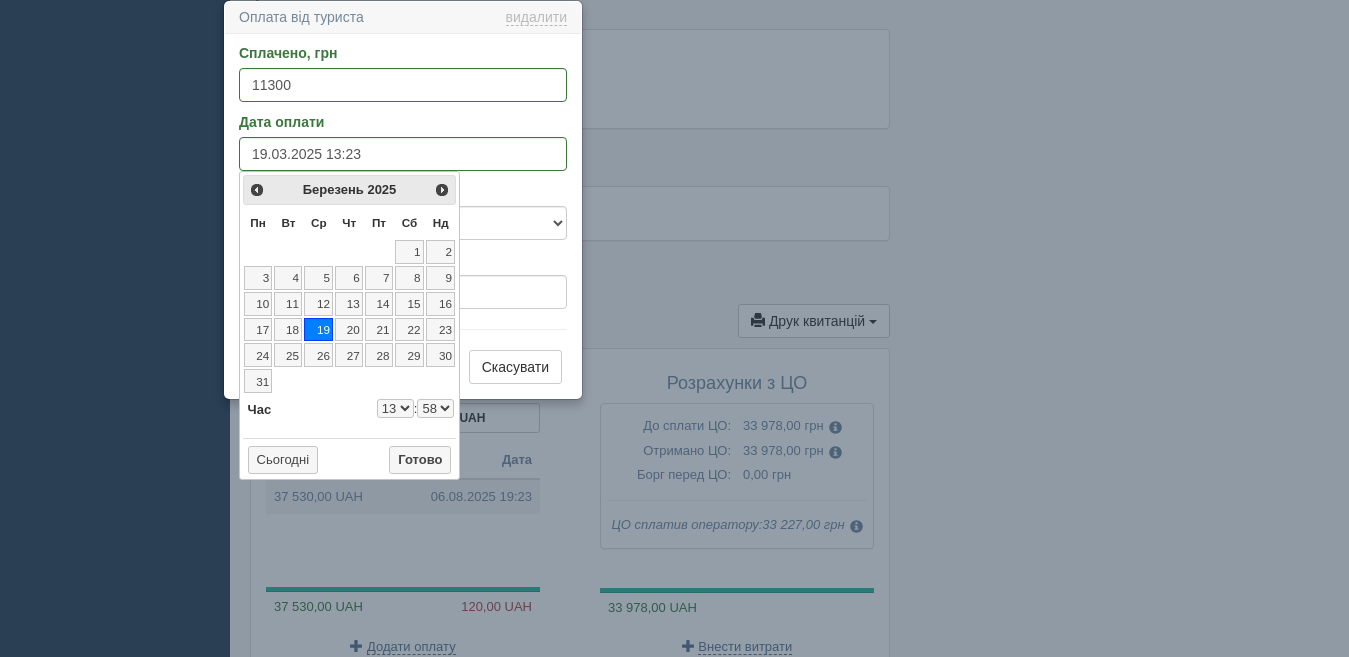 type on "19.03.2025 13:58" 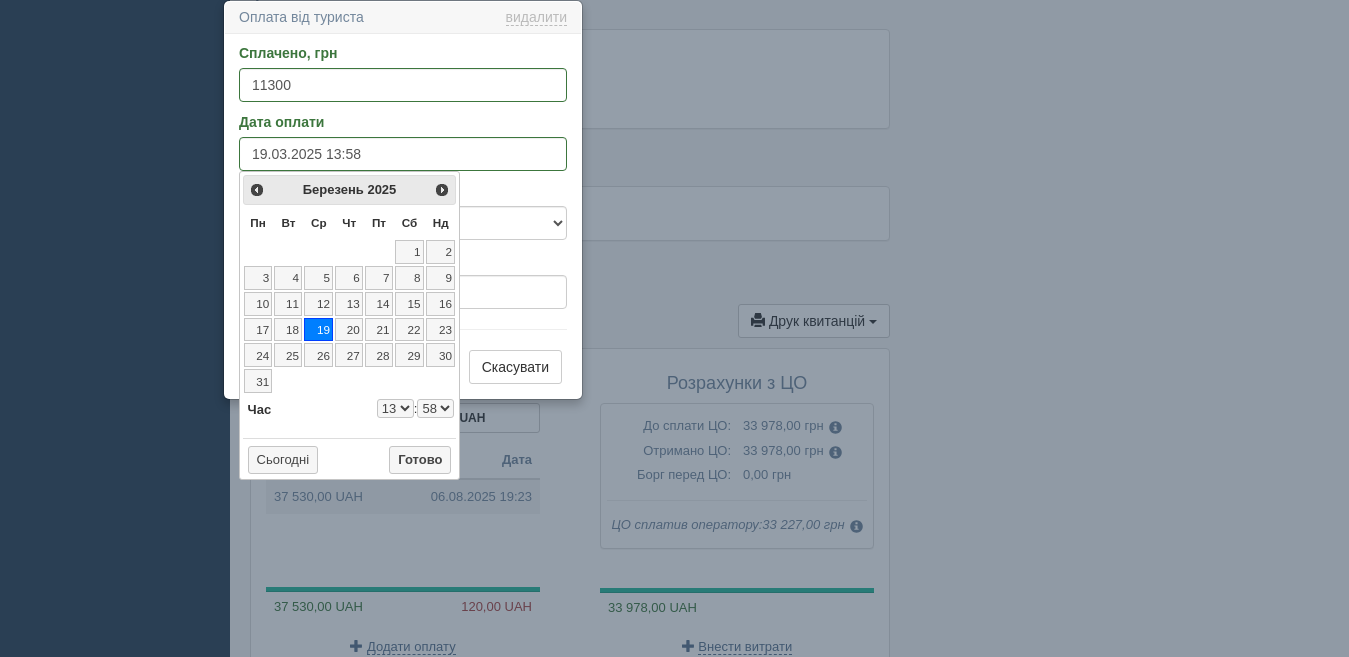 select on "13" 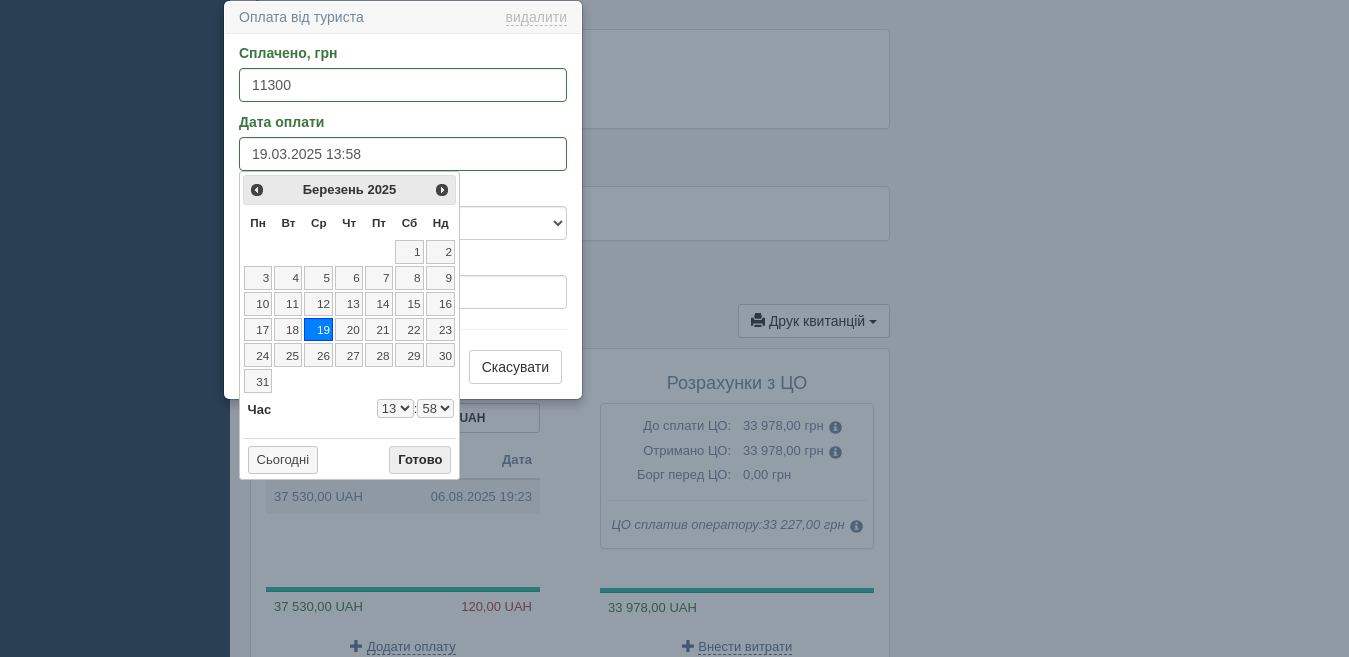 click on "Готово" at bounding box center [420, 460] 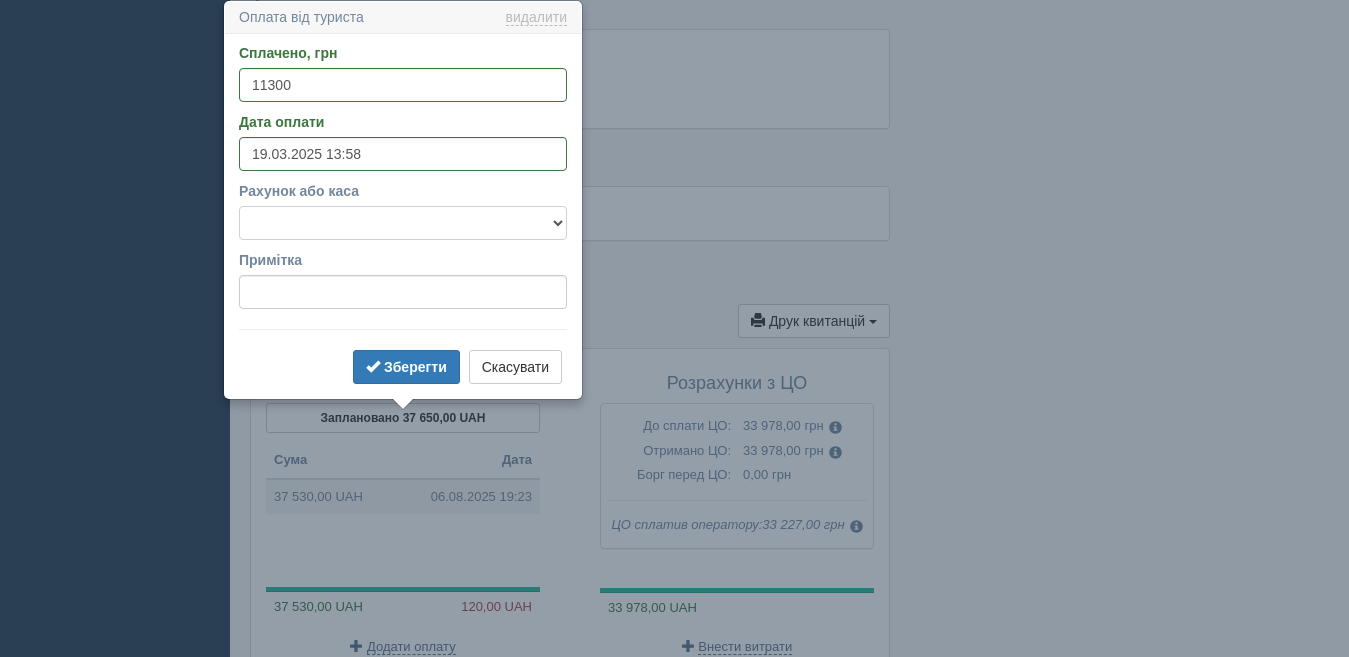 click on "Готівка
Картка
Рахунок у банку" at bounding box center (403, 223) 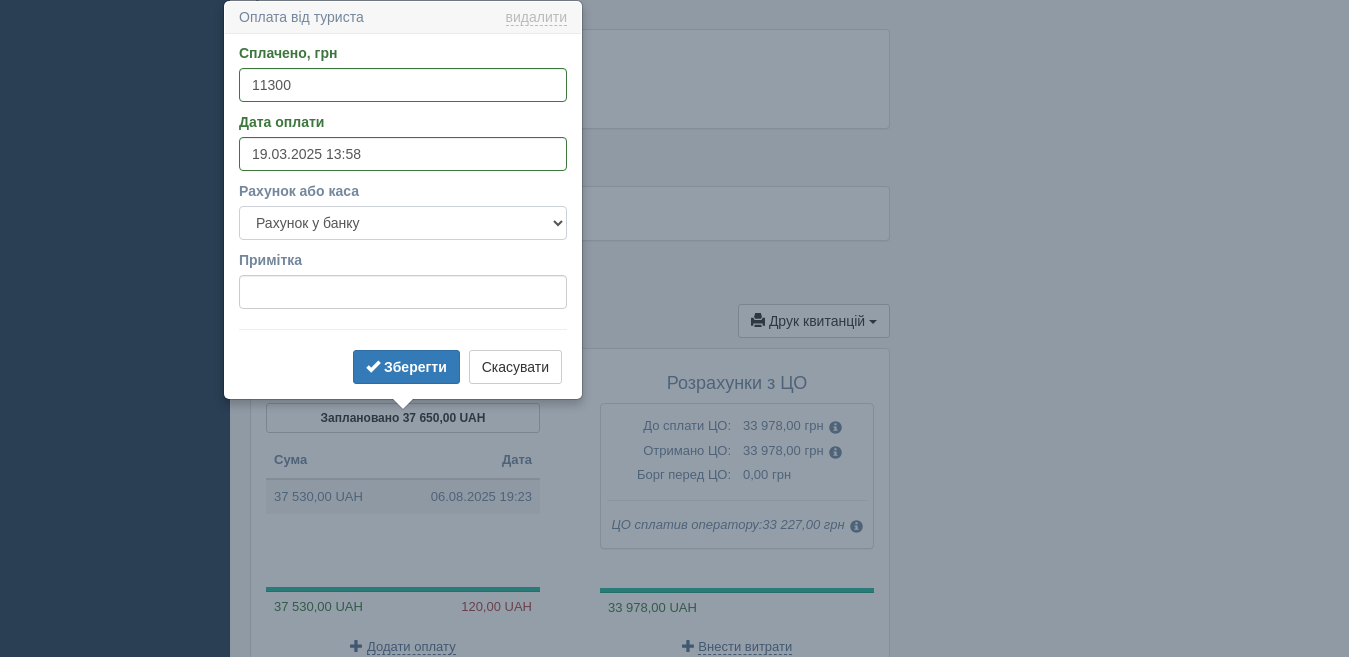 click on "Готівка
Картка
Рахунок у банку" at bounding box center [403, 223] 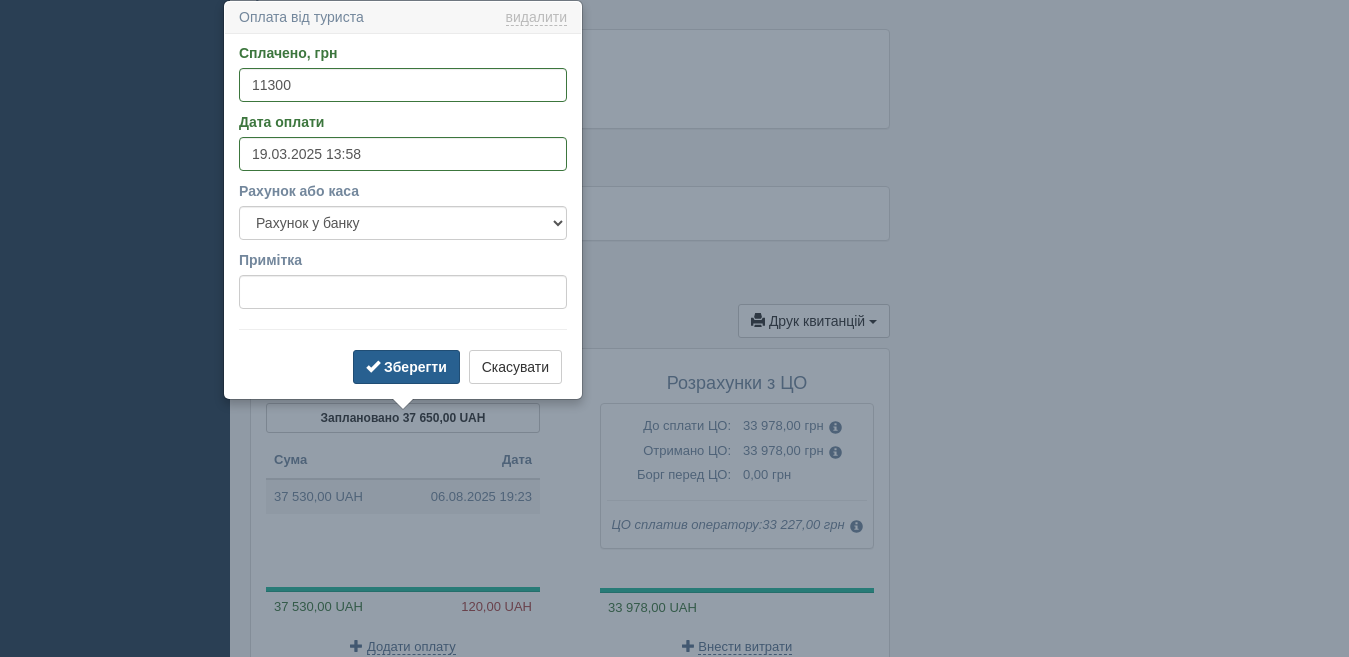 click on "Зберегти" at bounding box center [406, 367] 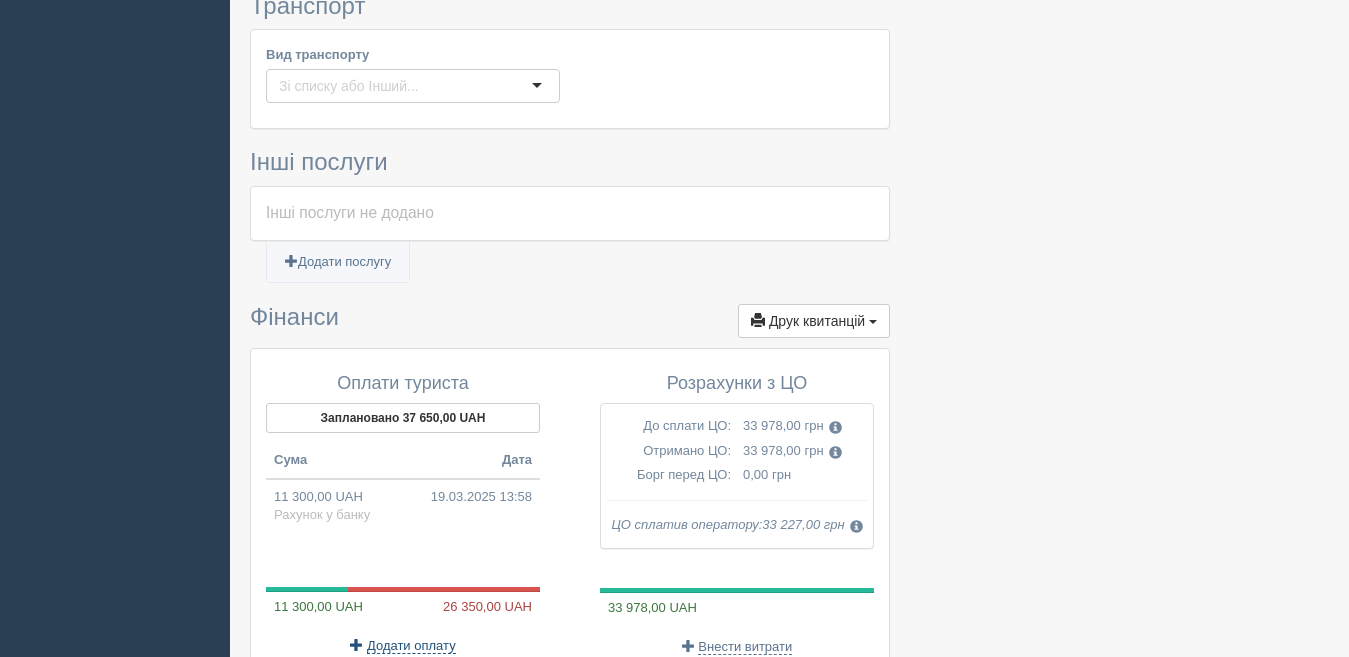 click on "Додати оплату" at bounding box center (411, 646) 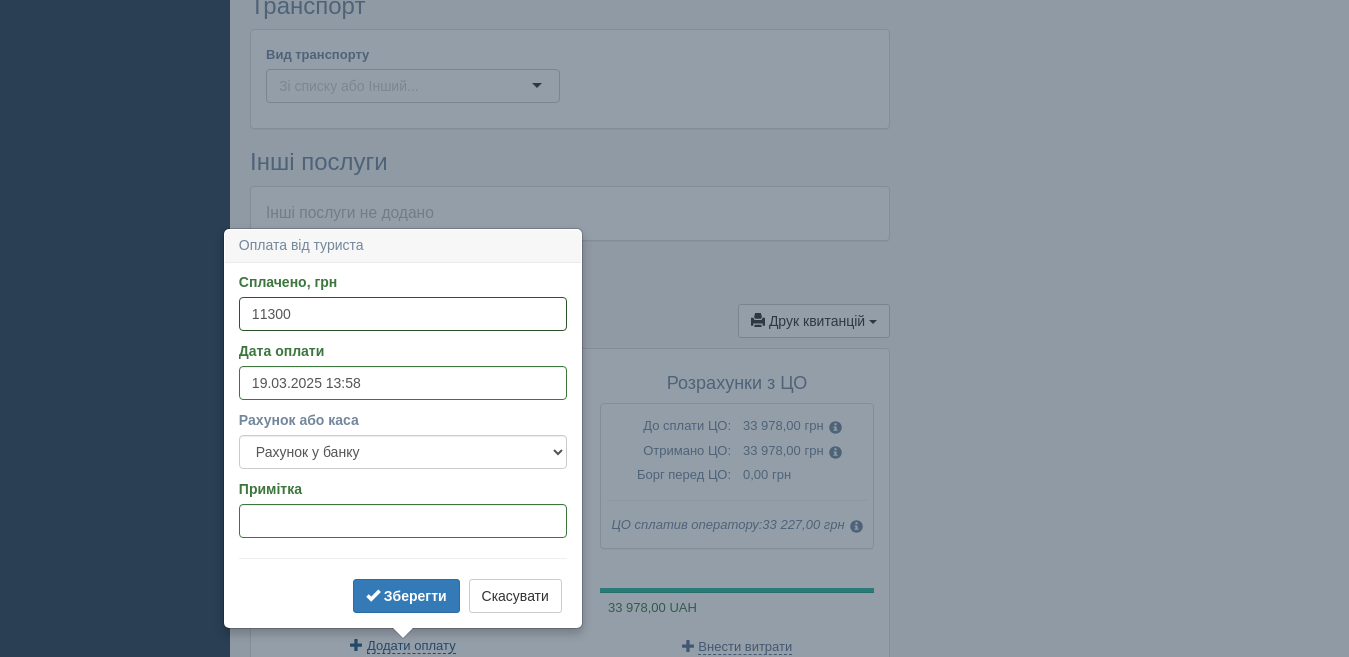 type 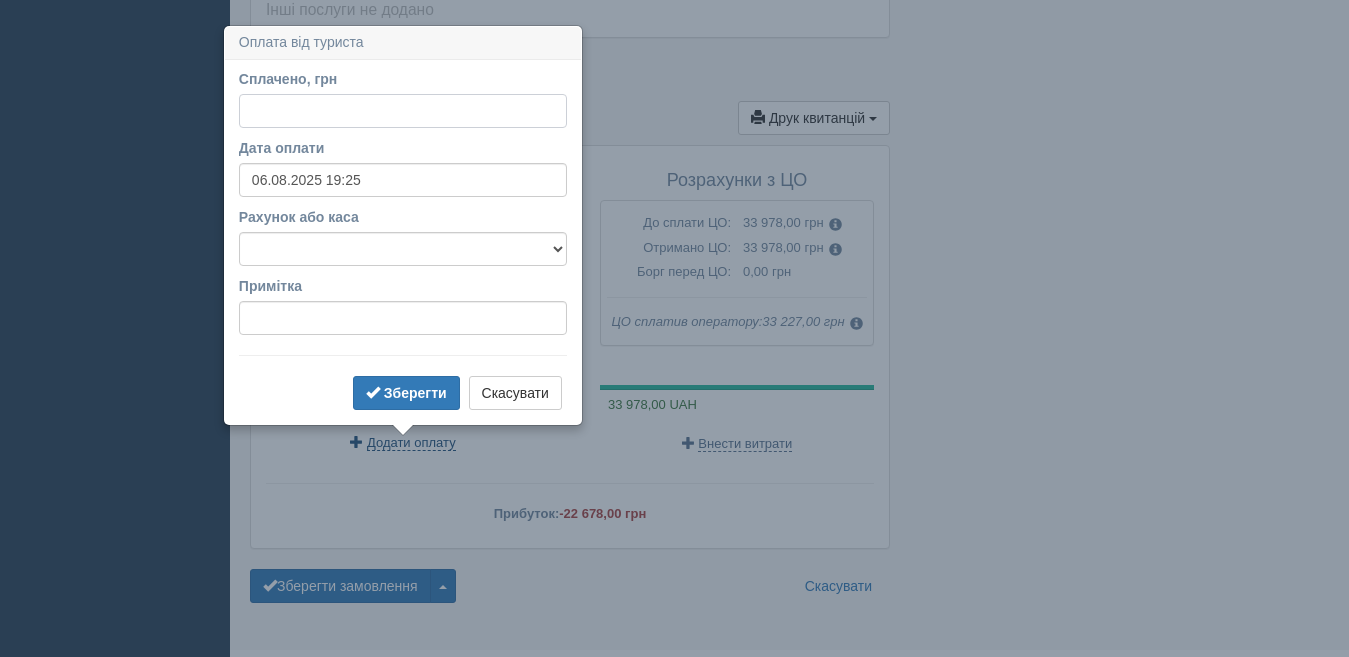 scroll, scrollTop: 1715, scrollLeft: 0, axis: vertical 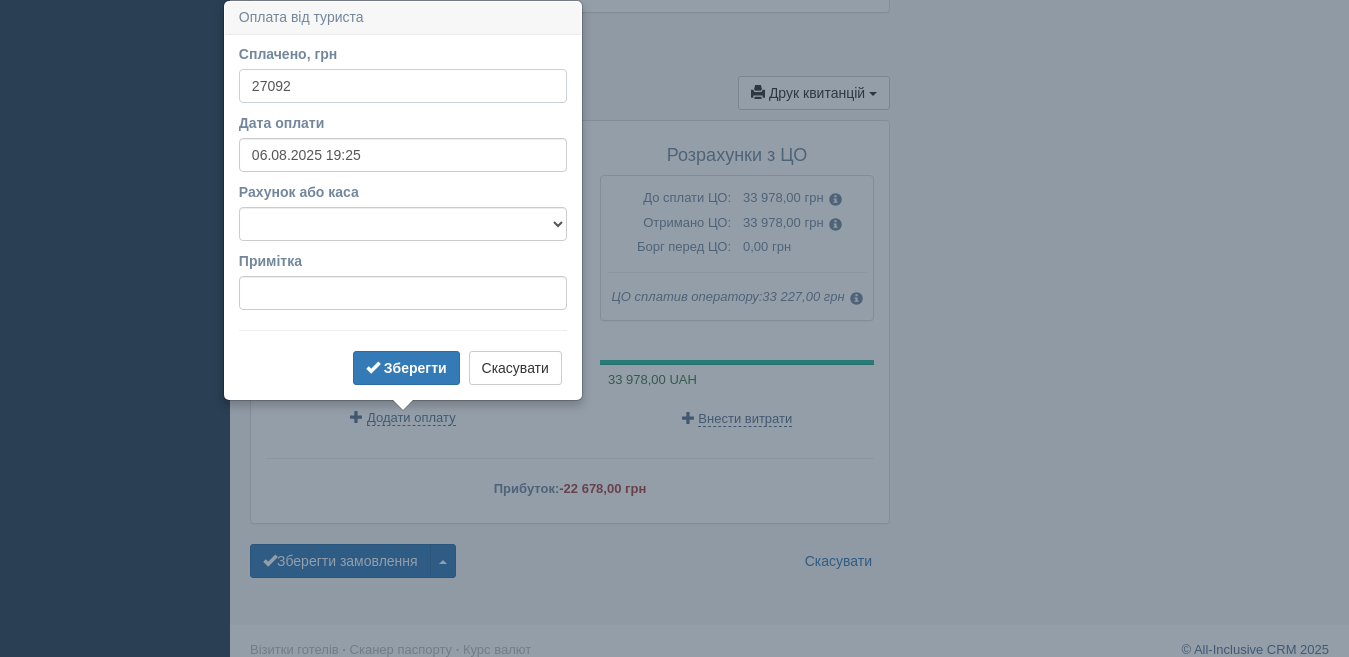 type on "27092" 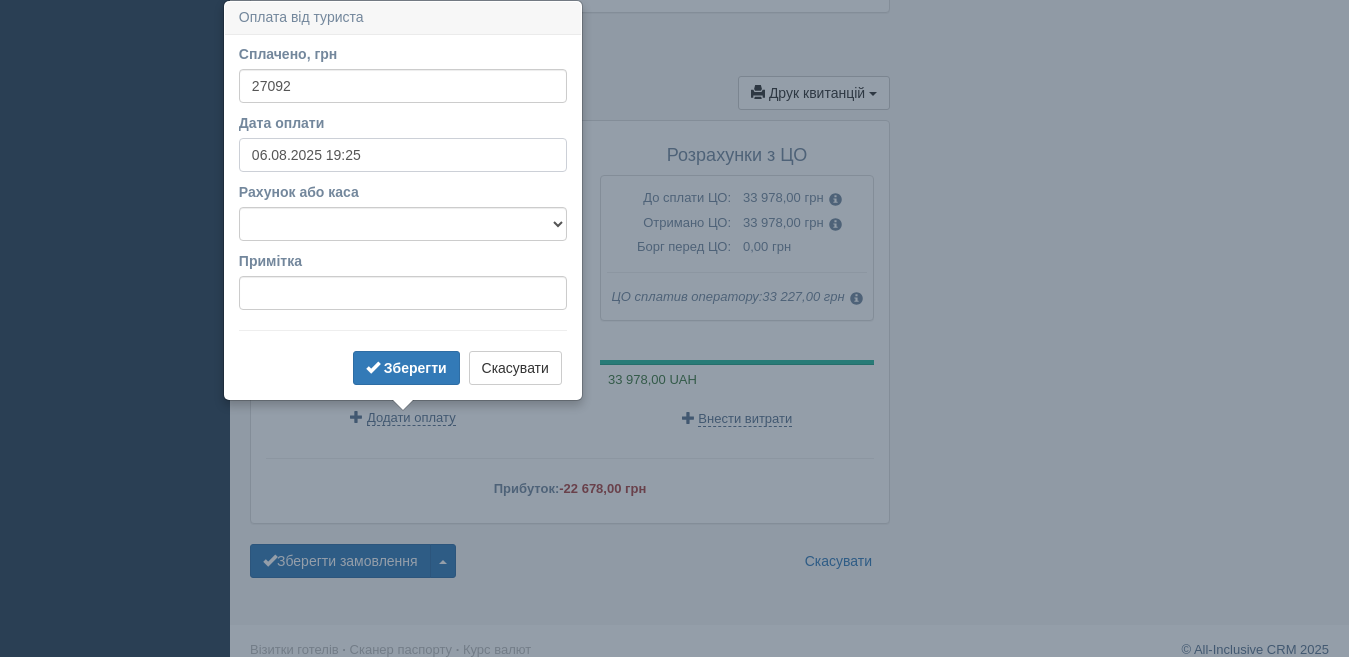 click on "06.08.2025 19:25" at bounding box center [403, 155] 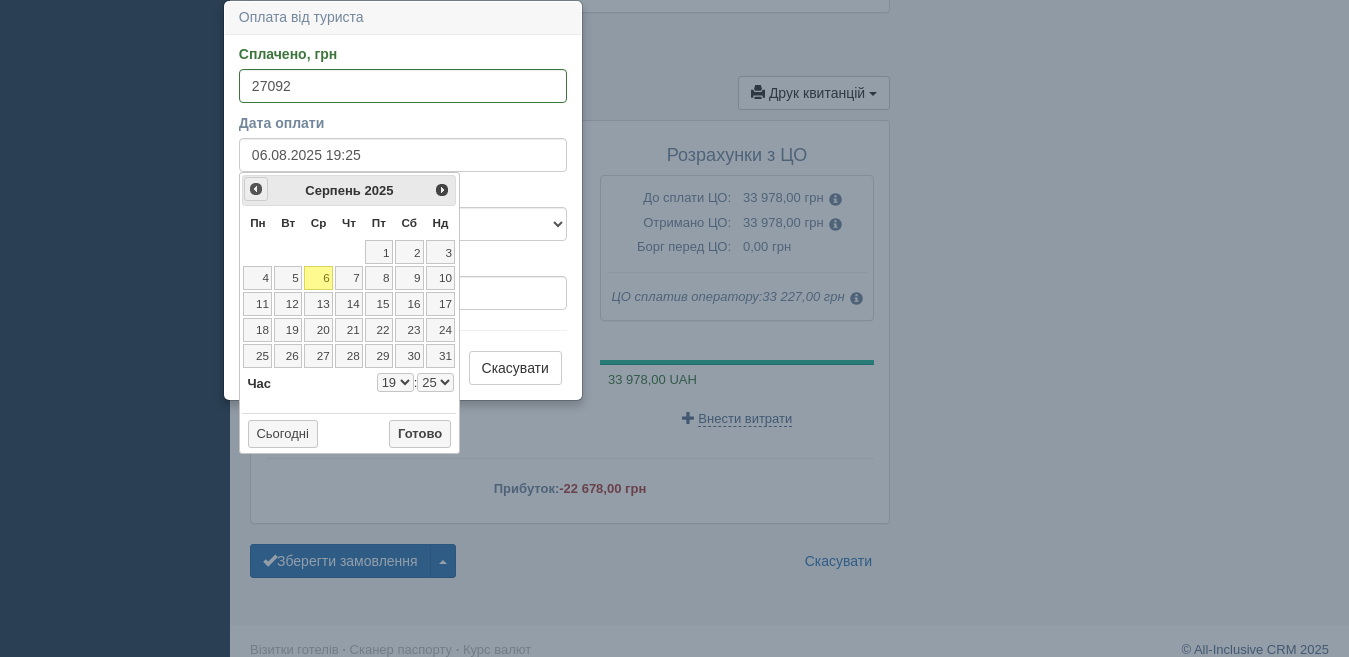 click on "<Попер" at bounding box center [255, 188] 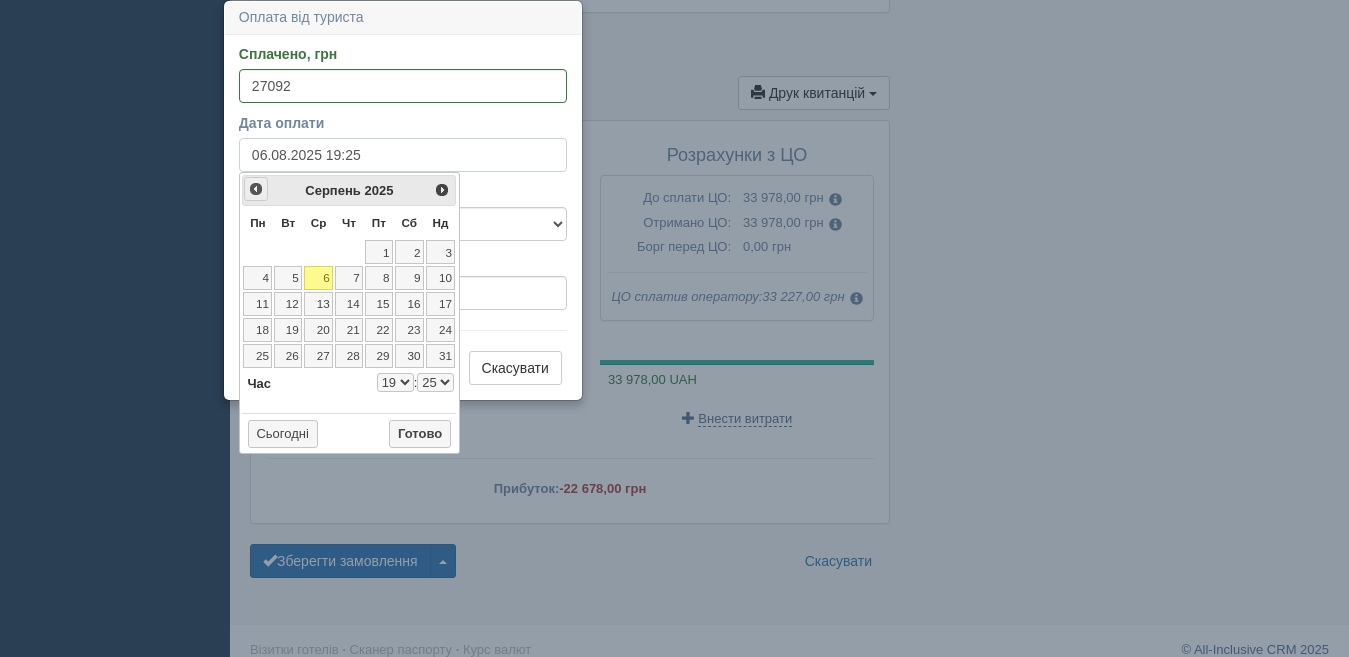 select on "19" 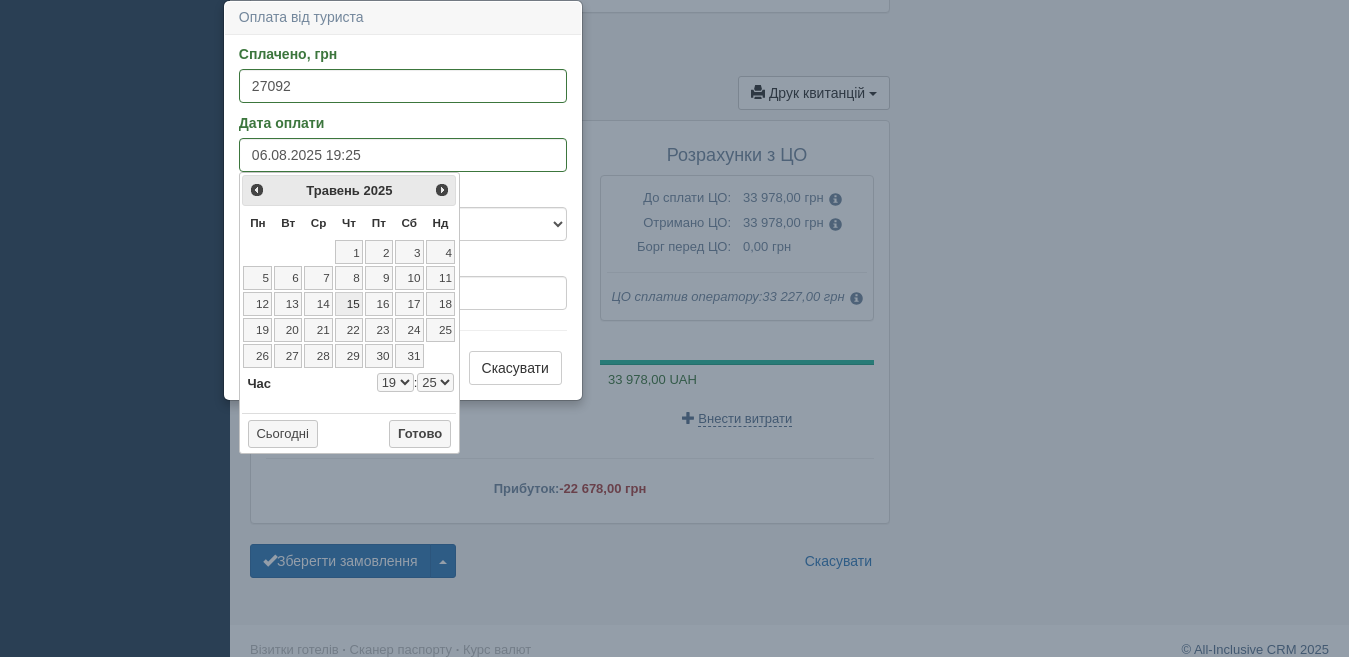 click on "15" at bounding box center [349, 304] 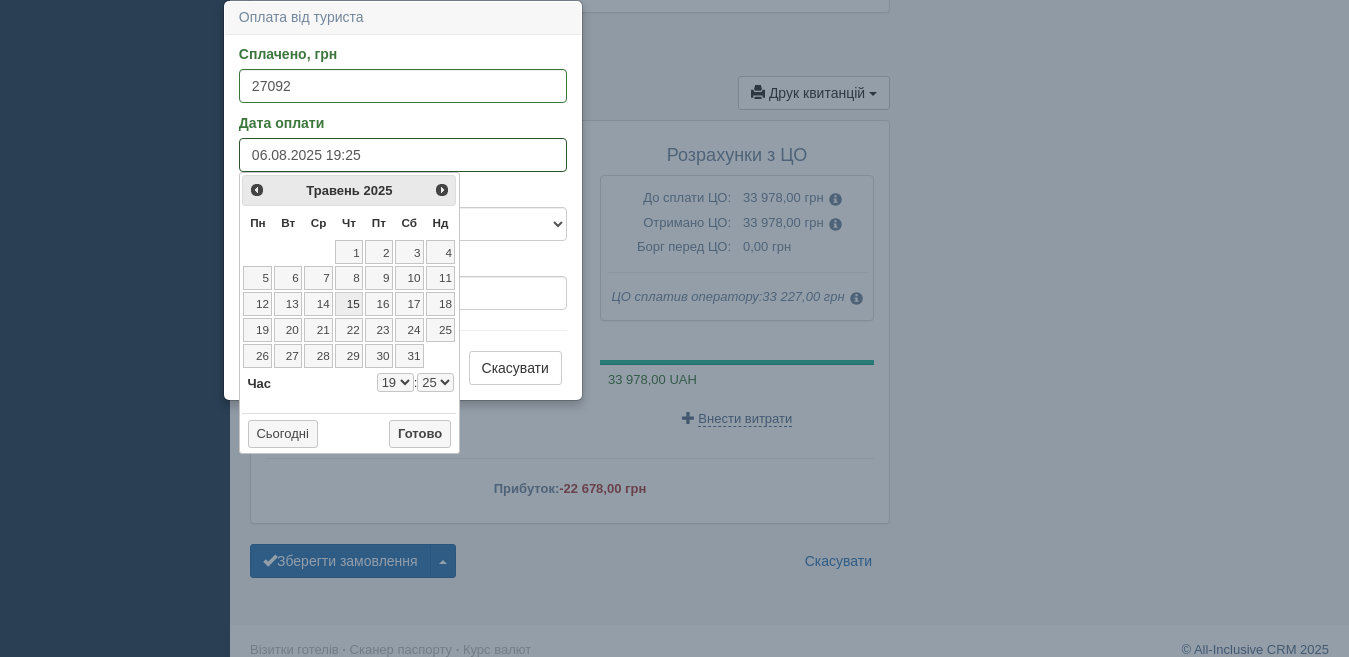 type on "15.05.2025 19:25" 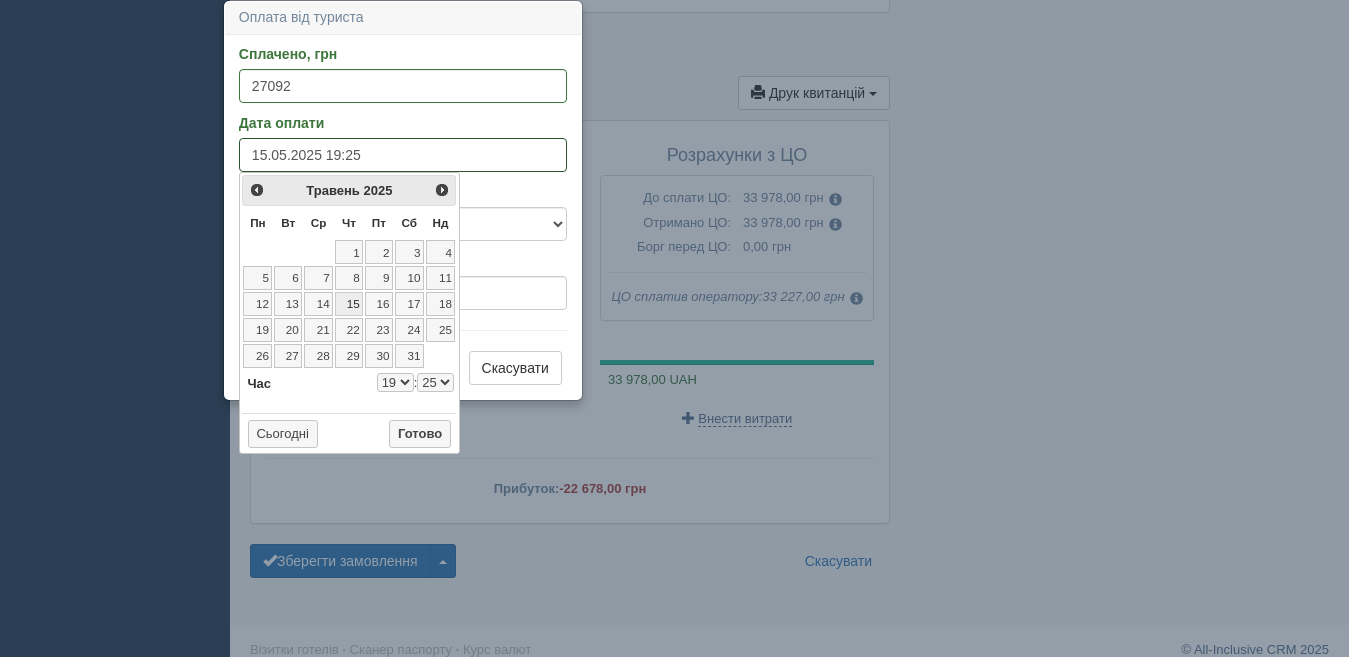 select on "19" 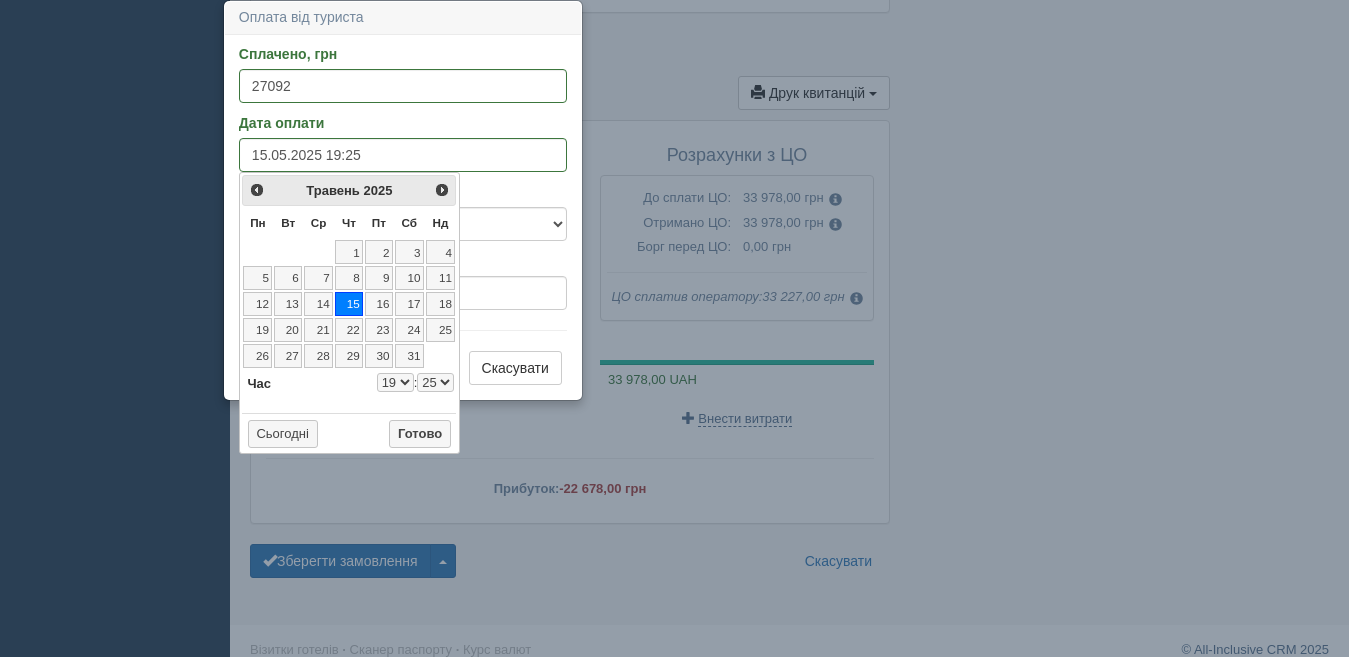 click on "0 1 2 3 4 5 6 7 8 9 10 11 12 13 14 15 16 17 18 19 20 21 22 23" at bounding box center (395, 382) 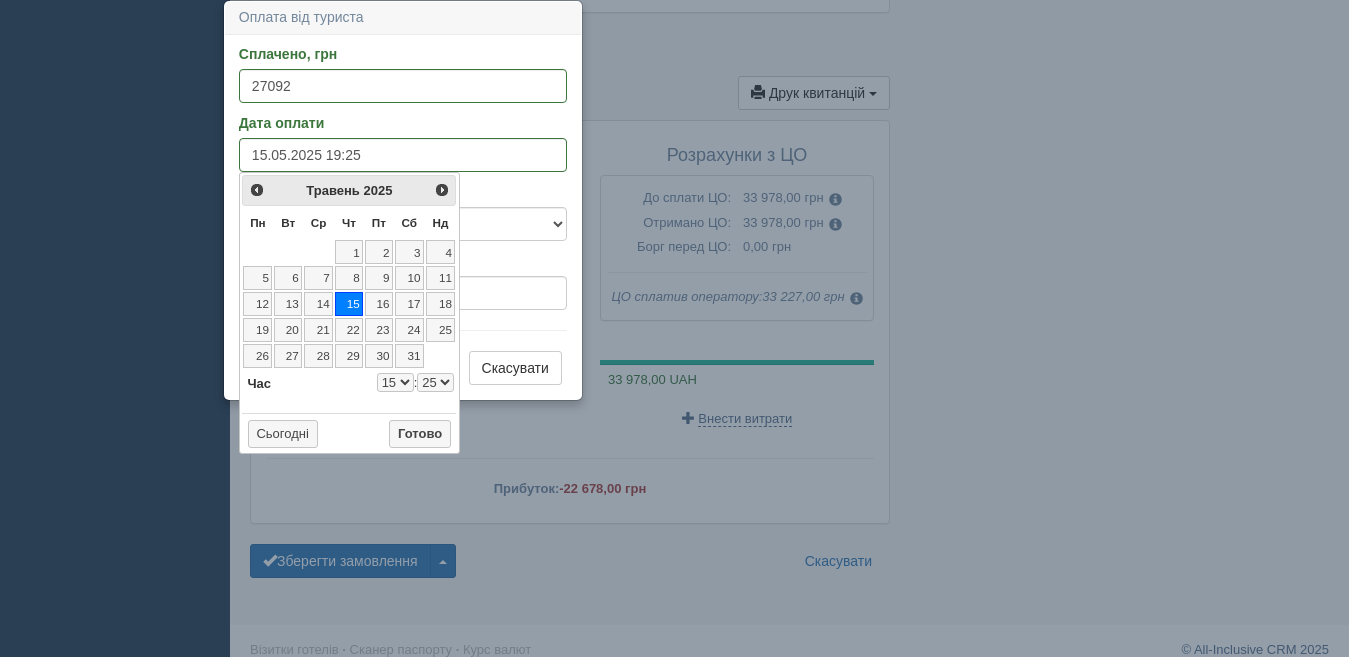 type on "15.05.2025 15:25" 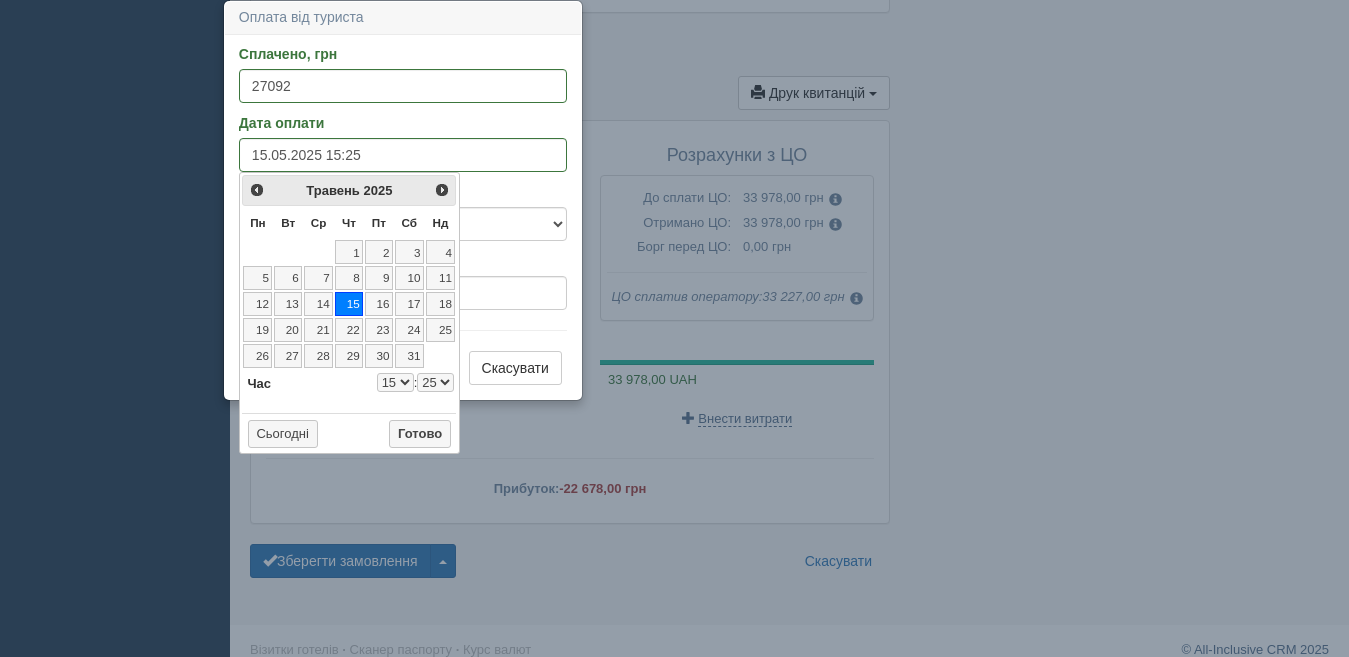 select on "15" 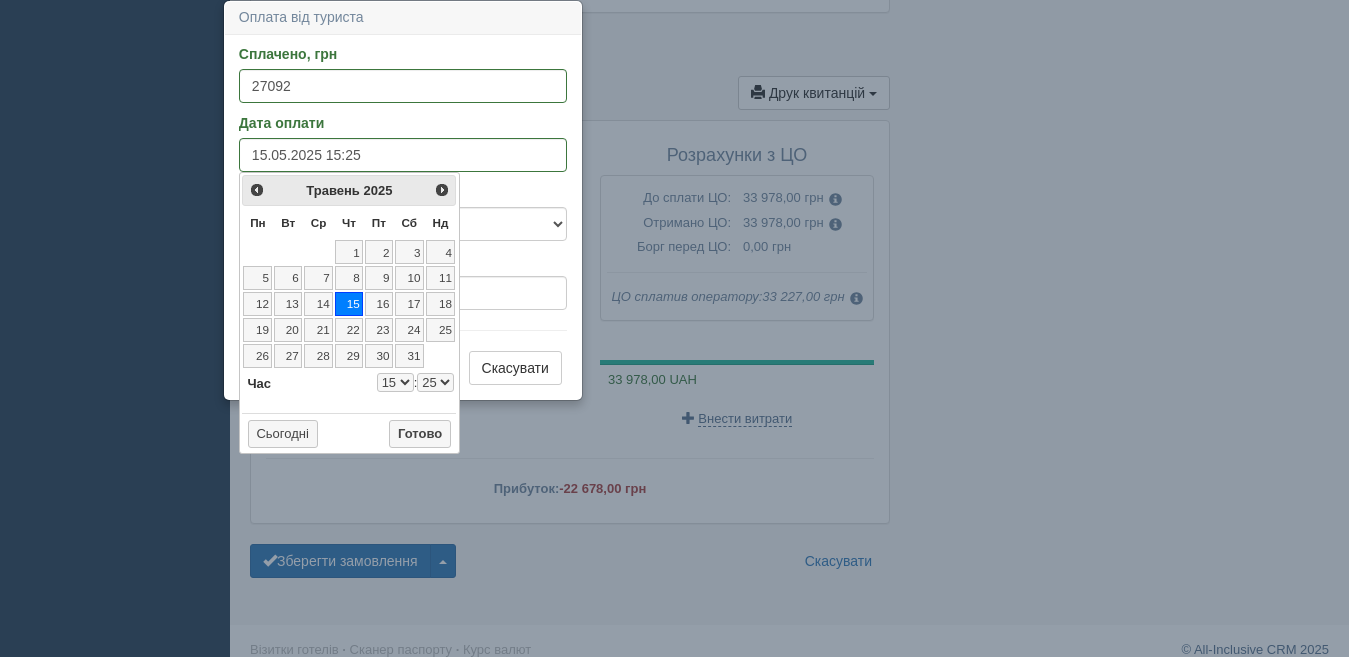 click on "00 01 02 03 04 05 06 07 08 09 10 11 12 13 14 15 16 17 18 19 20 21 22 23 24 25 26 27 28 29 30 31 32 33 34 35 36 37 38 39 40 41 42 43 44 45 46 47 48 49 50 51 52 53 54 55 56 57 58 59" at bounding box center (435, 382) 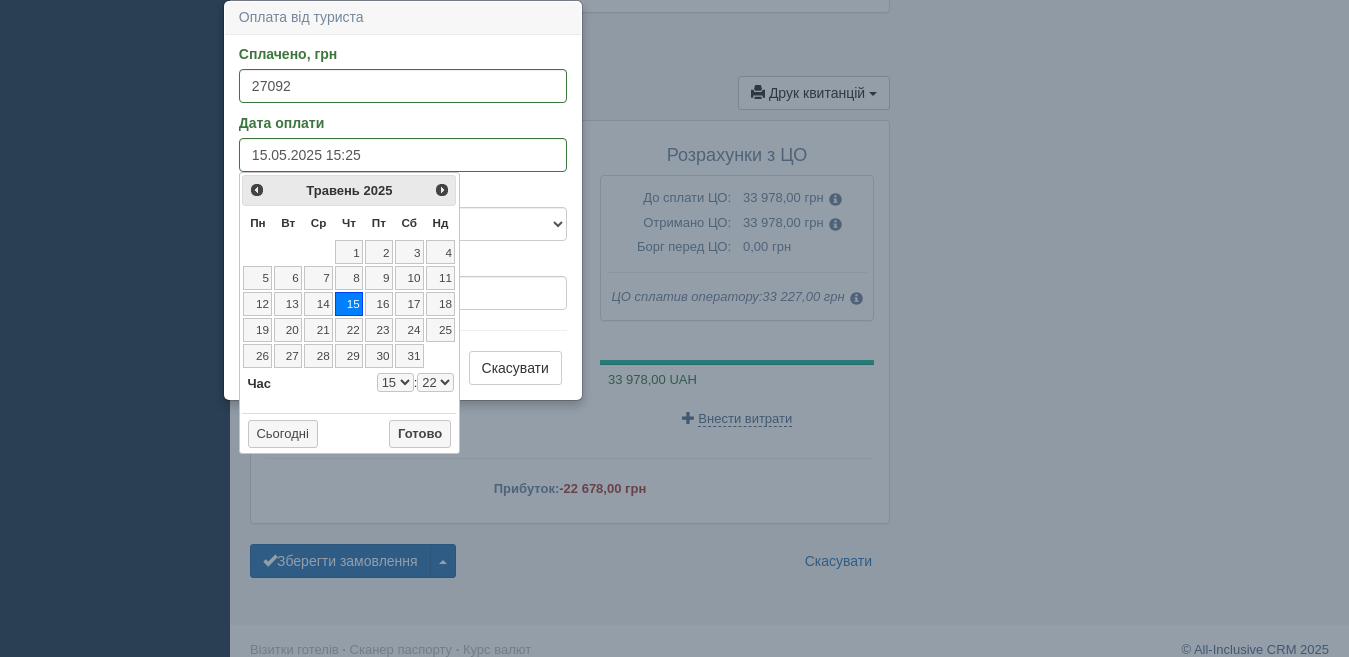 type on "15.05.2025 15:22" 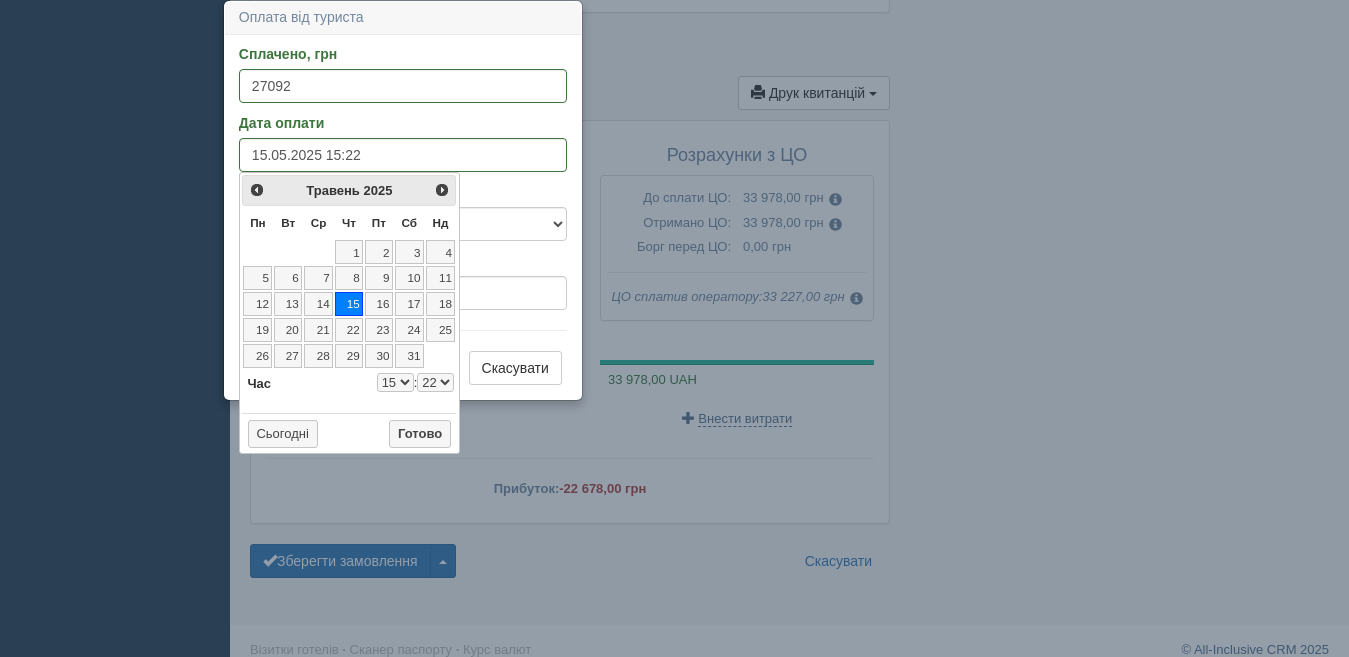 select on "15" 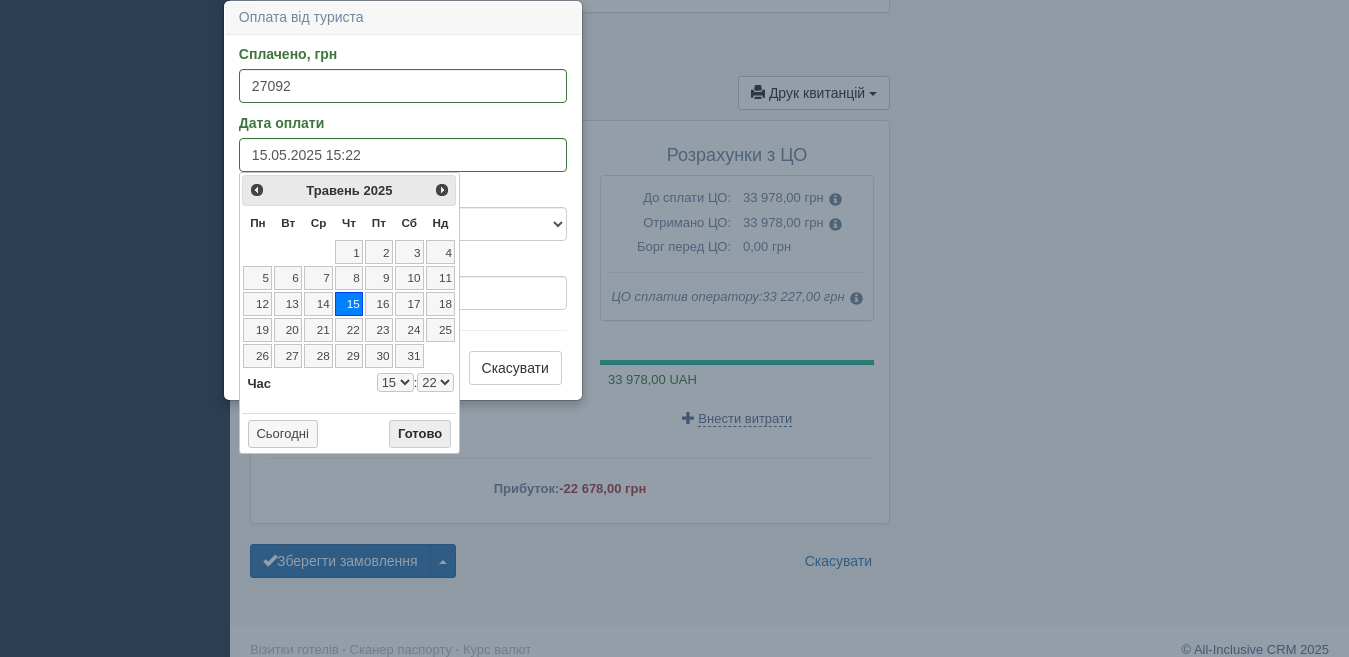 click on "Готово" at bounding box center (420, 434) 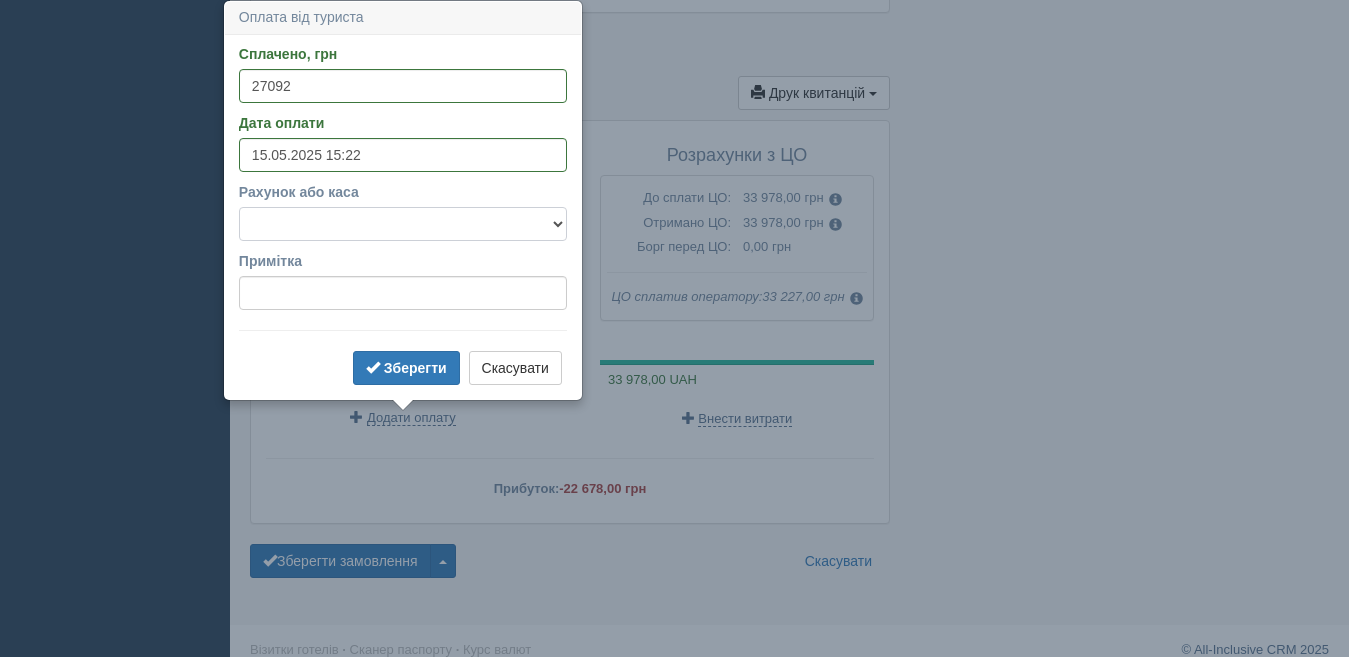 click on "Готівка
Картка
Рахунок у банку" at bounding box center [403, 224] 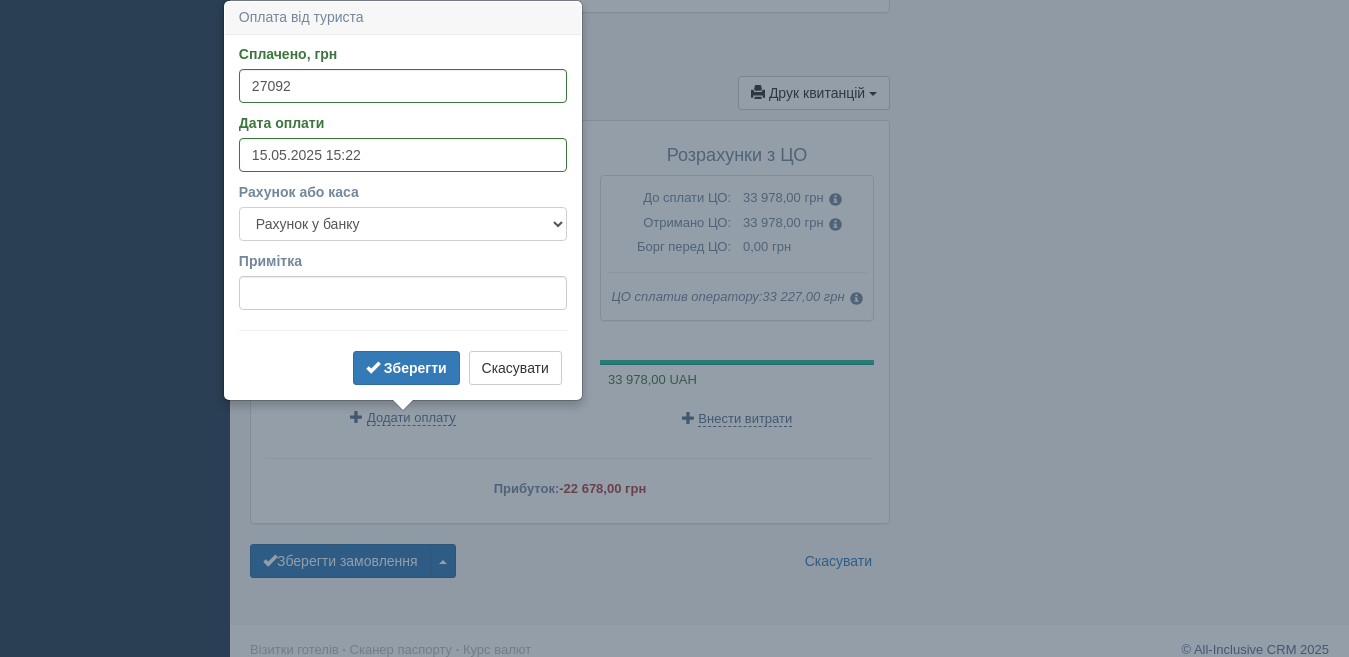 click on "Готівка
Картка
Рахунок у банку" at bounding box center [403, 224] 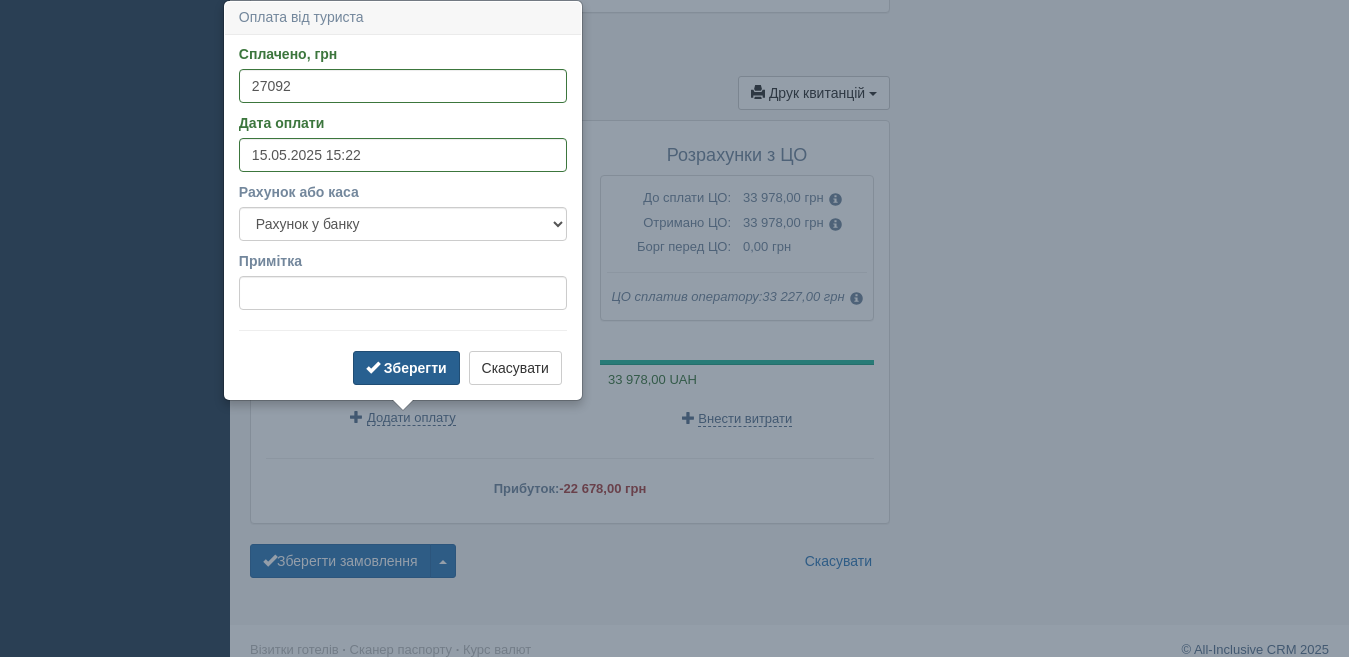 click on "Зберегти" at bounding box center (415, 368) 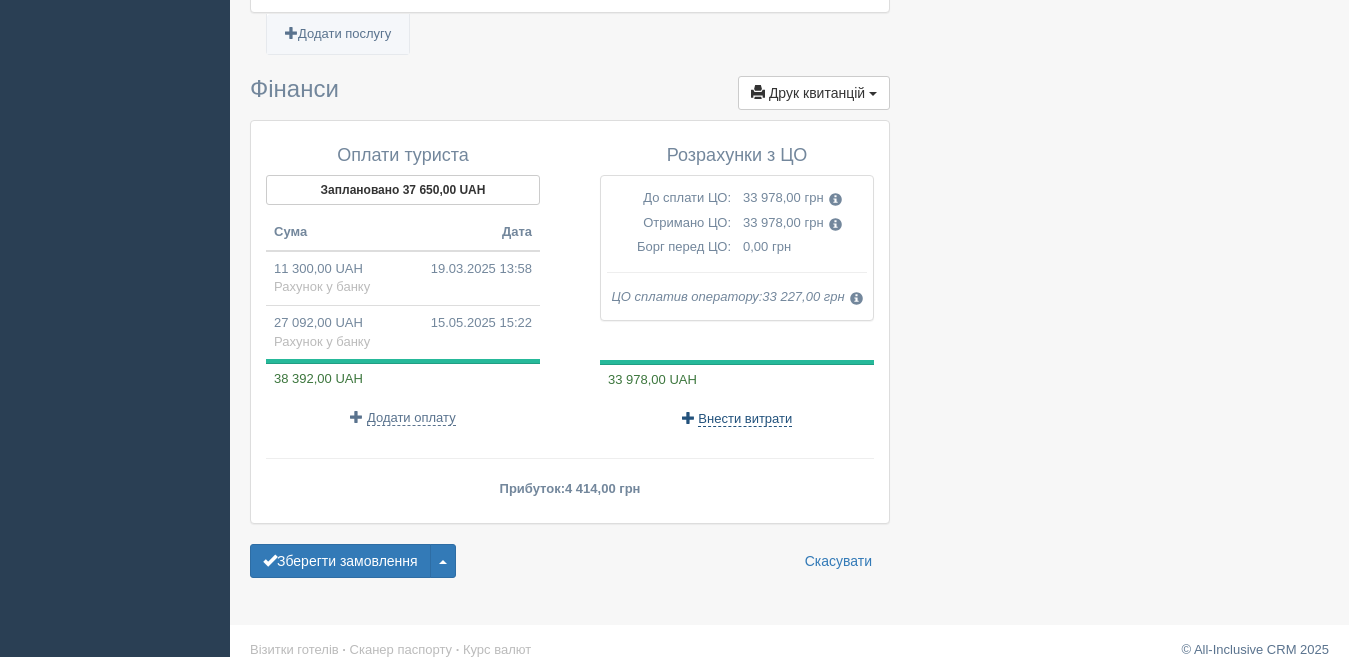 click on "Внести витрати" at bounding box center [745, 419] 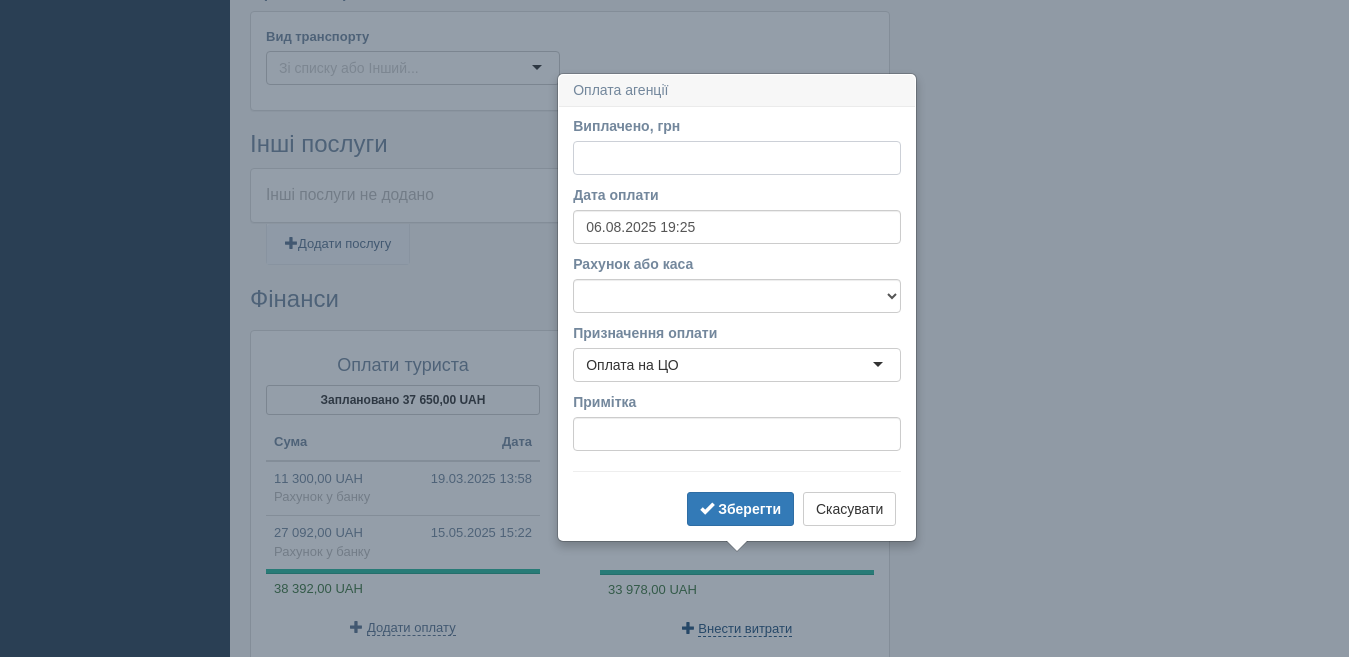 scroll, scrollTop: 1578, scrollLeft: 0, axis: vertical 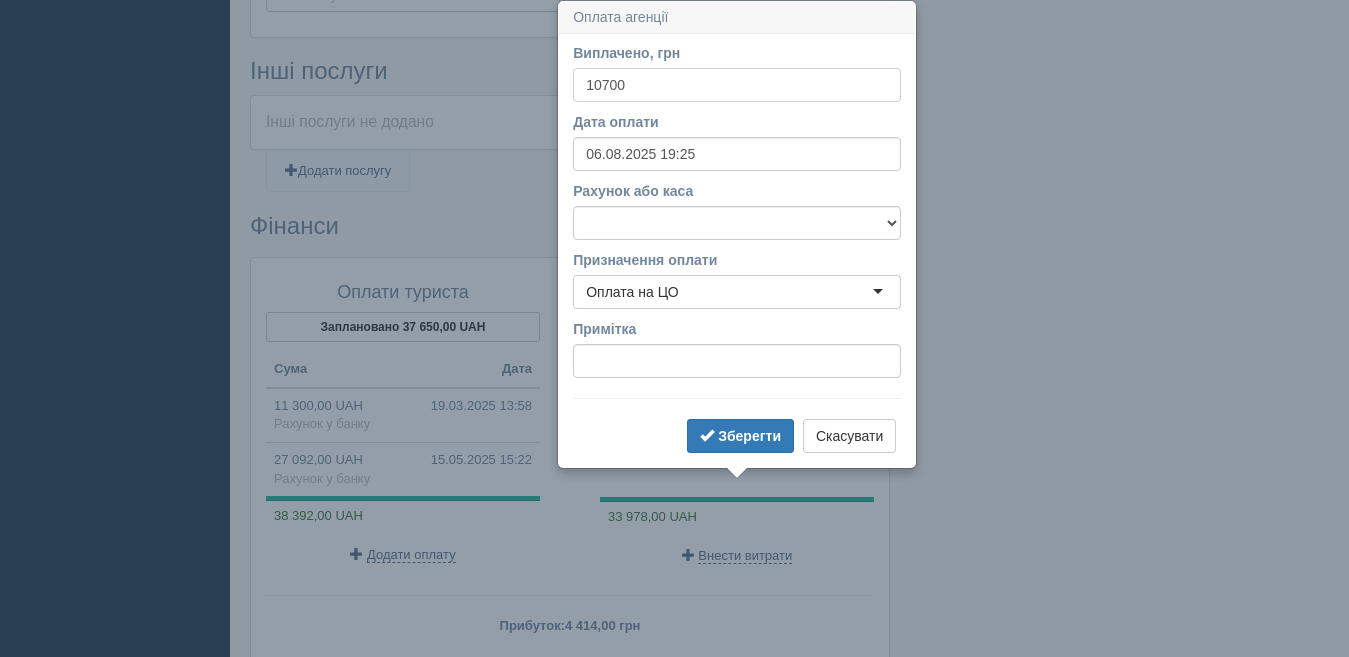 type on "10700" 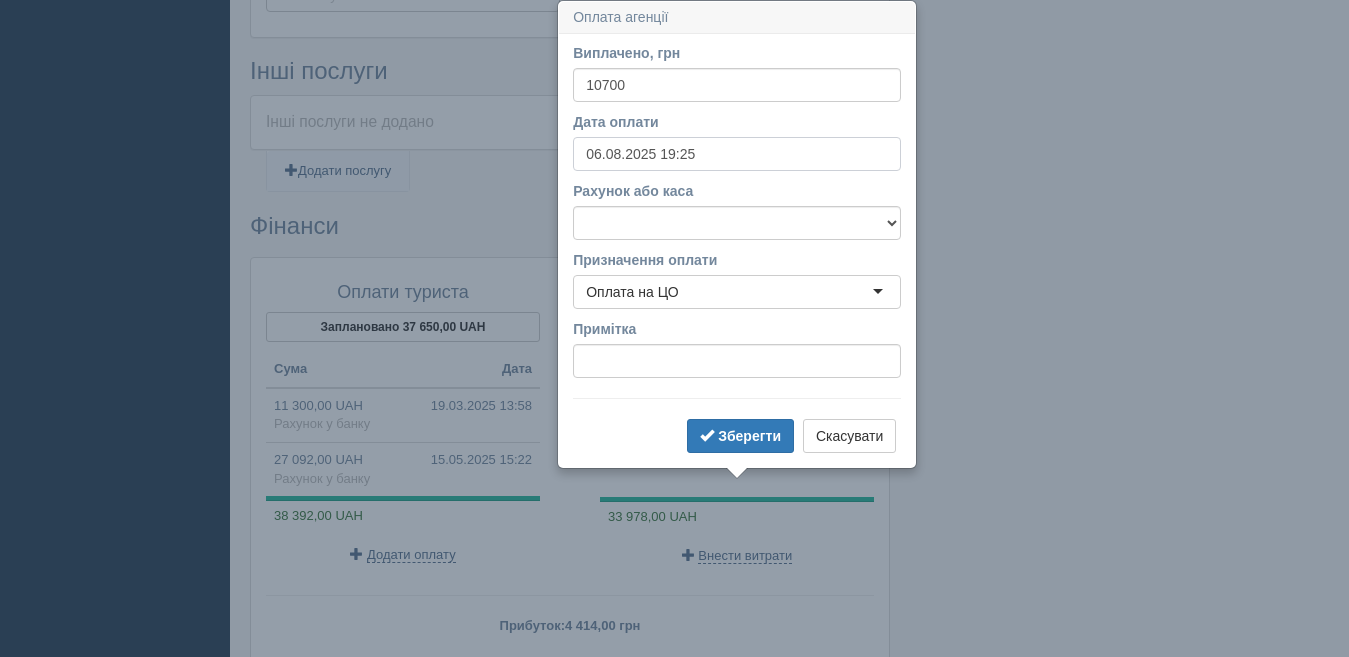 click on "06.08.2025 19:25" at bounding box center (737, 154) 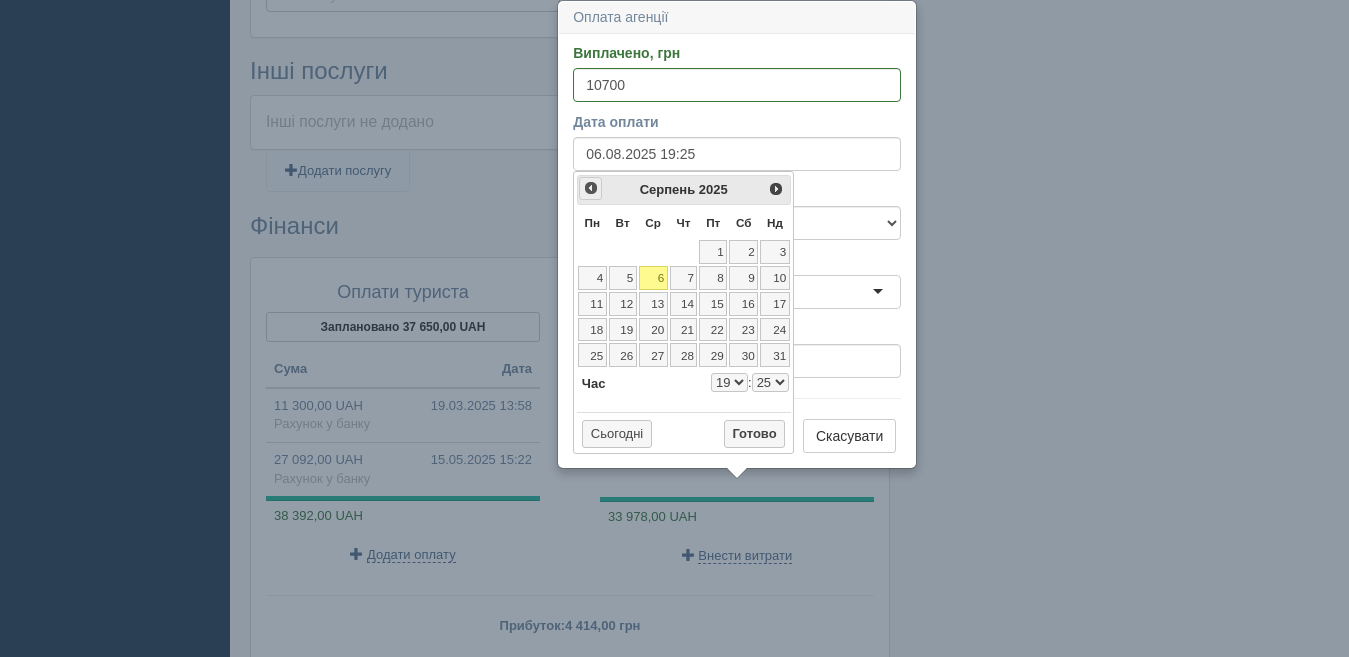 click on "<Попер" at bounding box center [591, 188] 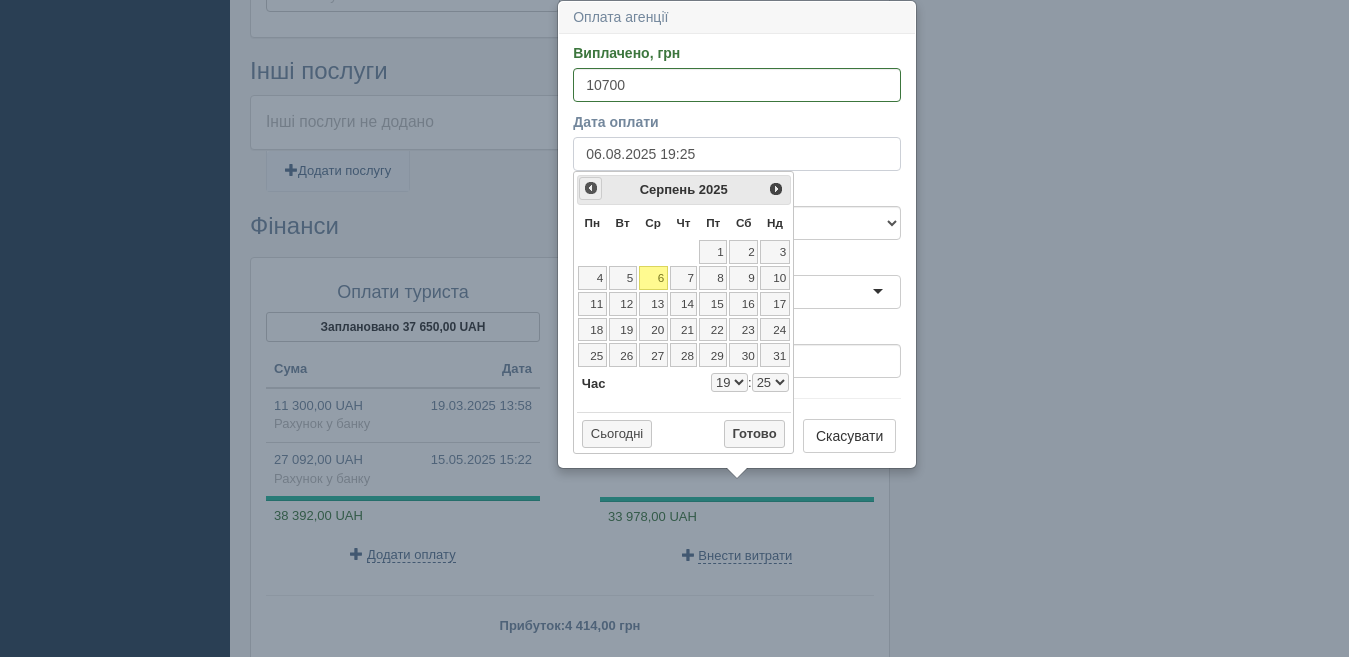 select on "19" 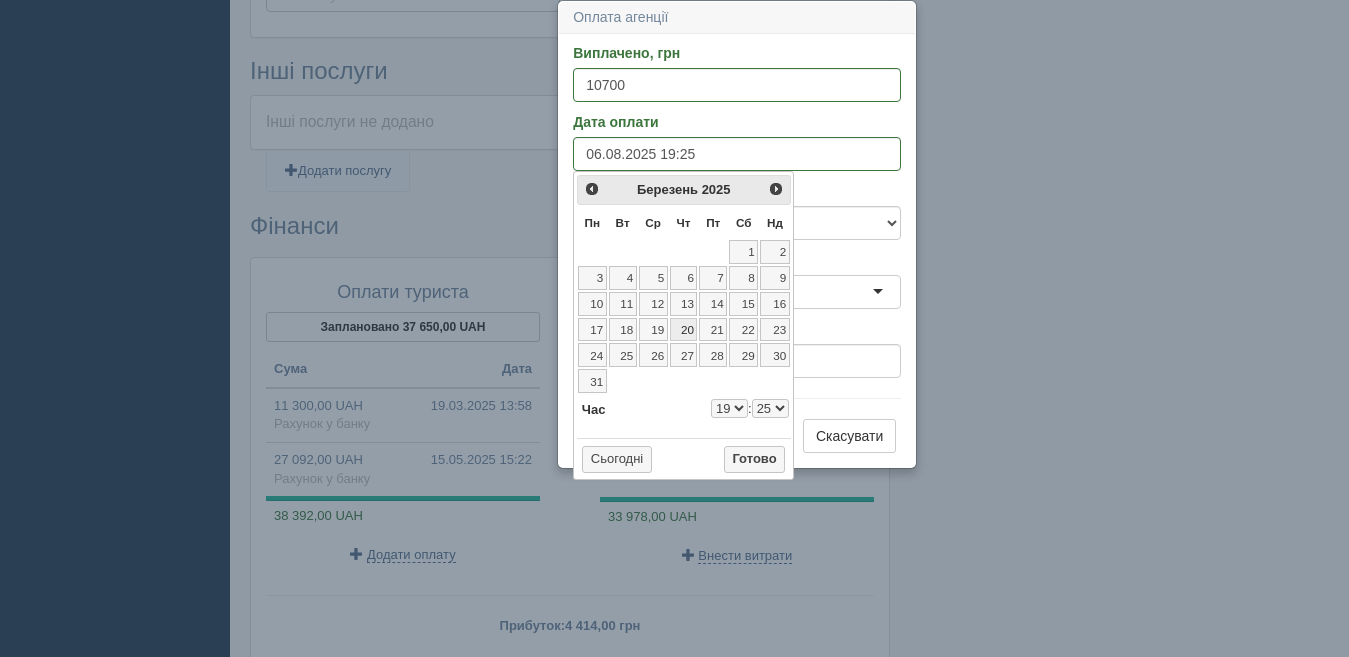 click on "20" at bounding box center (684, 330) 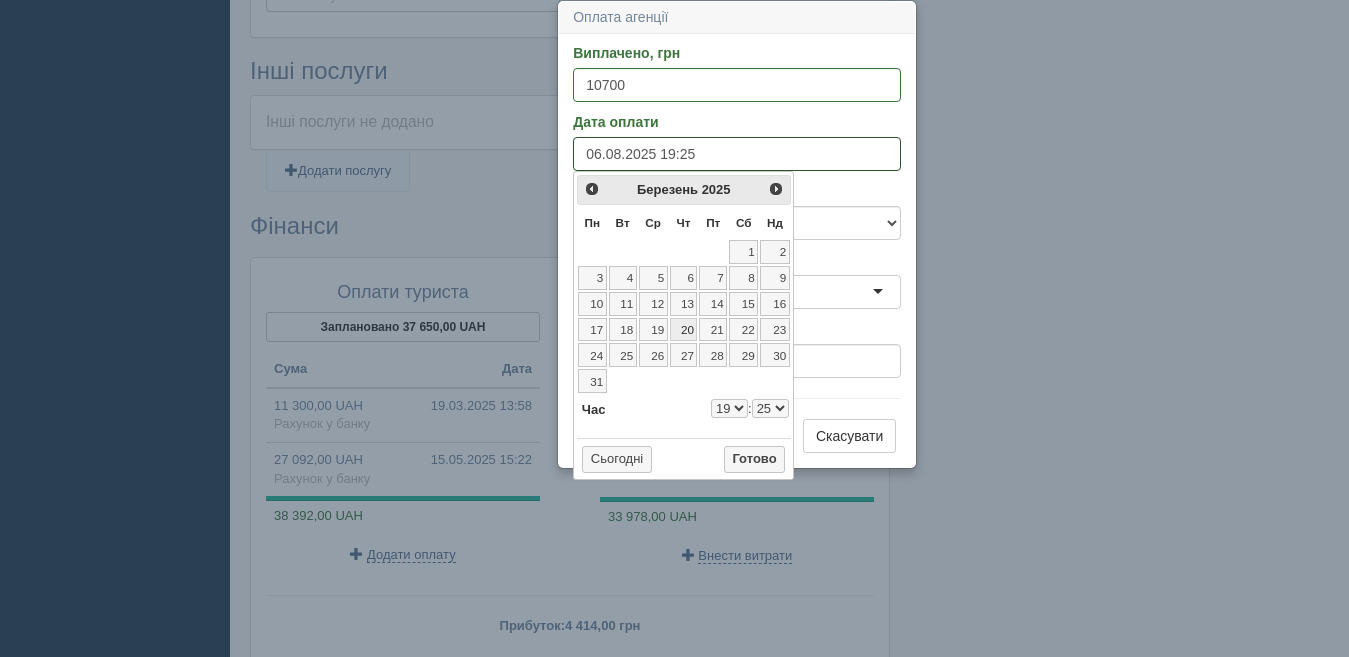 type on "20.03.2025 19:25" 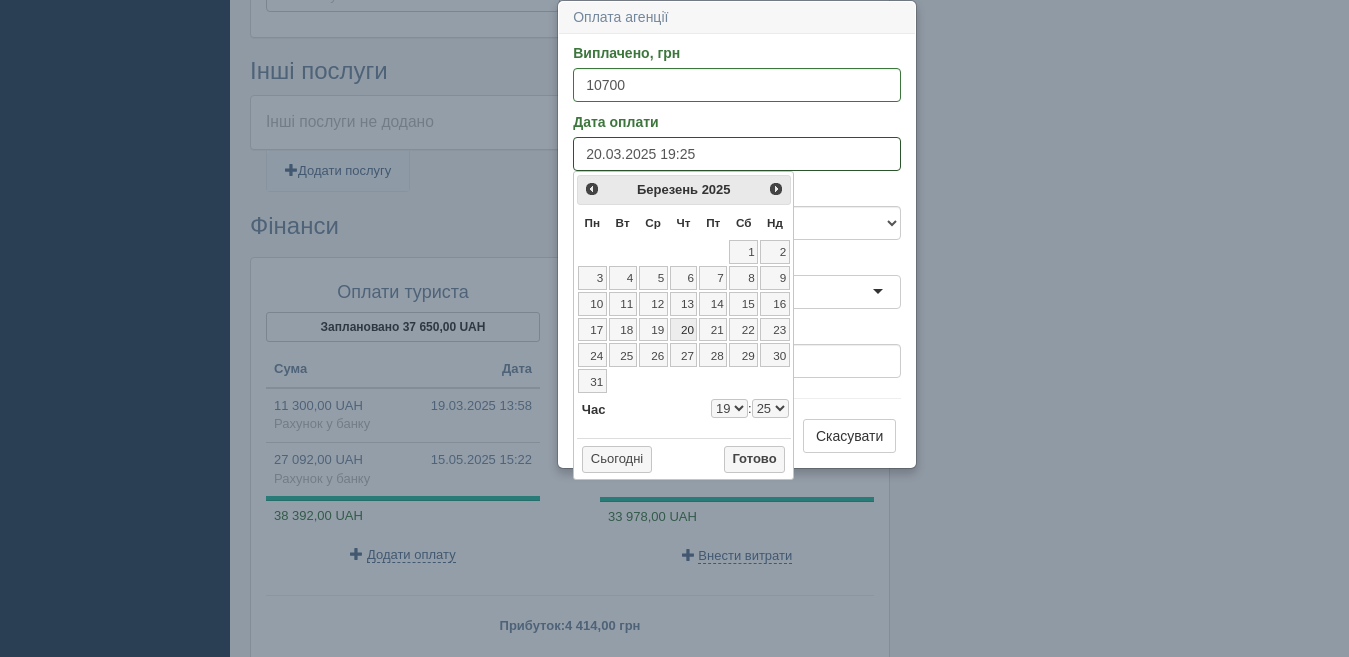 select on "19" 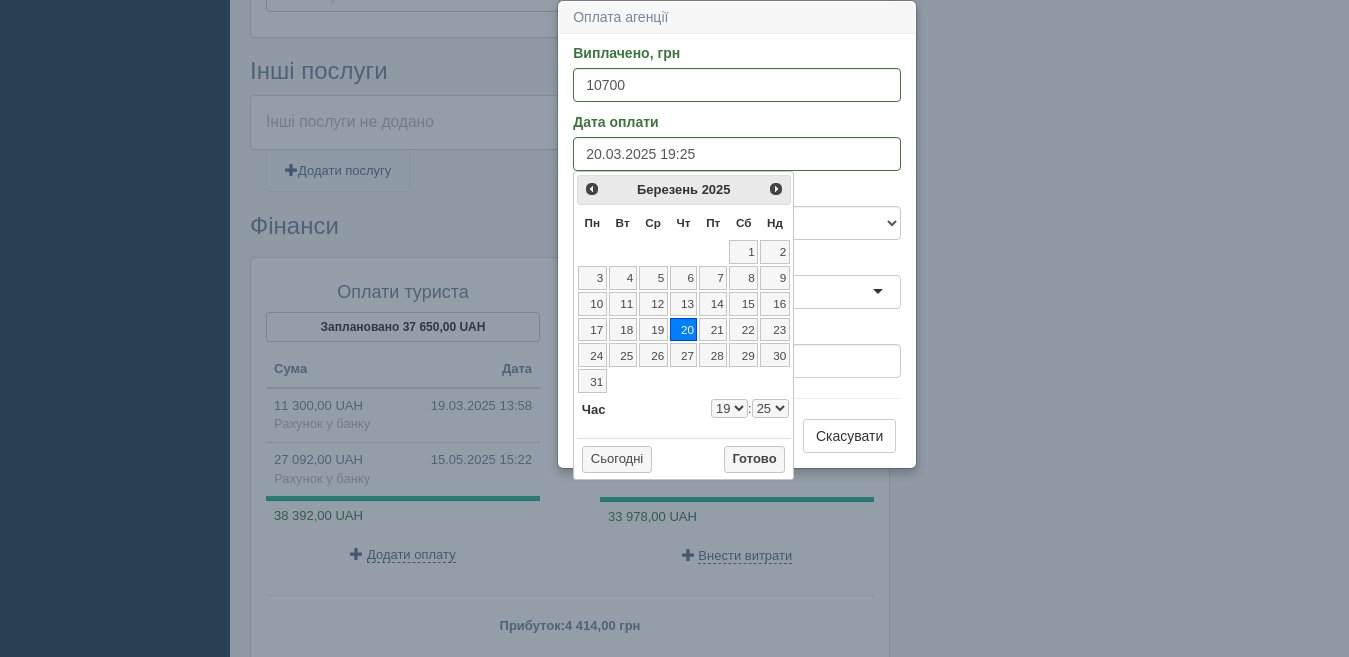 click on "0 1 2 3 4 5 6 7 8 9 10 11 12 13 14 15 16 17 18 19 20 21 22 23" at bounding box center [729, 408] 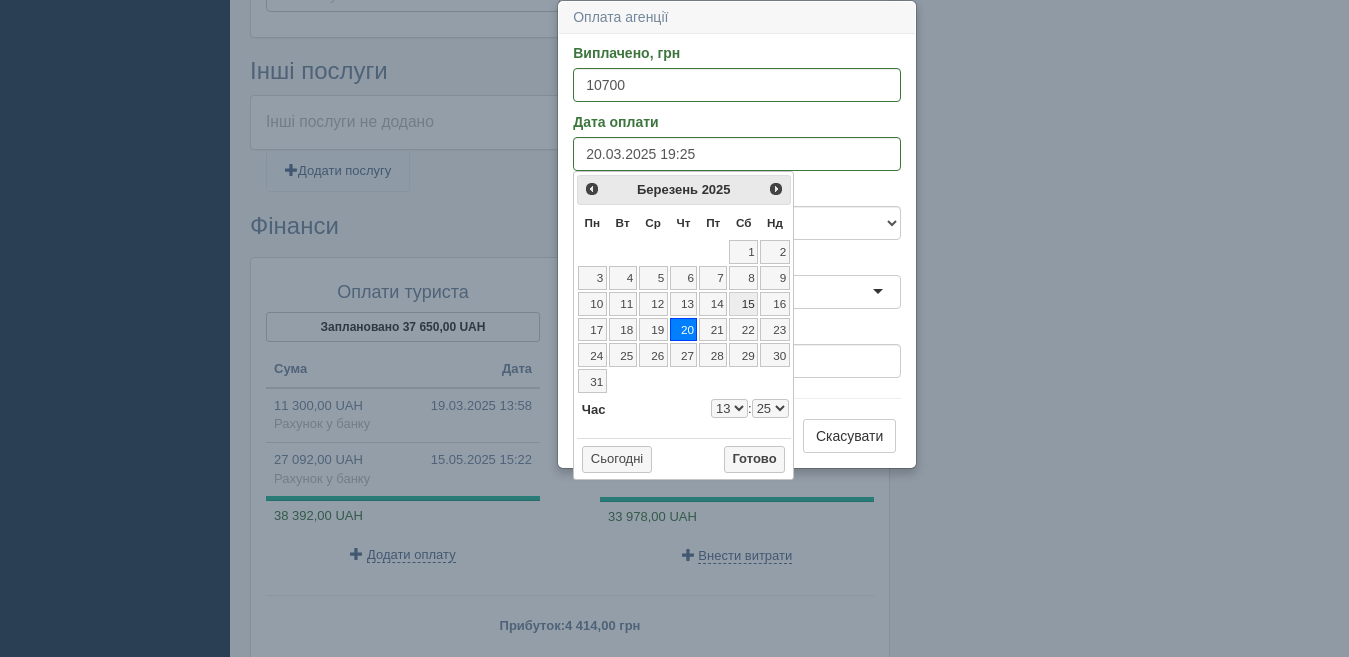type on "20.03.2025 13:25" 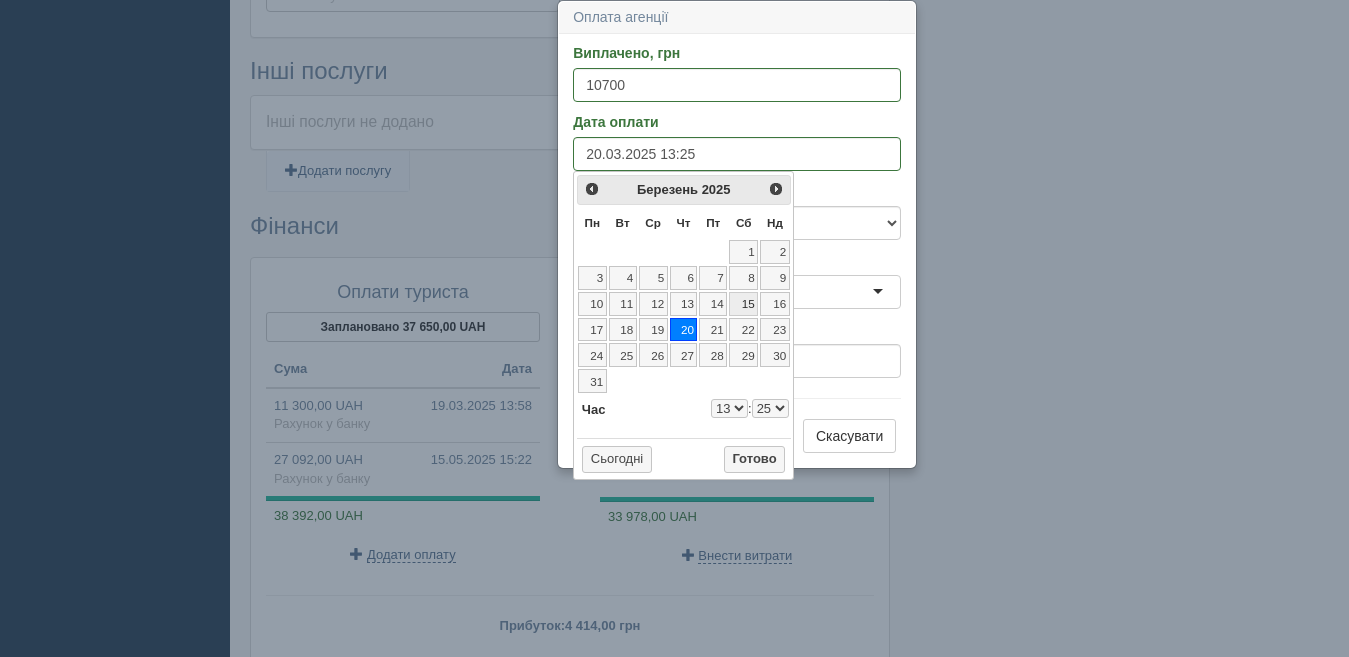select on "13" 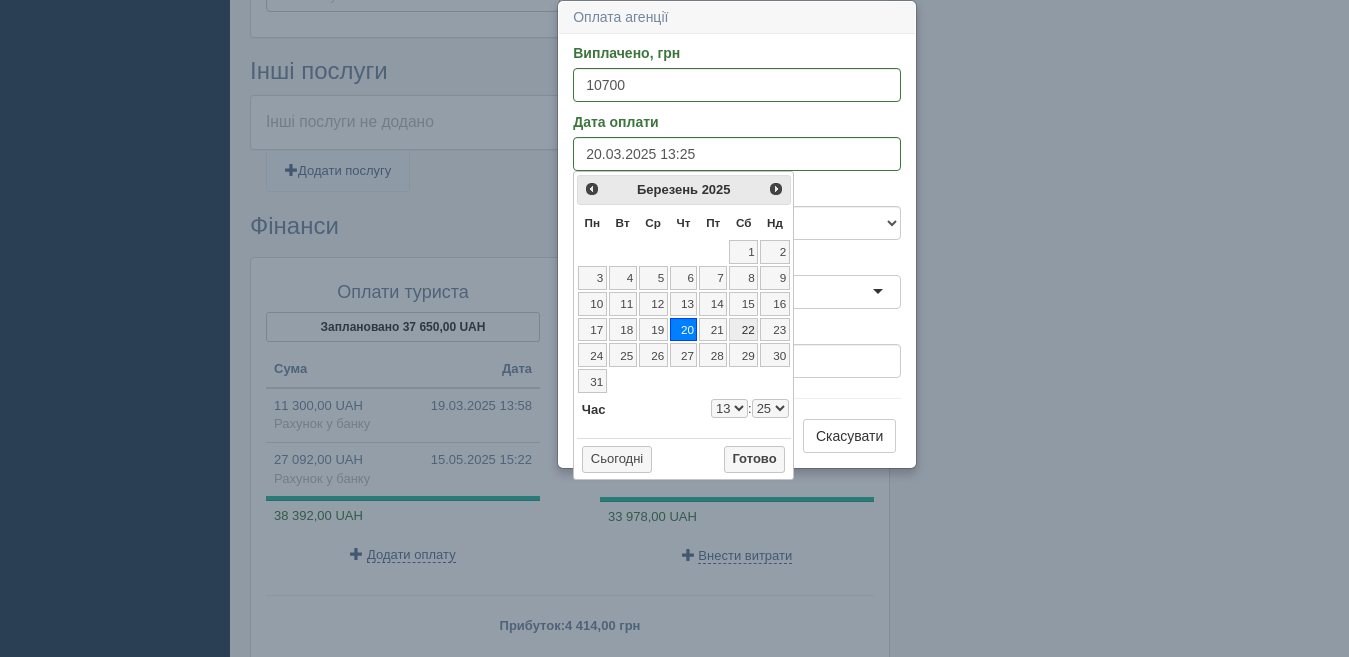 click on "00 01 02 03 04 05 06 07 08 09 10 11 12 13 14 15 16 17 18 19 20 21 22 23 24 25 26 27 28 29 30 31 32 33 34 35 36 37 38 39 40 41 42 43 44 45 46 47 48 49 50 51 52 53 54 55 56 57 58 59" at bounding box center (770, 408) 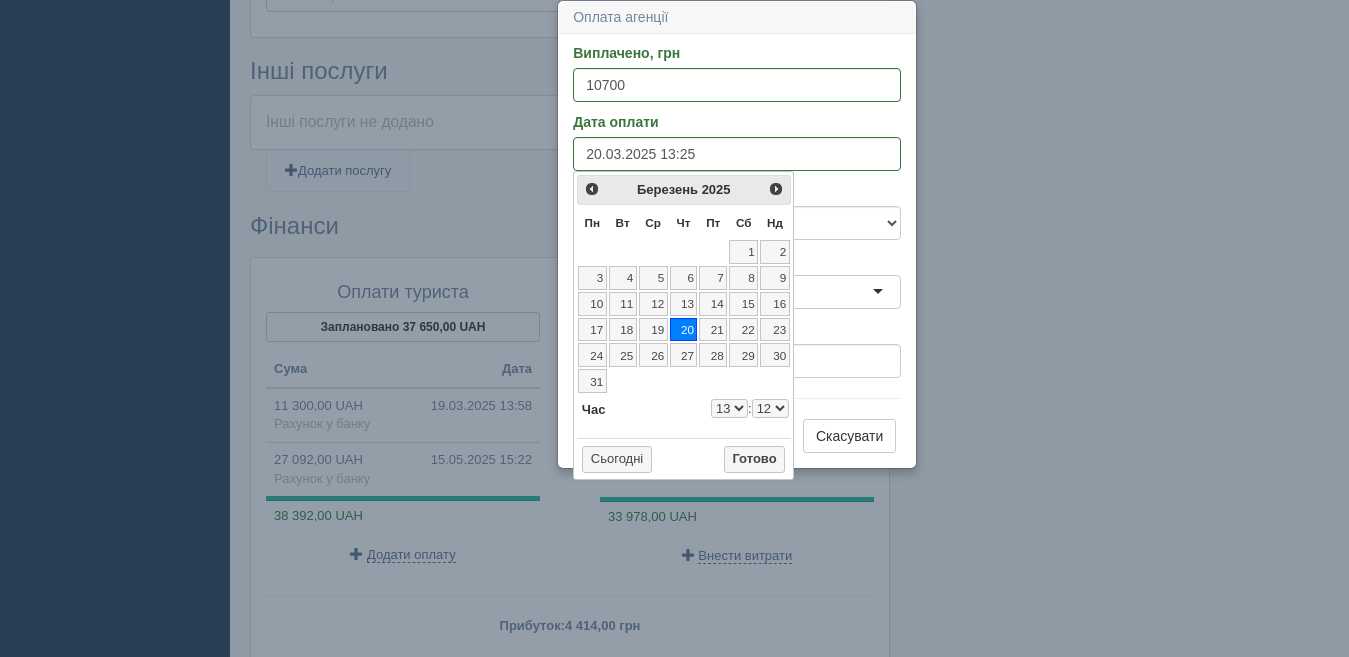 type on "20.03.2025 13:12" 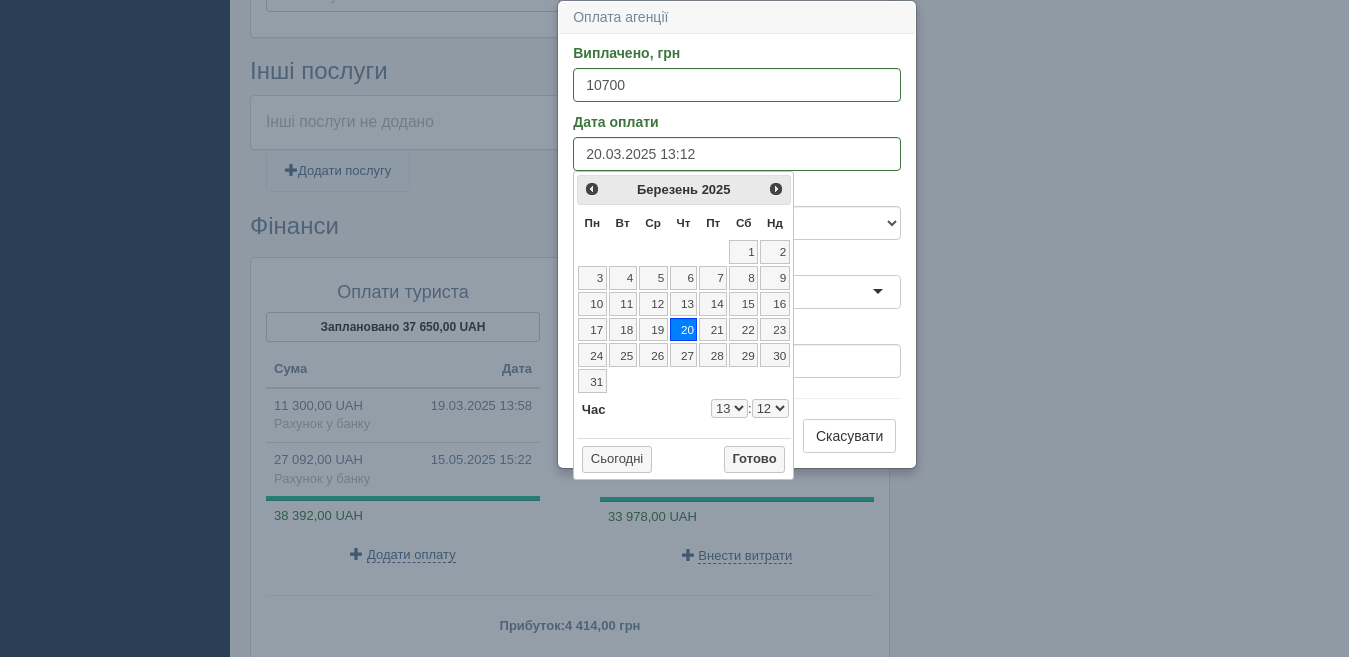 select on "13" 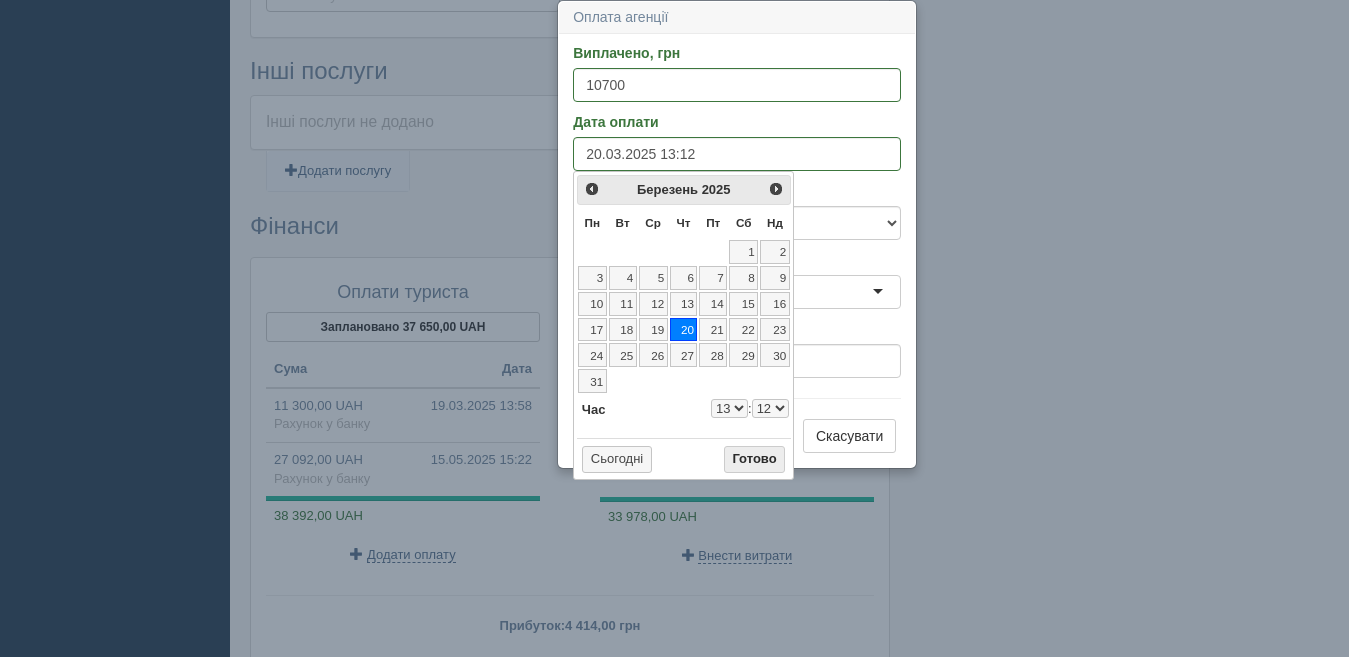 click on "Готово" at bounding box center [755, 460] 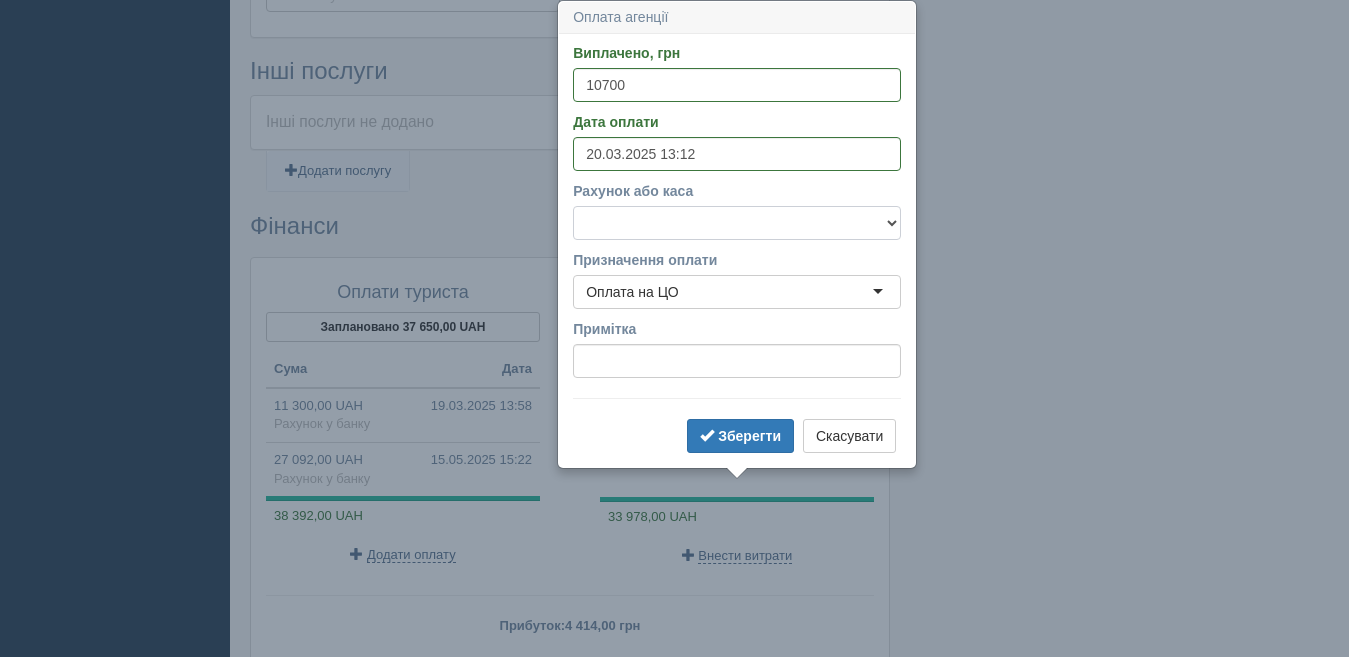 click on "Готівка
Картка
Рахунок у банку" at bounding box center [737, 223] 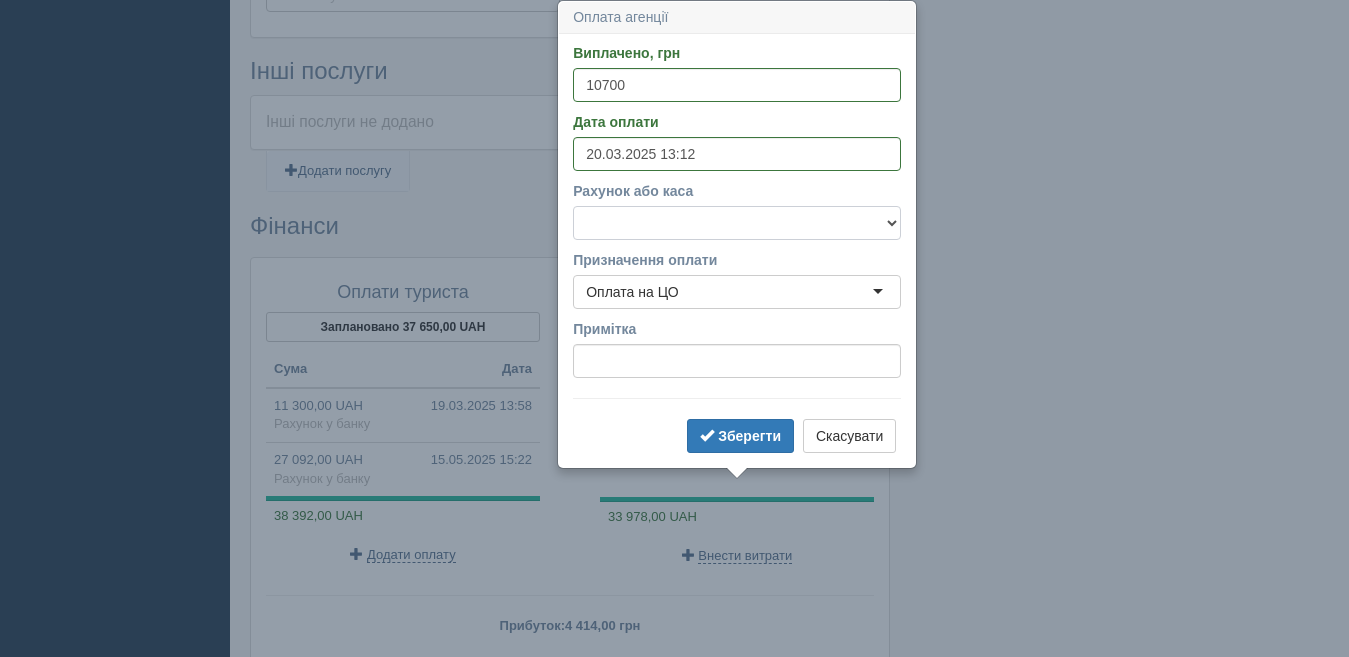 select on "1166" 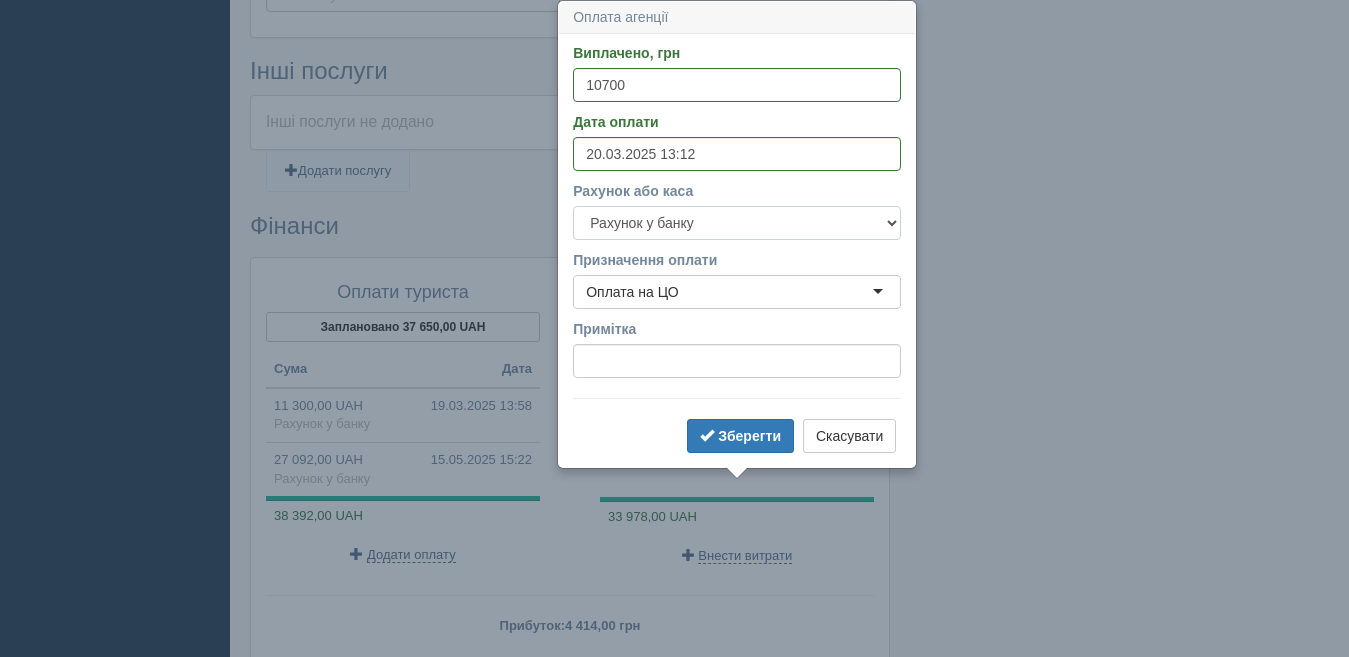click on "Готівка
Картка
Рахунок у банку" at bounding box center (737, 223) 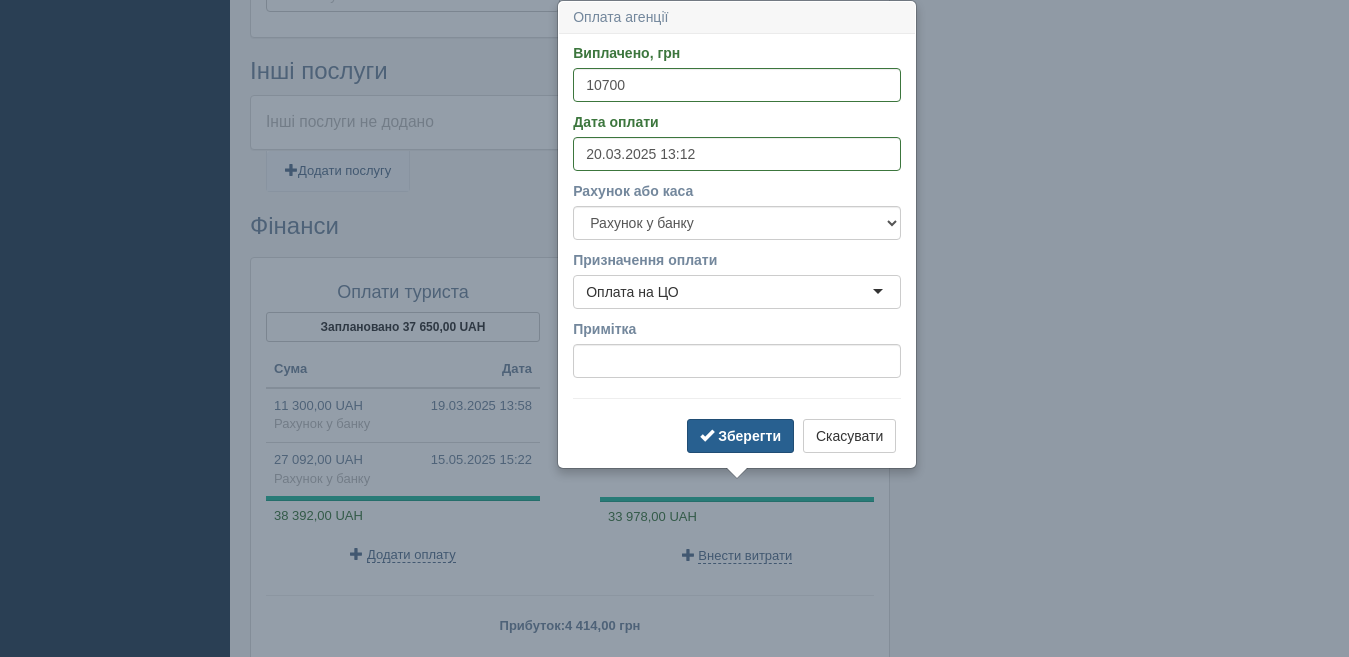 click on "Зберегти" at bounding box center (740, 436) 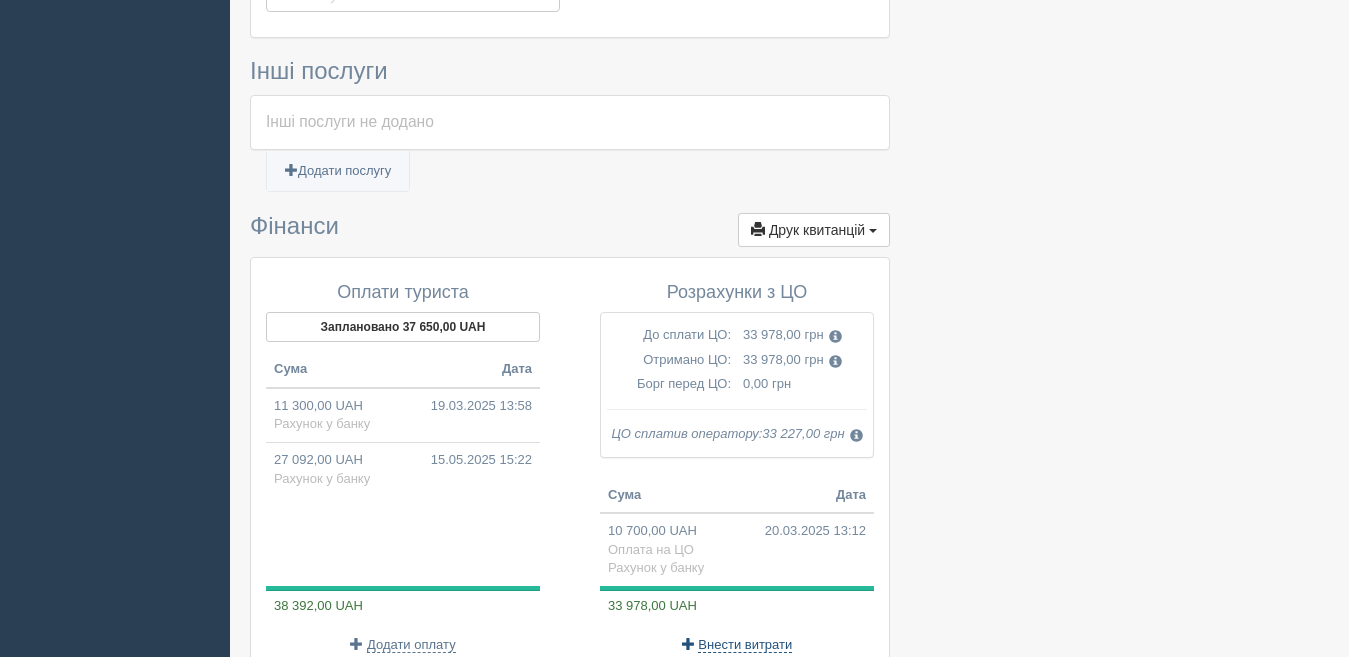 click on "Внести витрати" at bounding box center (745, 645) 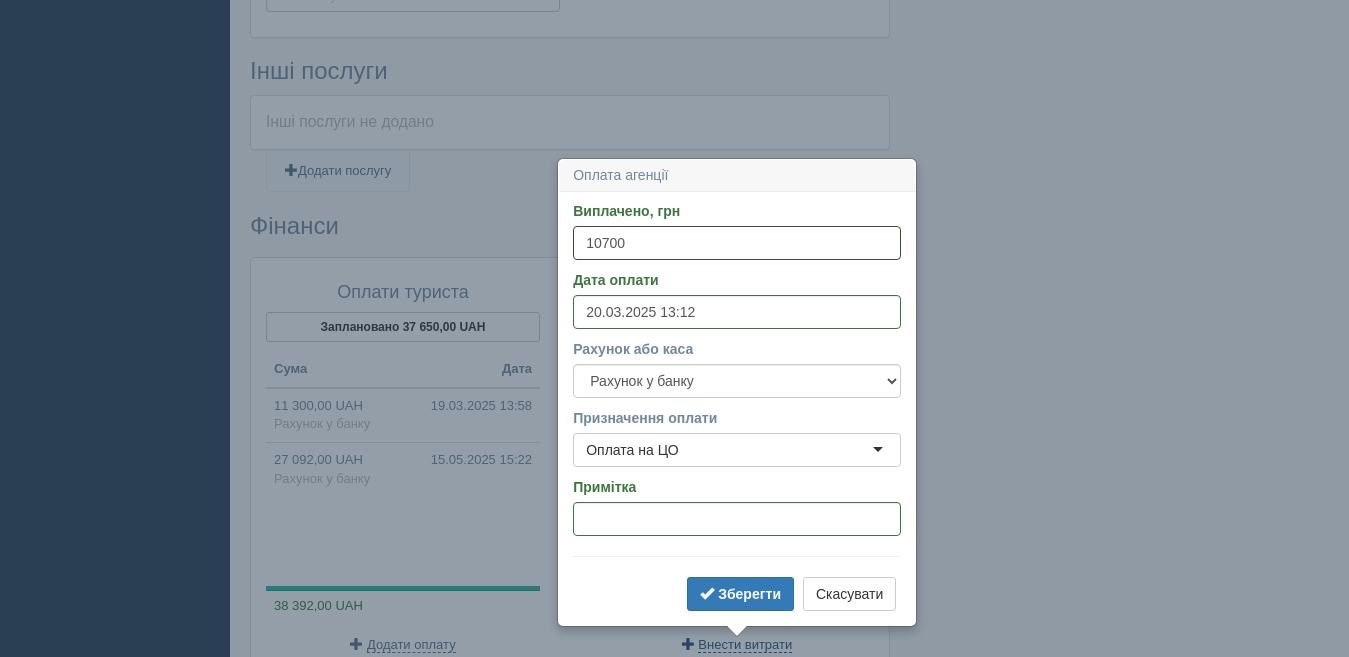 type 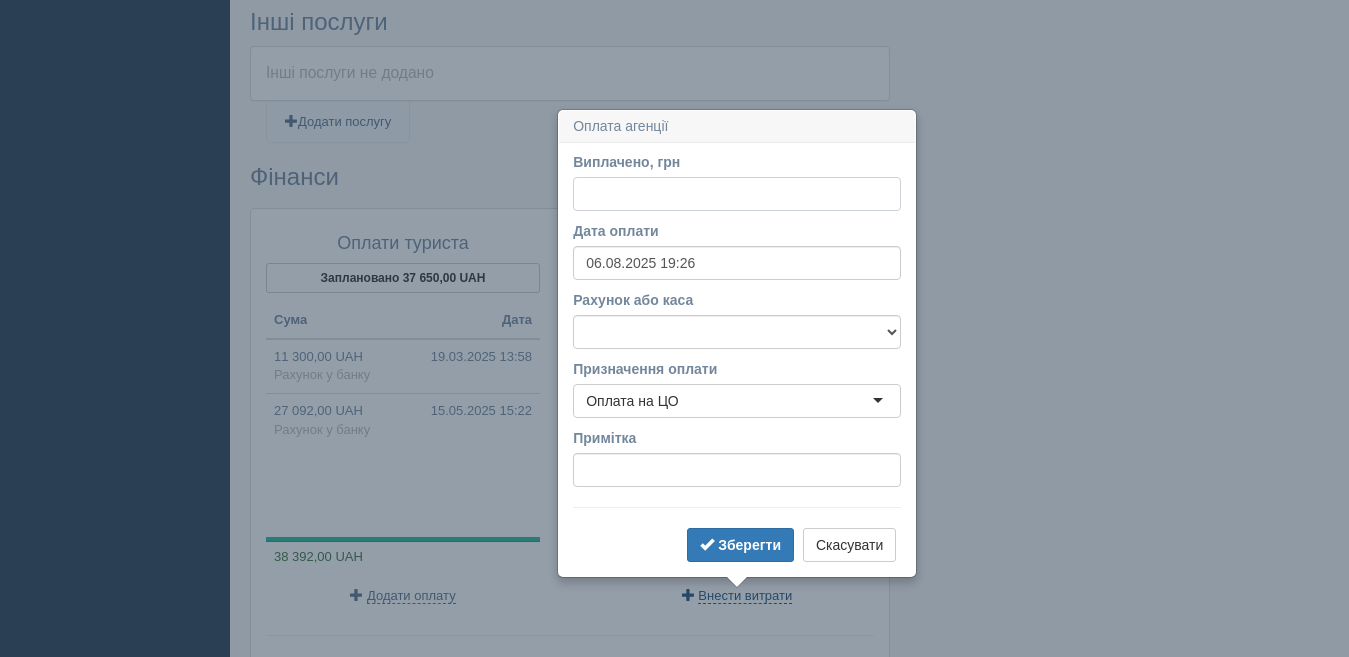 scroll, scrollTop: 1736, scrollLeft: 0, axis: vertical 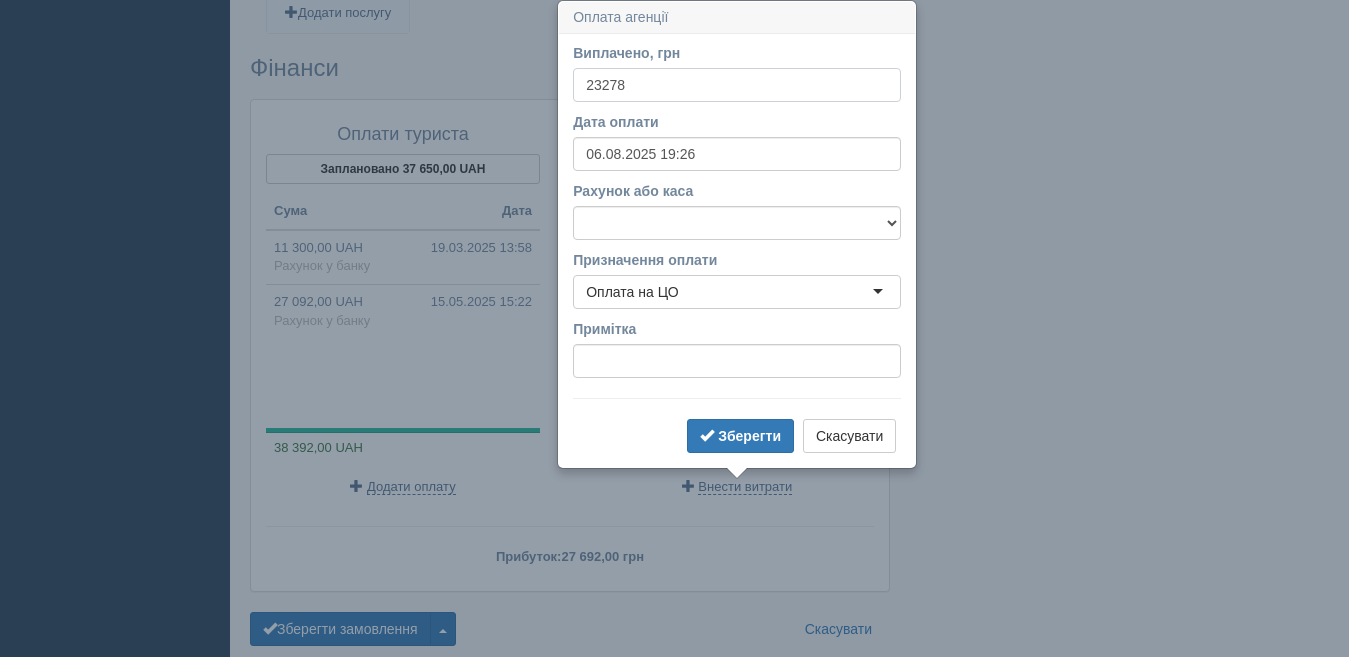 type on "23278" 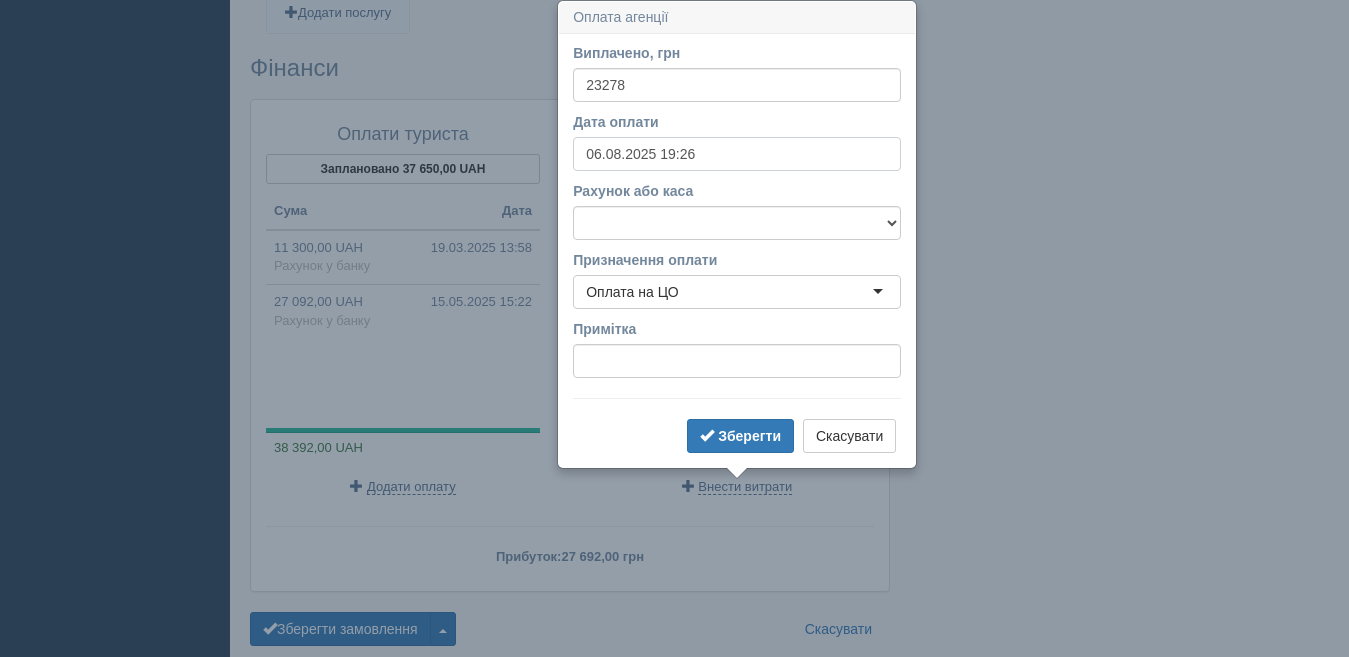 click on "06.08.2025 19:26" at bounding box center (737, 154) 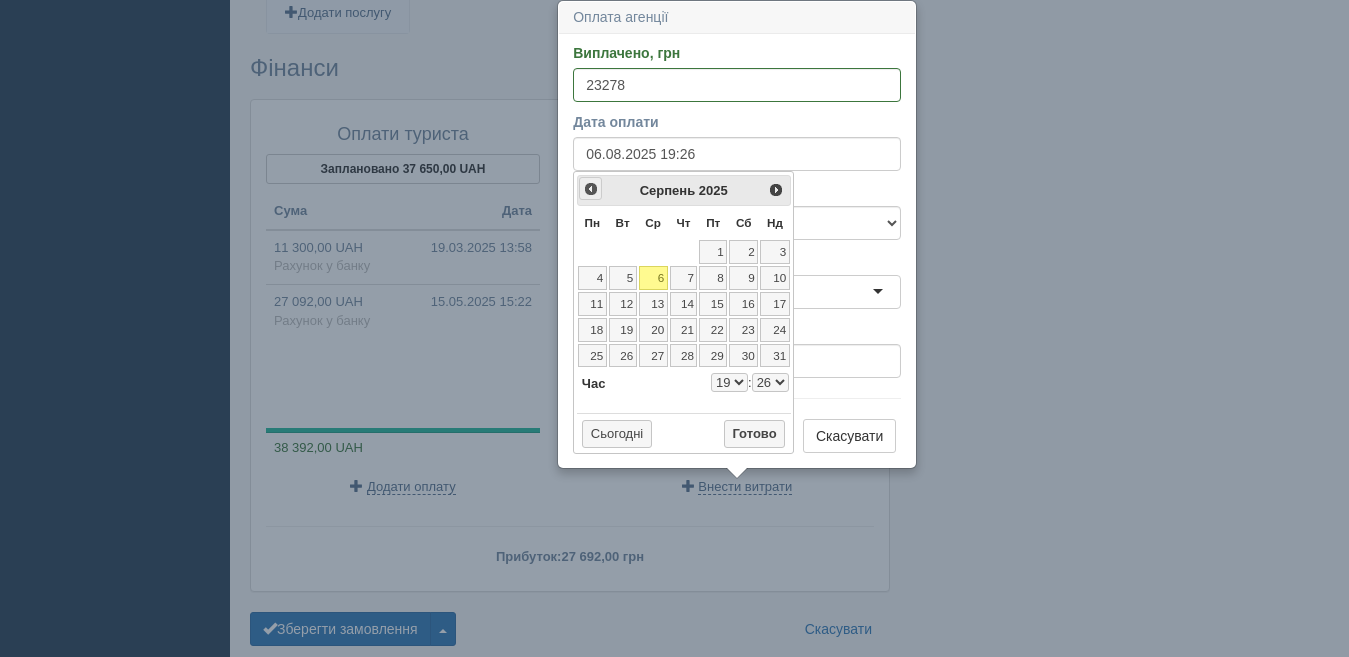 click on "<Попер" at bounding box center (591, 189) 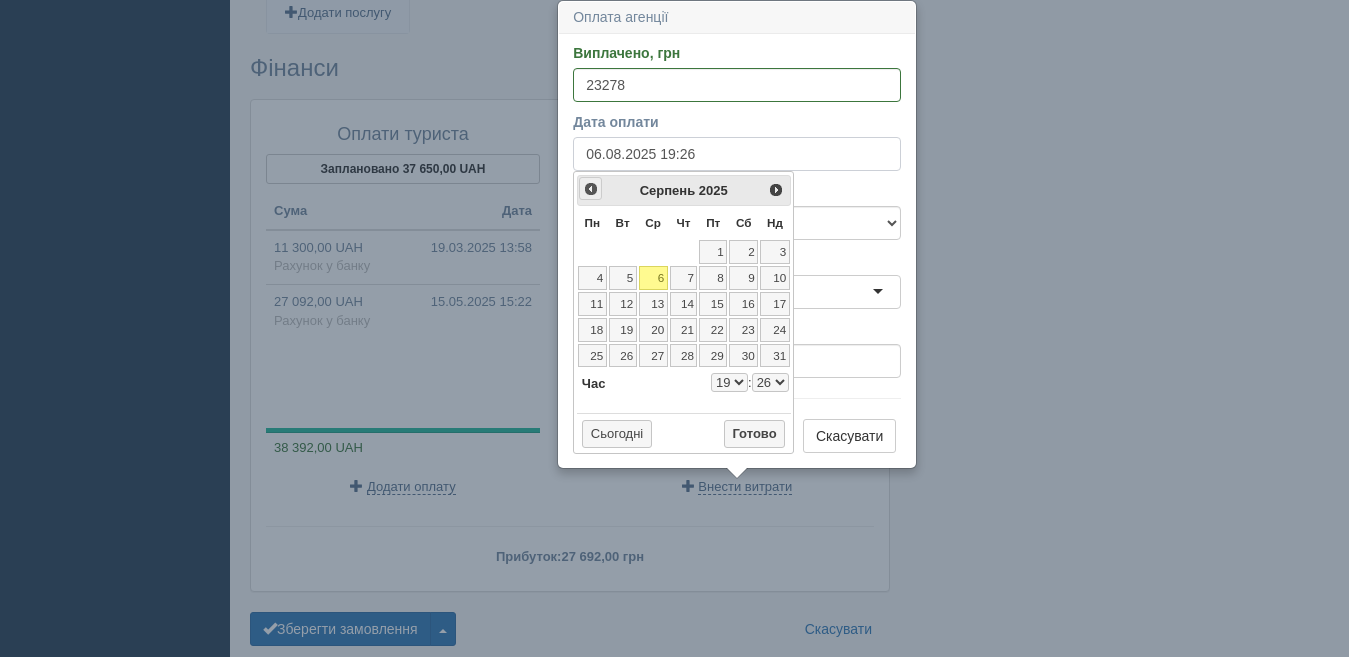 select on "19" 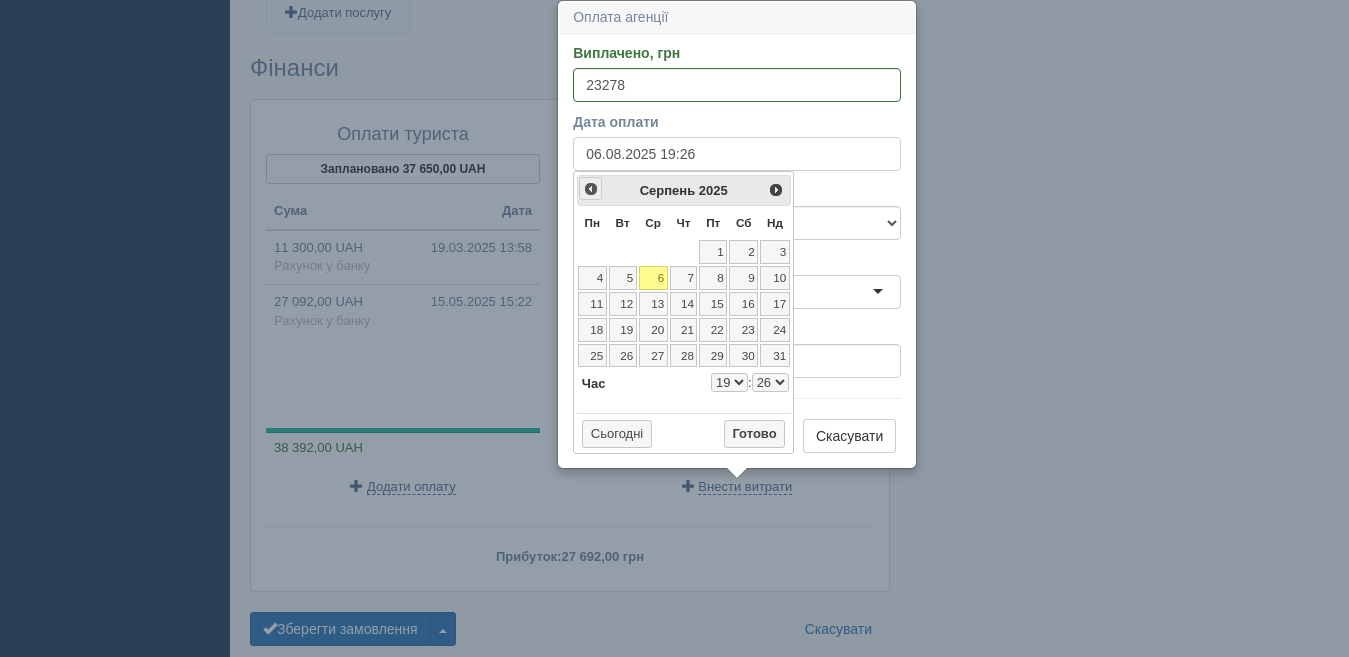 select on "26" 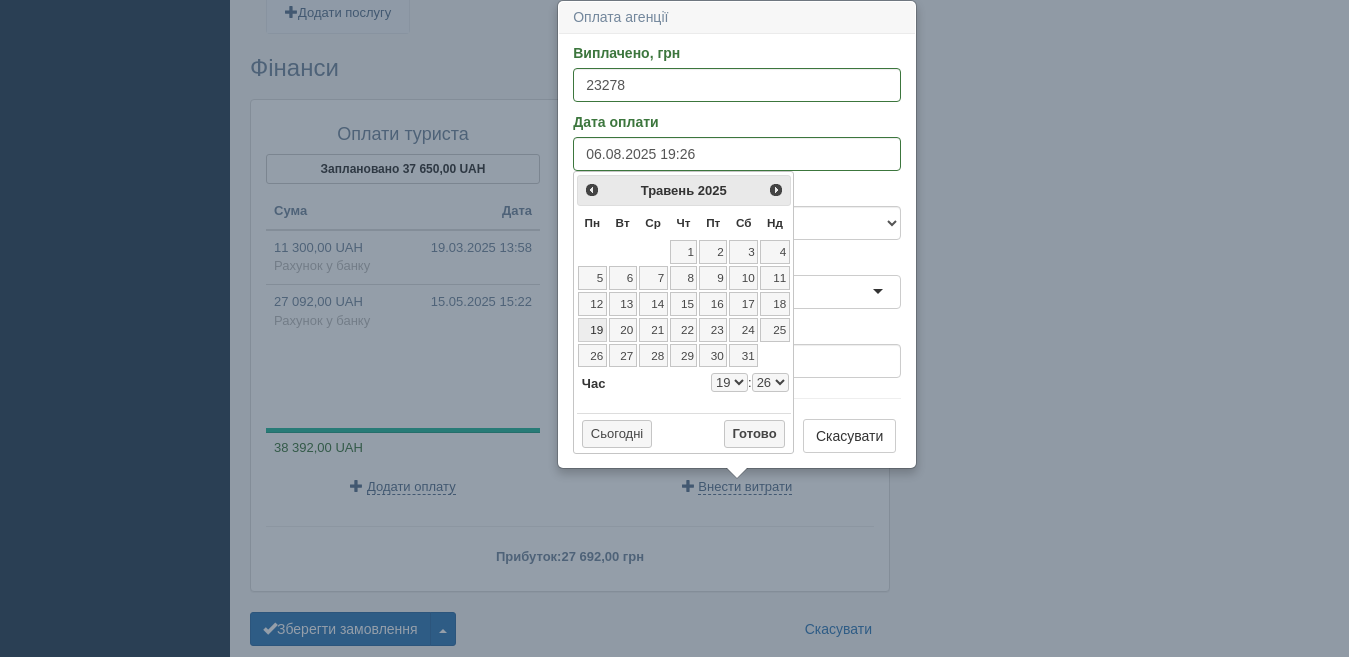 click on "19" at bounding box center [592, 330] 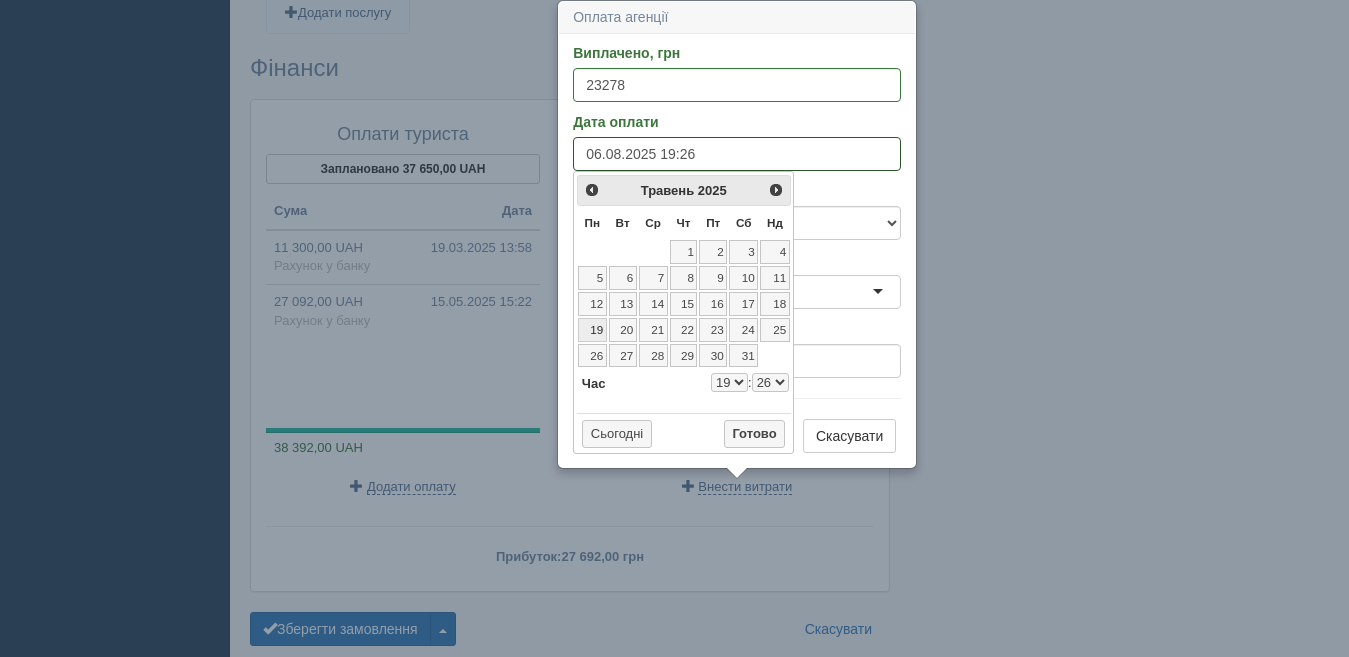 type on "19.05.2025 19:26" 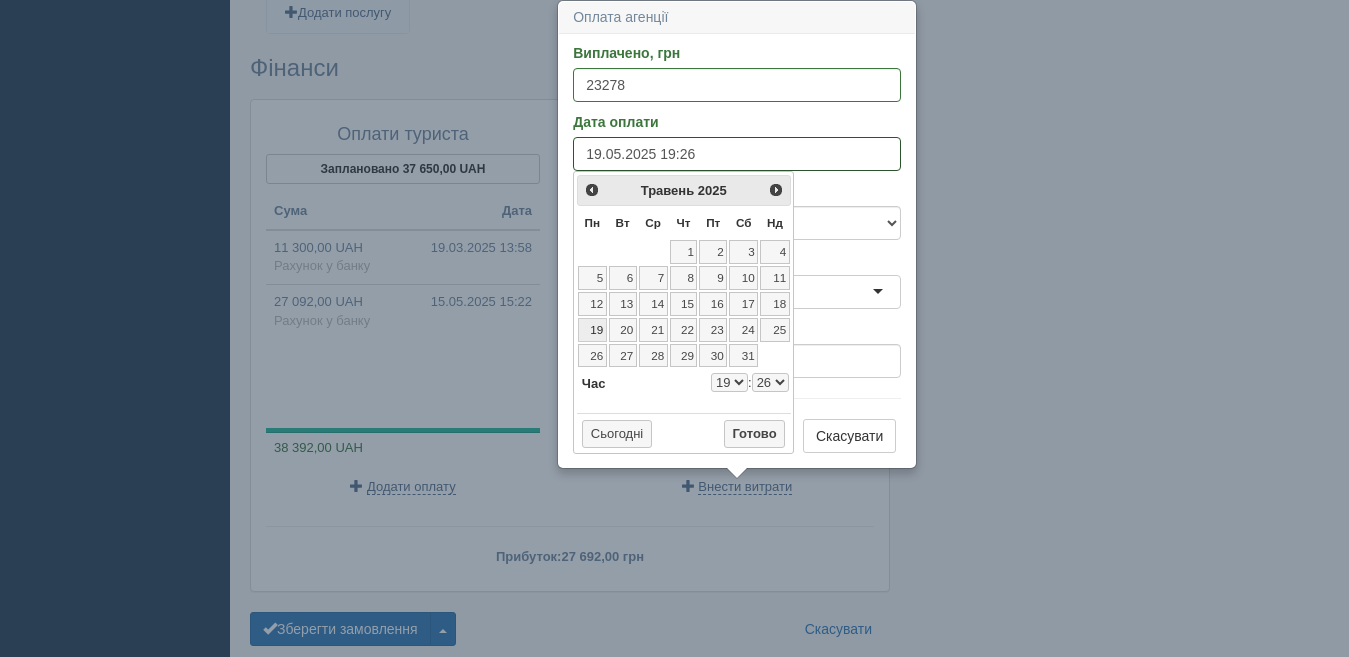 select on "19" 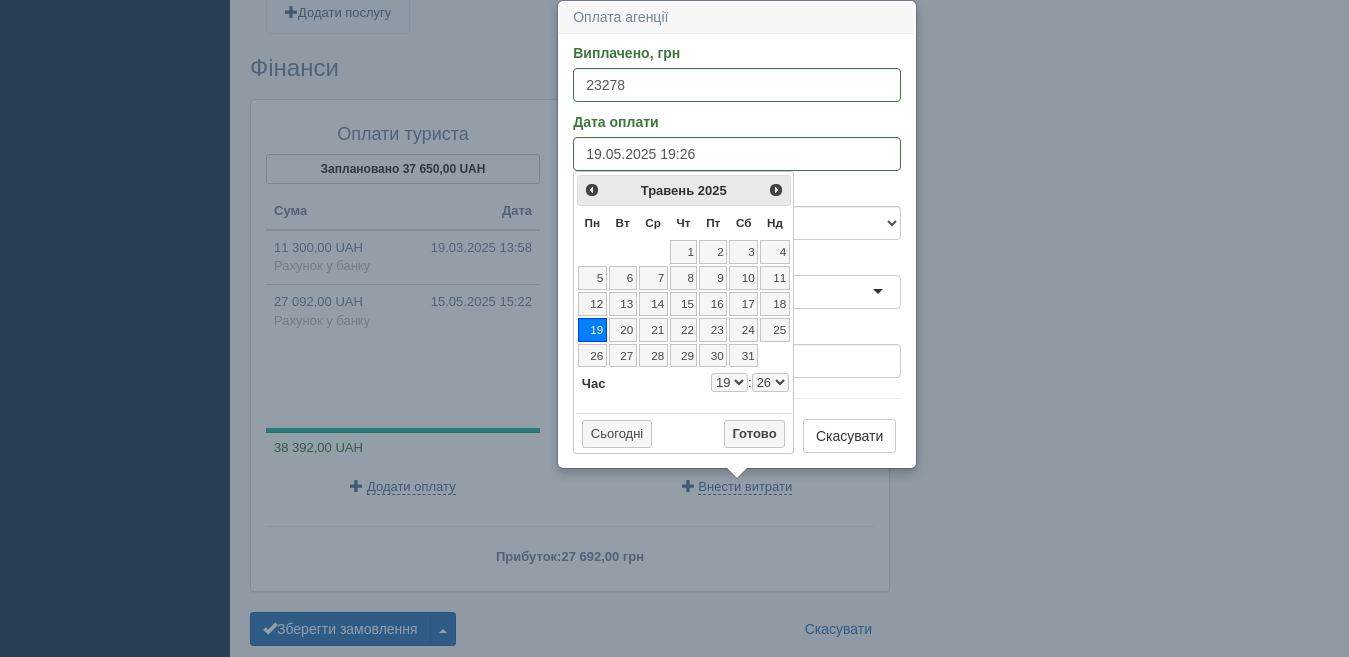 click on "0 1 2 3 4 5 6 7 8 9 10 11 12 13 14 15 16 17 18 19 20 21 22 23" at bounding box center [729, 382] 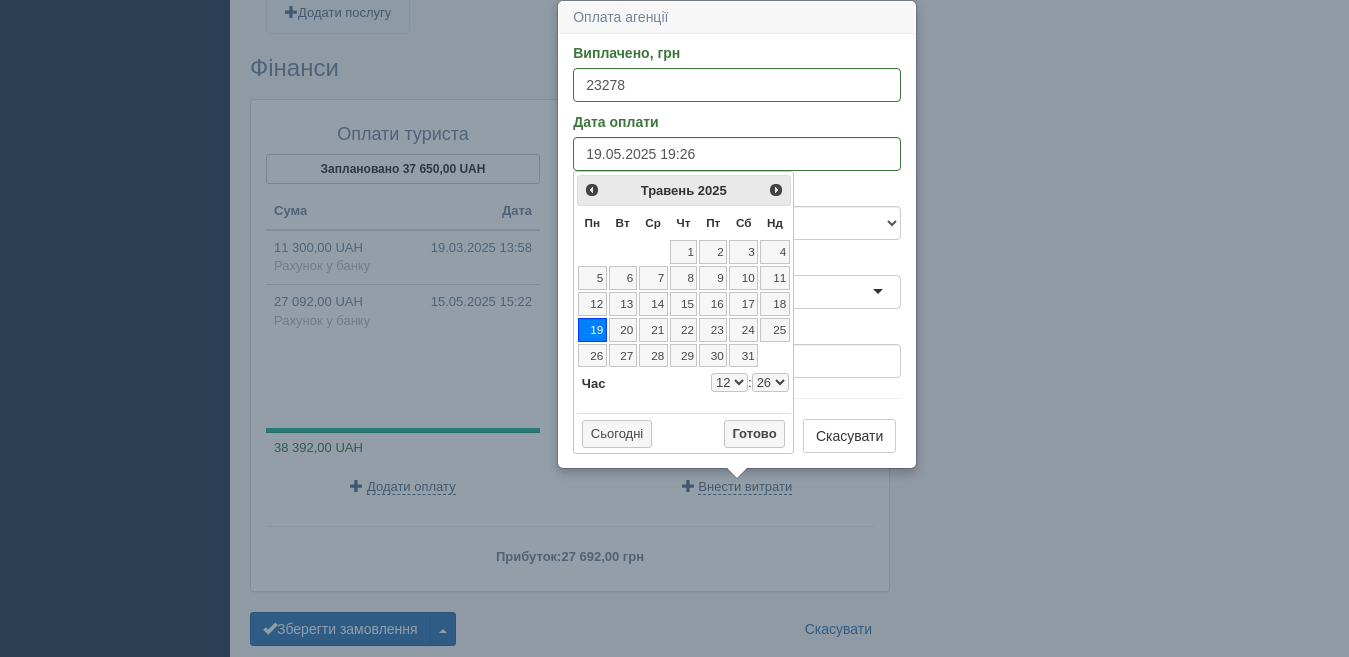 type on "19.05.2025 12:26" 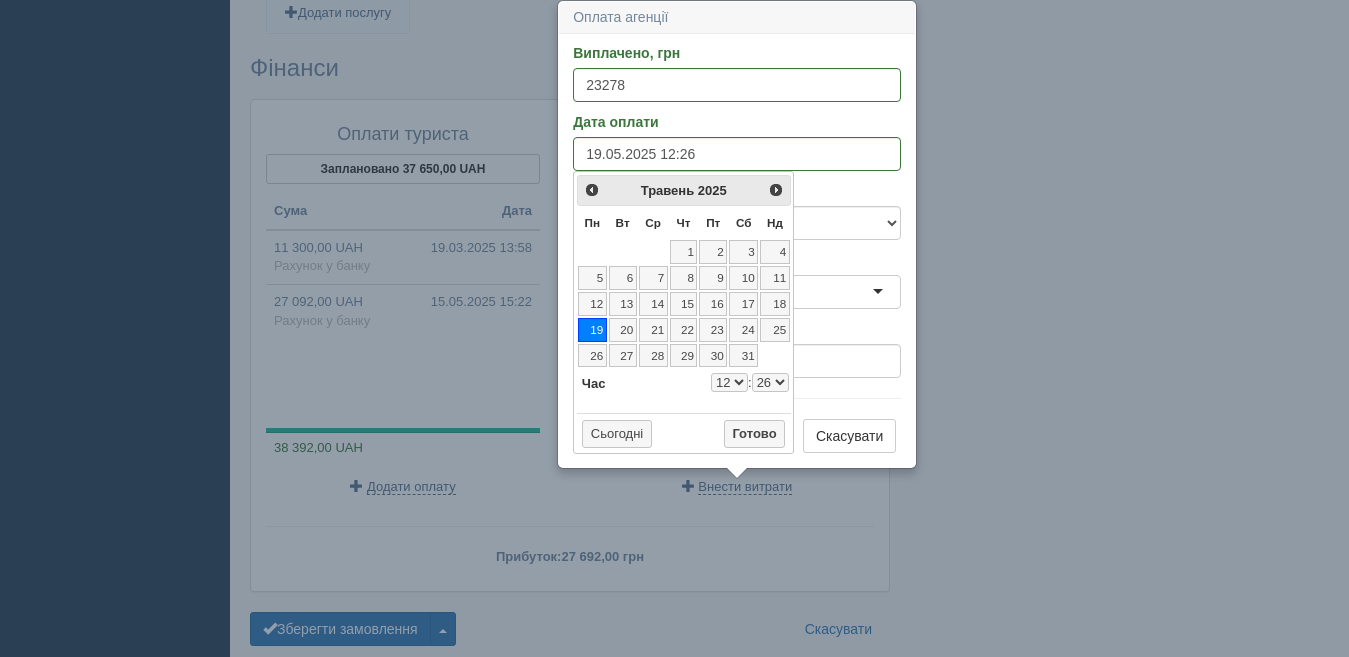 select on "12" 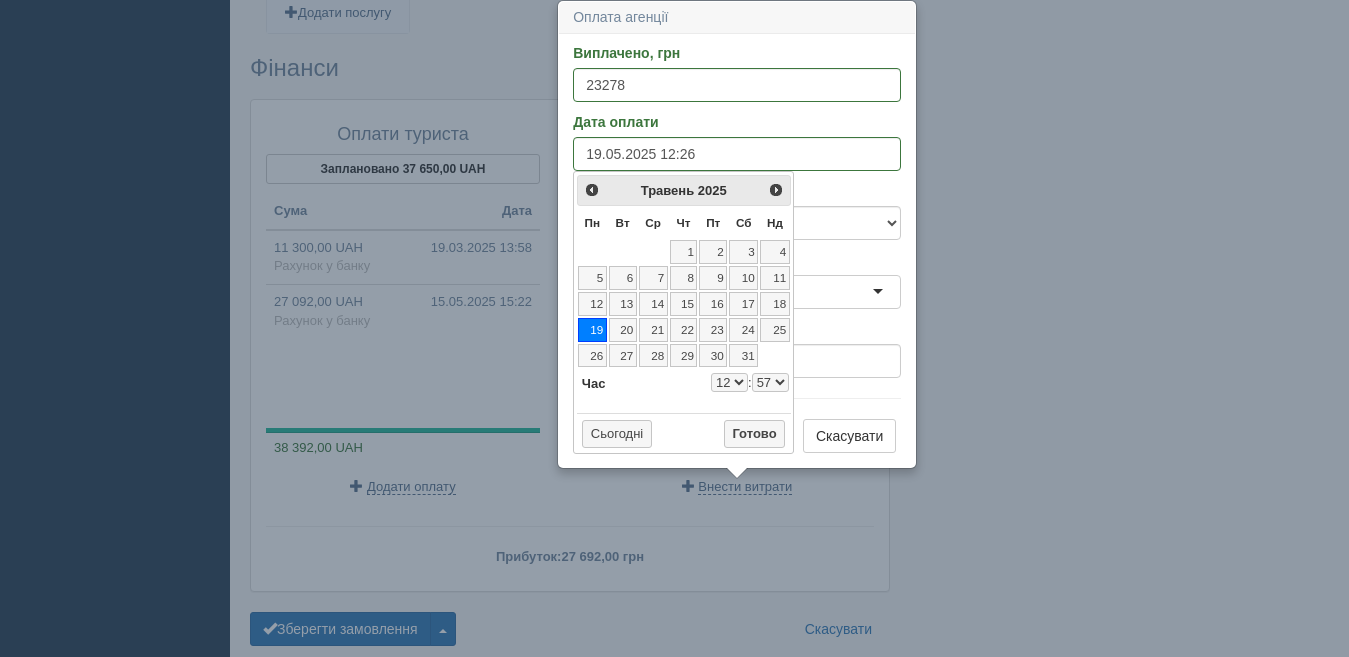 type on "19.05.2025 12:57" 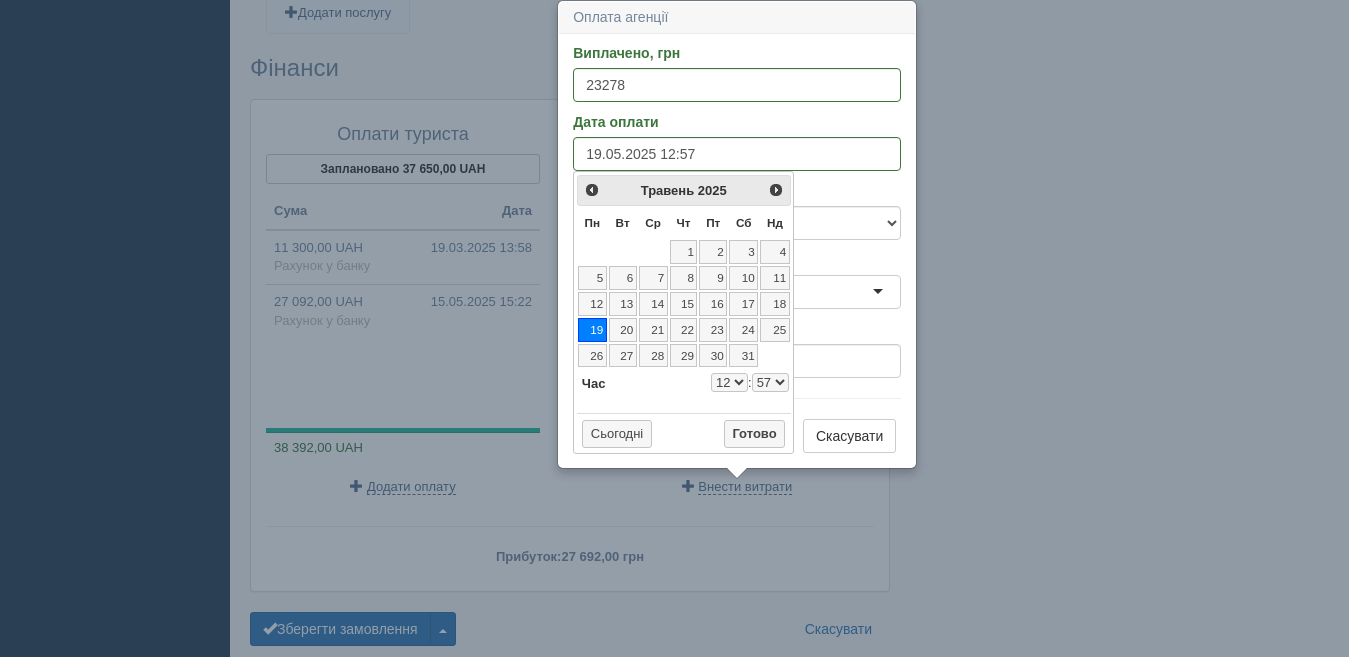 select on "12" 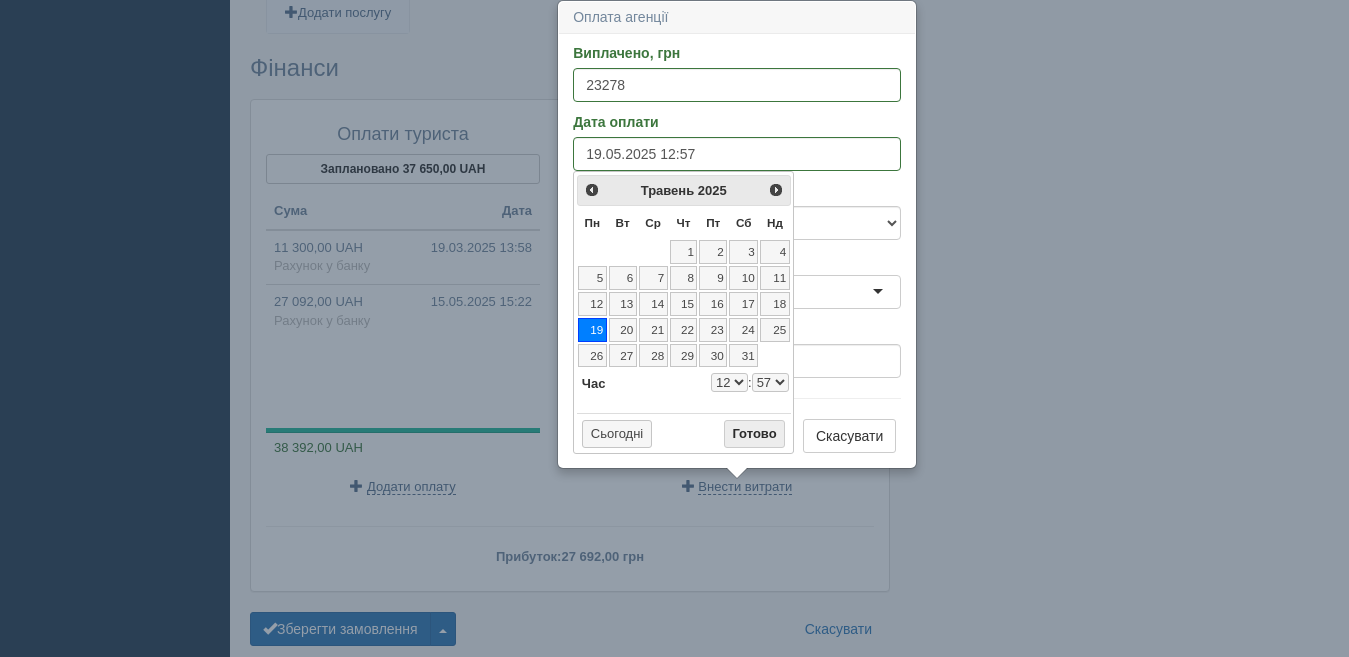 click on "Готово" at bounding box center (755, 434) 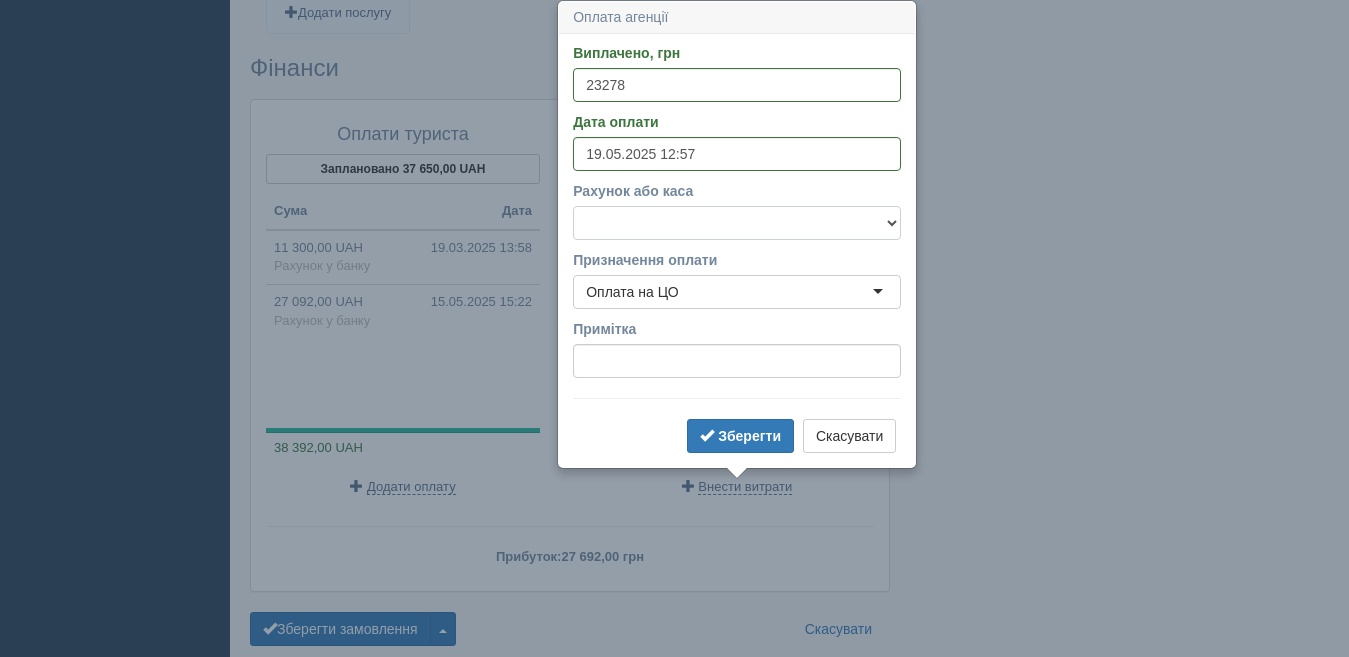 click on "Готівка
Картка
Рахунок у банку" at bounding box center (737, 223) 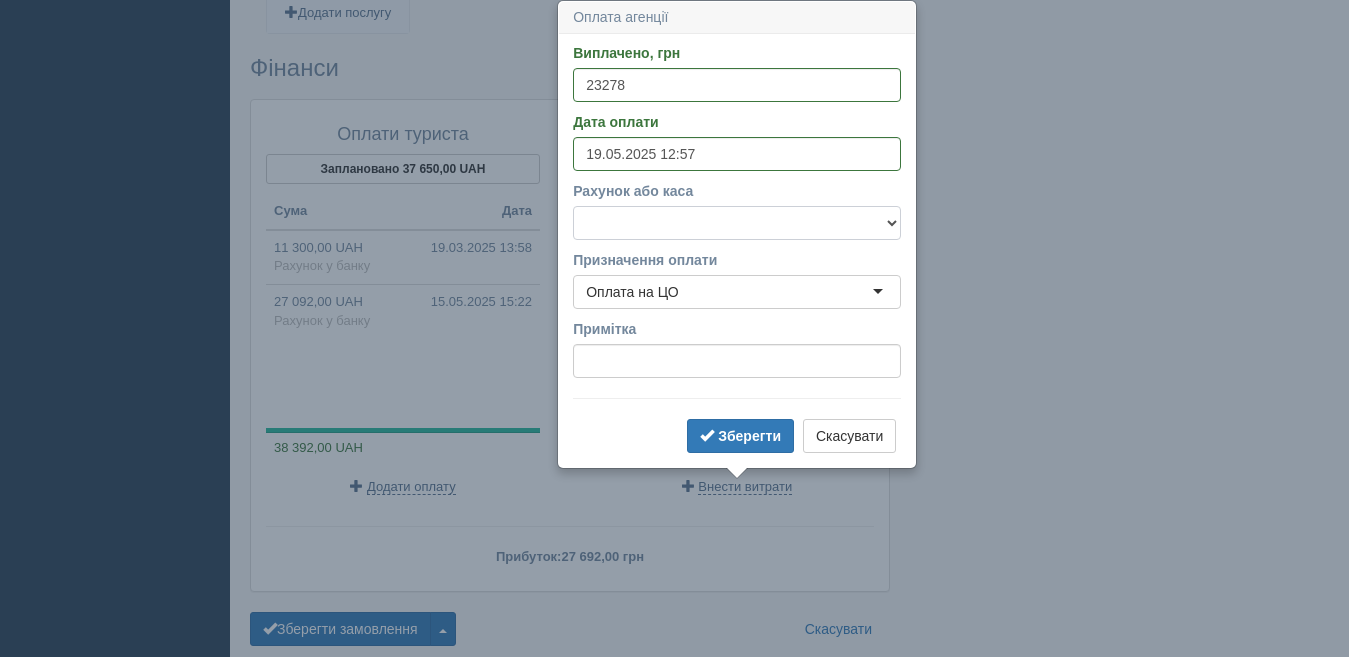 select on "1166" 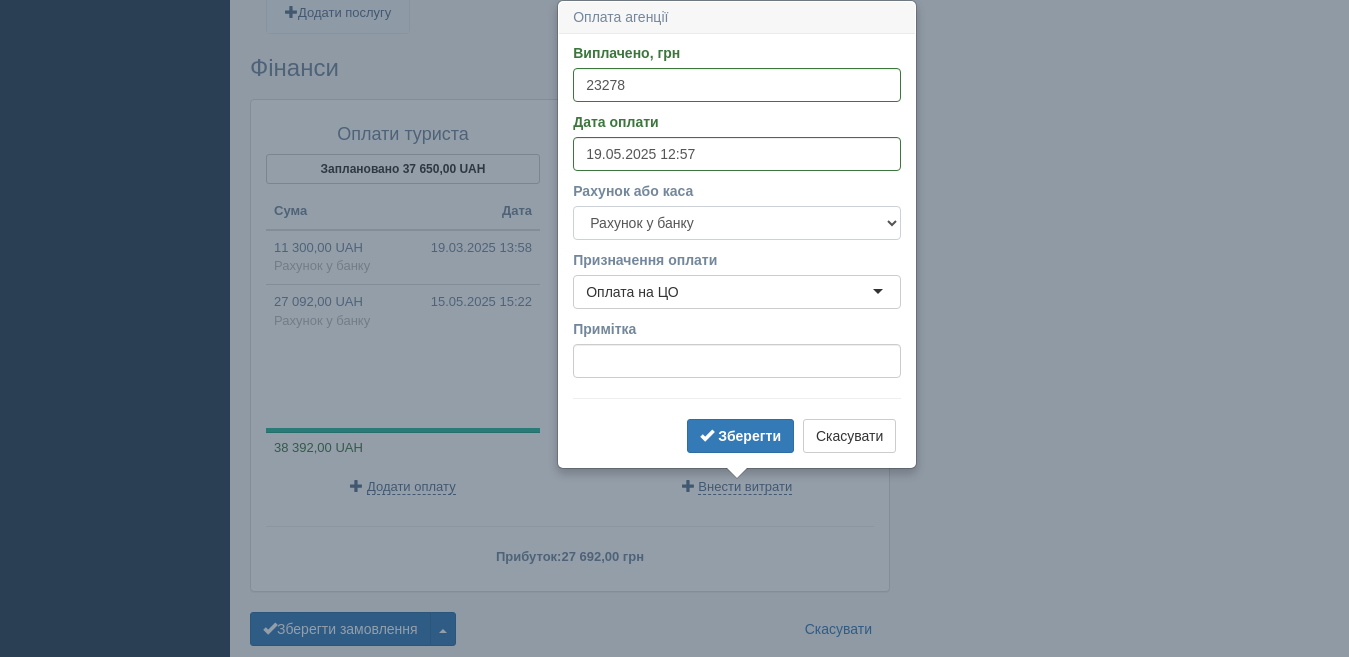 click on "Готівка
Картка
Рахунок у банку" at bounding box center (737, 223) 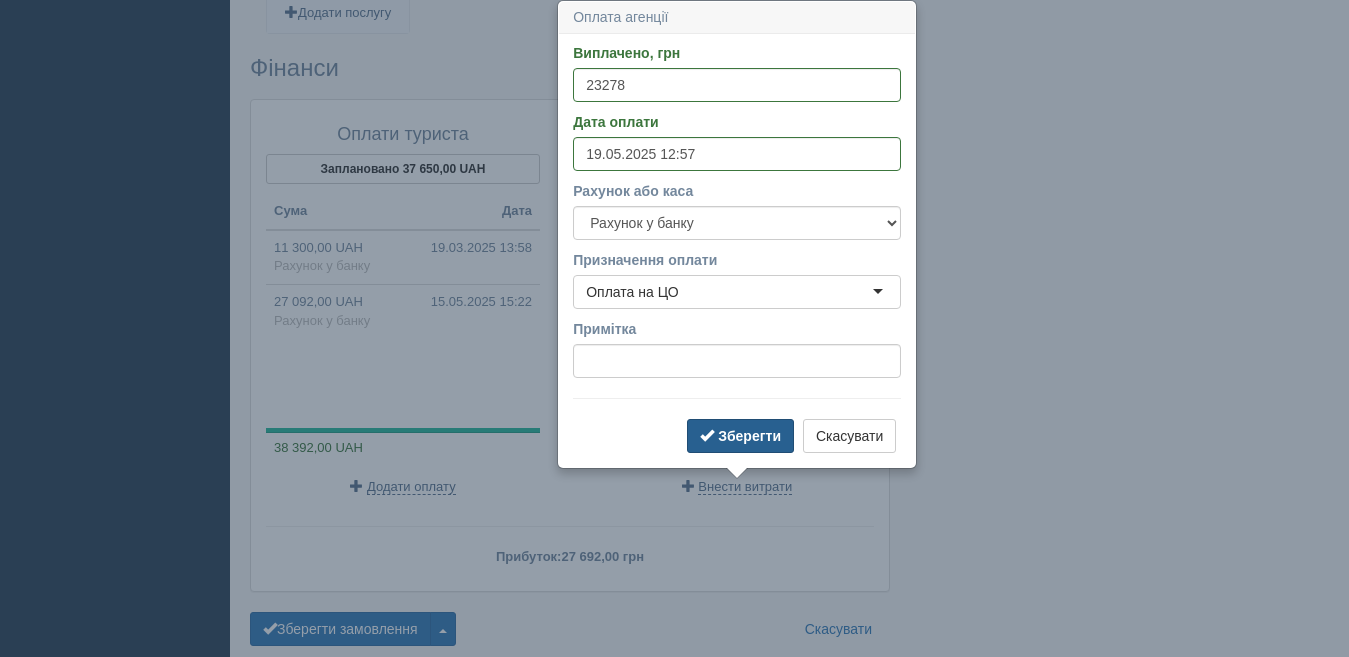 click on "Зберегти" at bounding box center (740, 436) 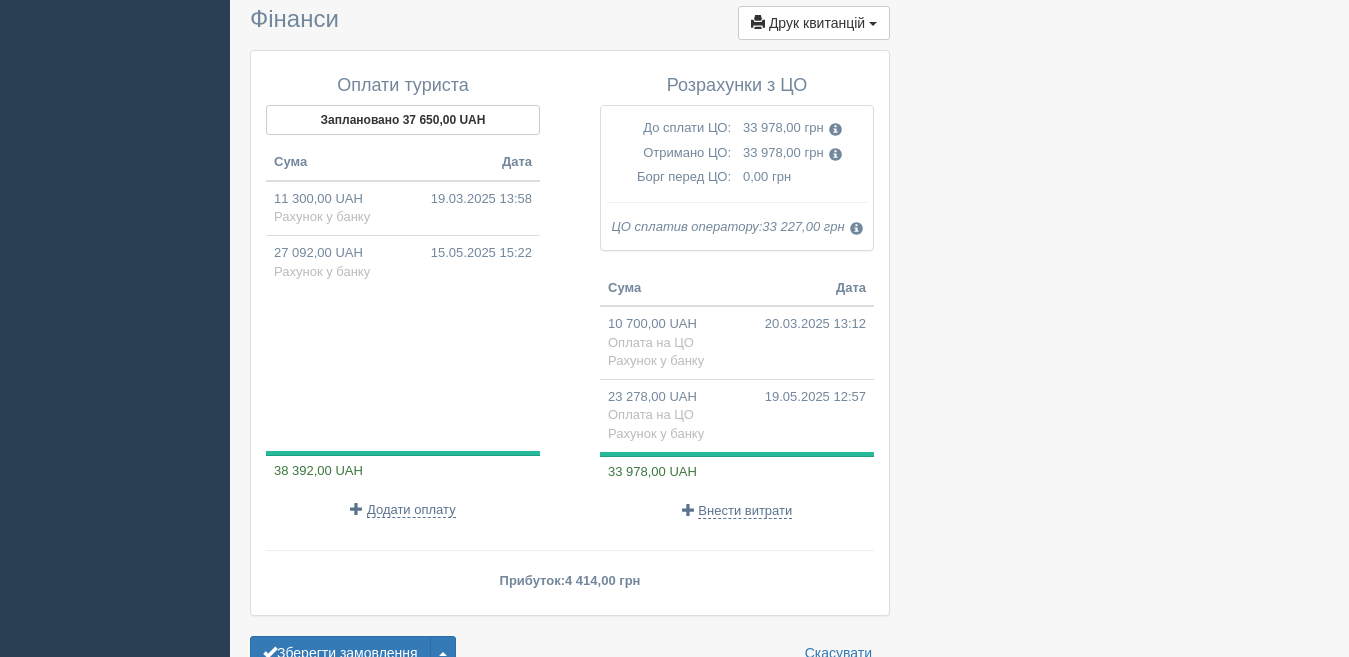 scroll, scrollTop: 1898, scrollLeft: 0, axis: vertical 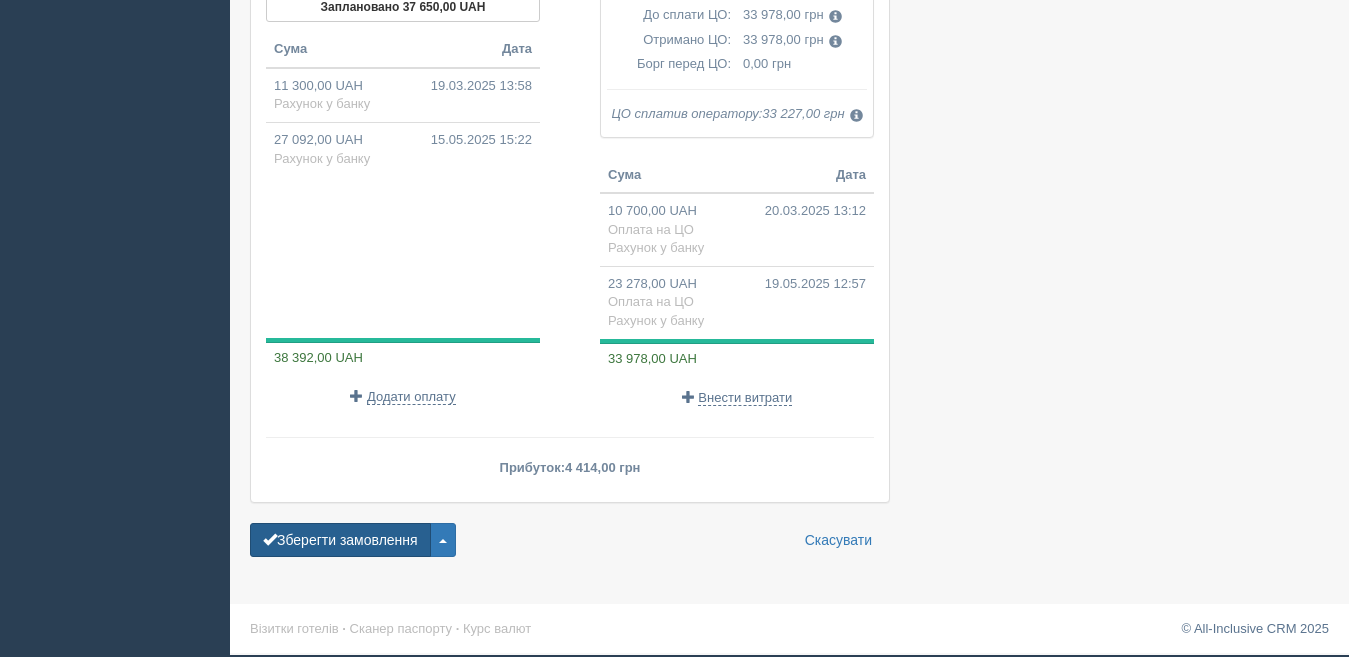 click on "Зберегти замовлення" at bounding box center (340, 540) 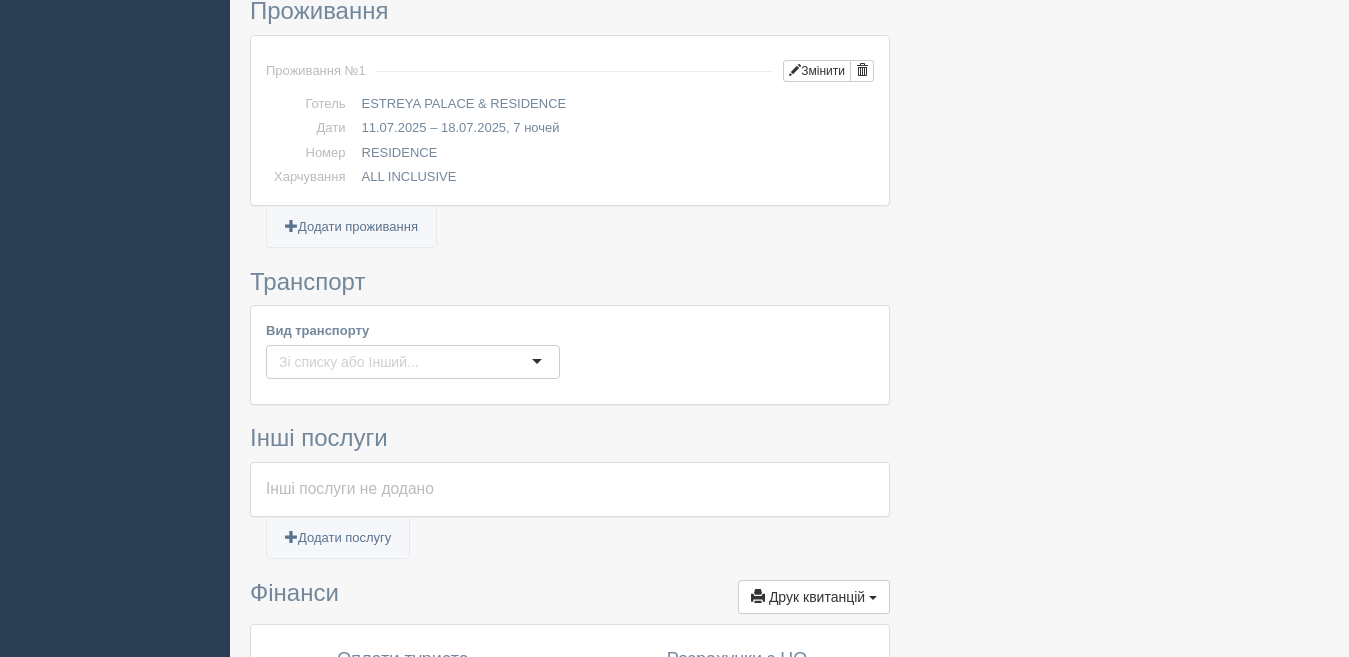 scroll, scrollTop: 1300, scrollLeft: 0, axis: vertical 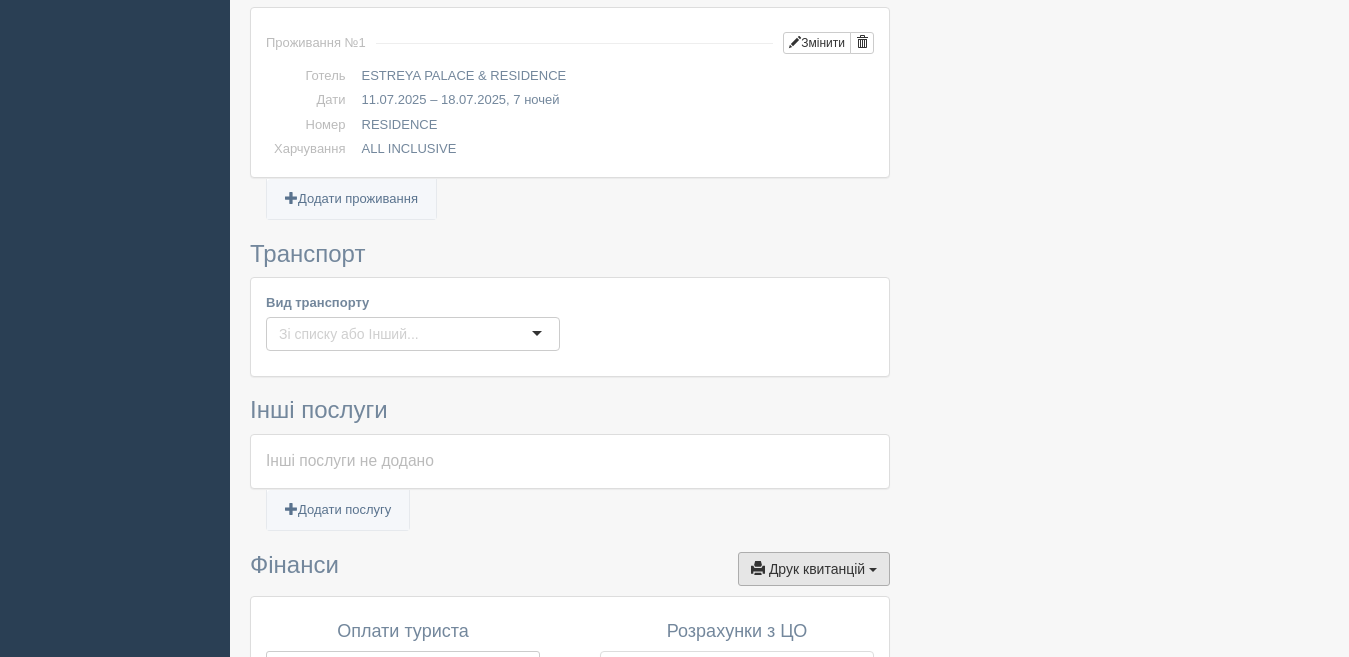 click at bounding box center [758, 568] 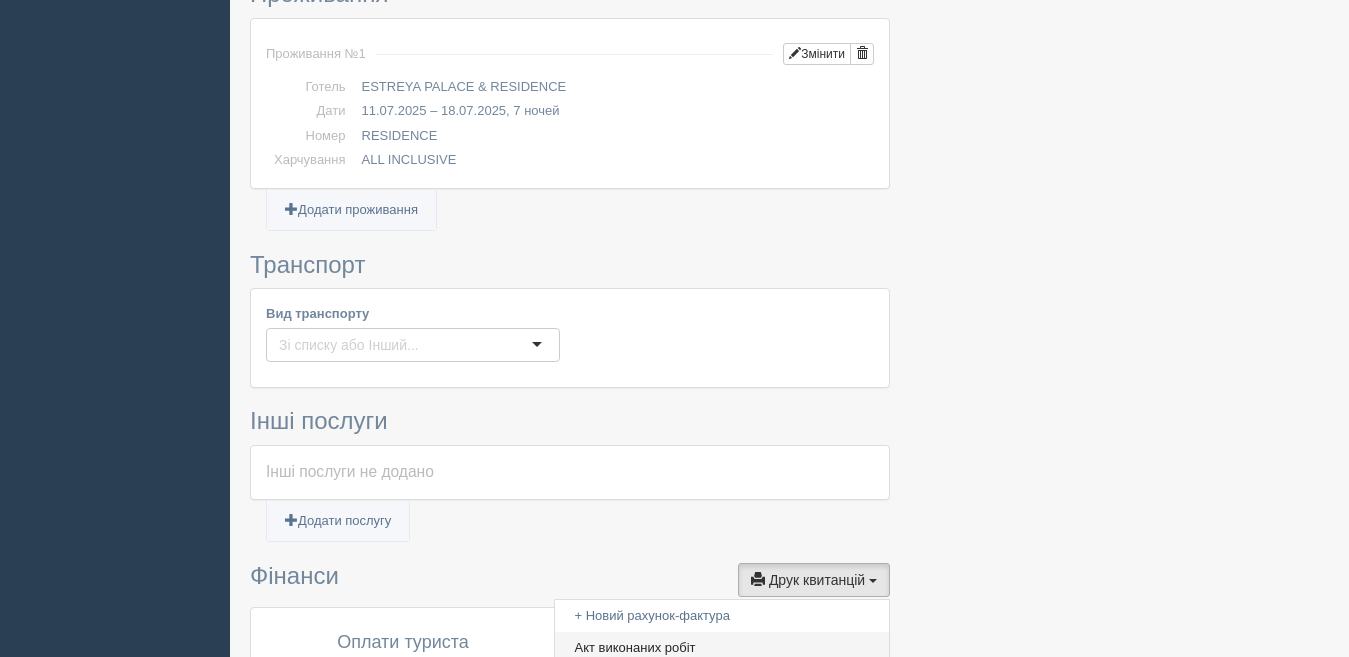 scroll, scrollTop: 1400, scrollLeft: 0, axis: vertical 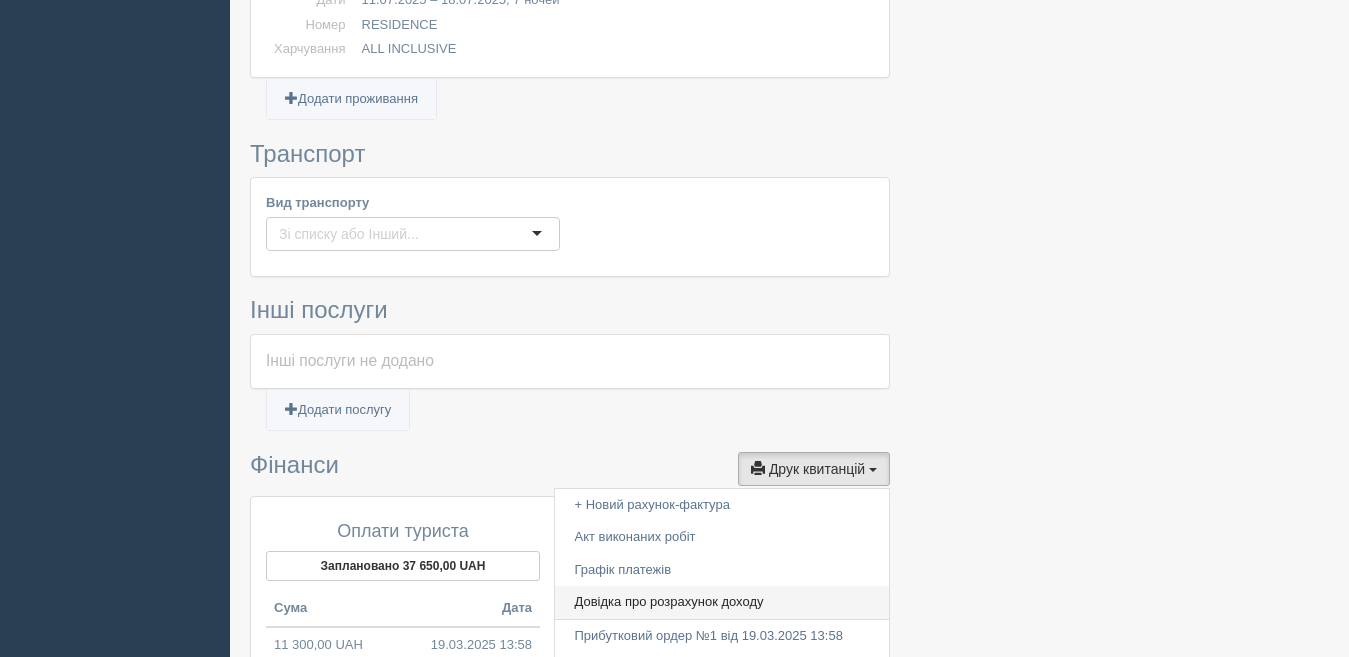 click on "Довідка про розрахунок доходу" at bounding box center [722, 602] 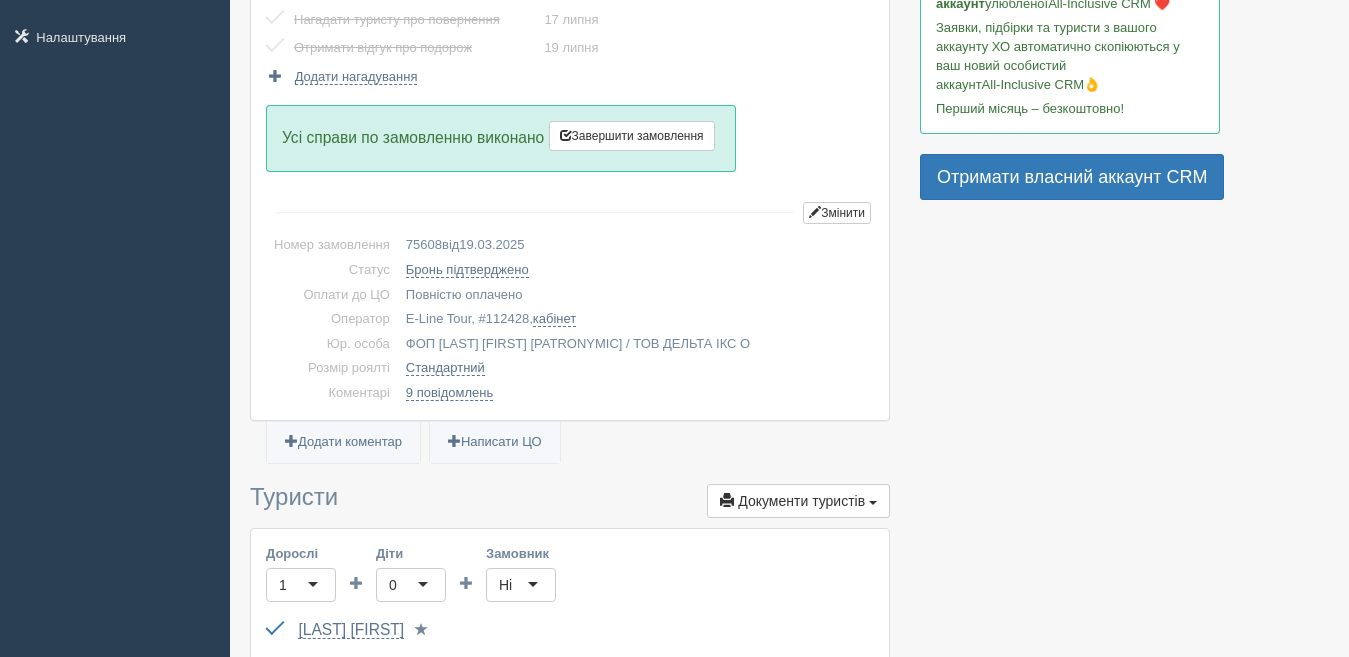 scroll, scrollTop: 400, scrollLeft: 0, axis: vertical 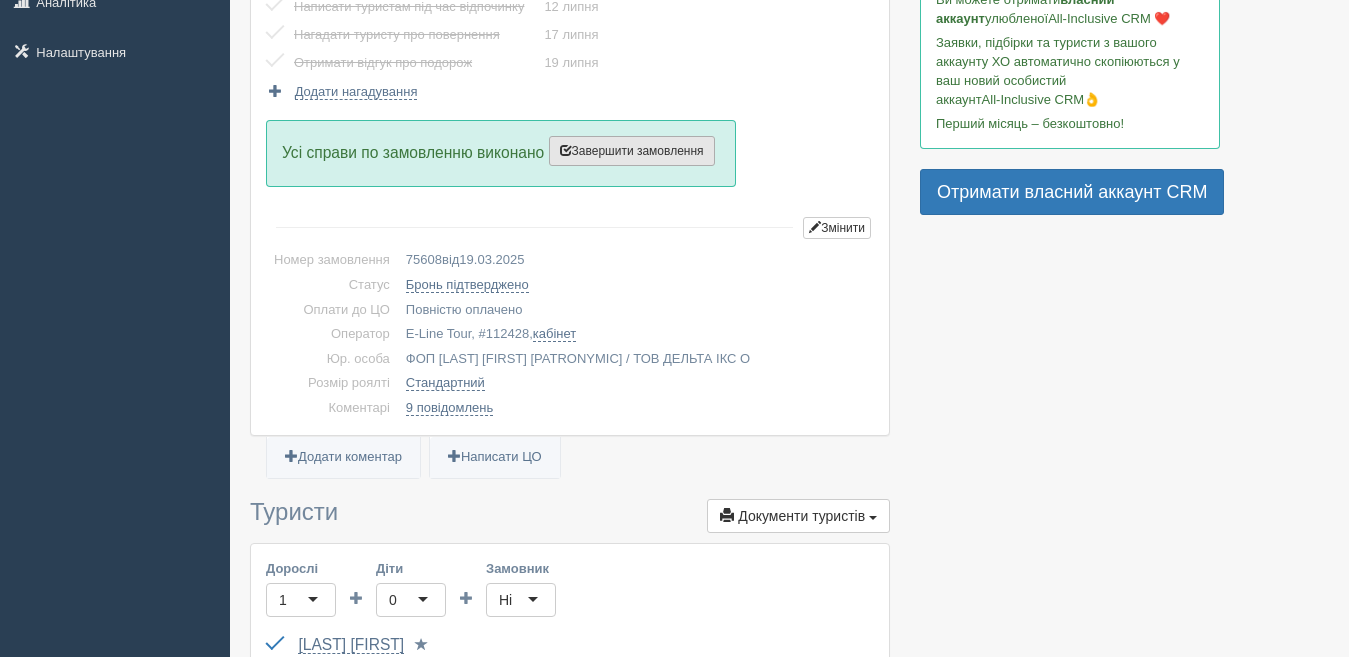 click on "Завершити замовлення" at bounding box center [632, 151] 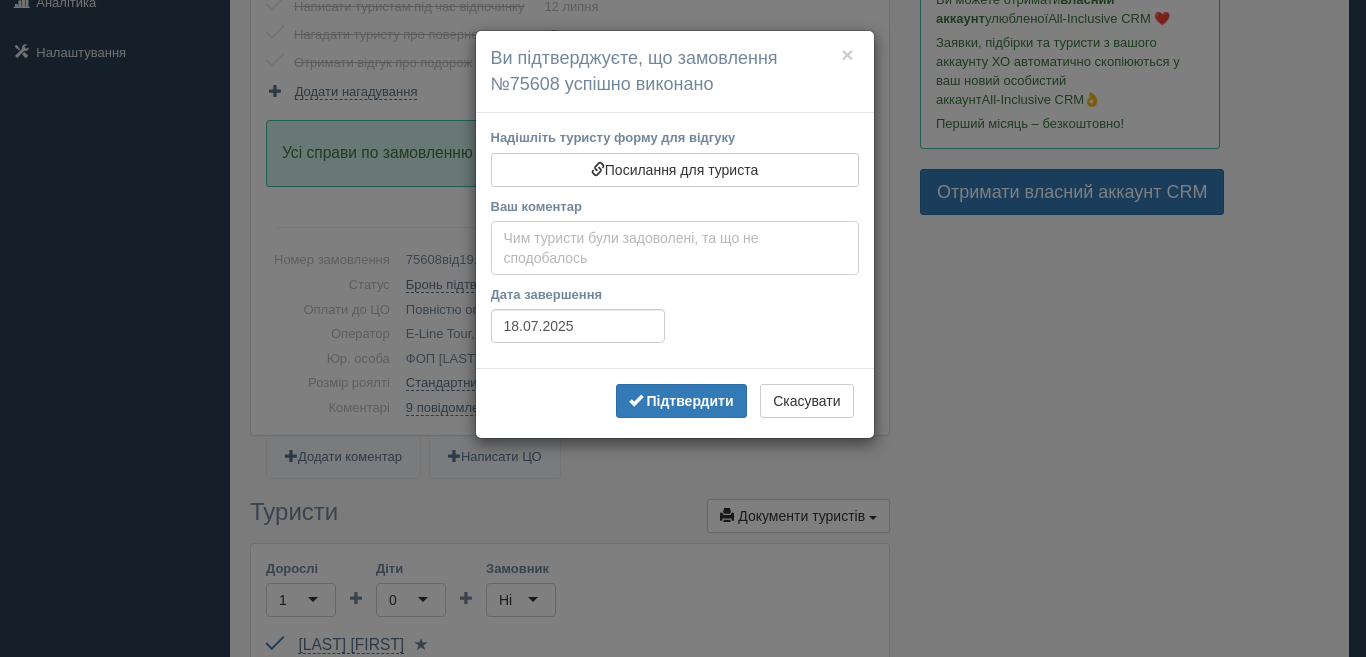 click on "Ваш коментар" at bounding box center [675, 248] 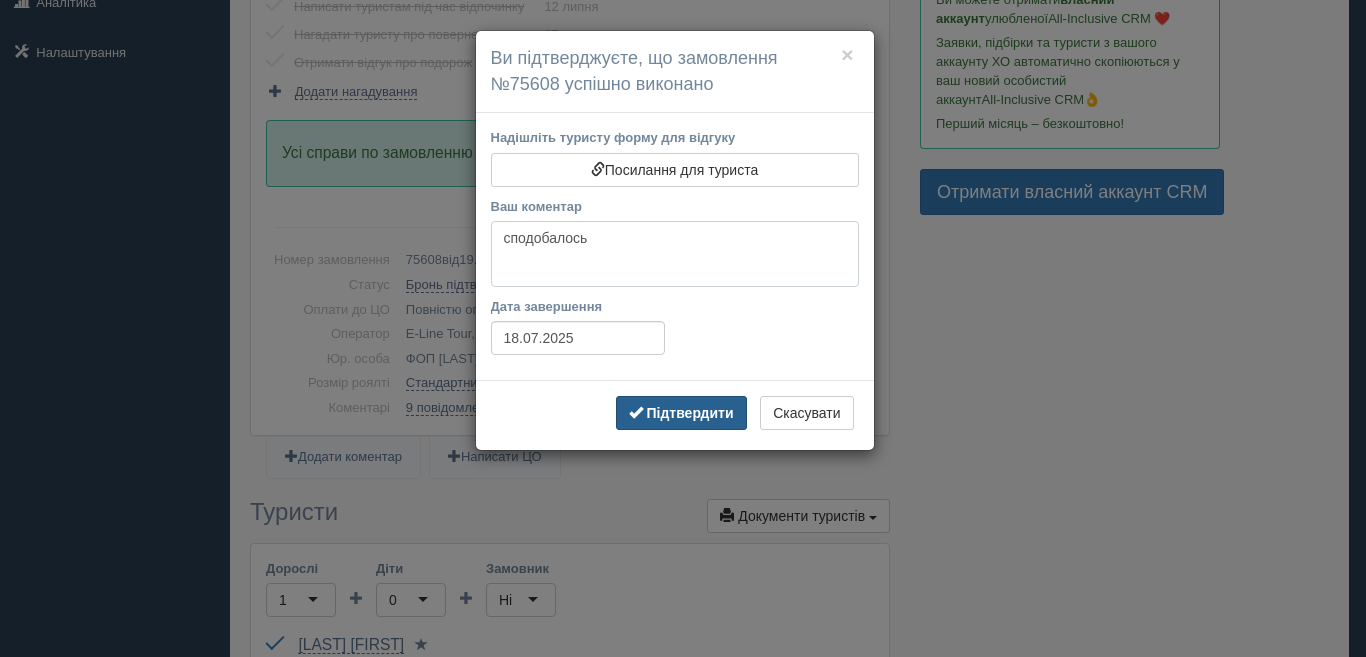 type on "сподобалось" 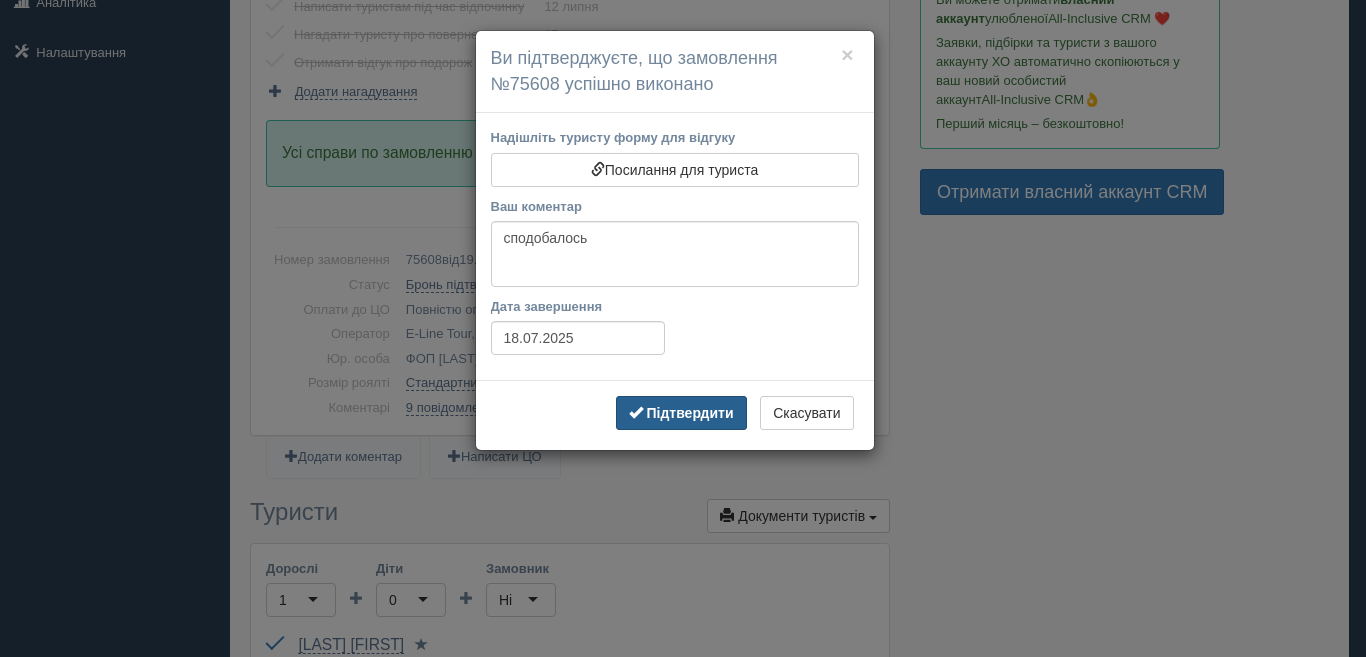 click on "Підтвердити" at bounding box center (681, 413) 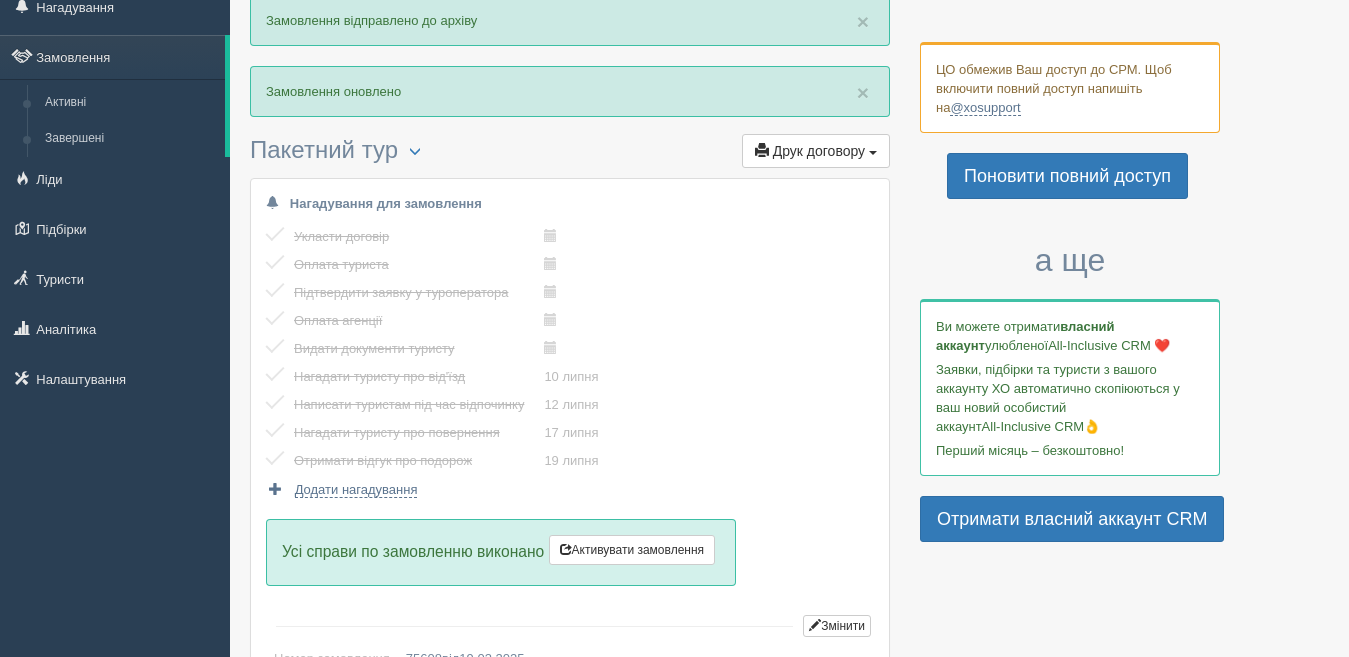 scroll, scrollTop: 0, scrollLeft: 0, axis: both 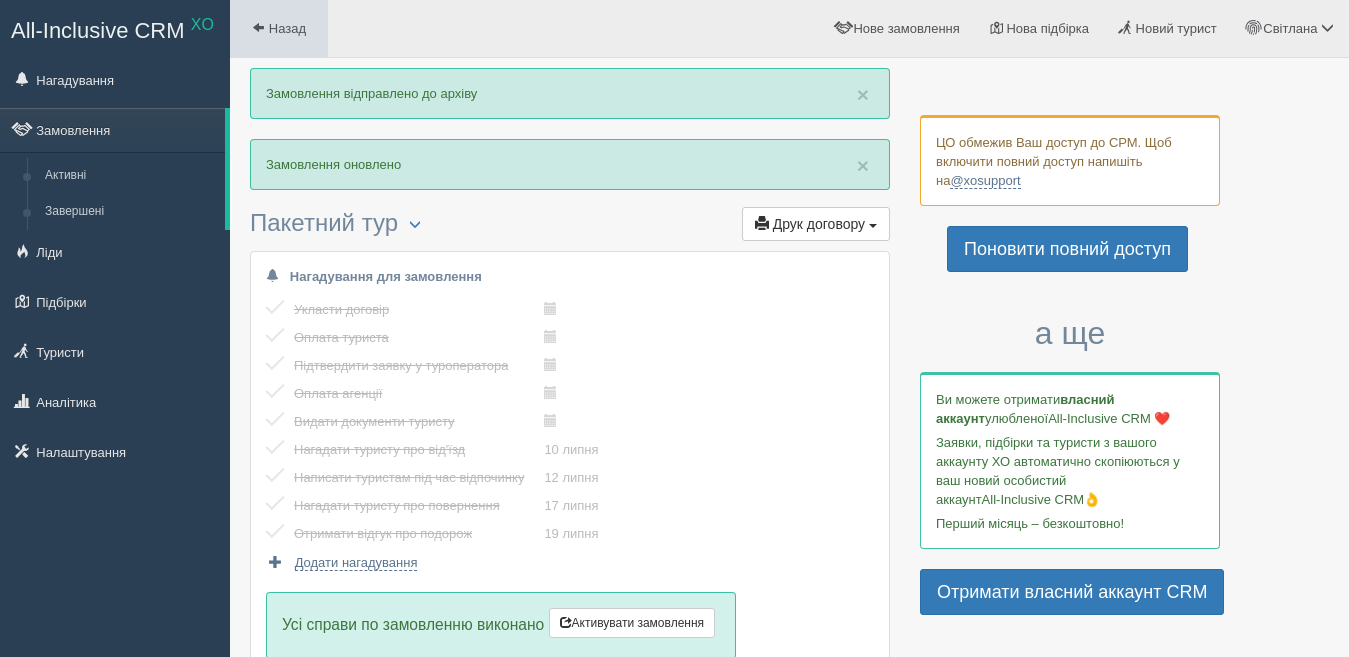 click on "Назад" at bounding box center (279, 28) 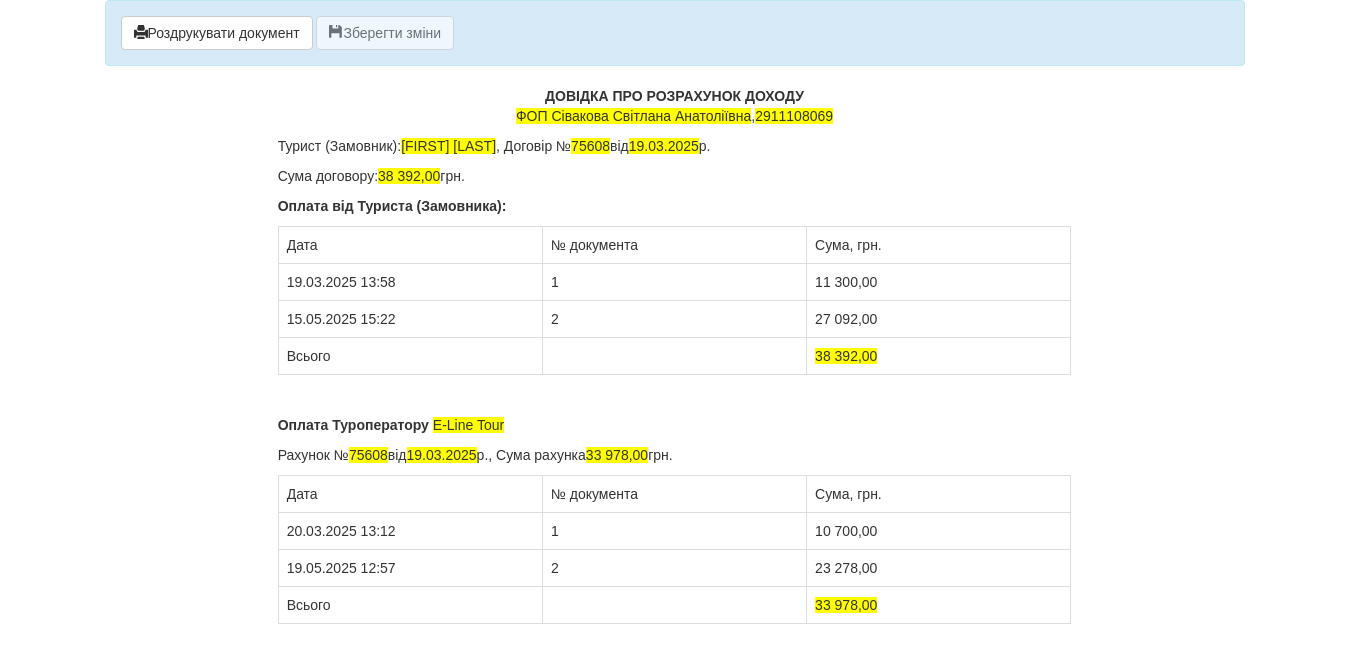 scroll, scrollTop: 0, scrollLeft: 0, axis: both 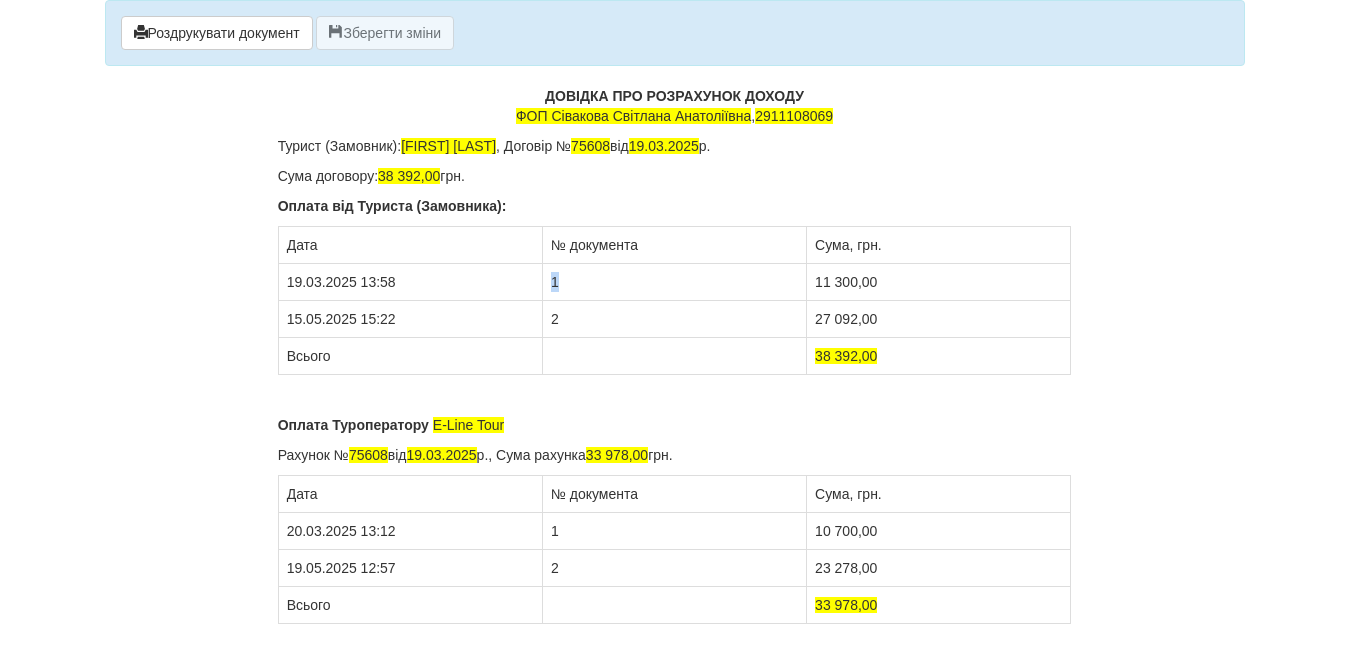 drag, startPoint x: 549, startPoint y: 282, endPoint x: 579, endPoint y: 282, distance: 30 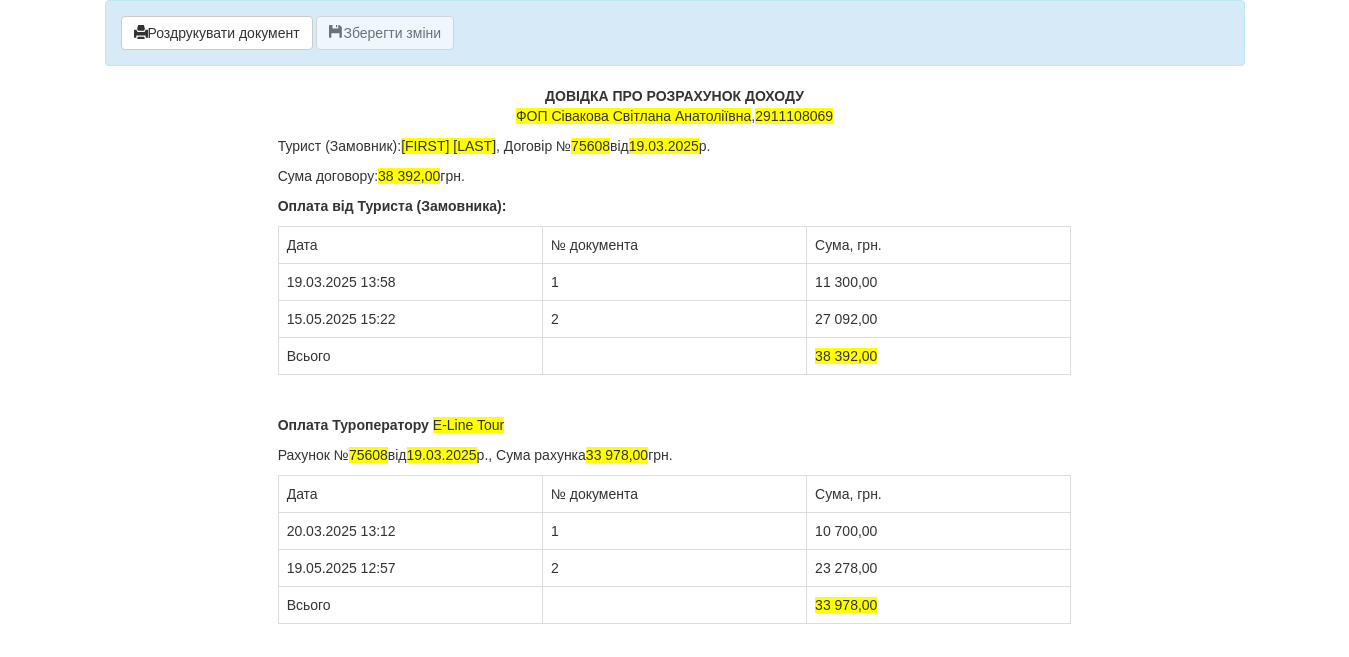 type 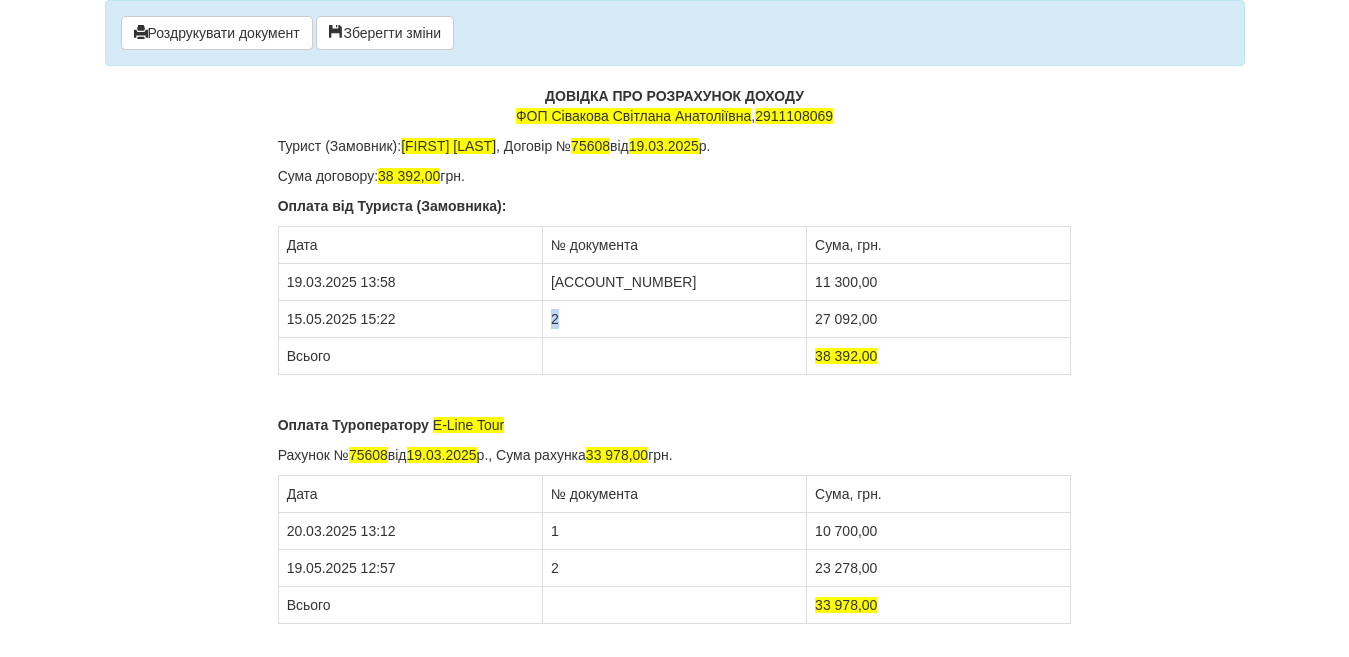 drag, startPoint x: 548, startPoint y: 322, endPoint x: 564, endPoint y: 321, distance: 16.03122 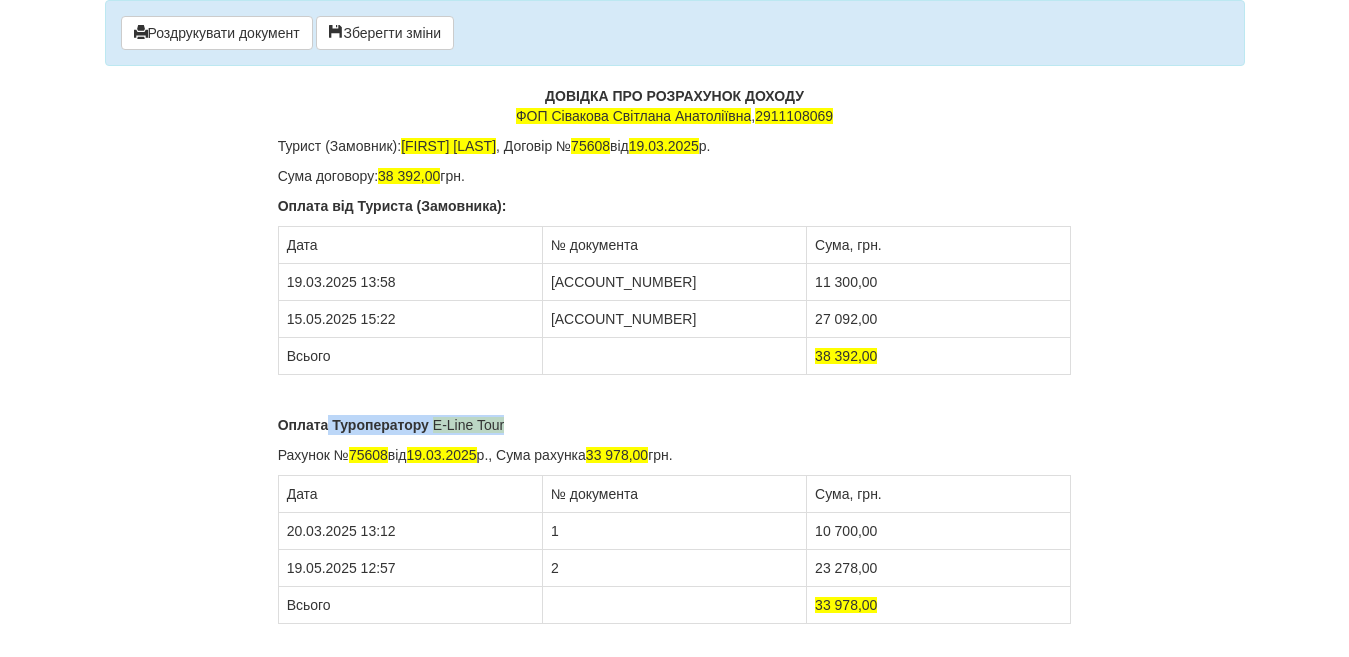 drag, startPoint x: 329, startPoint y: 426, endPoint x: 561, endPoint y: 426, distance: 232 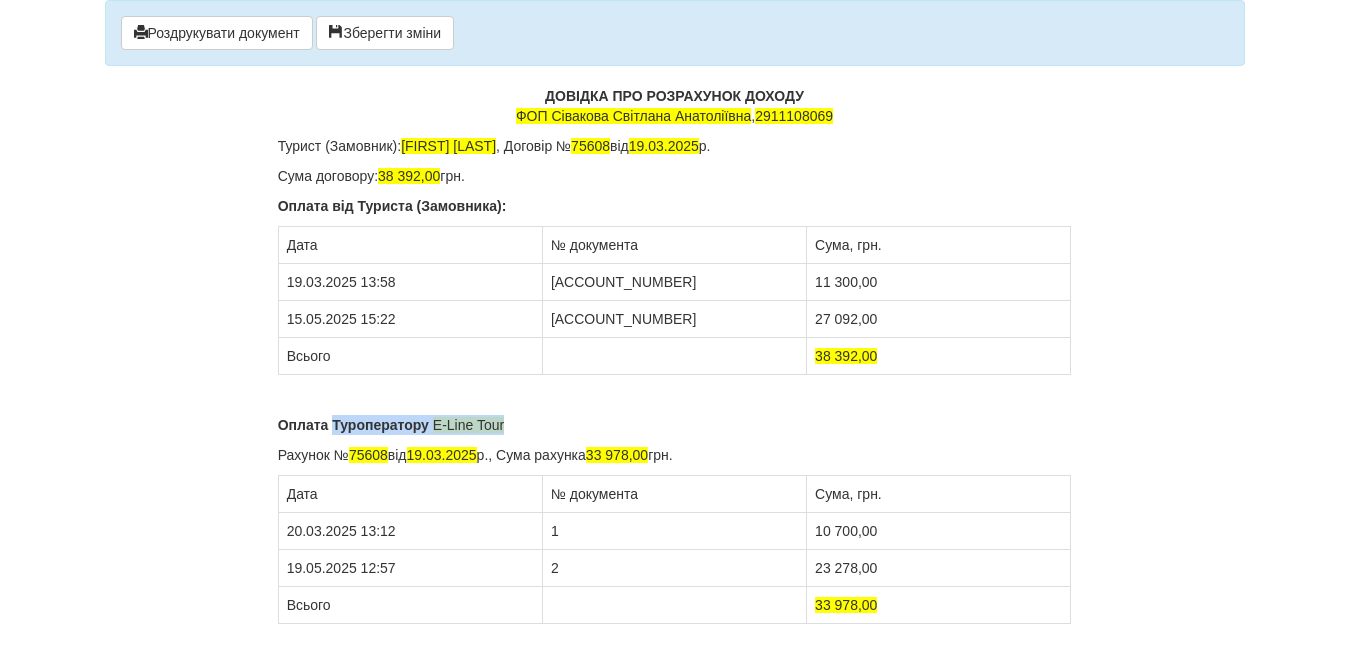 drag, startPoint x: 334, startPoint y: 419, endPoint x: 532, endPoint y: 417, distance: 198.0101 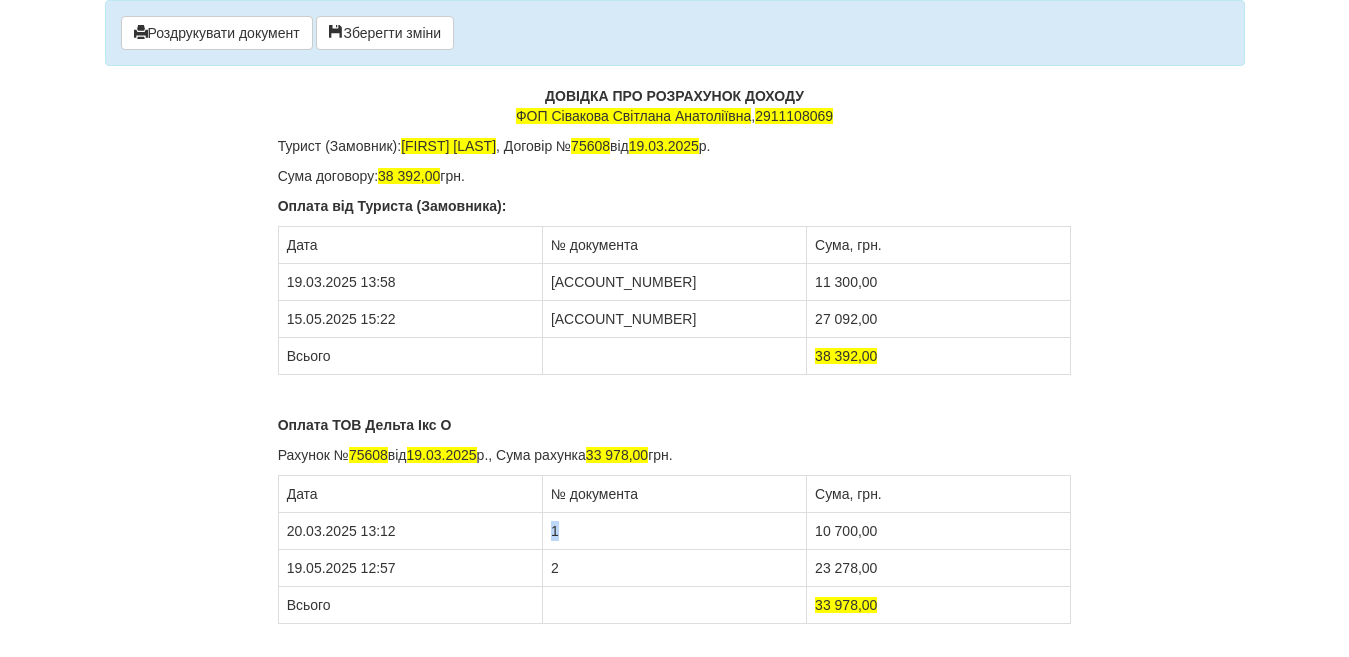 drag, startPoint x: 548, startPoint y: 535, endPoint x: 571, endPoint y: 534, distance: 23.021729 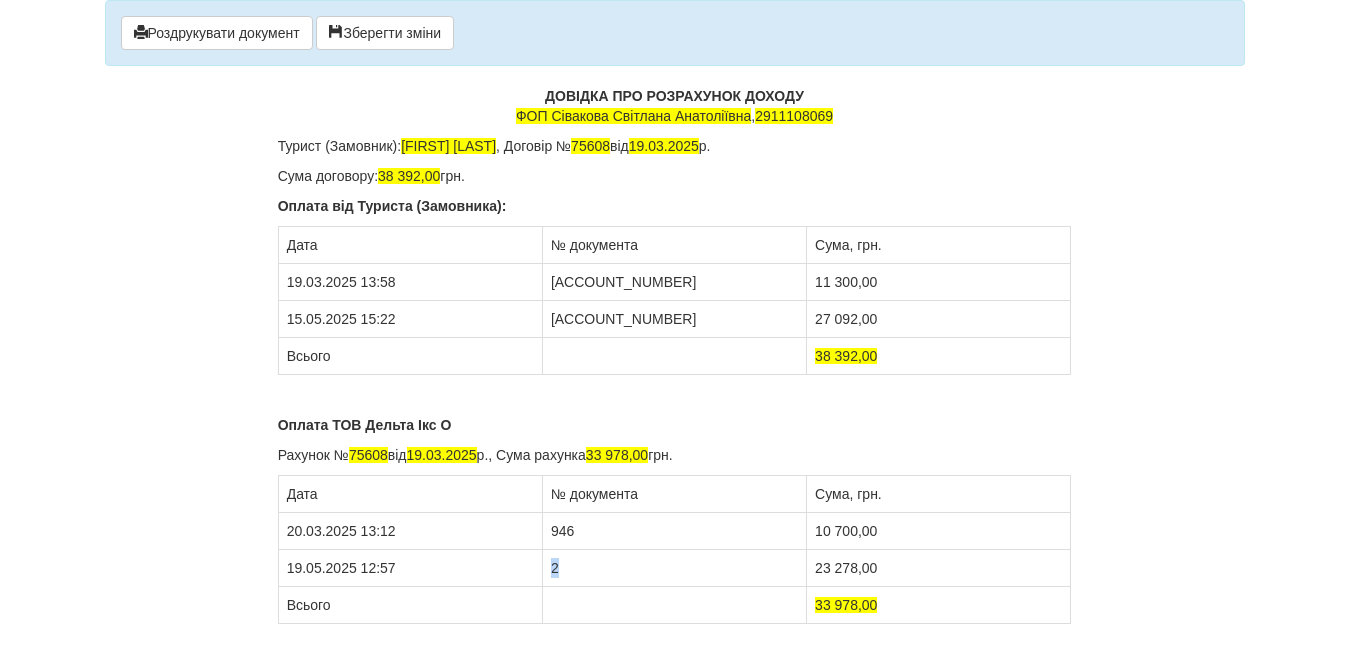 drag, startPoint x: 549, startPoint y: 570, endPoint x: 568, endPoint y: 570, distance: 19 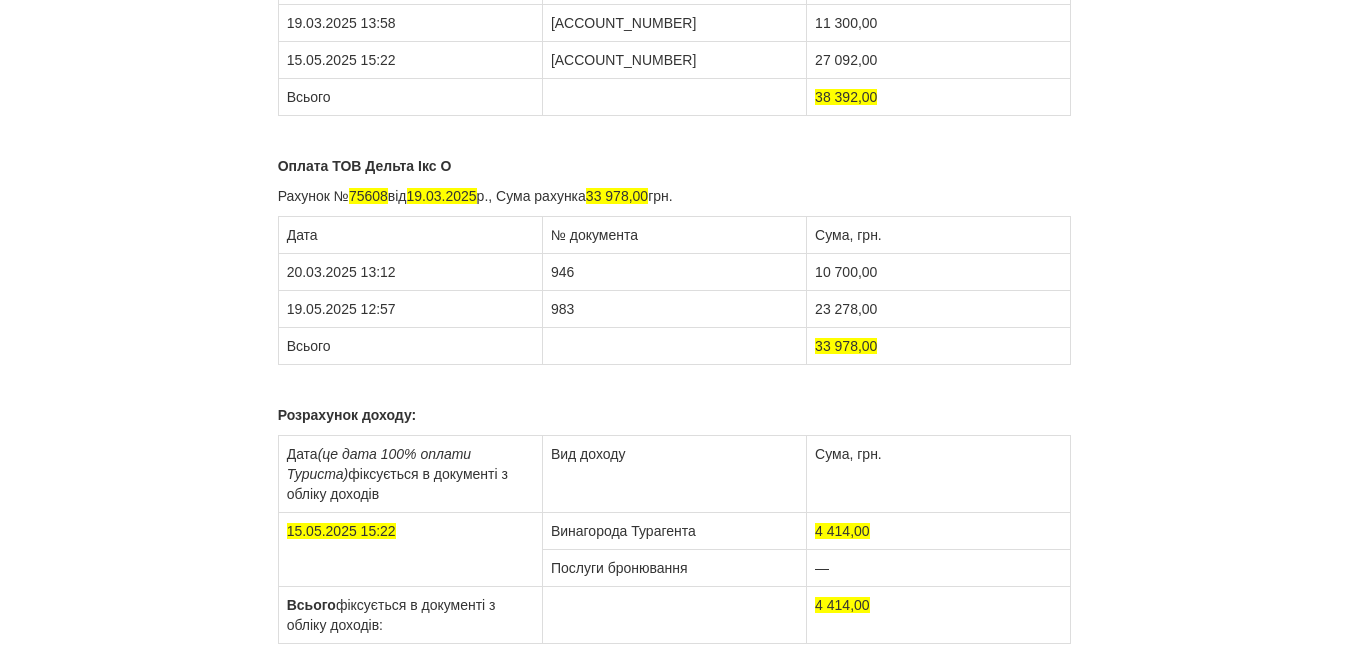 scroll, scrollTop: 0, scrollLeft: 0, axis: both 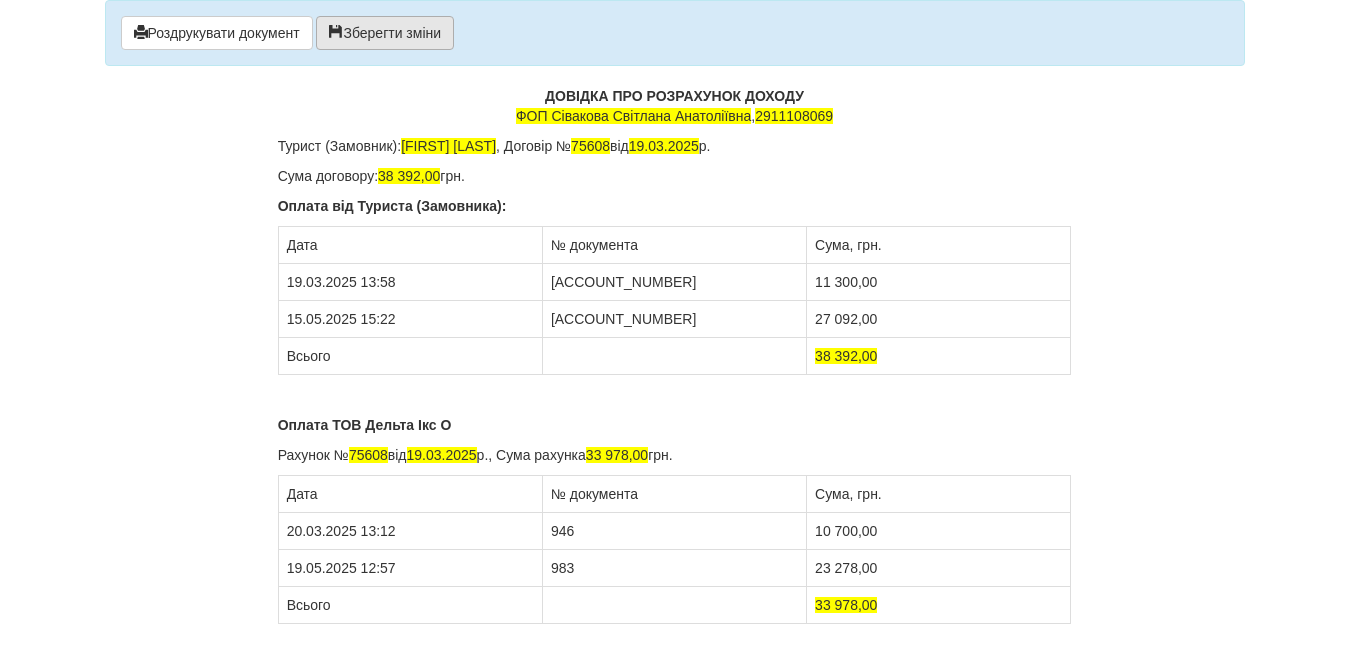 click on "Зберегти зміни" at bounding box center [385, 33] 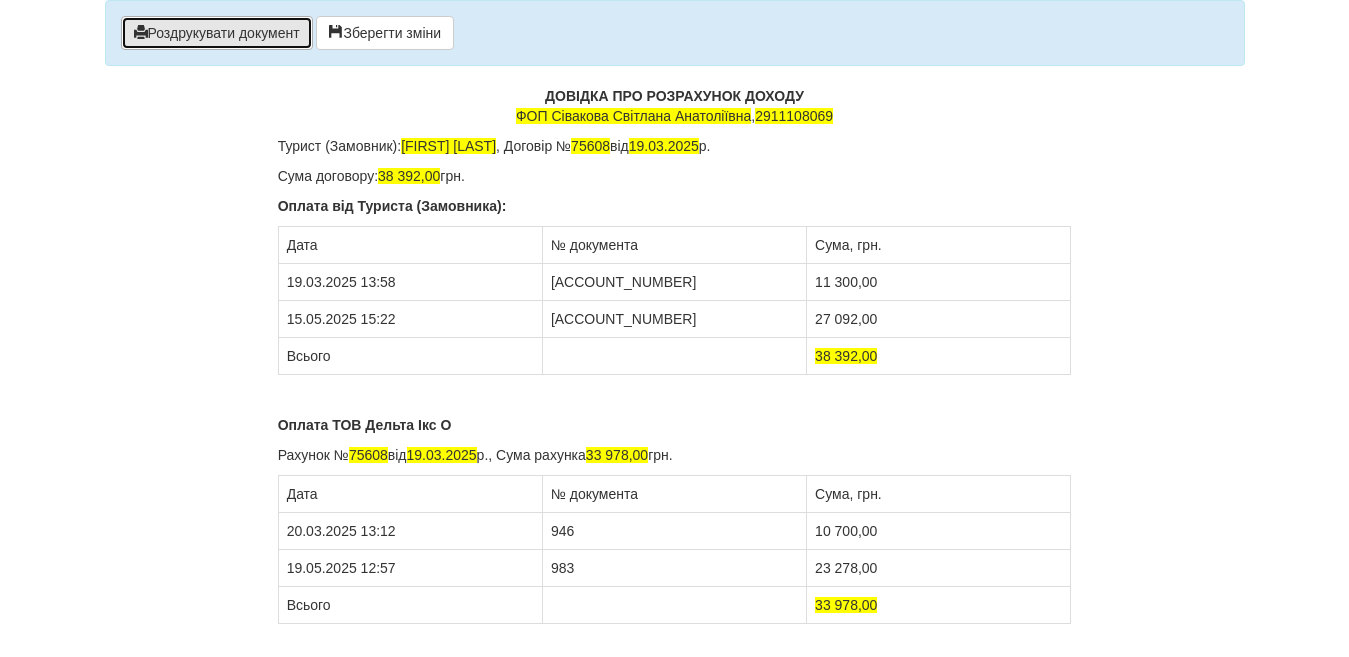 click on "Роздрукувати документ" at bounding box center [217, 33] 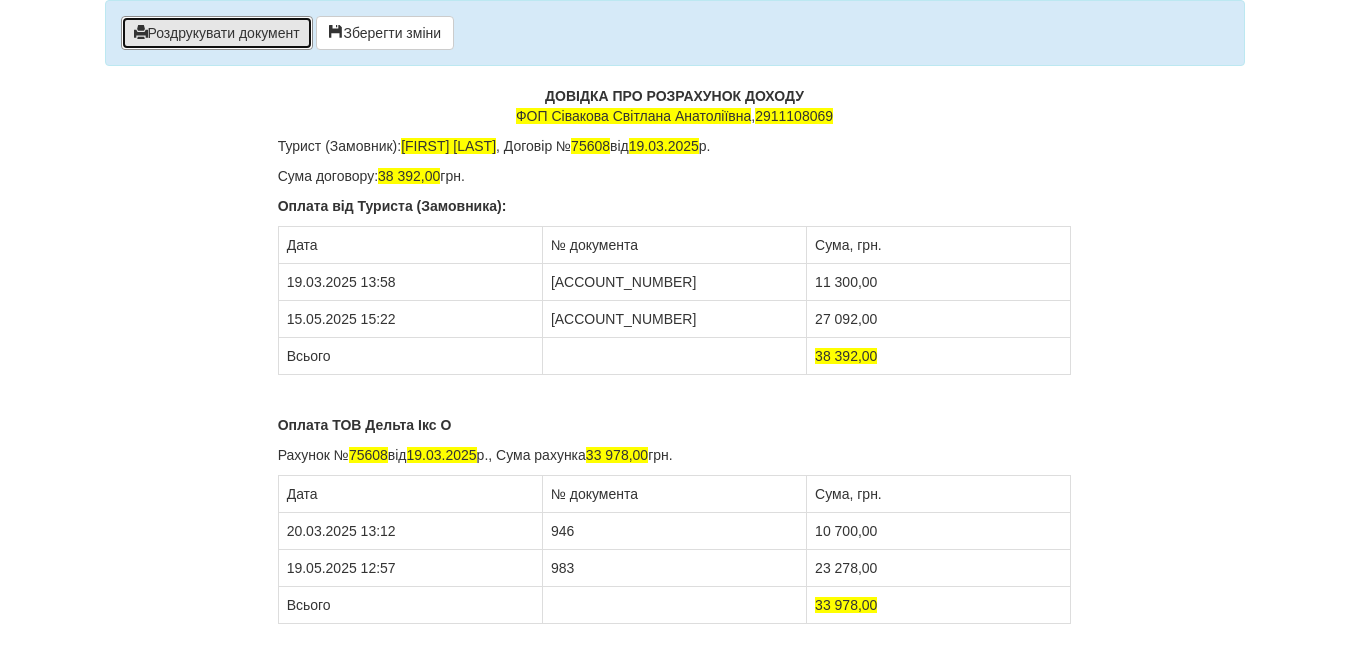 drag, startPoint x: 275, startPoint y: 32, endPoint x: 1134, endPoint y: 591, distance: 1024.8717 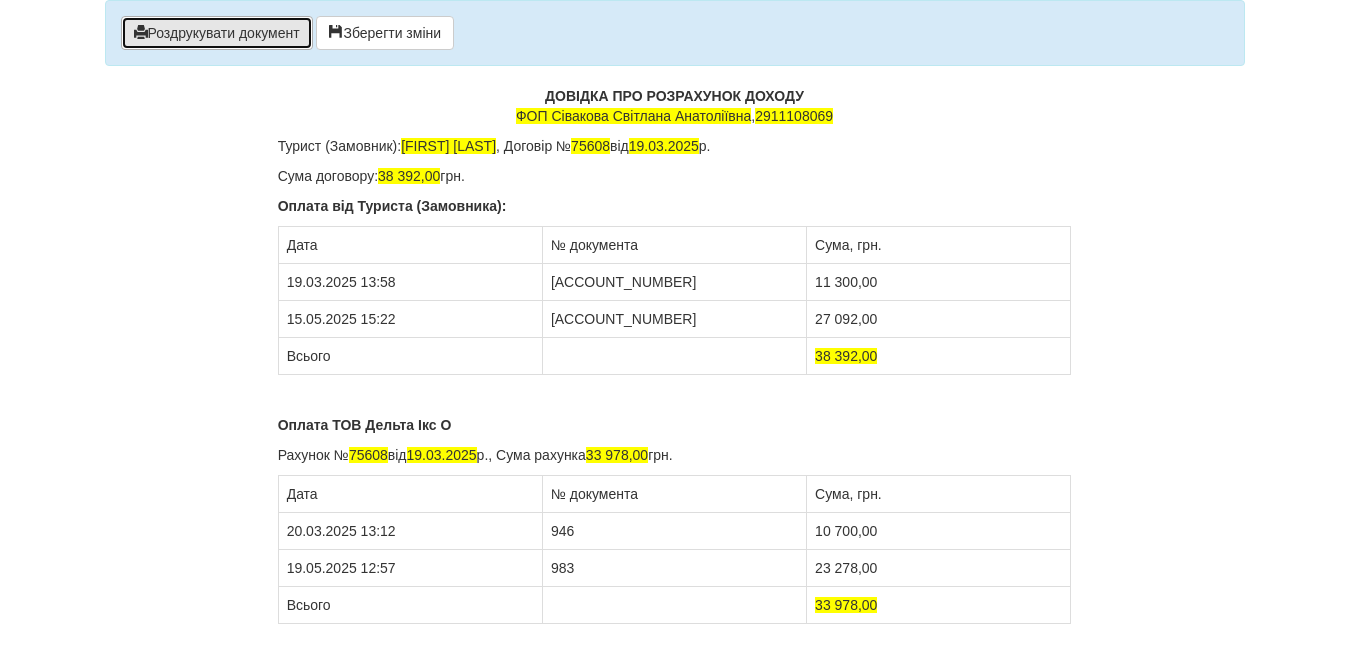 click on "Роздрукувати документ" at bounding box center (217, 33) 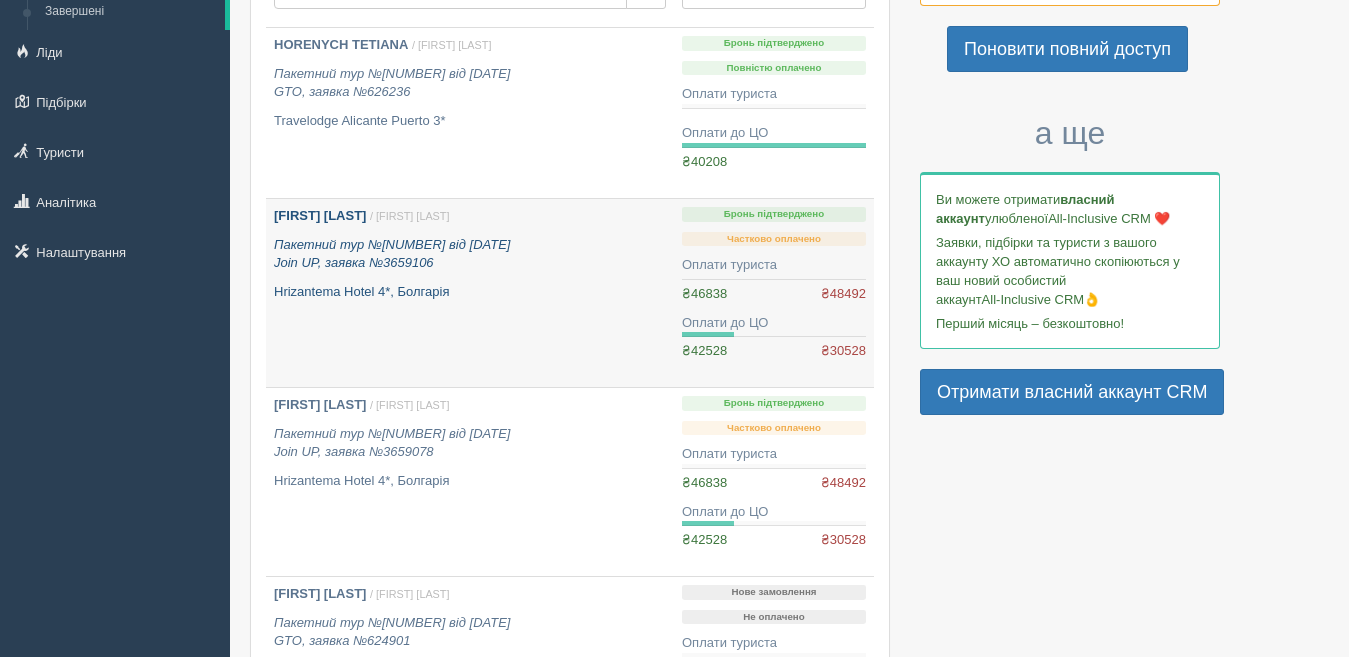 scroll, scrollTop: 100, scrollLeft: 0, axis: vertical 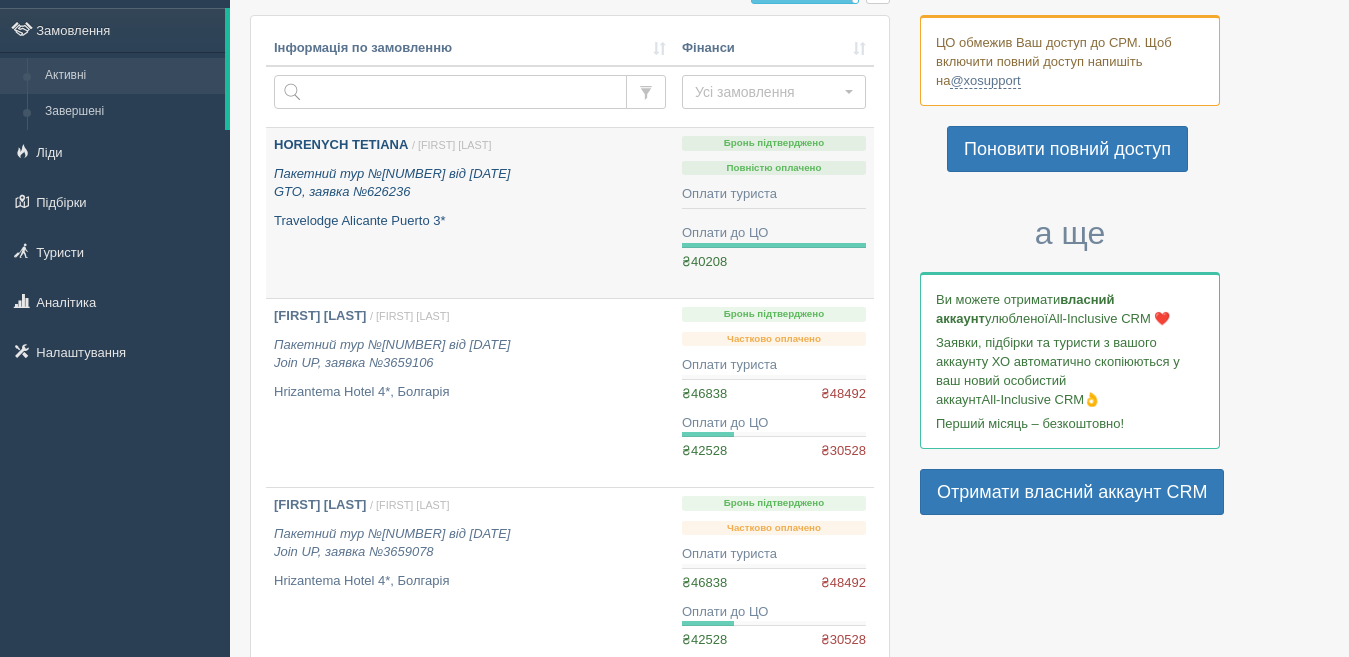 click on "[FIRST] [LAST]
/ [FIRST] [LAST]
Пакетний тур №[NUMBER] від [DATE]
GTO, заявка №[NUMBER]
Travelodge Alicante Puerto 3*" at bounding box center (470, 213) 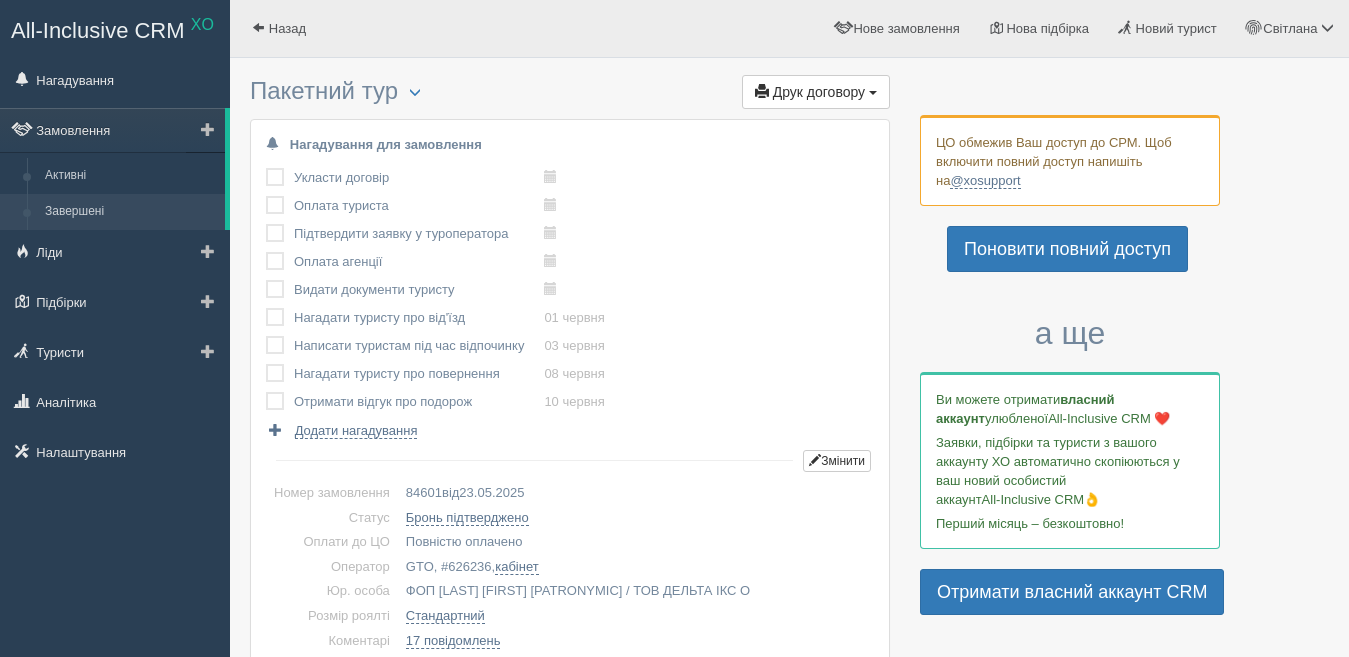 scroll, scrollTop: 0, scrollLeft: 0, axis: both 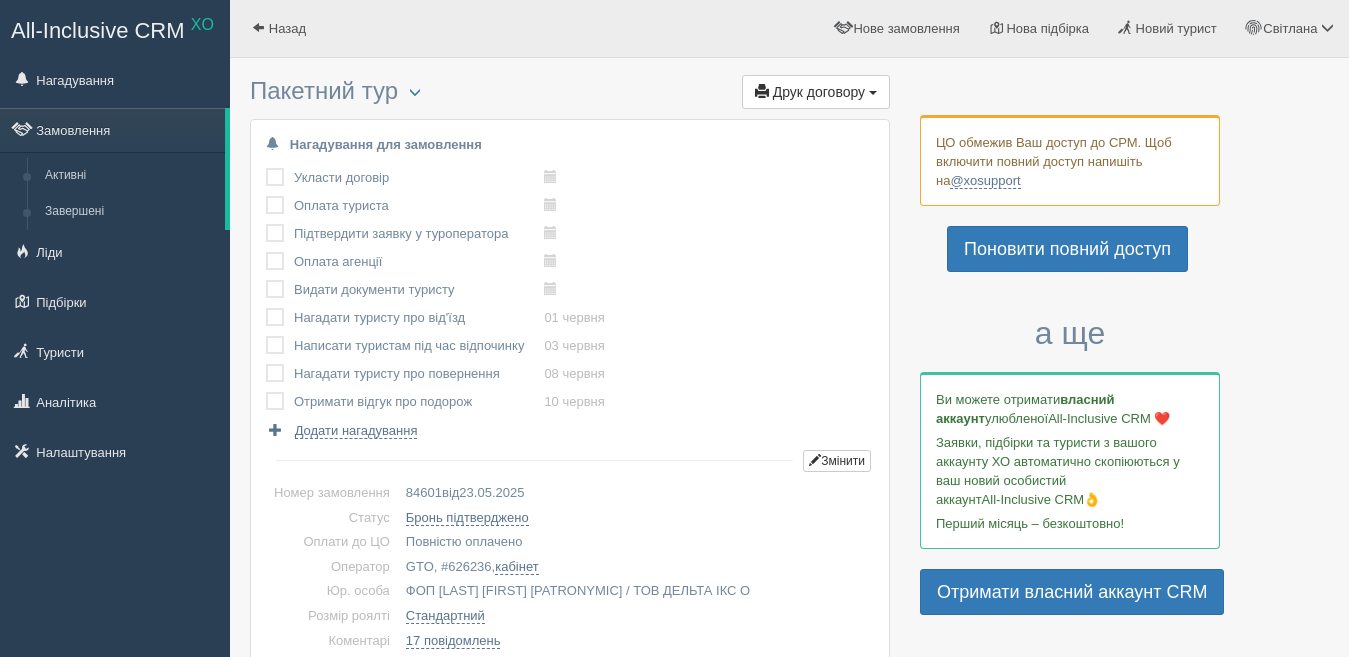 drag, startPoint x: 267, startPoint y: 175, endPoint x: 268, endPoint y: 198, distance: 23.021729 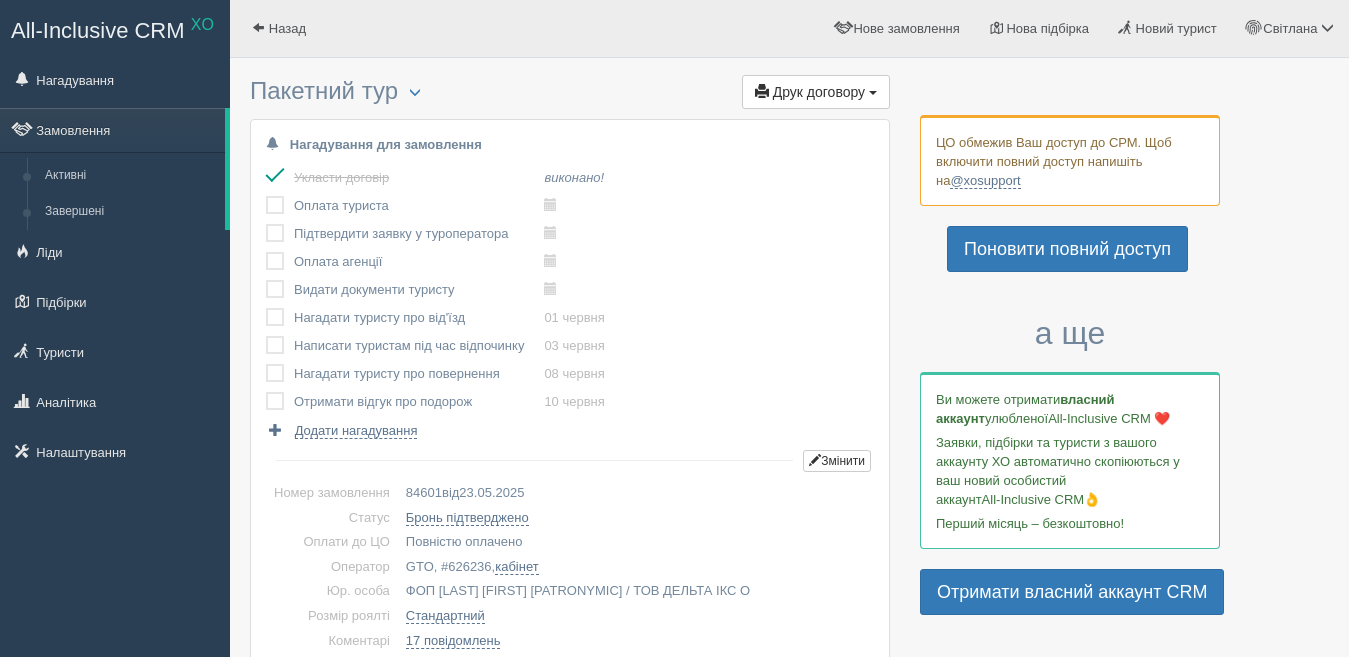 click at bounding box center [266, 196] 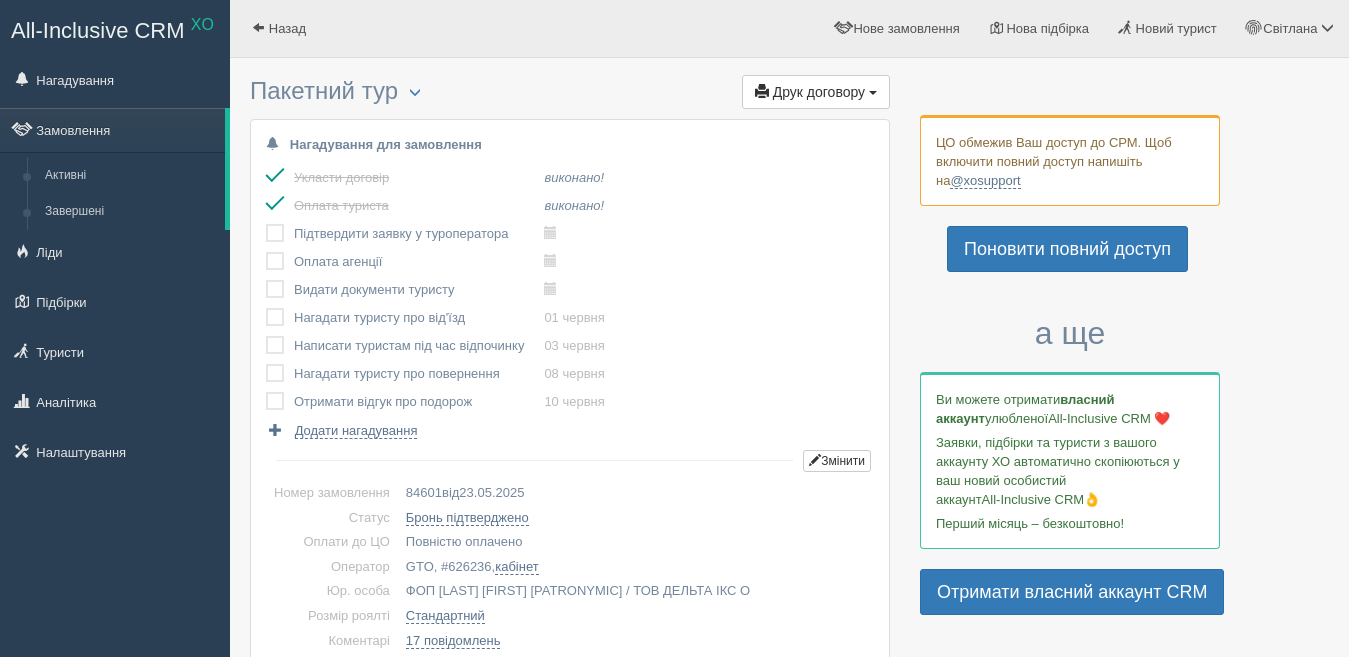click at bounding box center (280, 234) 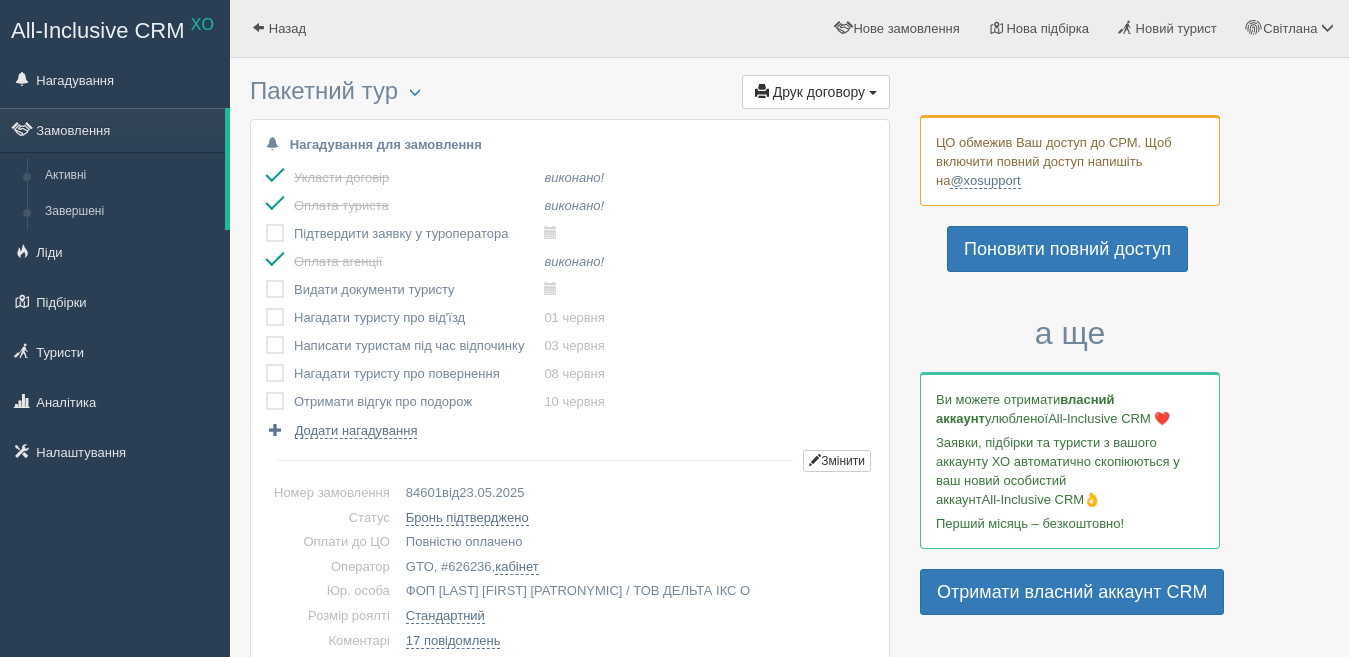 click at bounding box center [266, 280] 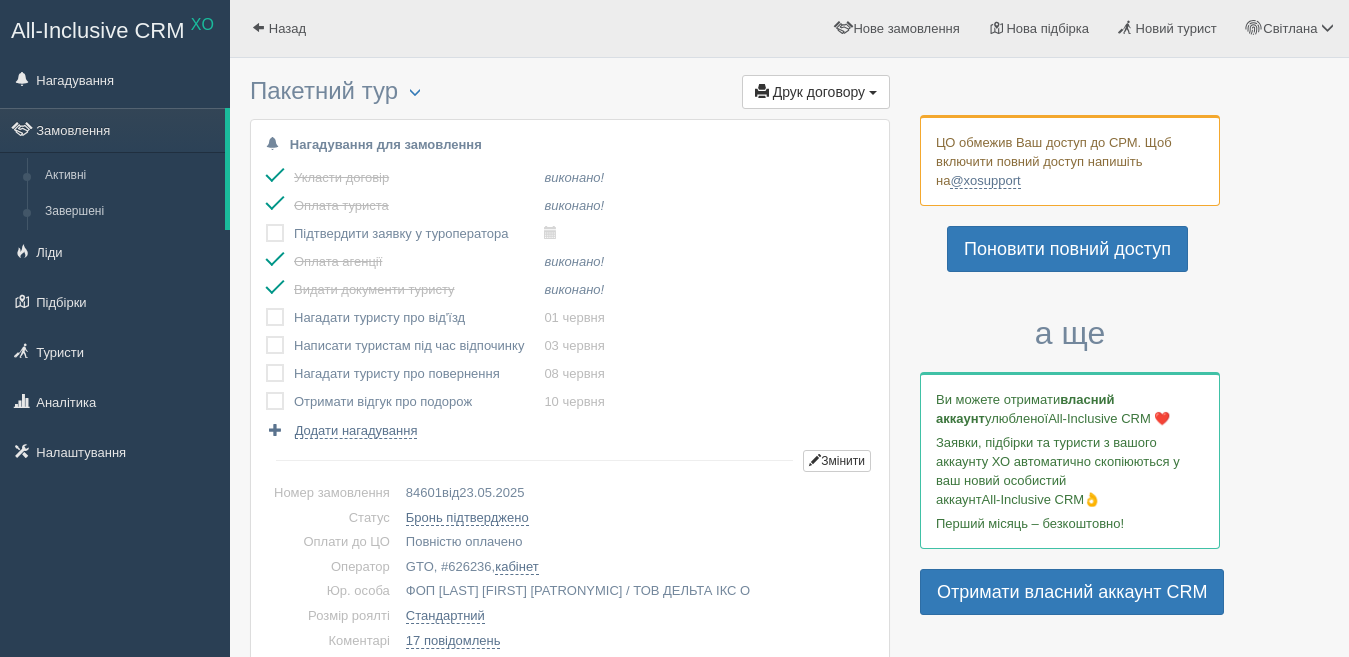 click at bounding box center [266, 308] 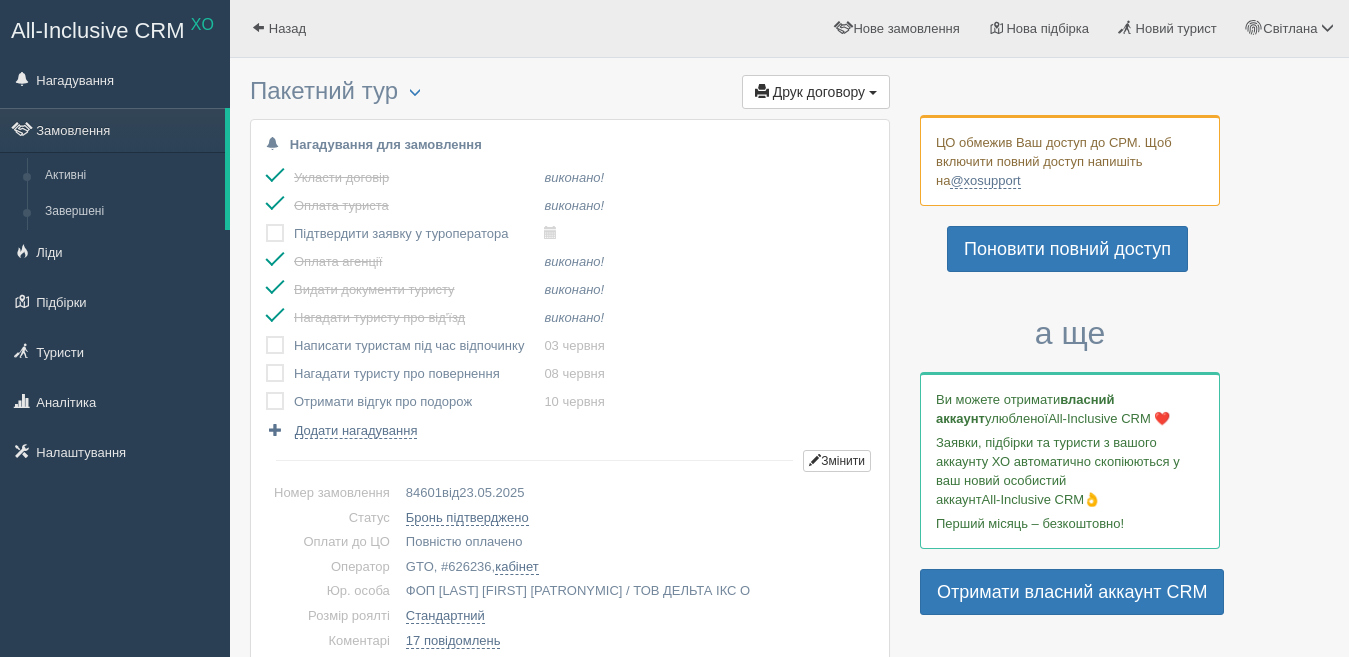 click at bounding box center (266, 224) 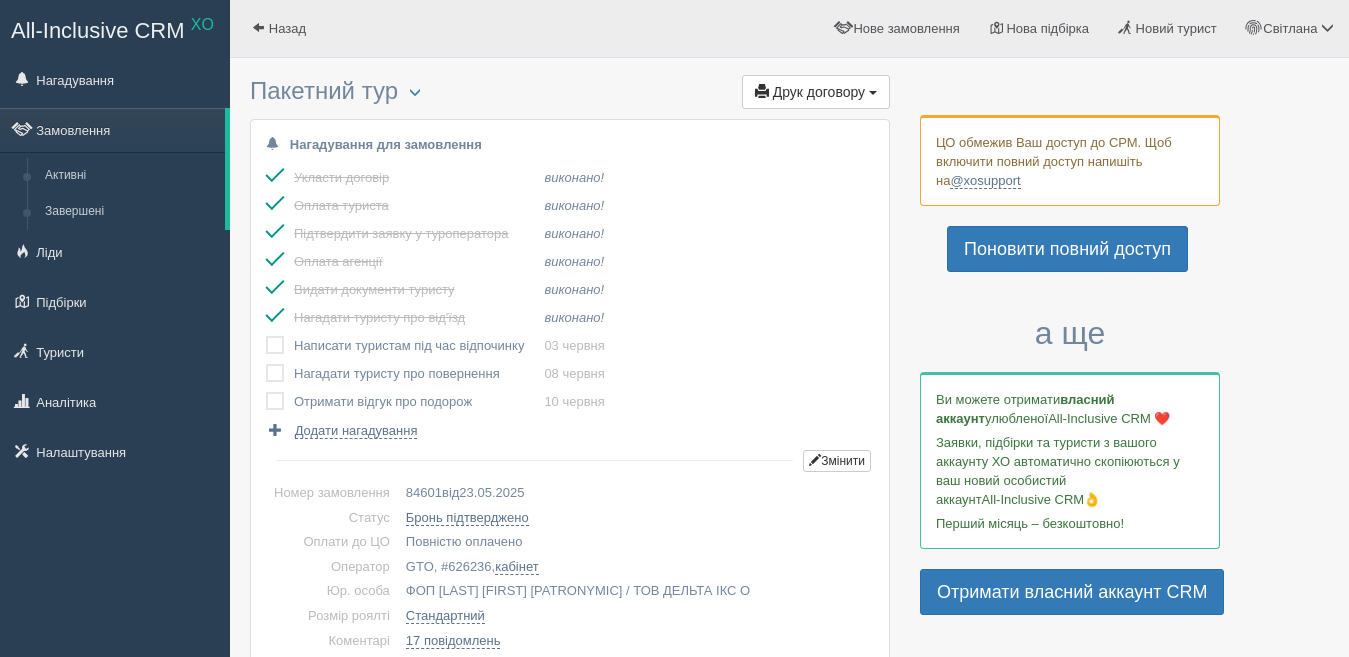 click at bounding box center [266, 336] 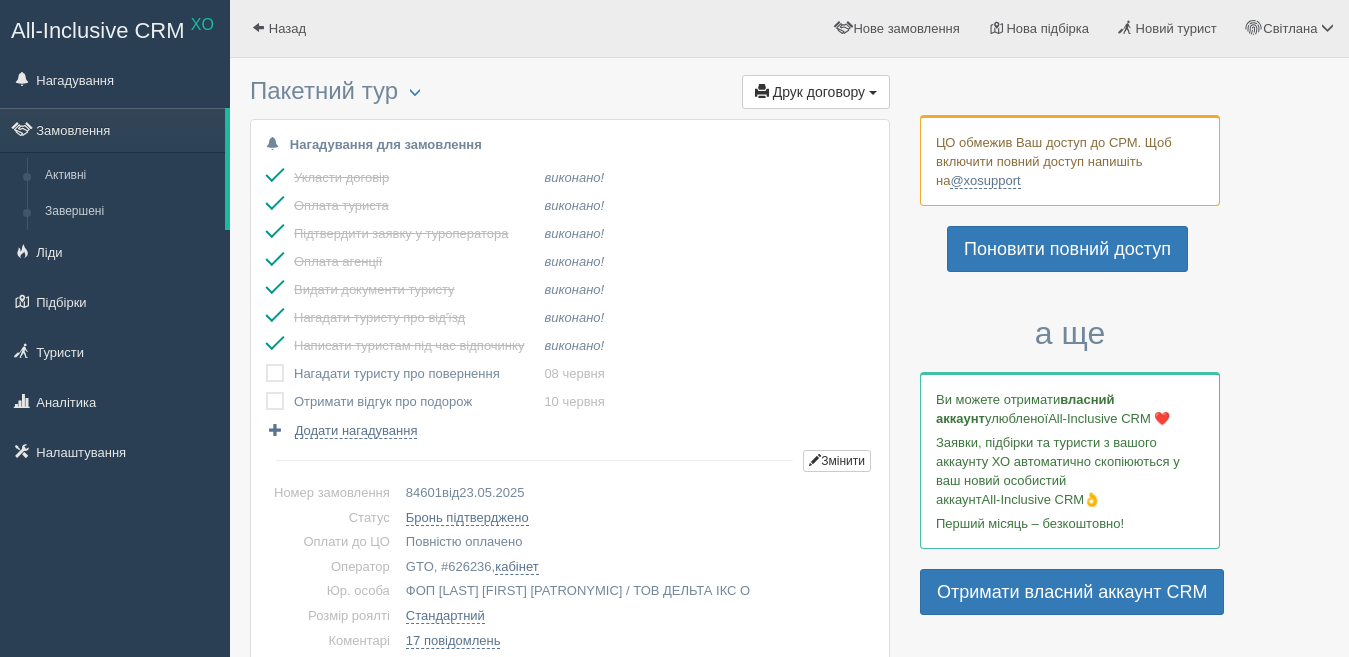click at bounding box center (266, 364) 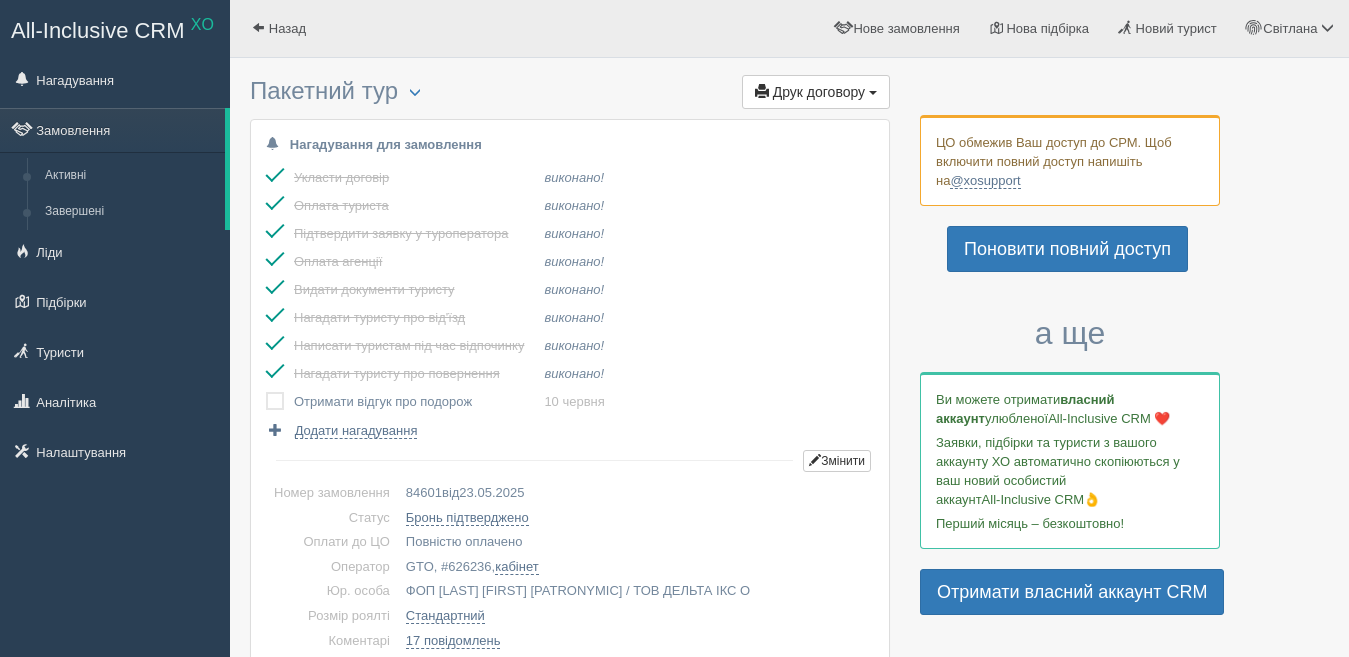 click at bounding box center [280, 402] 